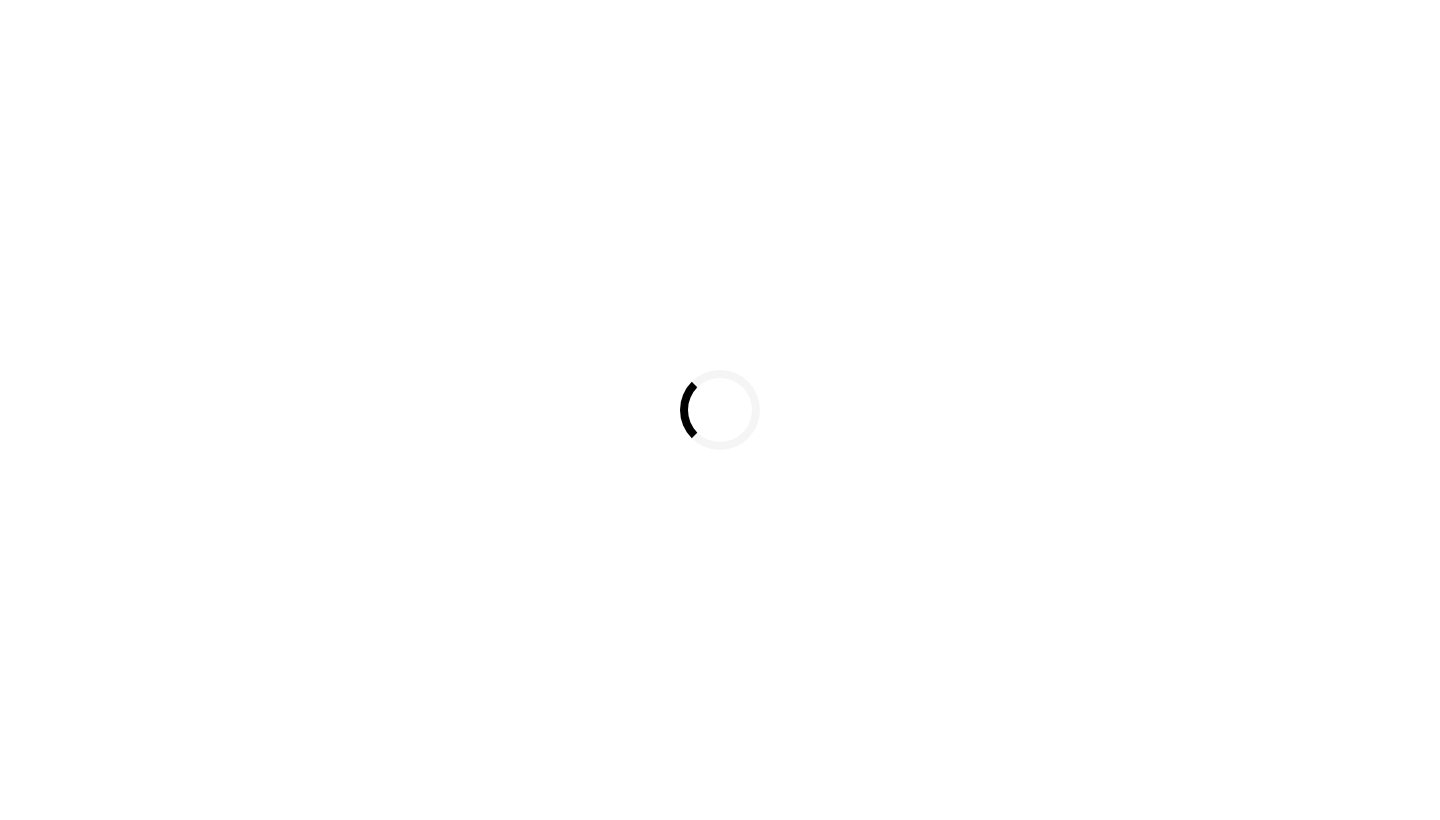 scroll, scrollTop: 0, scrollLeft: 0, axis: both 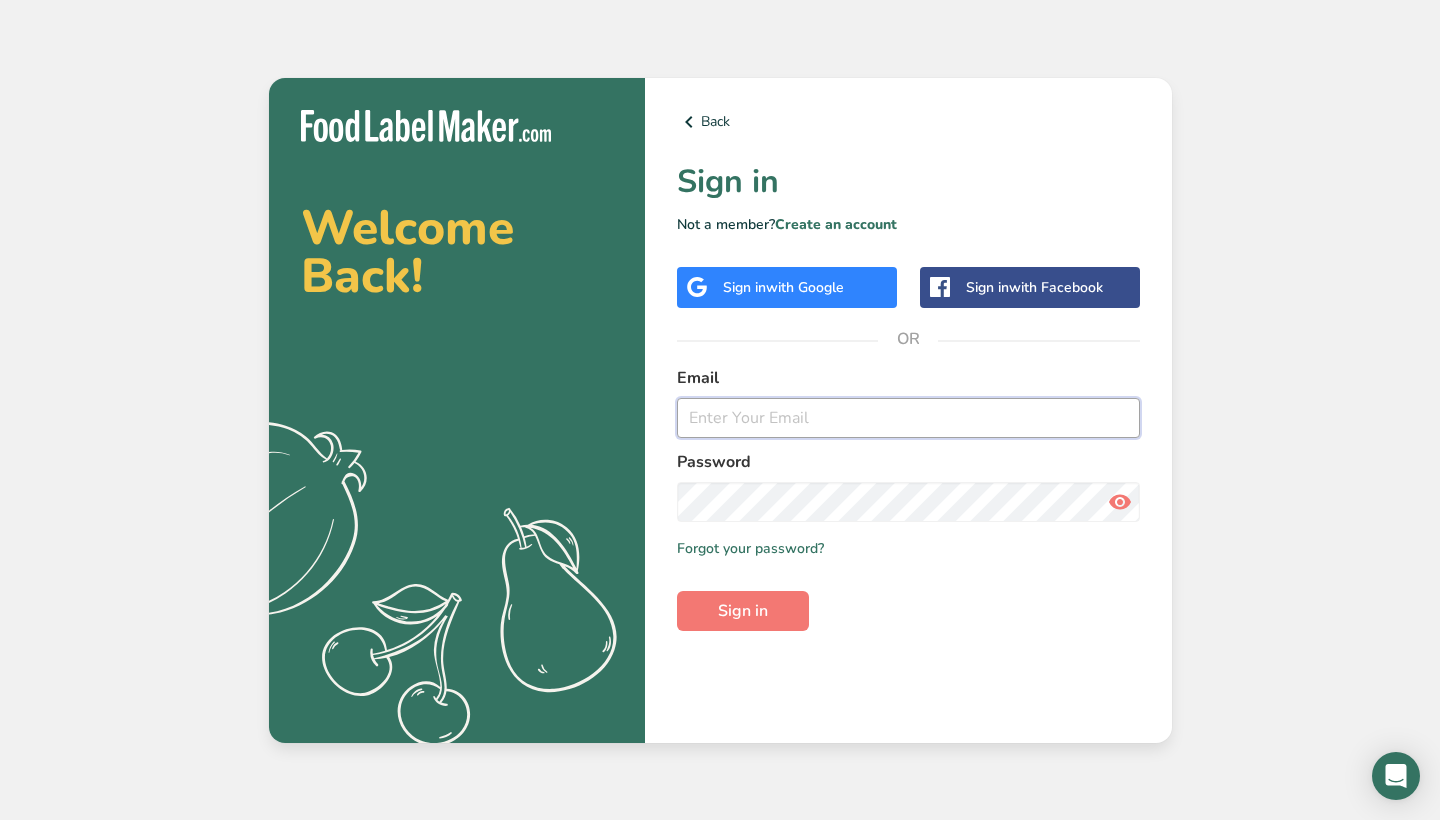 type on "[EMAIL]" 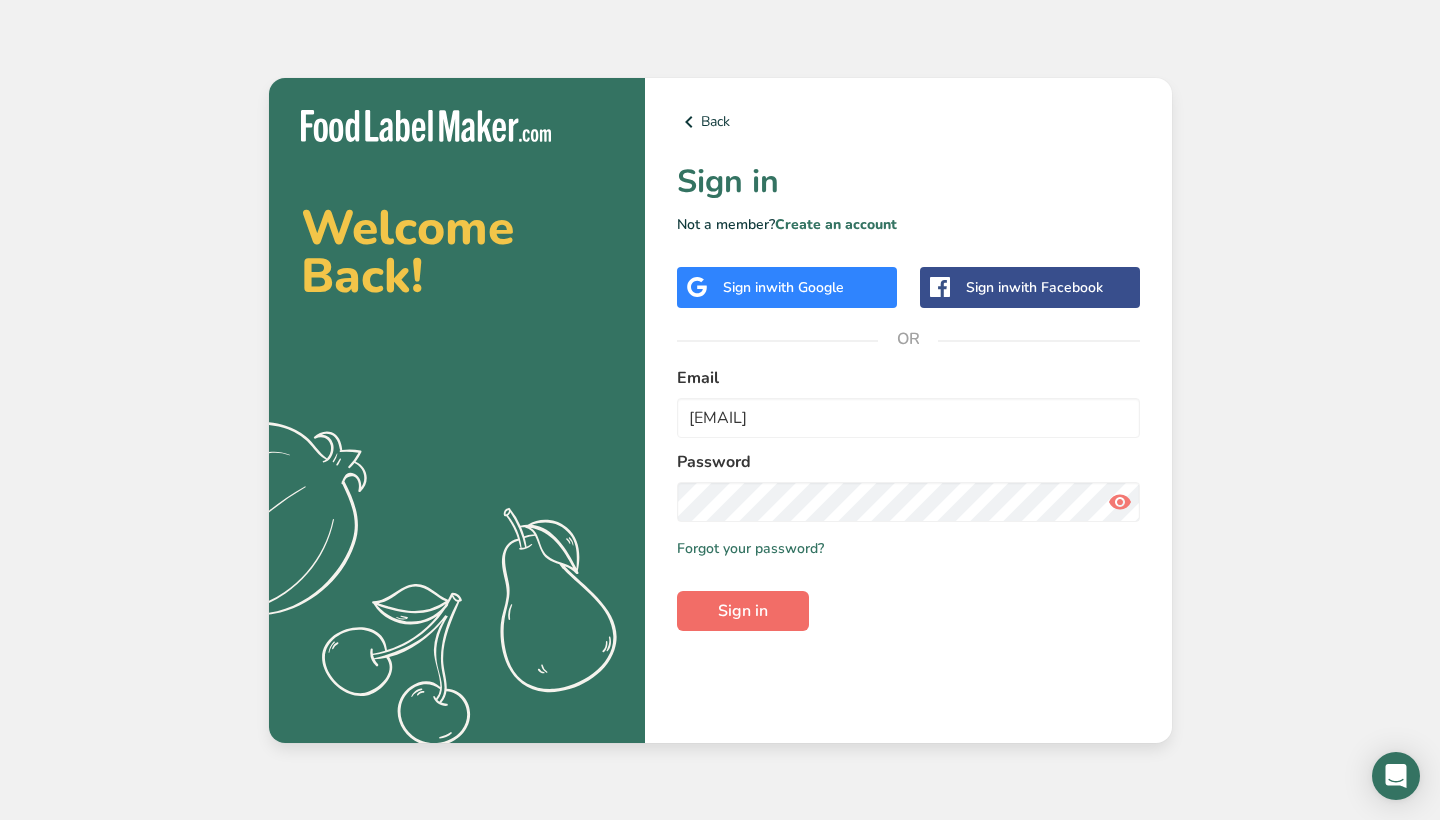 click on "Sign in" at bounding box center (743, 611) 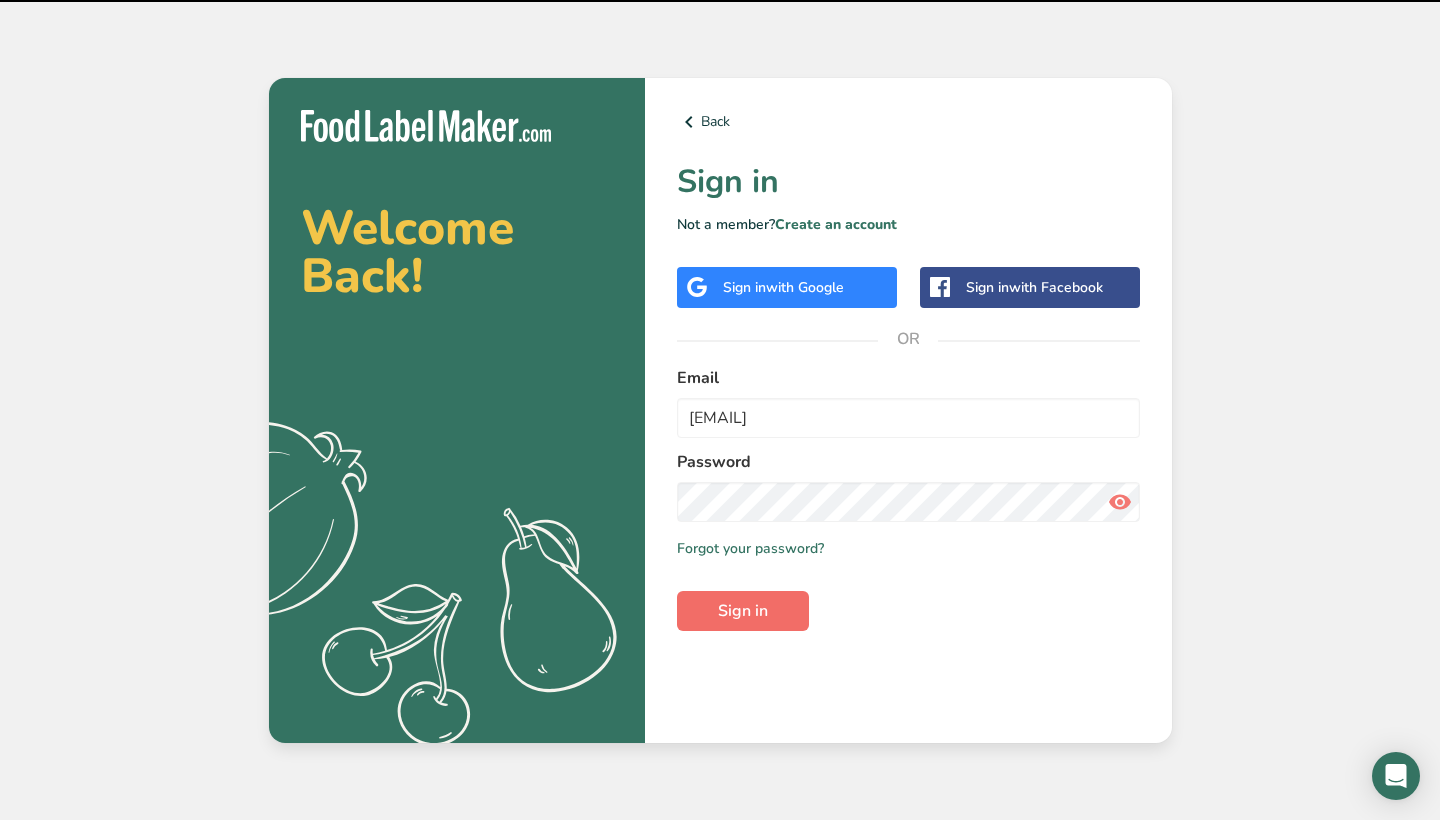 click on "Sign in" at bounding box center [743, 611] 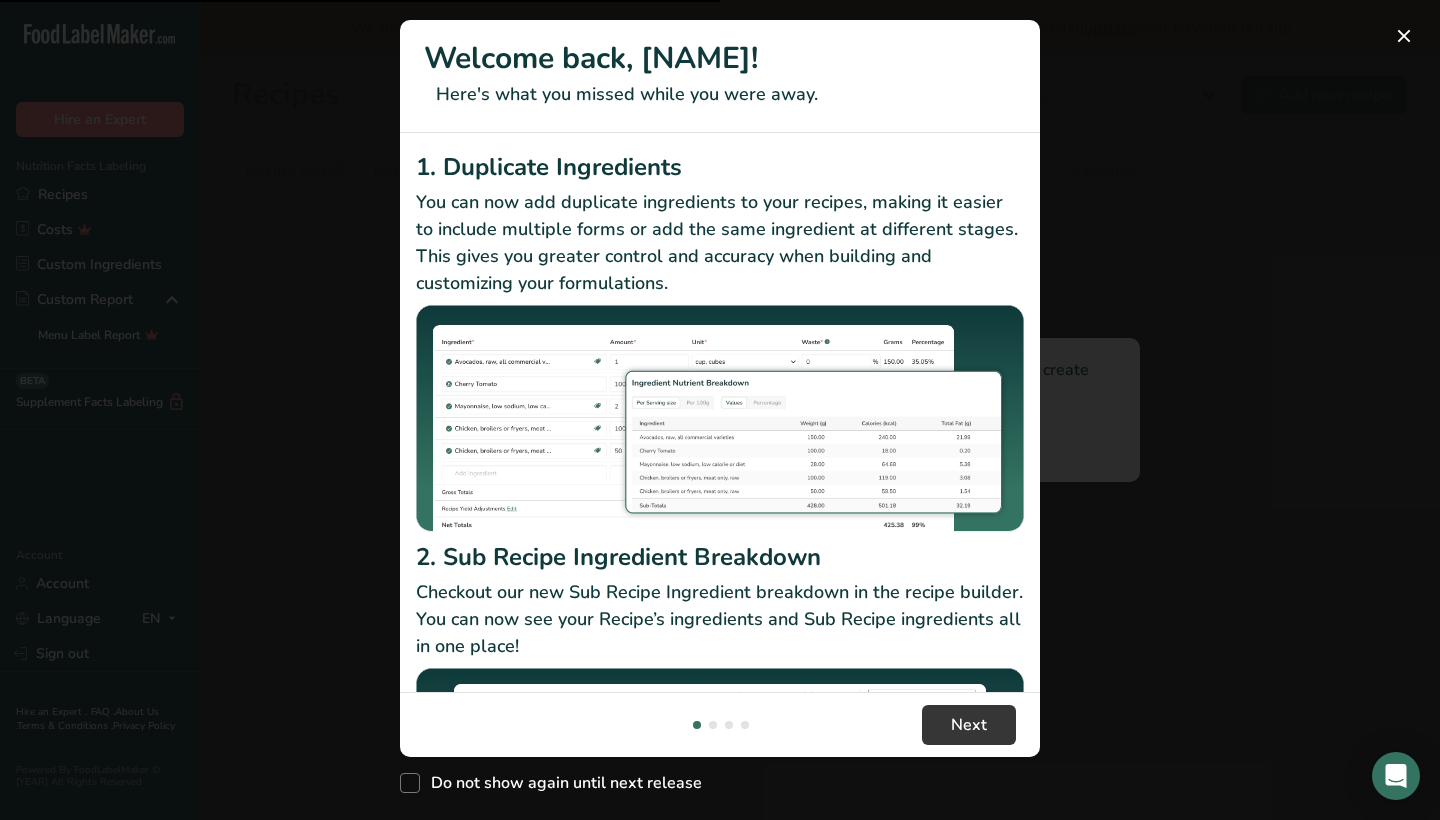 click on "2. Sub Recipe Ingredient Breakdown" at bounding box center [720, 557] 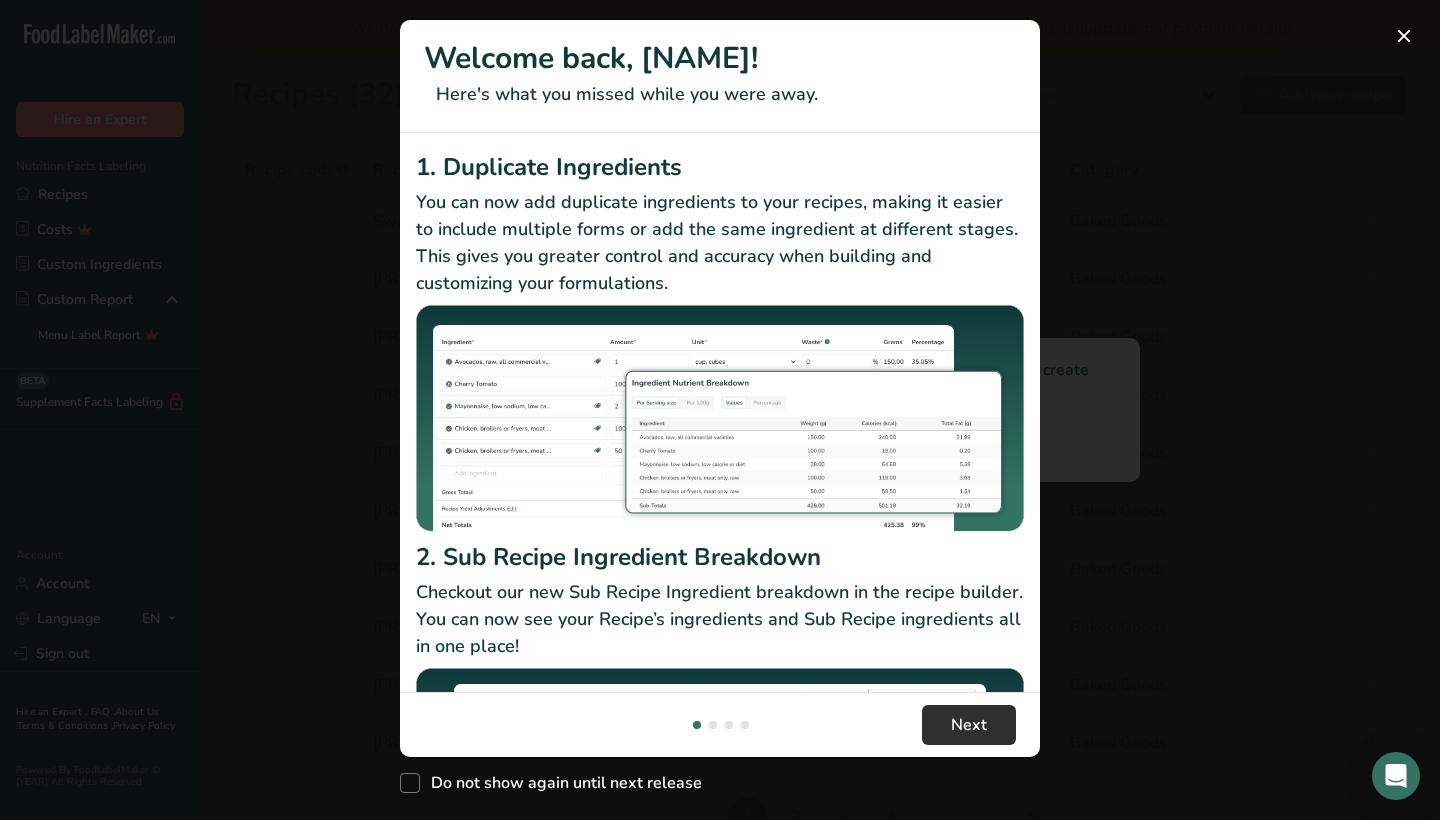 click on "Next" at bounding box center [969, 725] 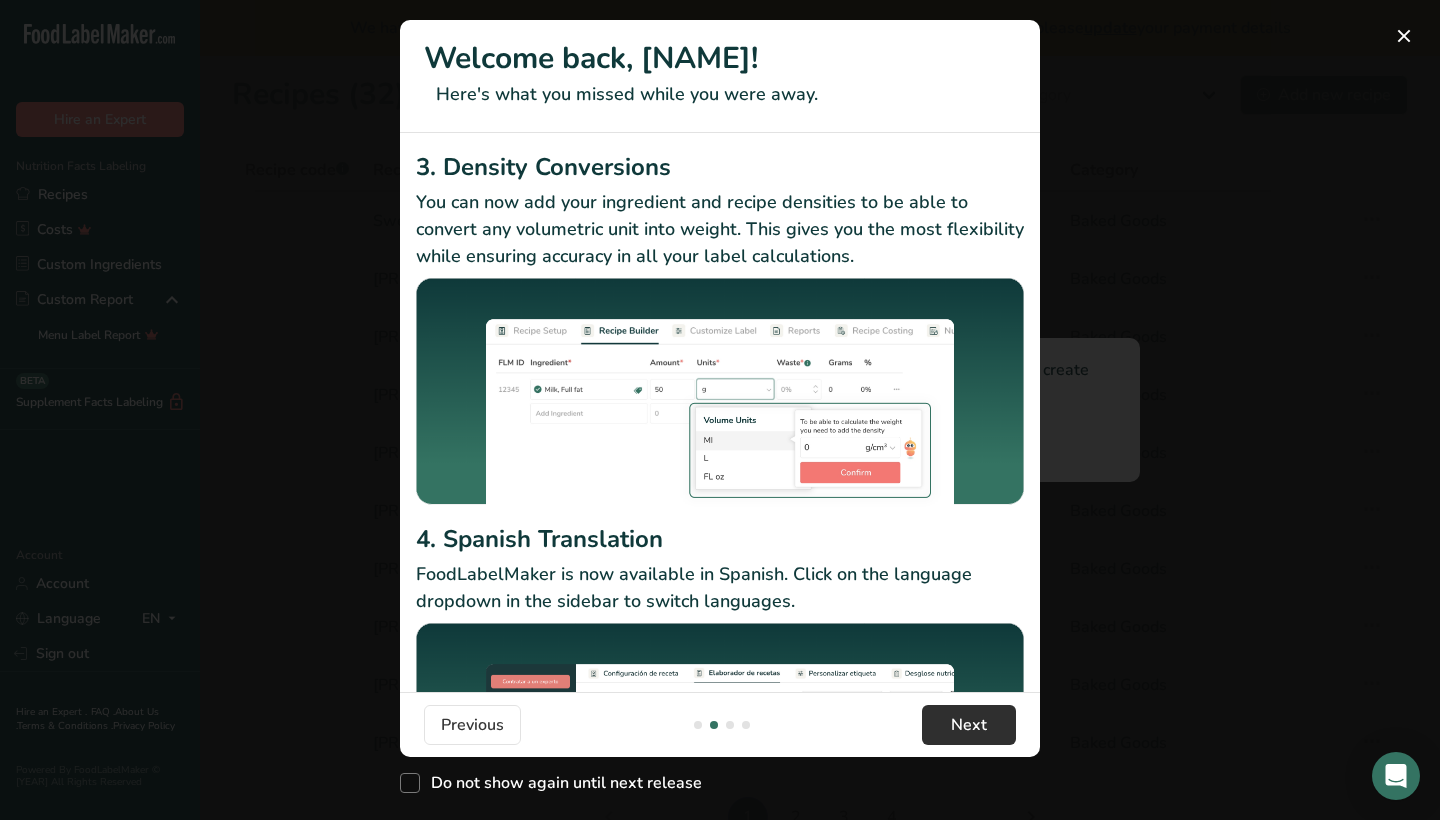 click on "Next" at bounding box center (969, 725) 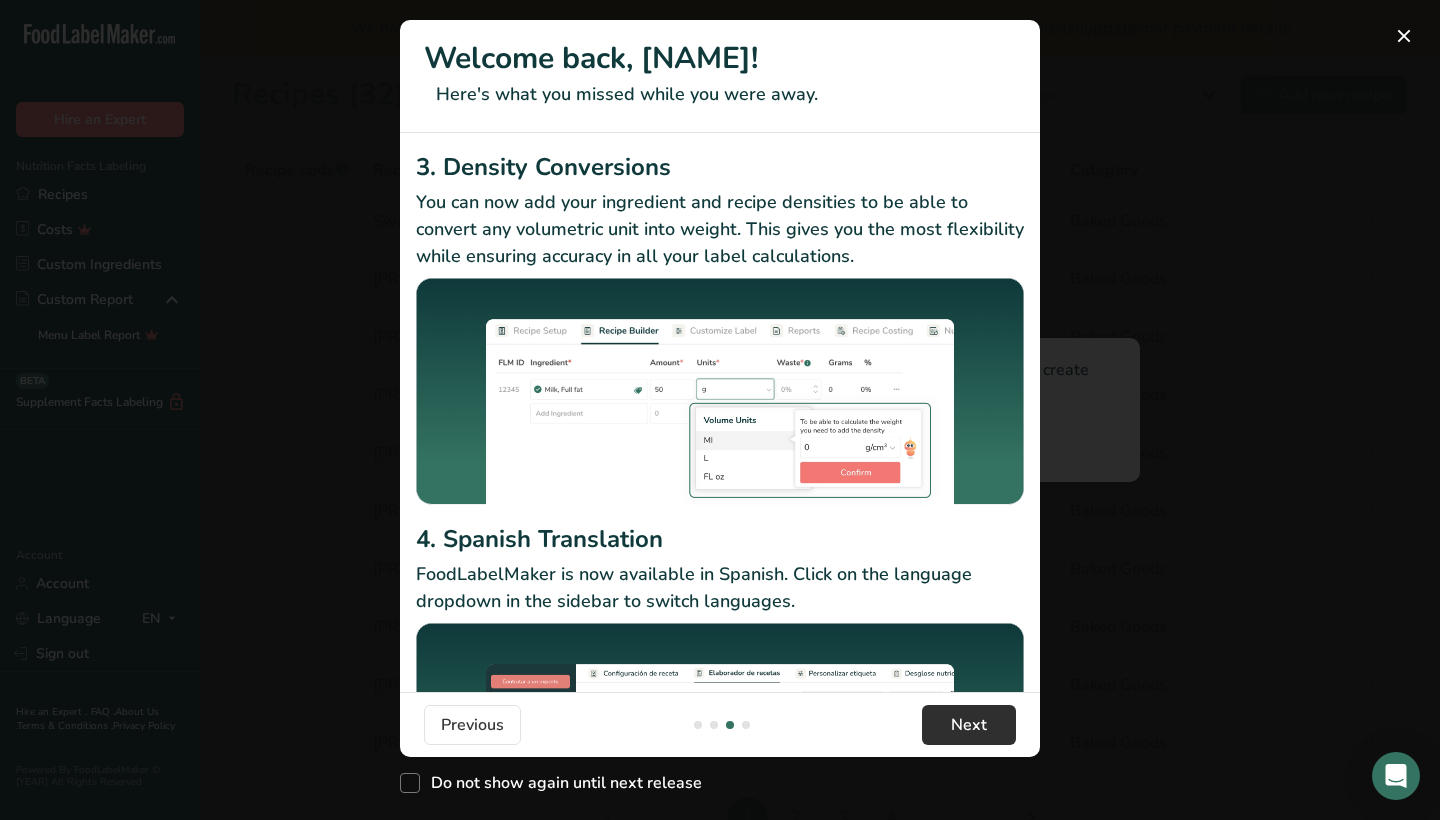 scroll, scrollTop: 0, scrollLeft: 1280, axis: horizontal 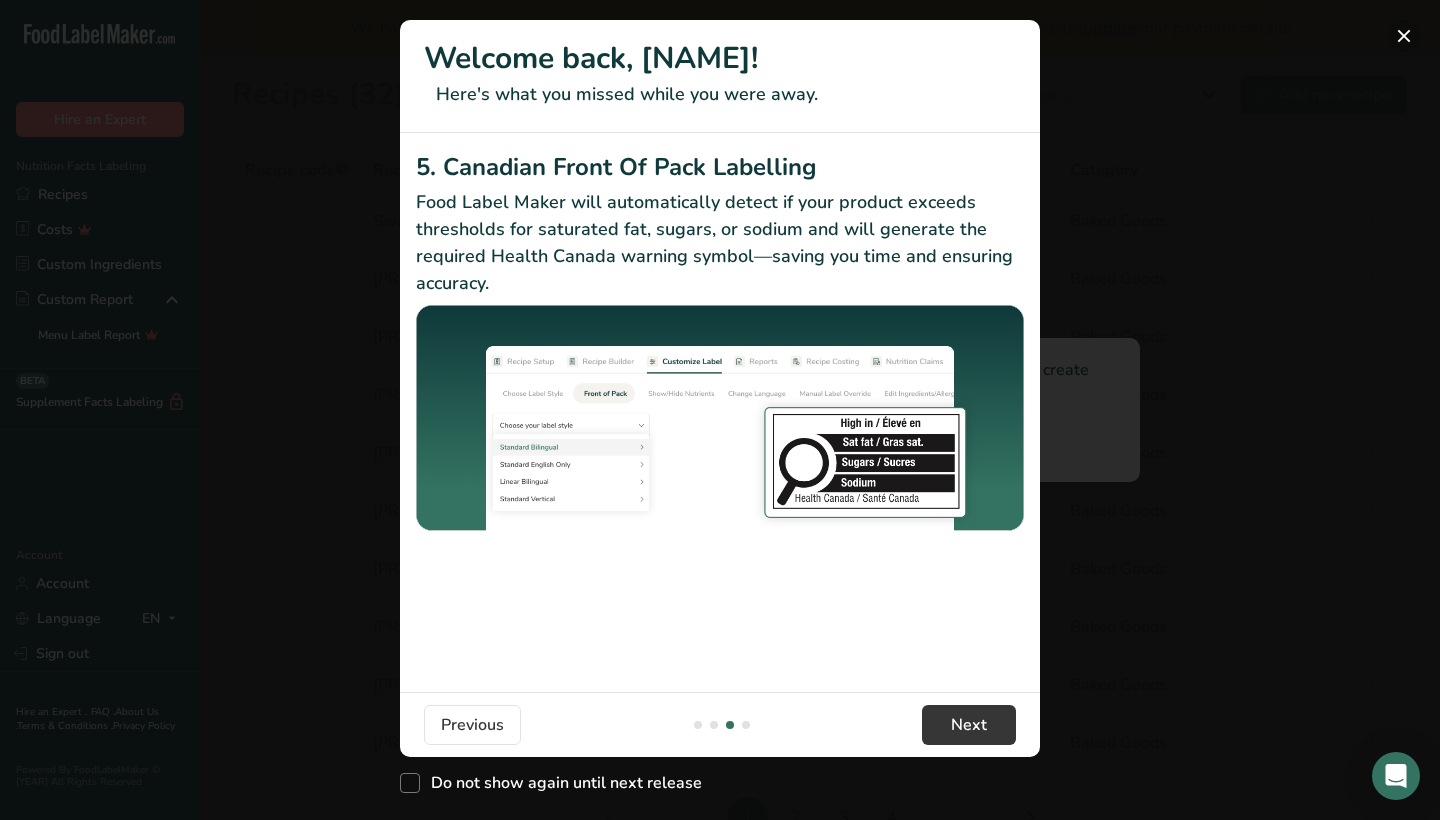 click at bounding box center [1404, 36] 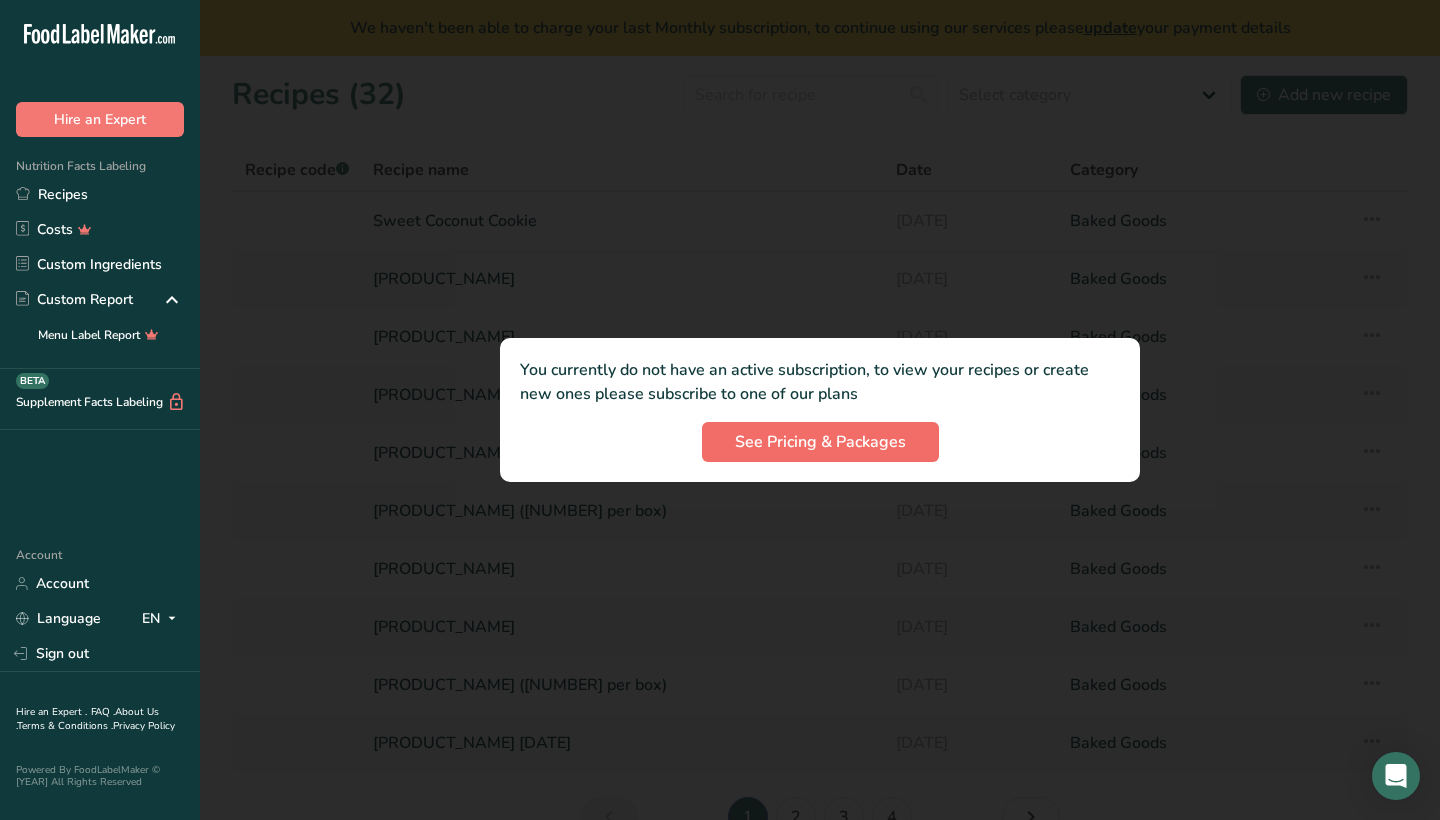 click on "See Pricing & Packages" at bounding box center (820, 442) 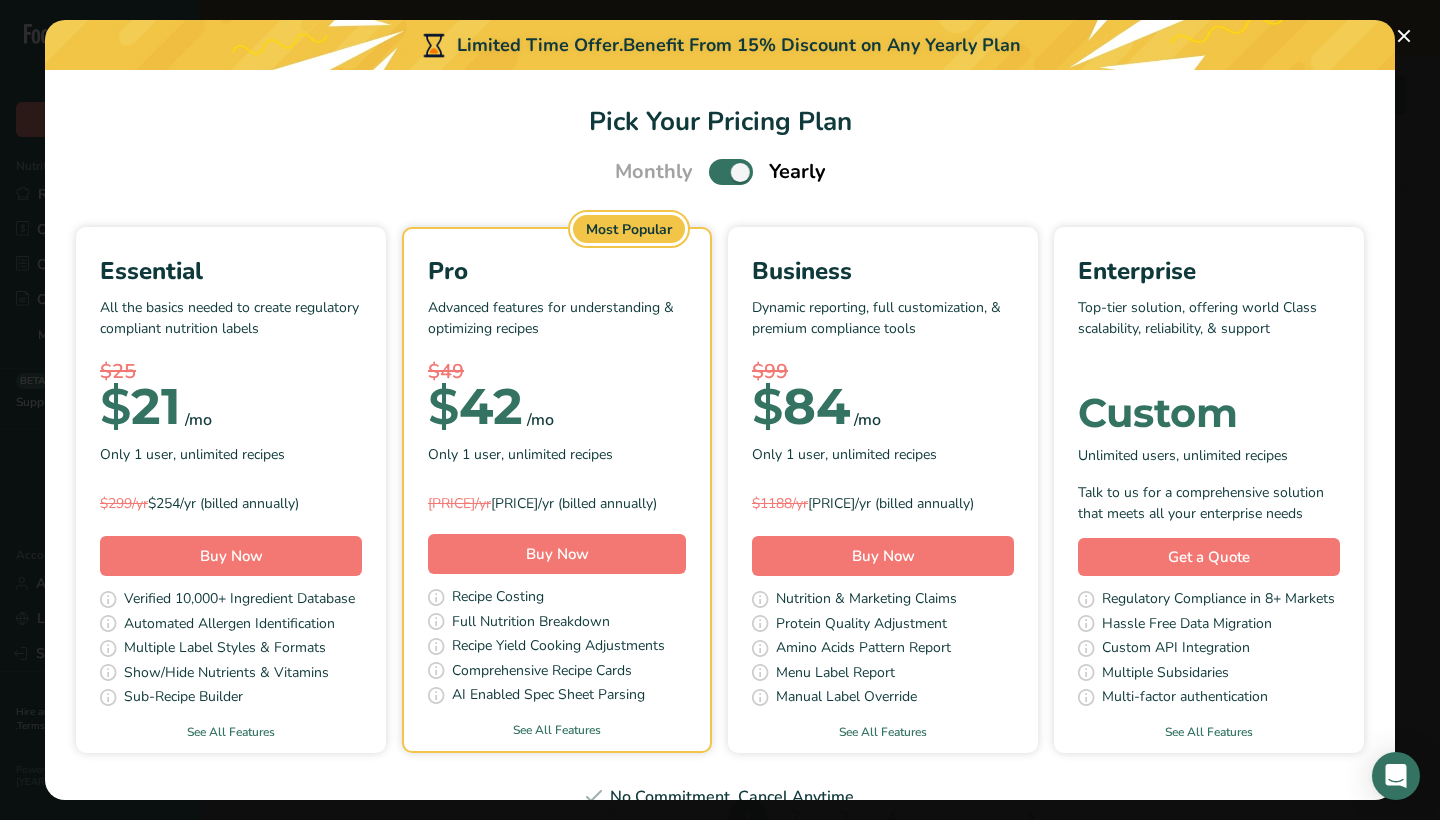 click at bounding box center (731, 171) 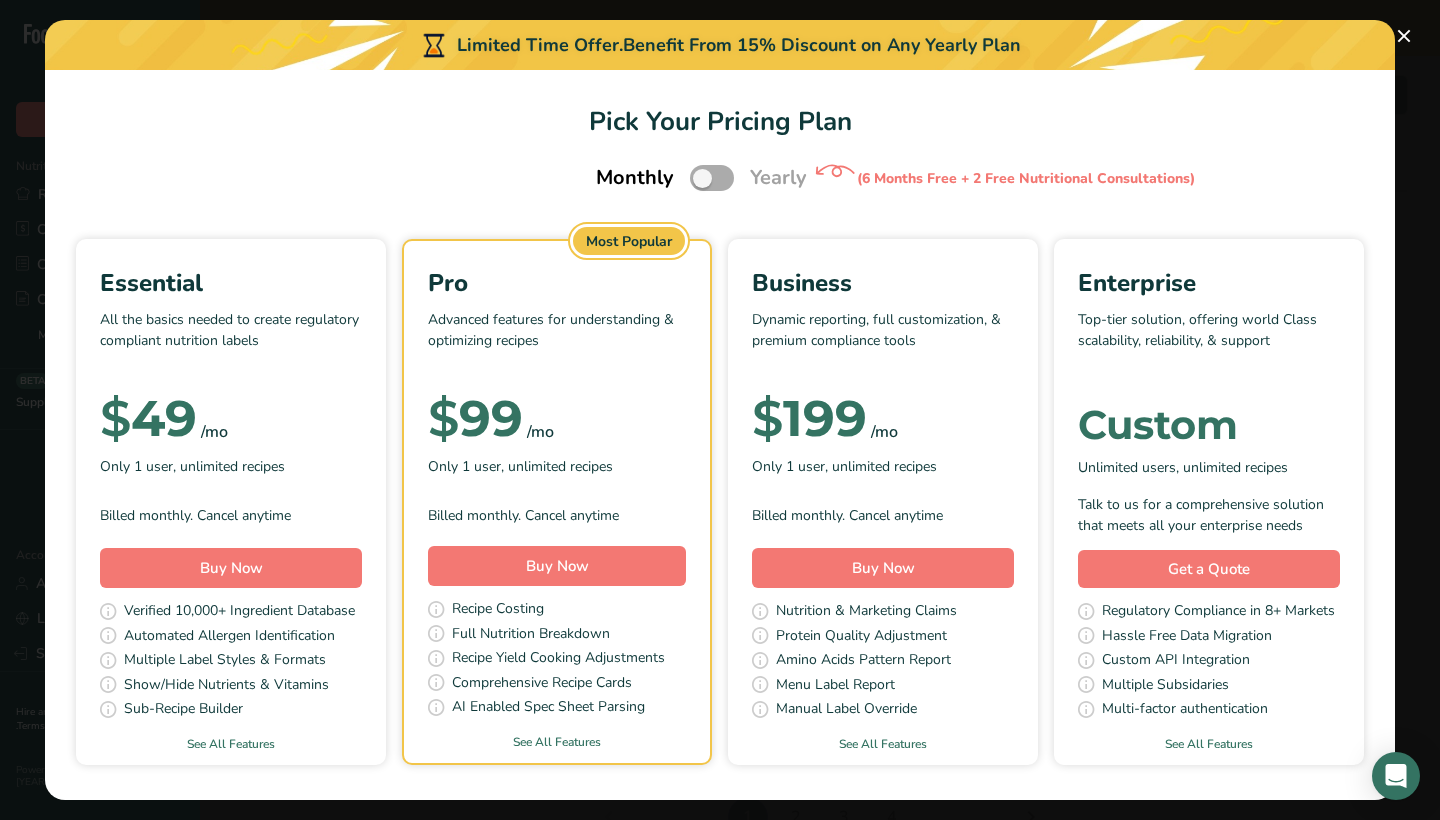 click at bounding box center [712, 177] 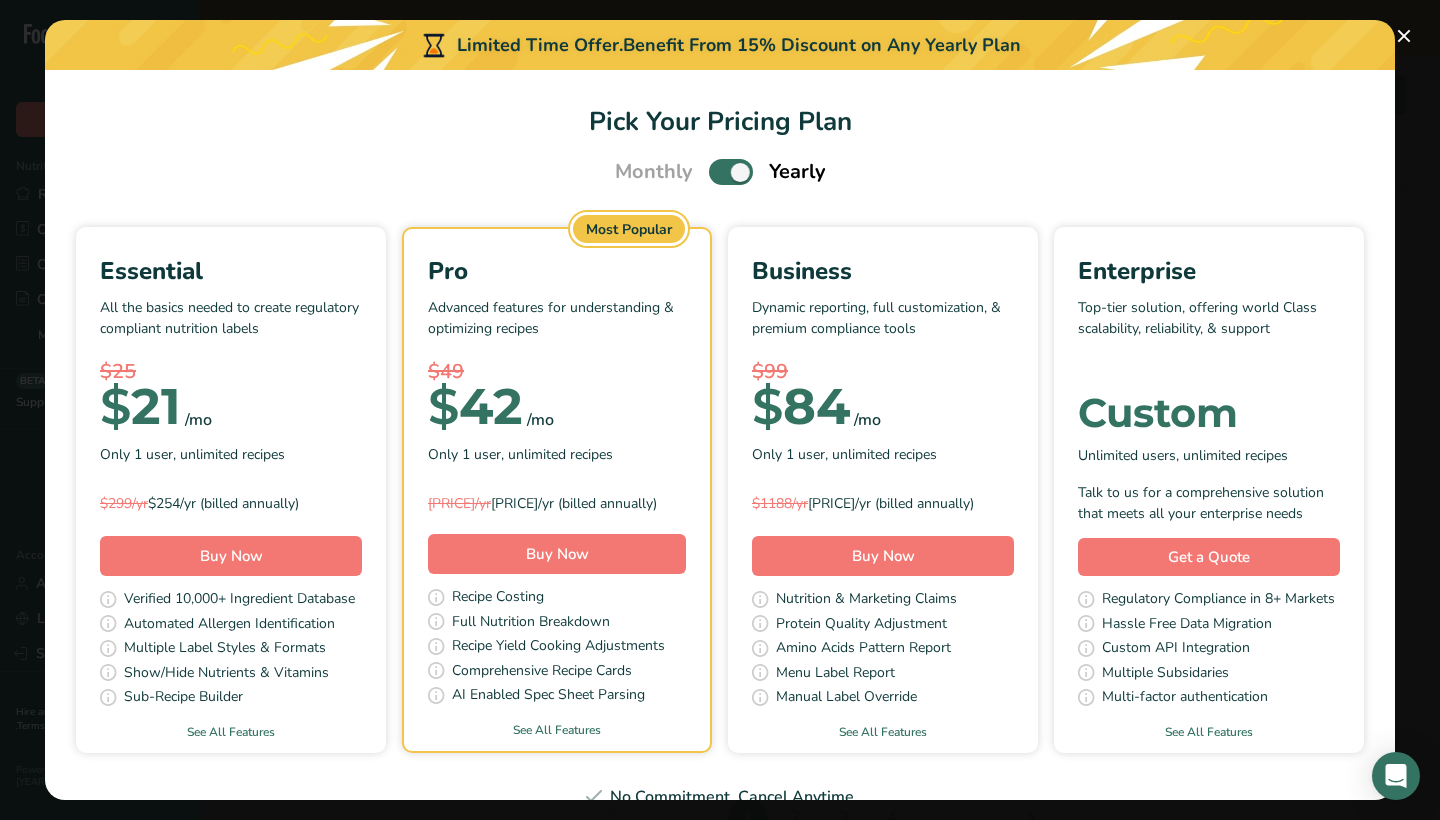 click on "Monthly
Yearly" at bounding box center [720, 172] 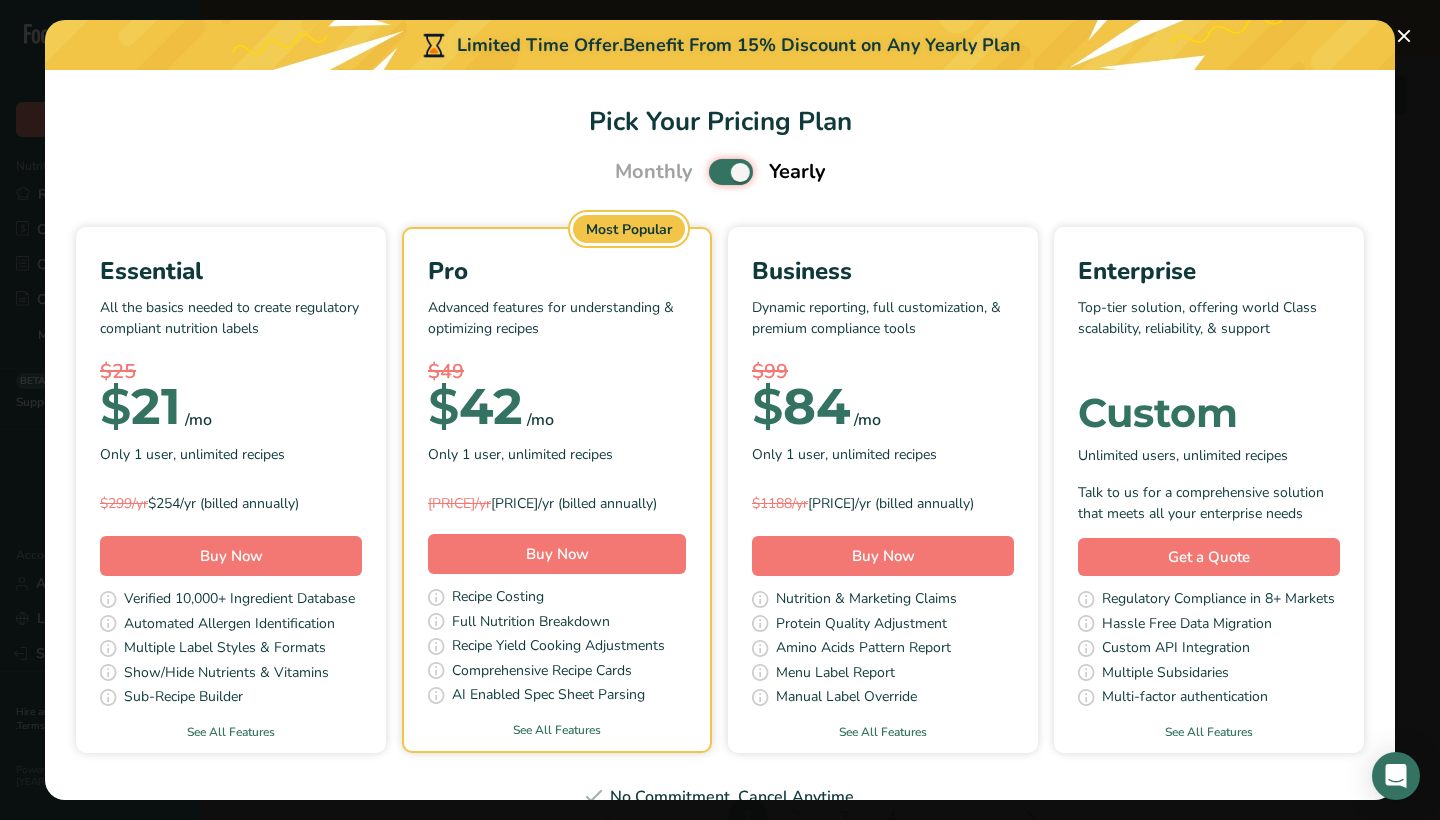 click at bounding box center (715, 172) 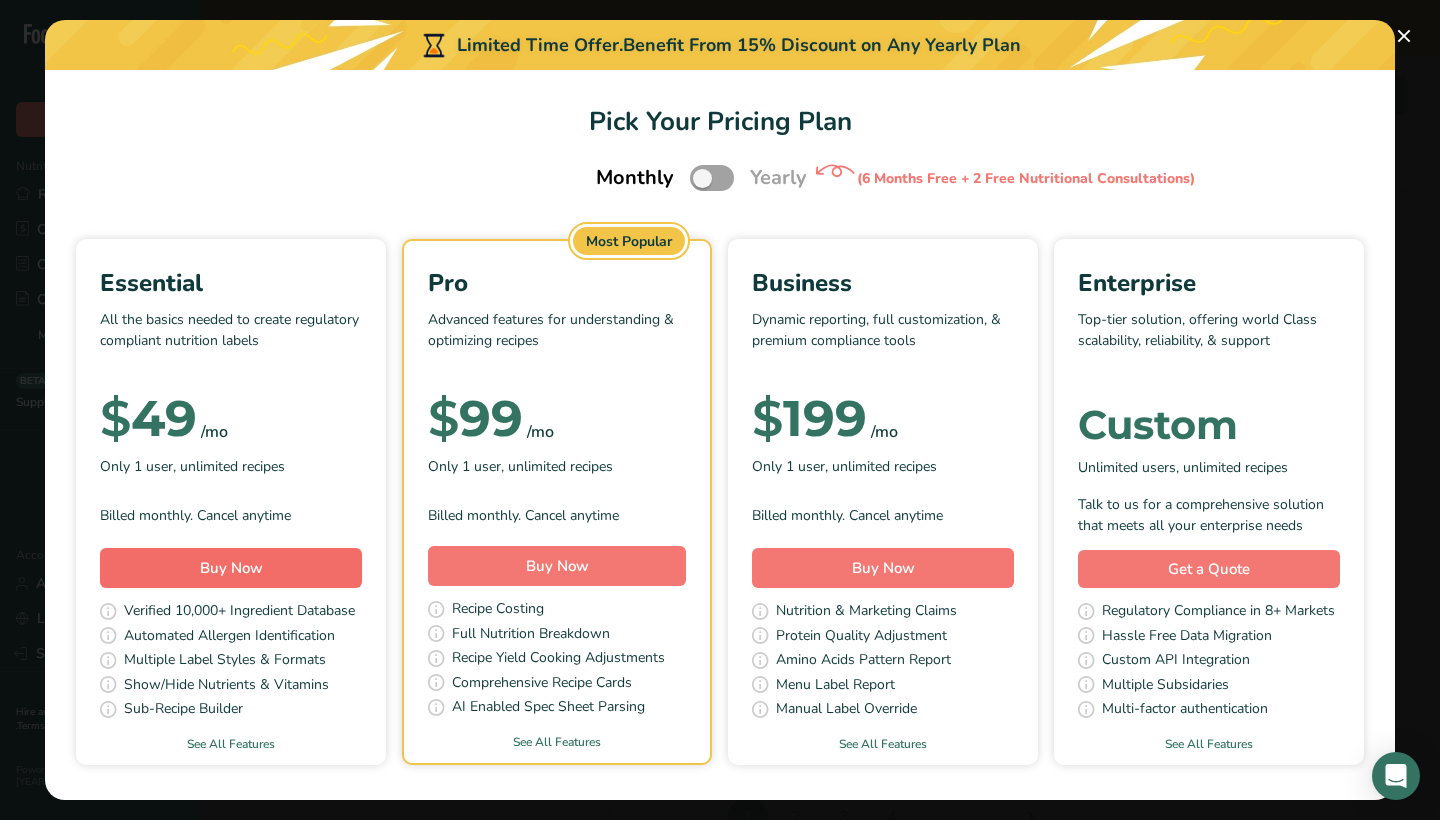 click on "Buy Now" at bounding box center (231, 568) 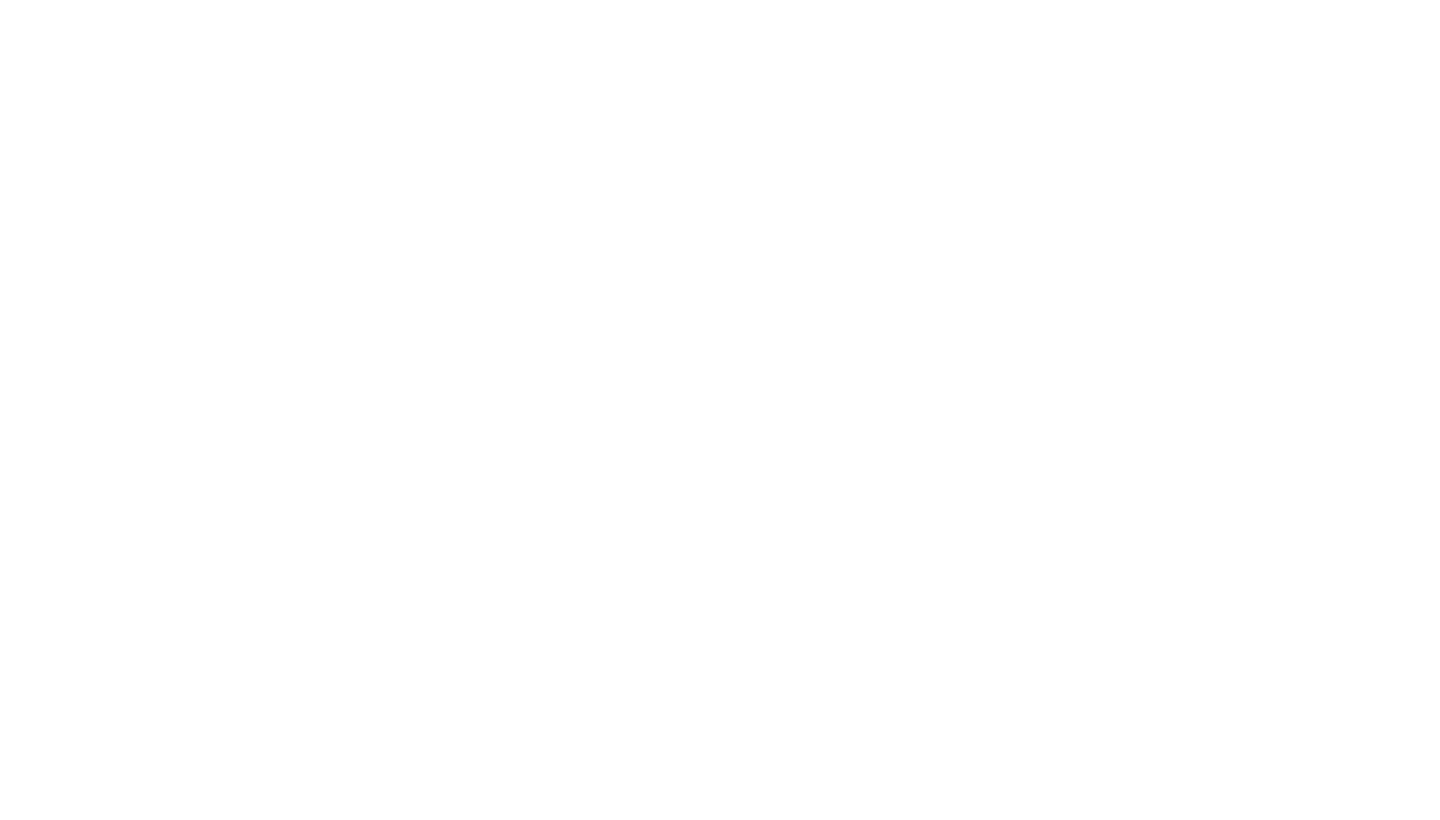 scroll, scrollTop: 0, scrollLeft: 0, axis: both 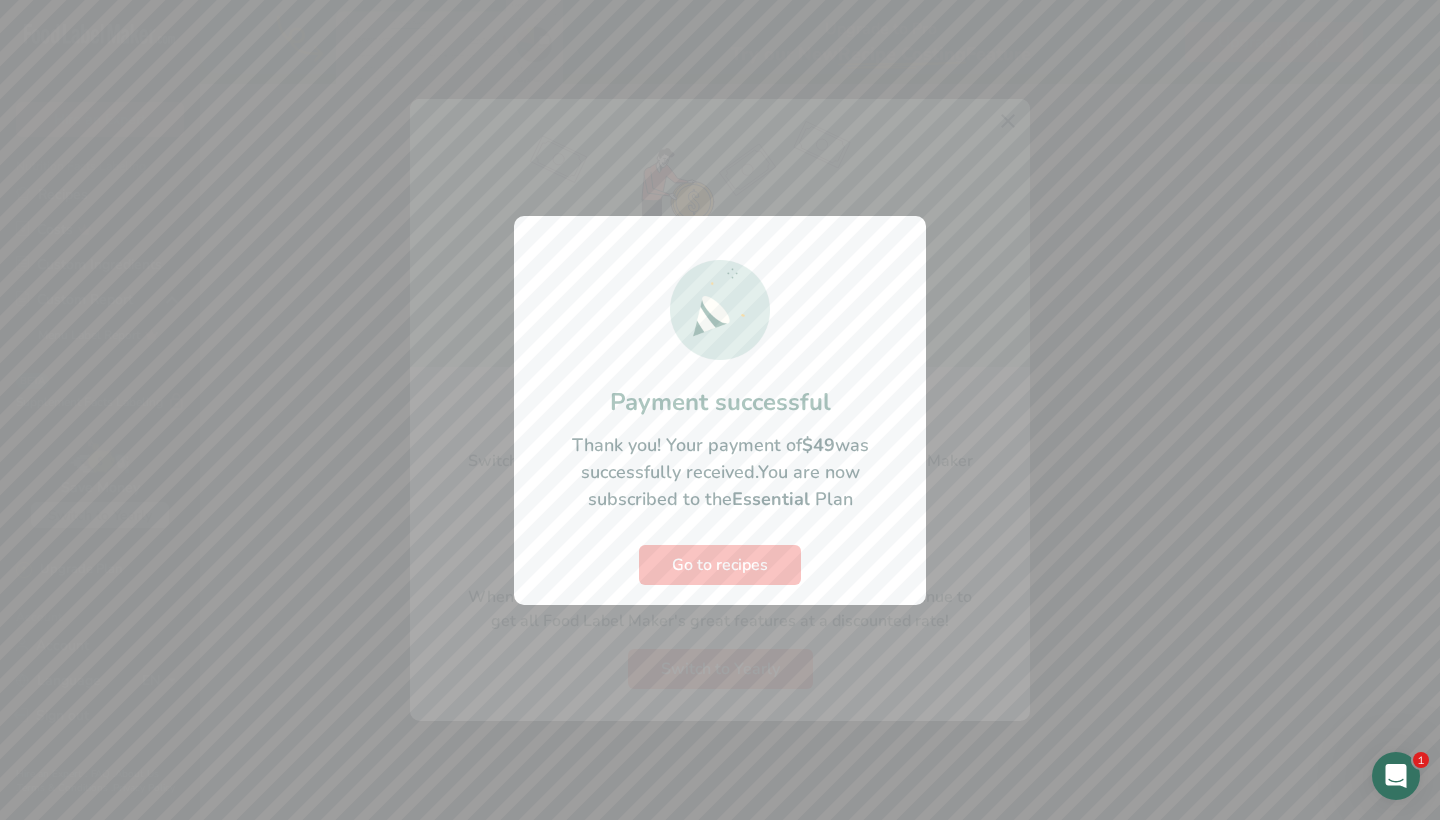 drag, startPoint x: 0, startPoint y: 0, endPoint x: 678, endPoint y: 565, distance: 882.5582 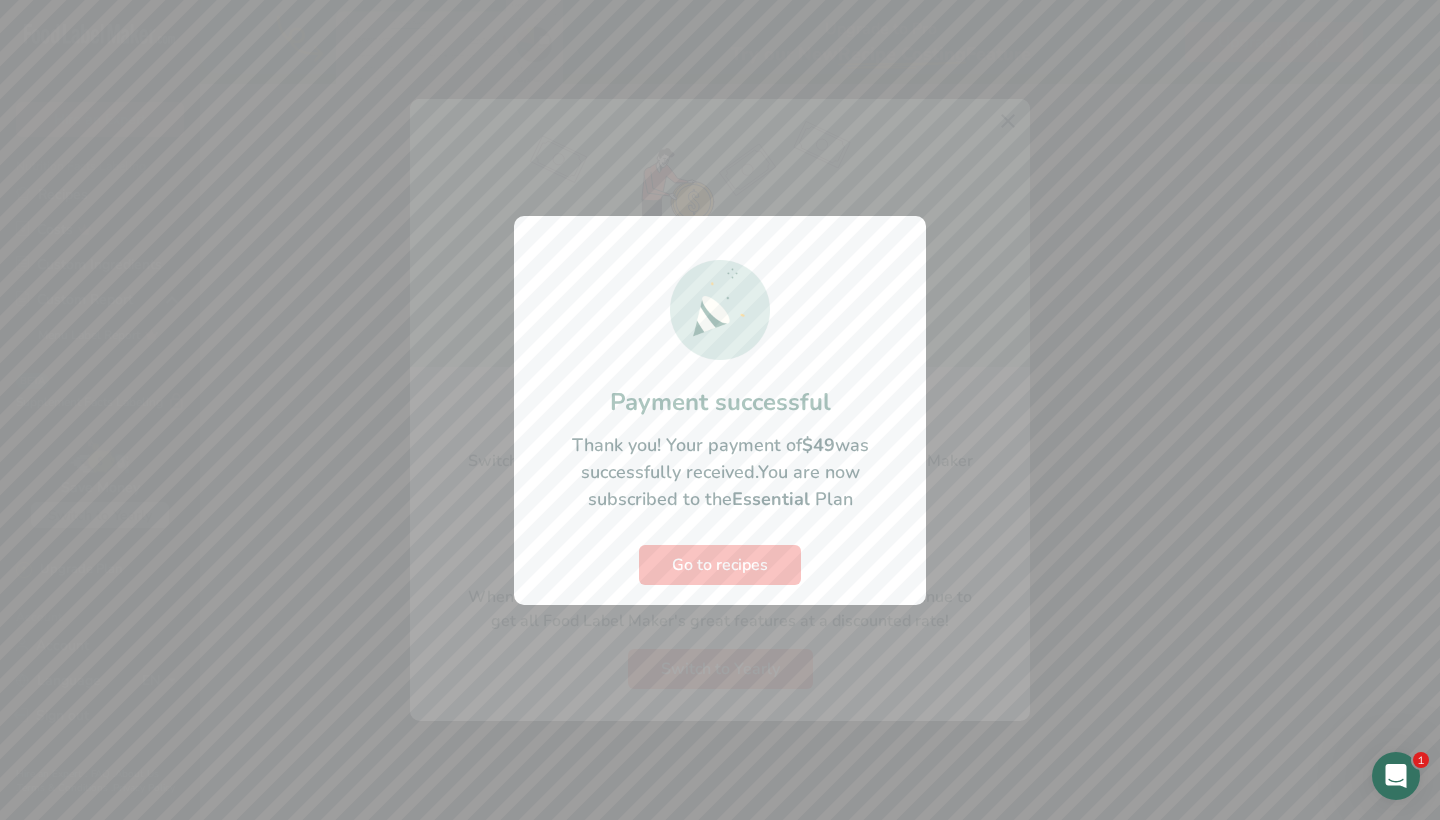 click on "Go to recipes" at bounding box center (720, 565) 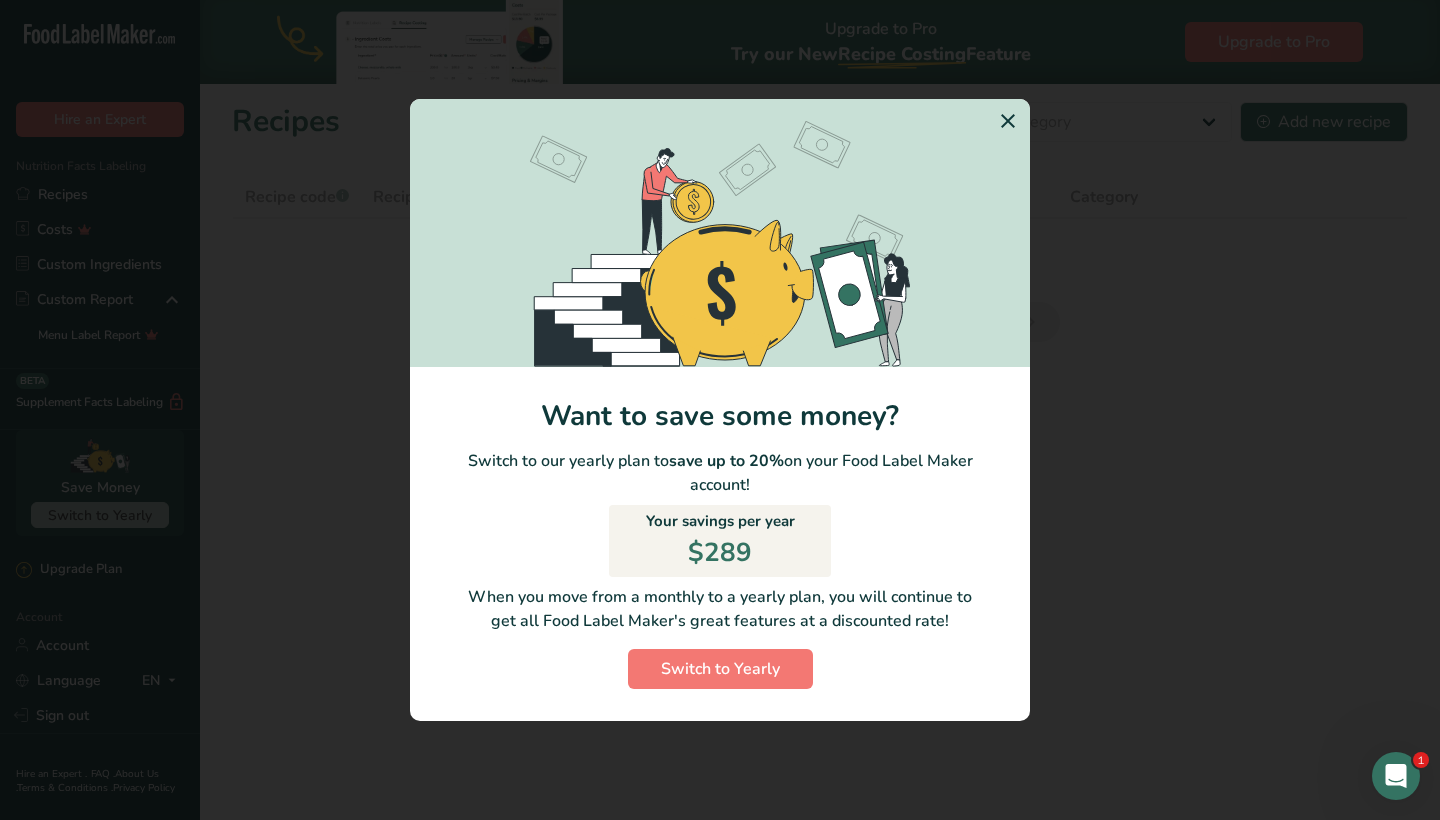 click at bounding box center [1008, 121] 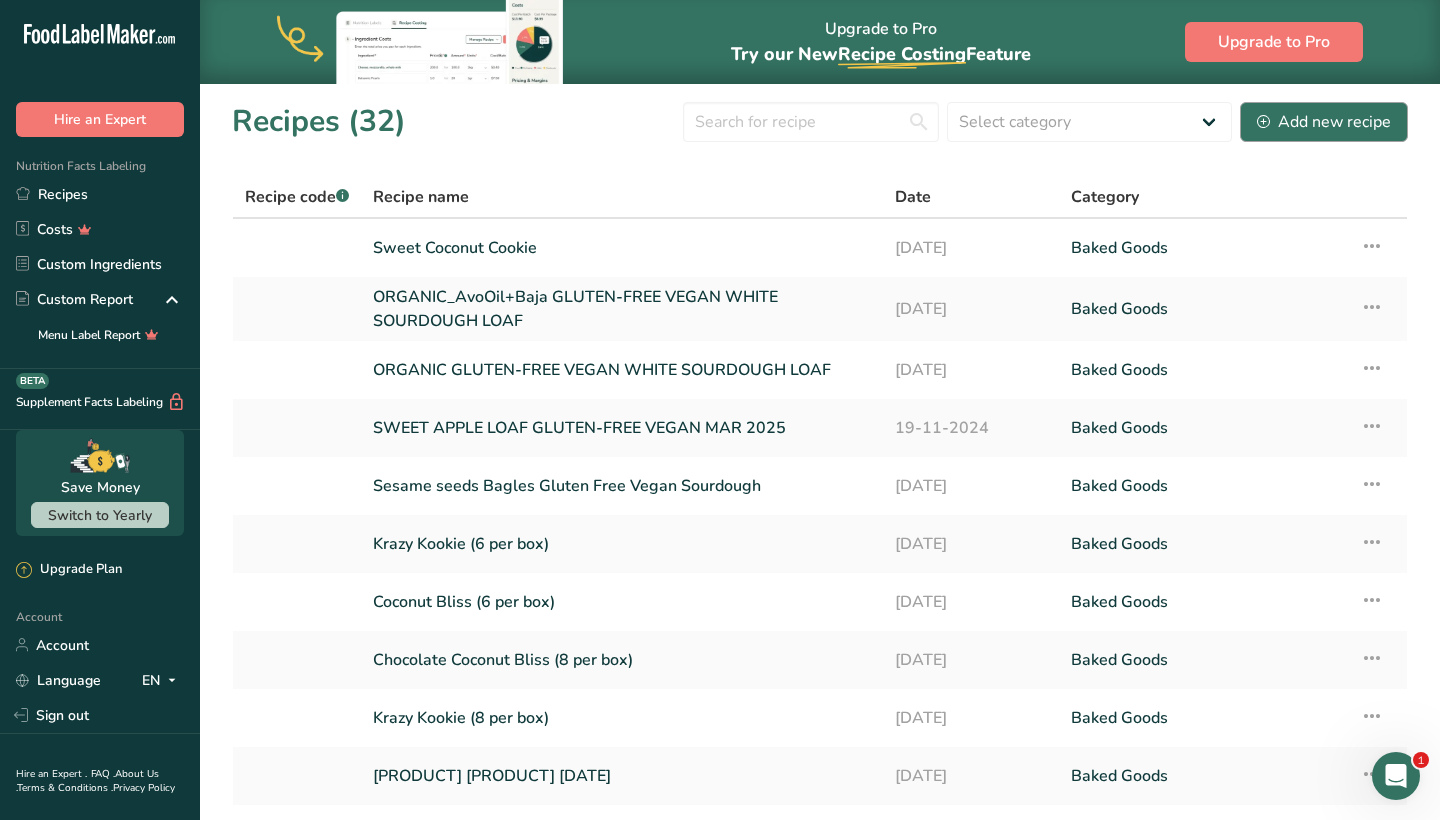 scroll, scrollTop: 0, scrollLeft: 0, axis: both 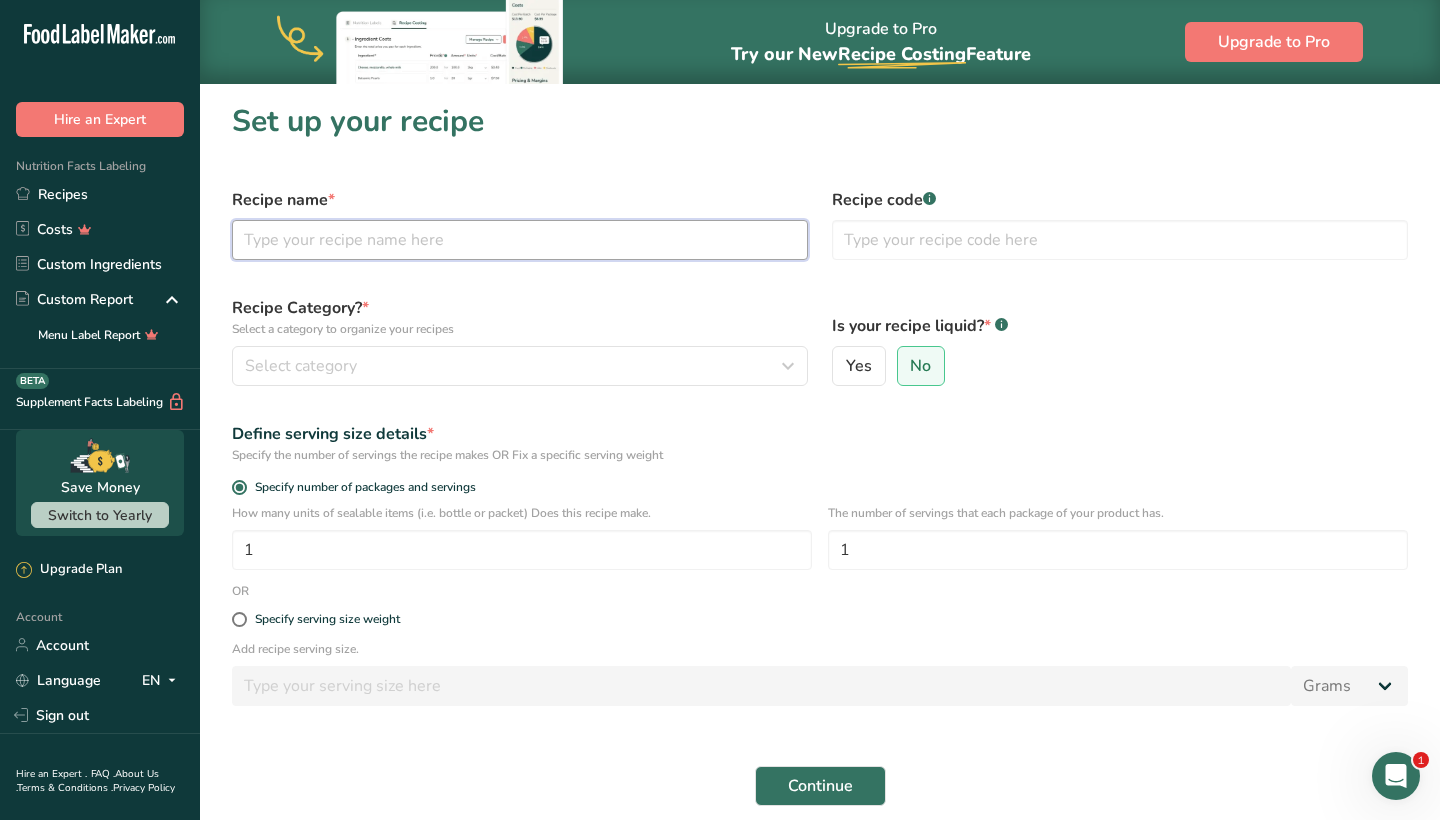 click at bounding box center [520, 240] 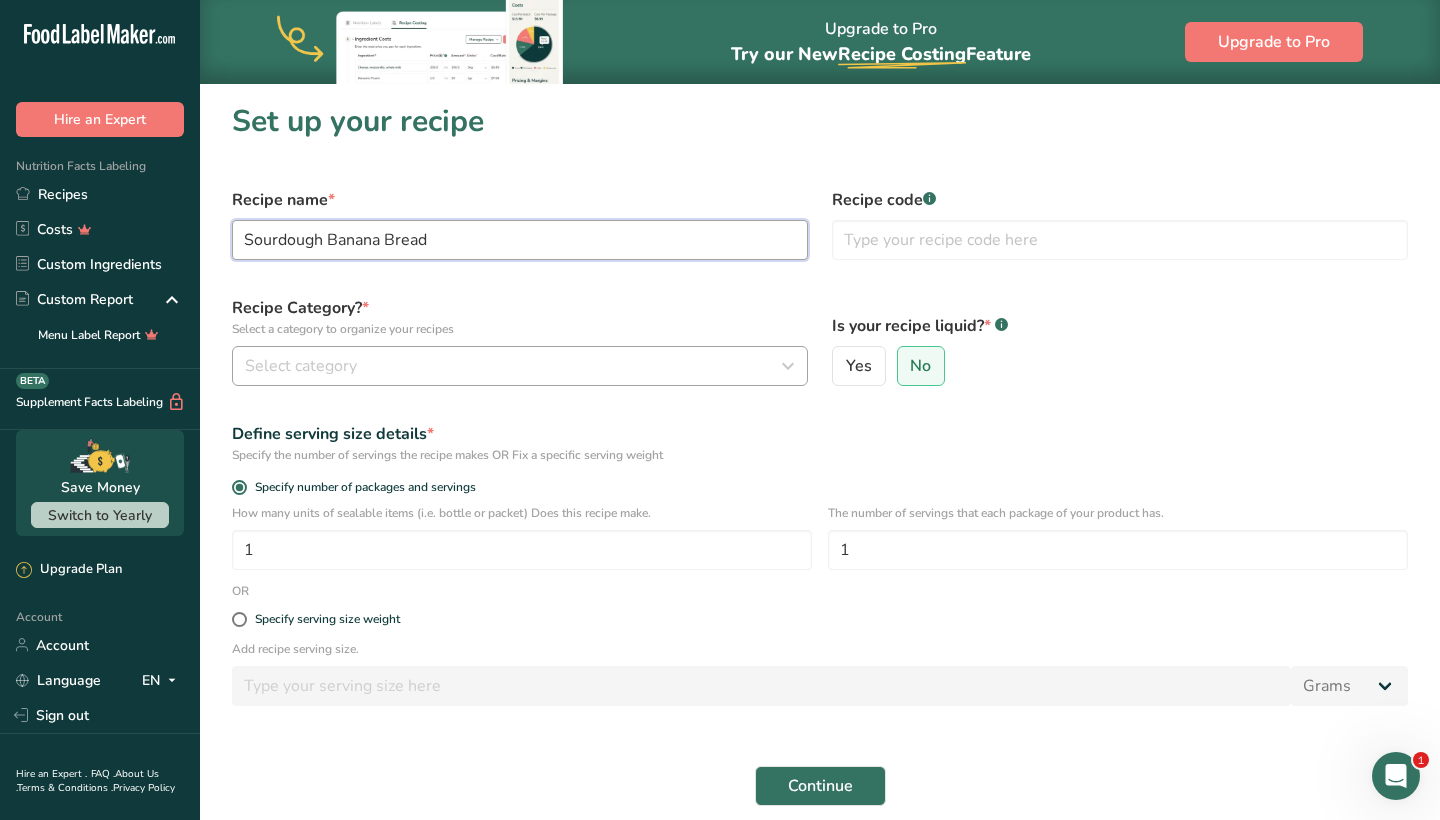 type on "Sourdough Banana Bread" 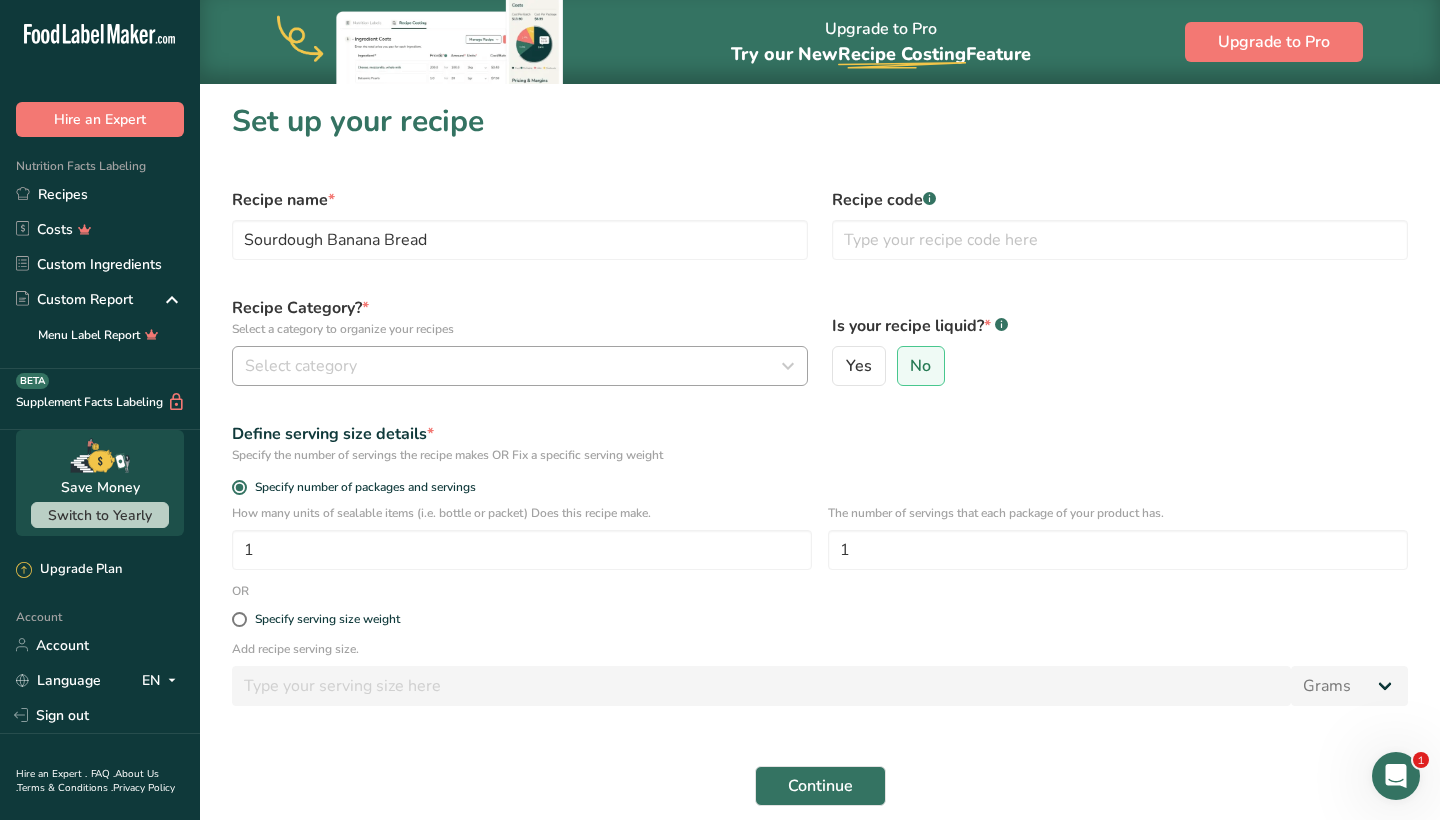 click on "Select category" at bounding box center (514, 366) 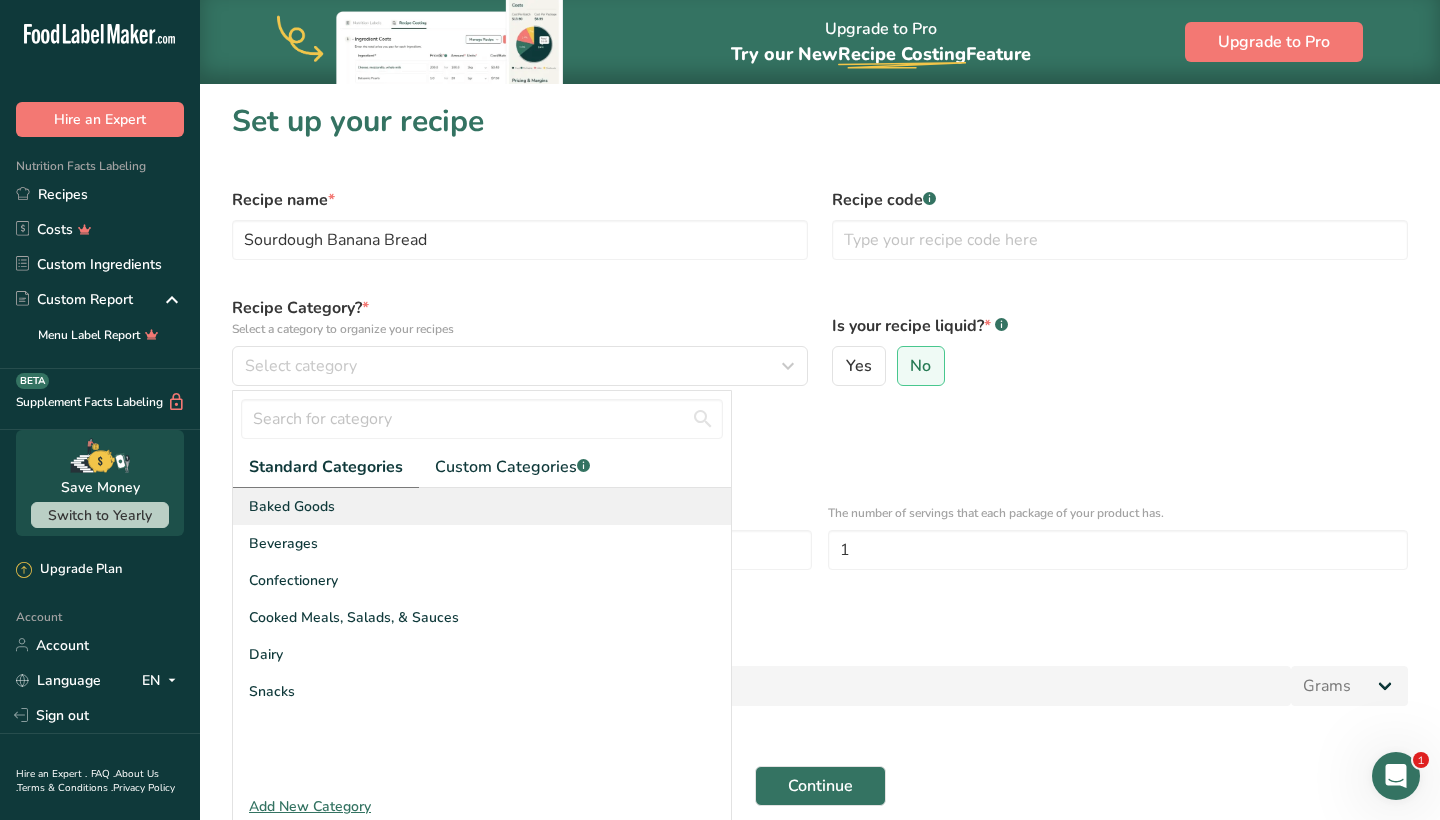 click on "Baked Goods" at bounding box center (482, 506) 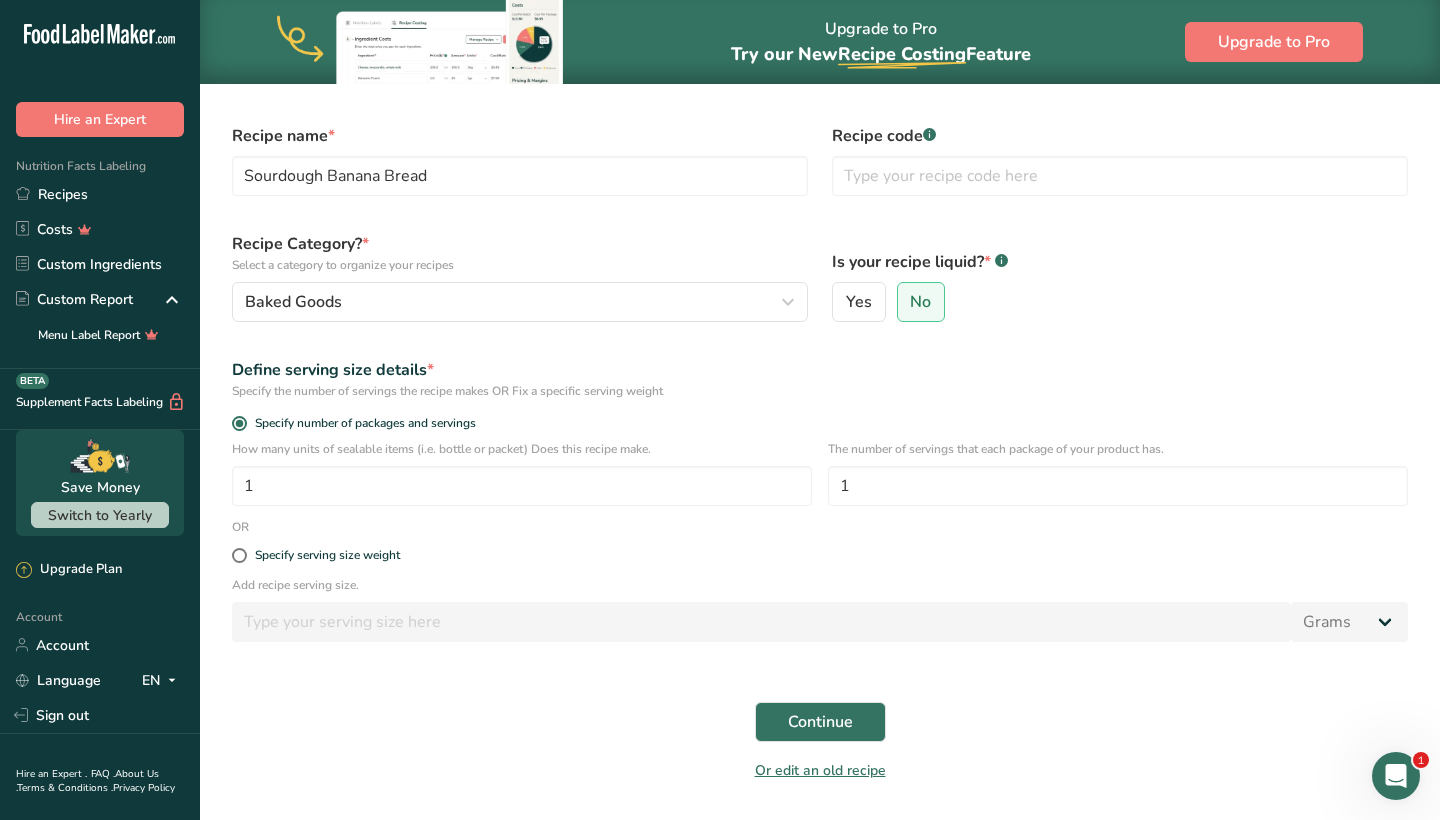 scroll, scrollTop: 67, scrollLeft: 0, axis: vertical 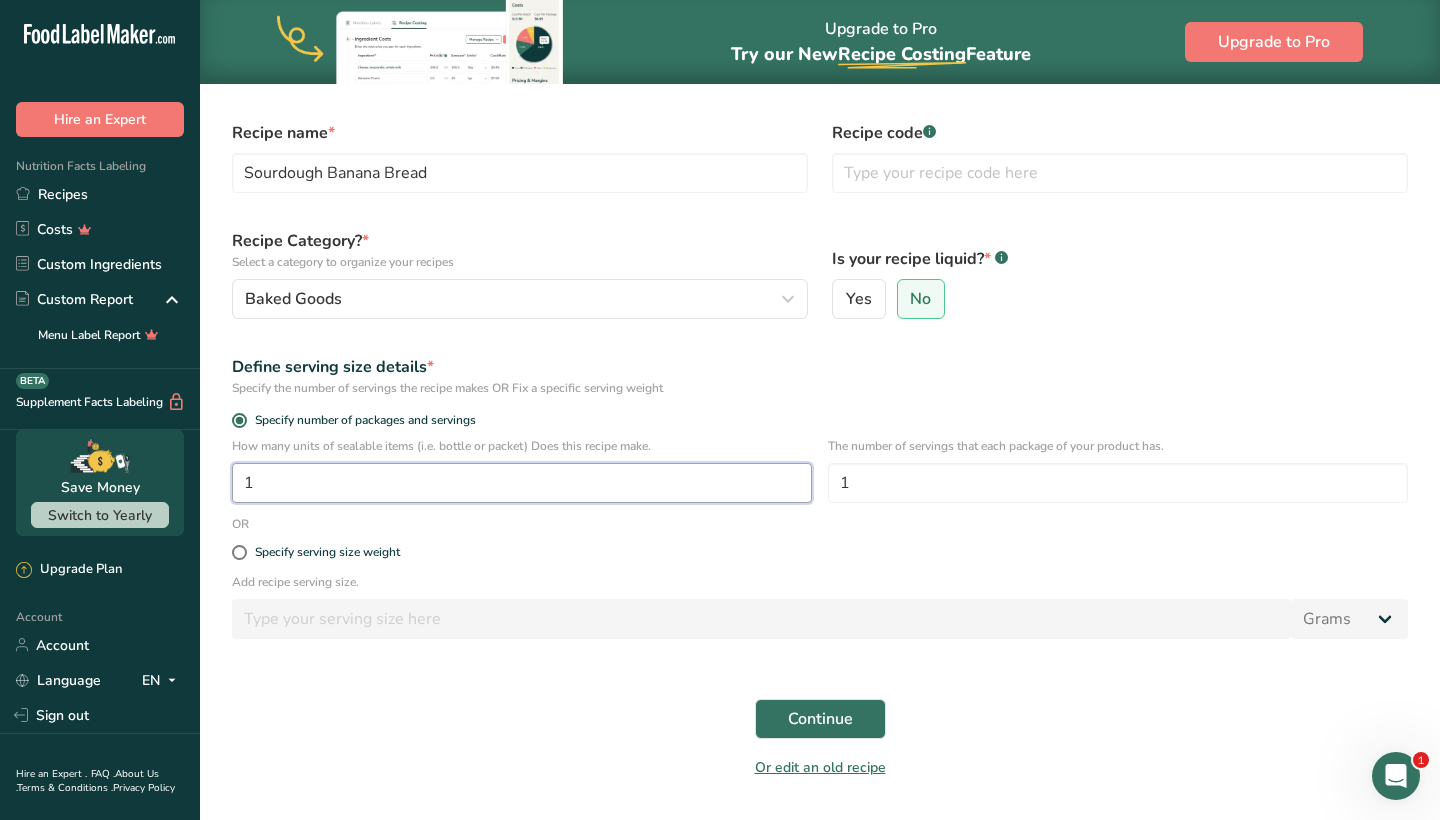 click on "1" at bounding box center (522, 483) 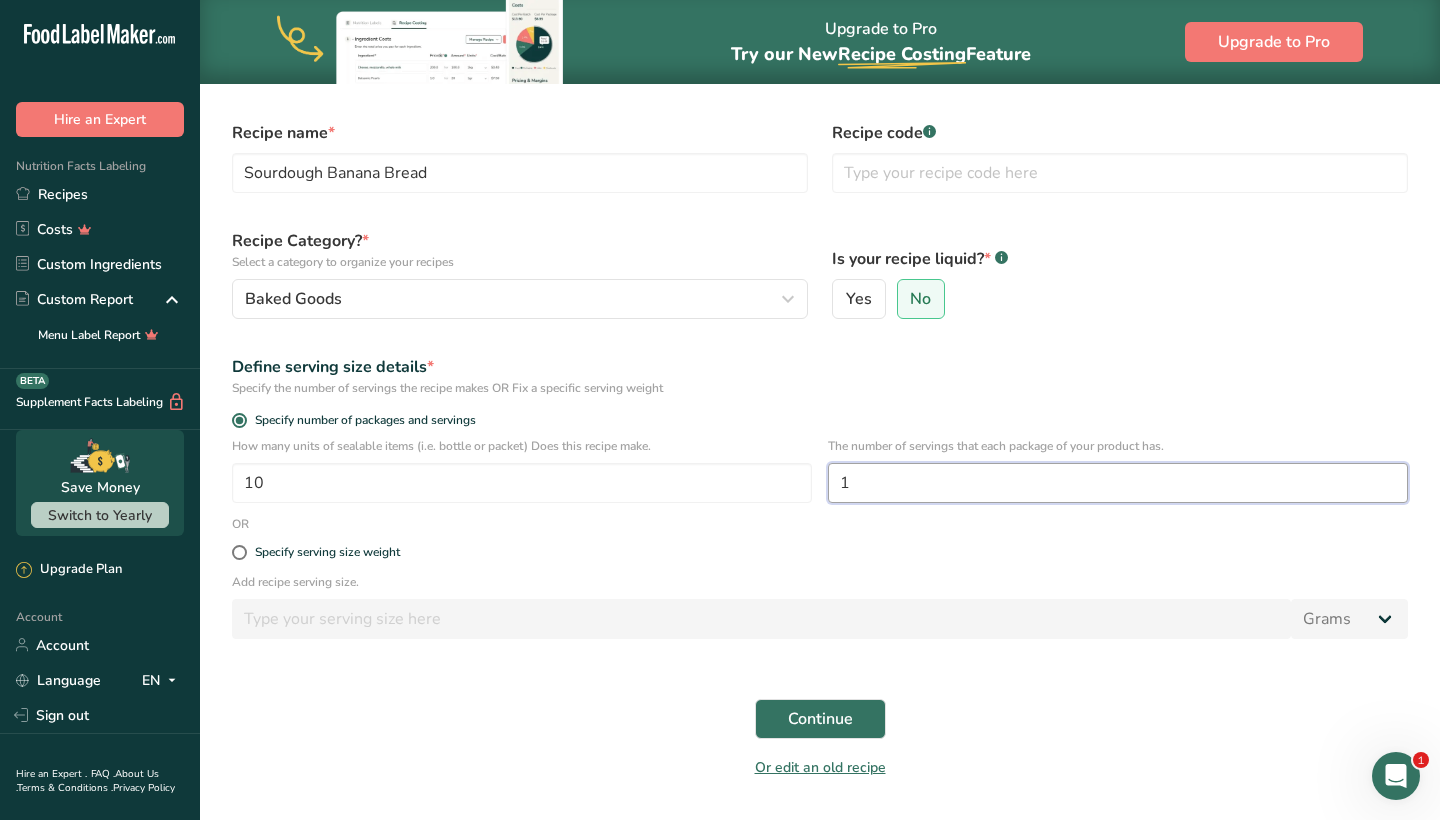 click on "1" at bounding box center (1118, 483) 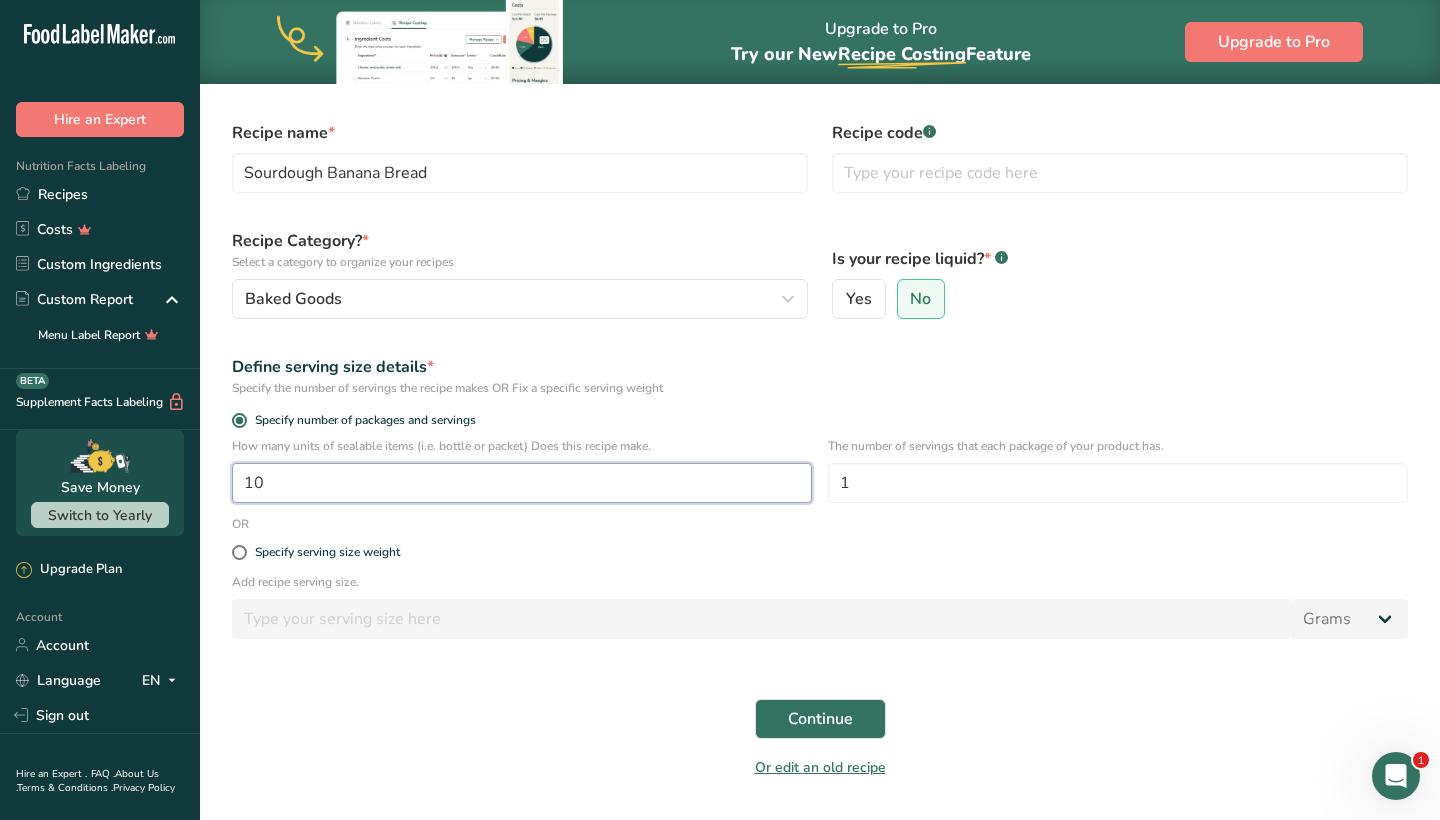 click on "10" at bounding box center (522, 483) 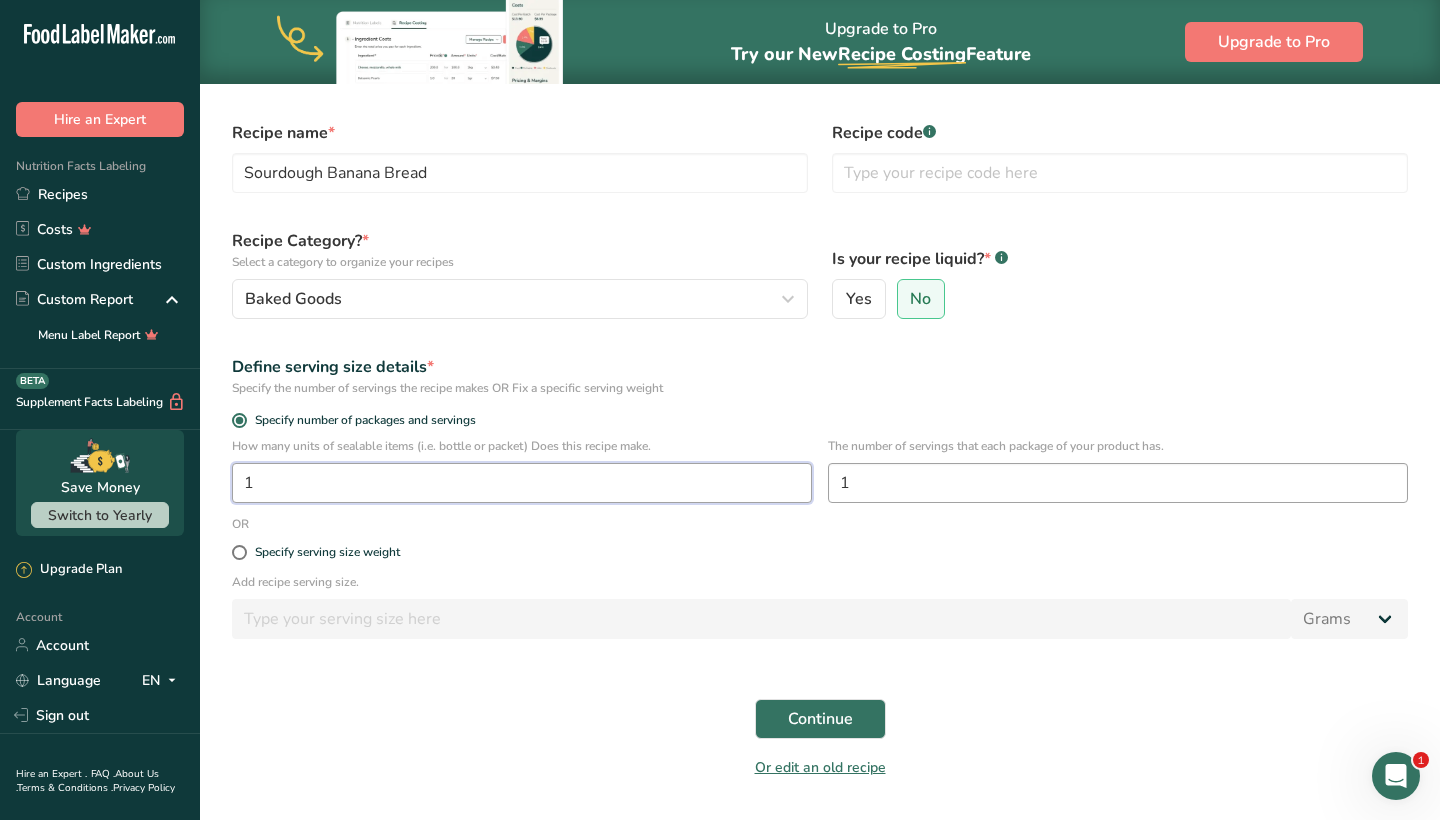 type on "1" 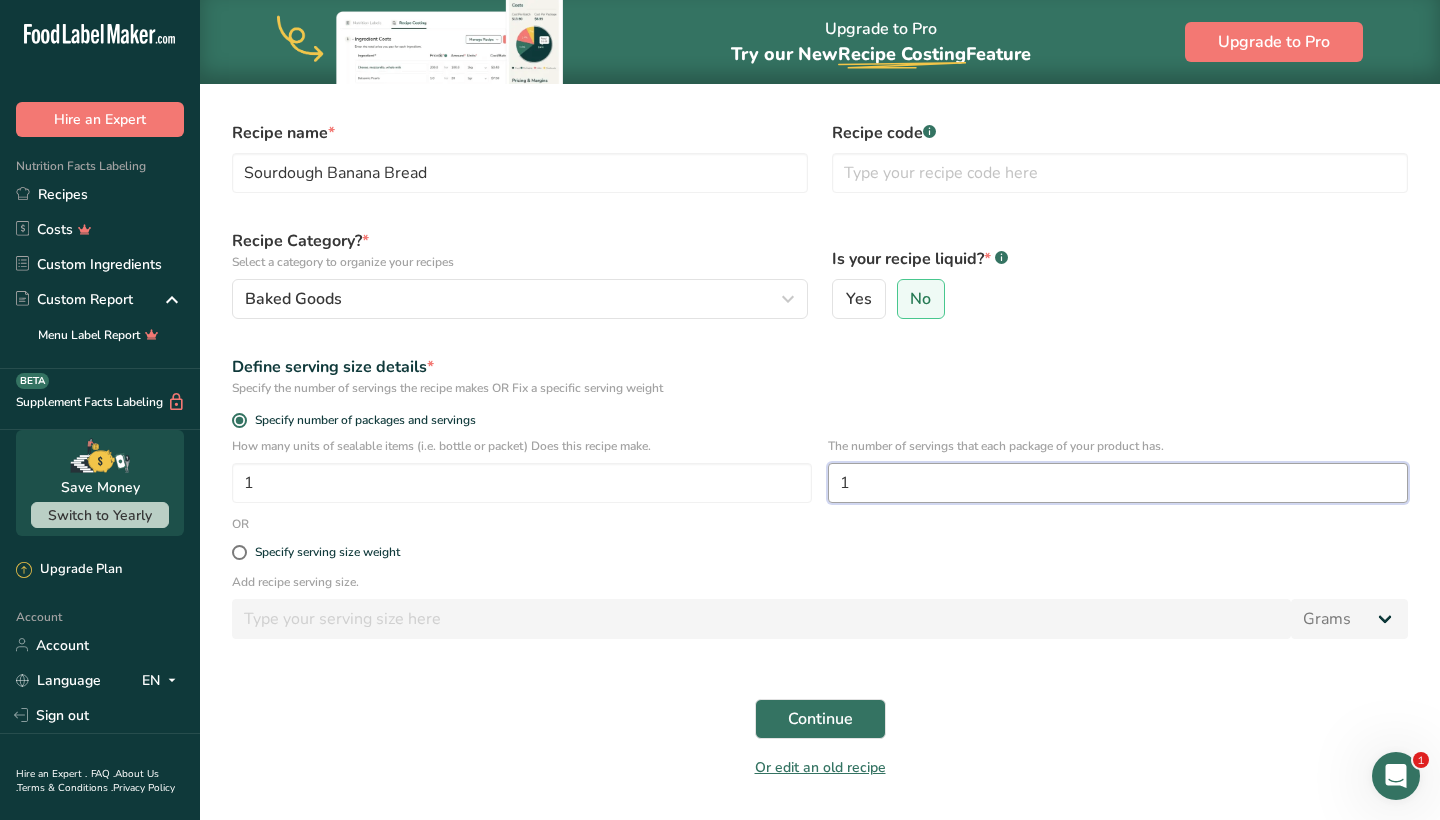 click on "1" at bounding box center [1118, 483] 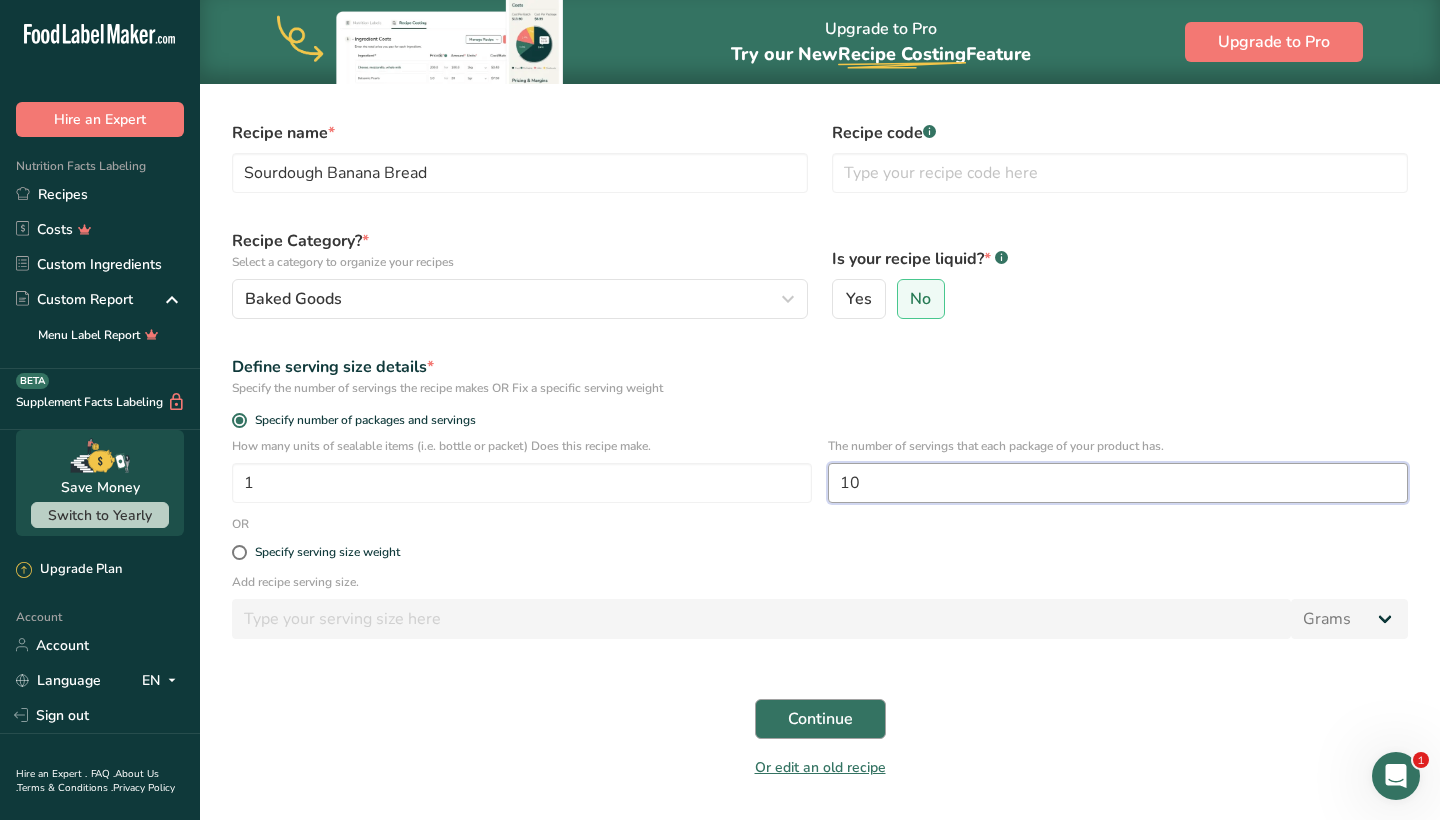 type on "10" 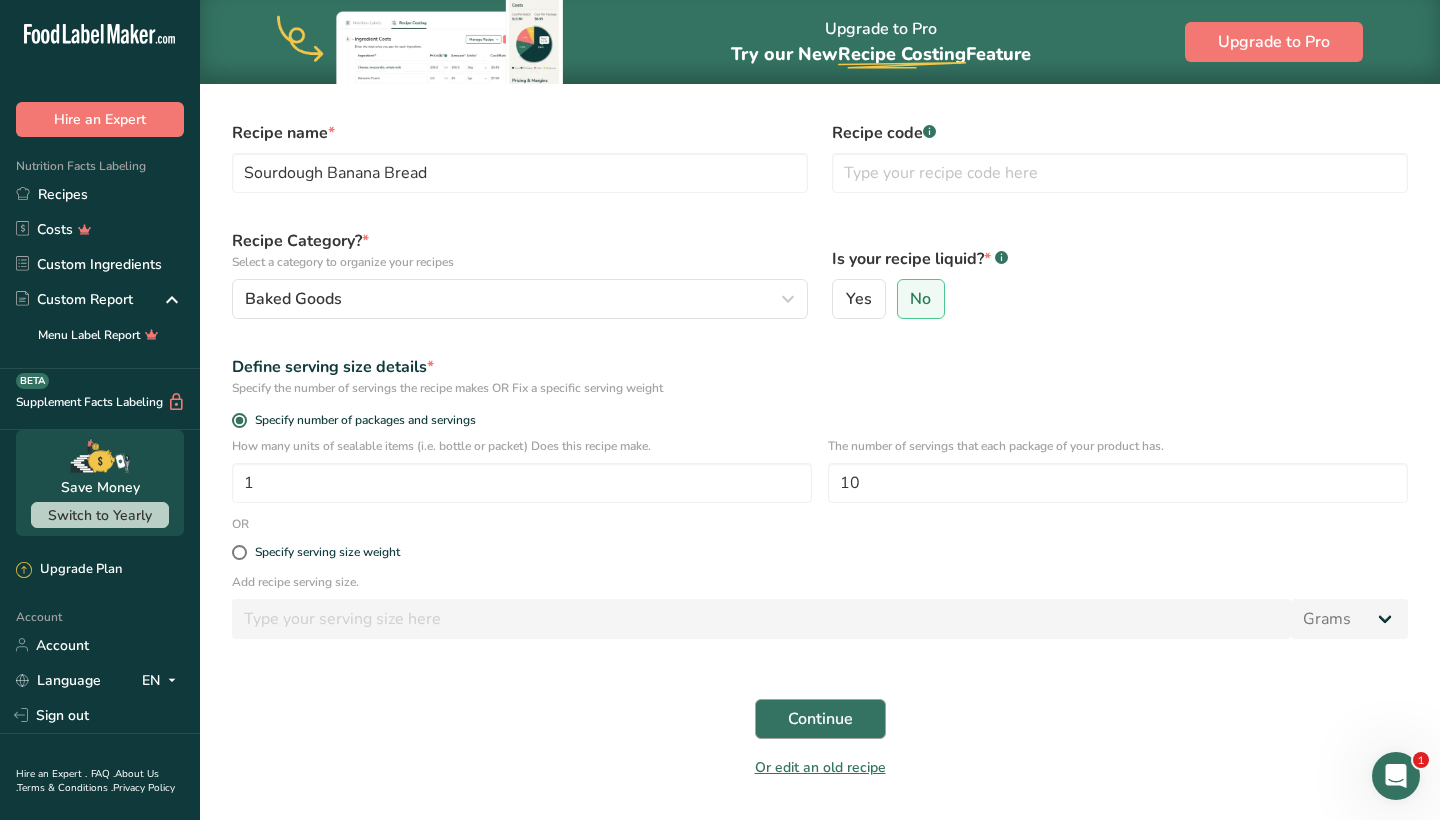 click on "Continue" at bounding box center (820, 719) 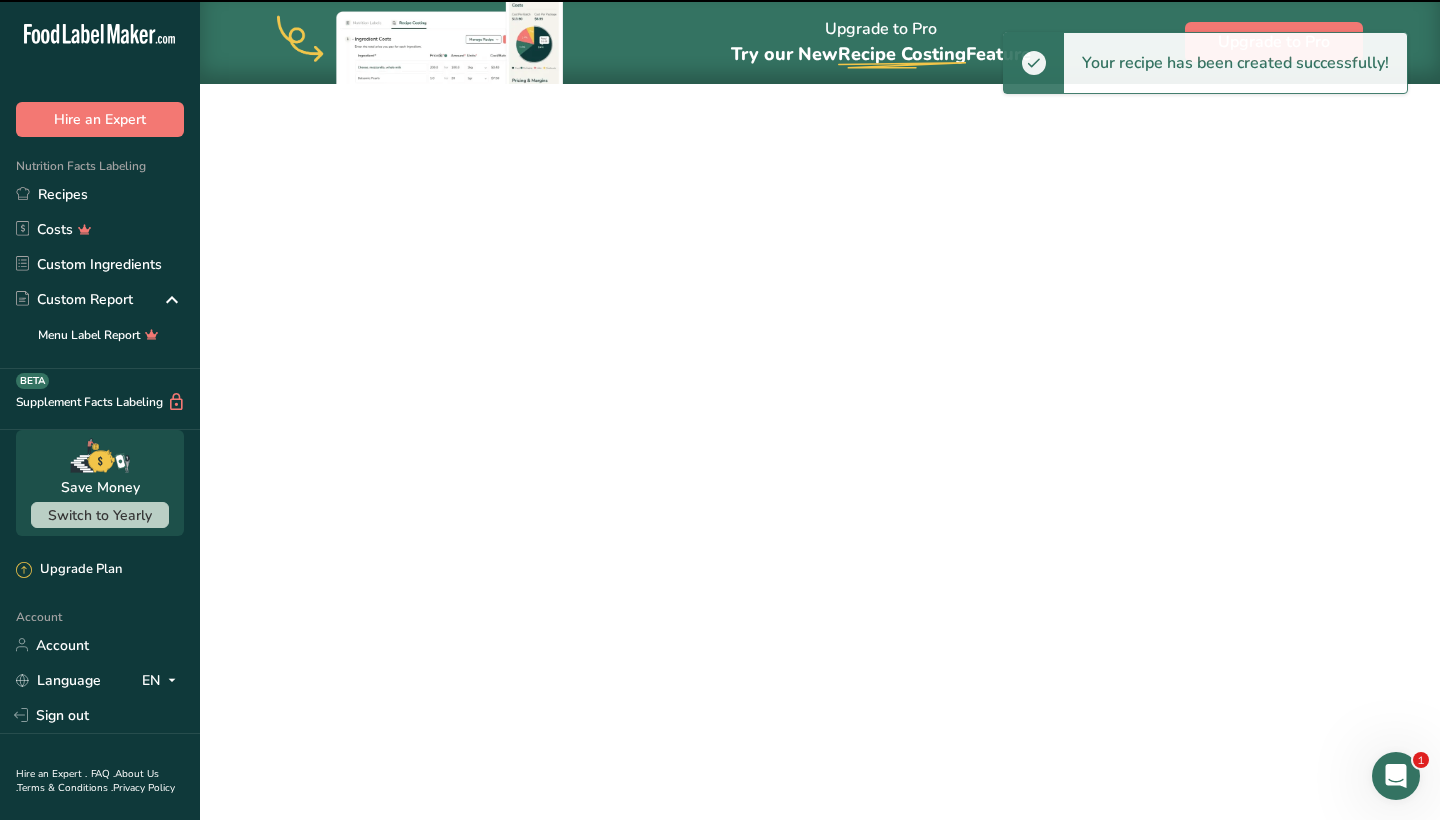 scroll, scrollTop: 0, scrollLeft: 0, axis: both 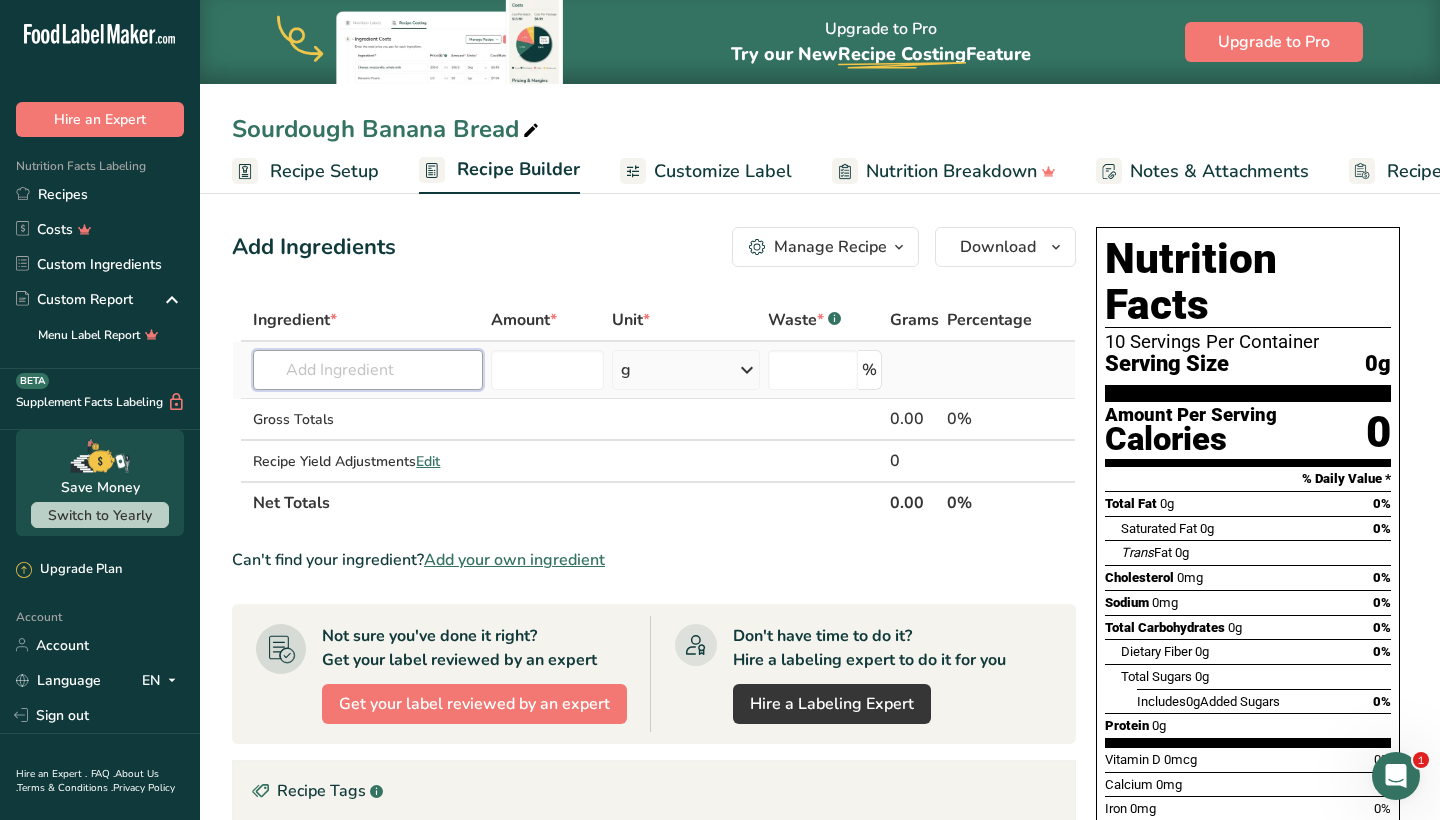 click at bounding box center [368, 370] 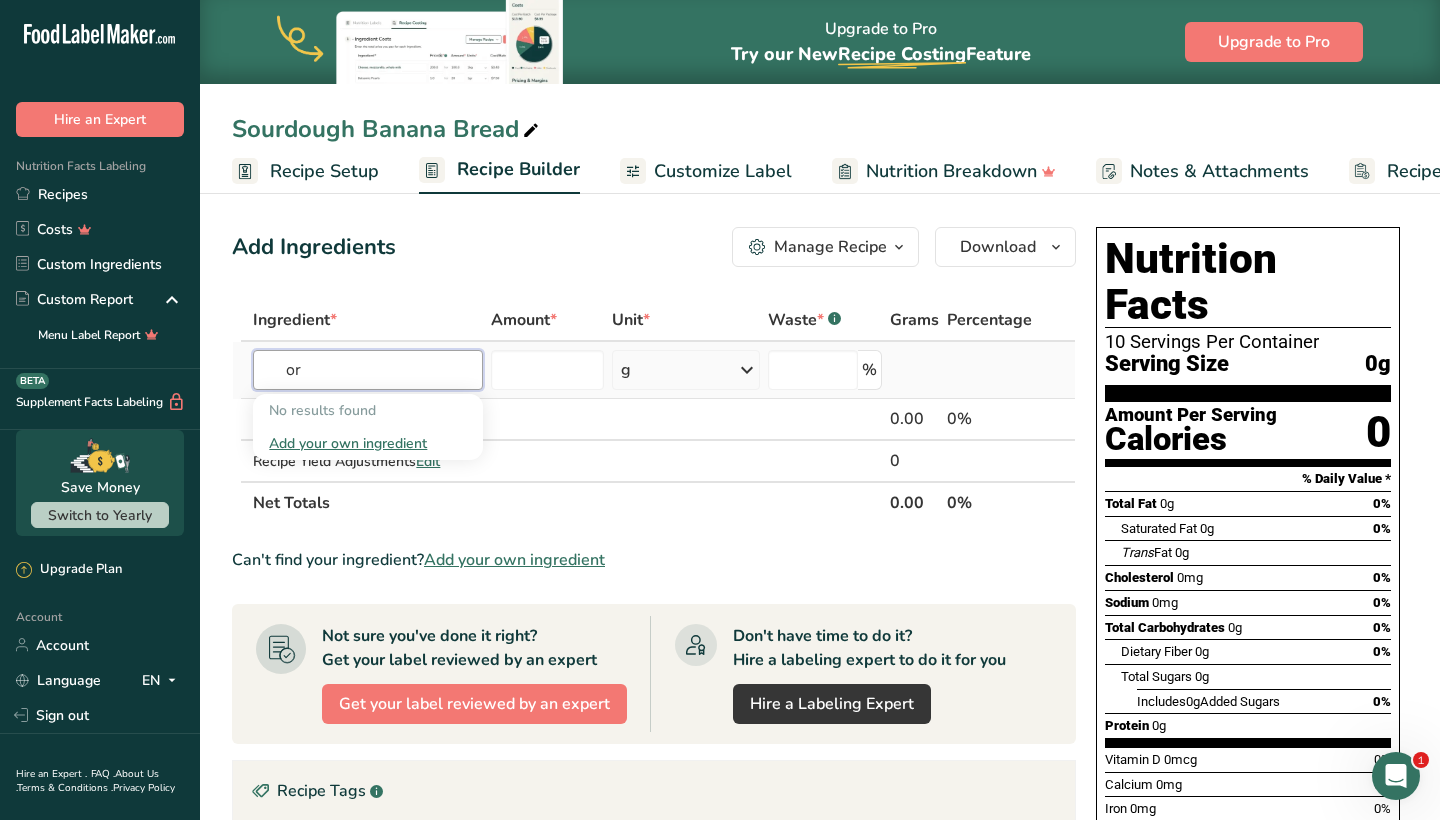 type on "o" 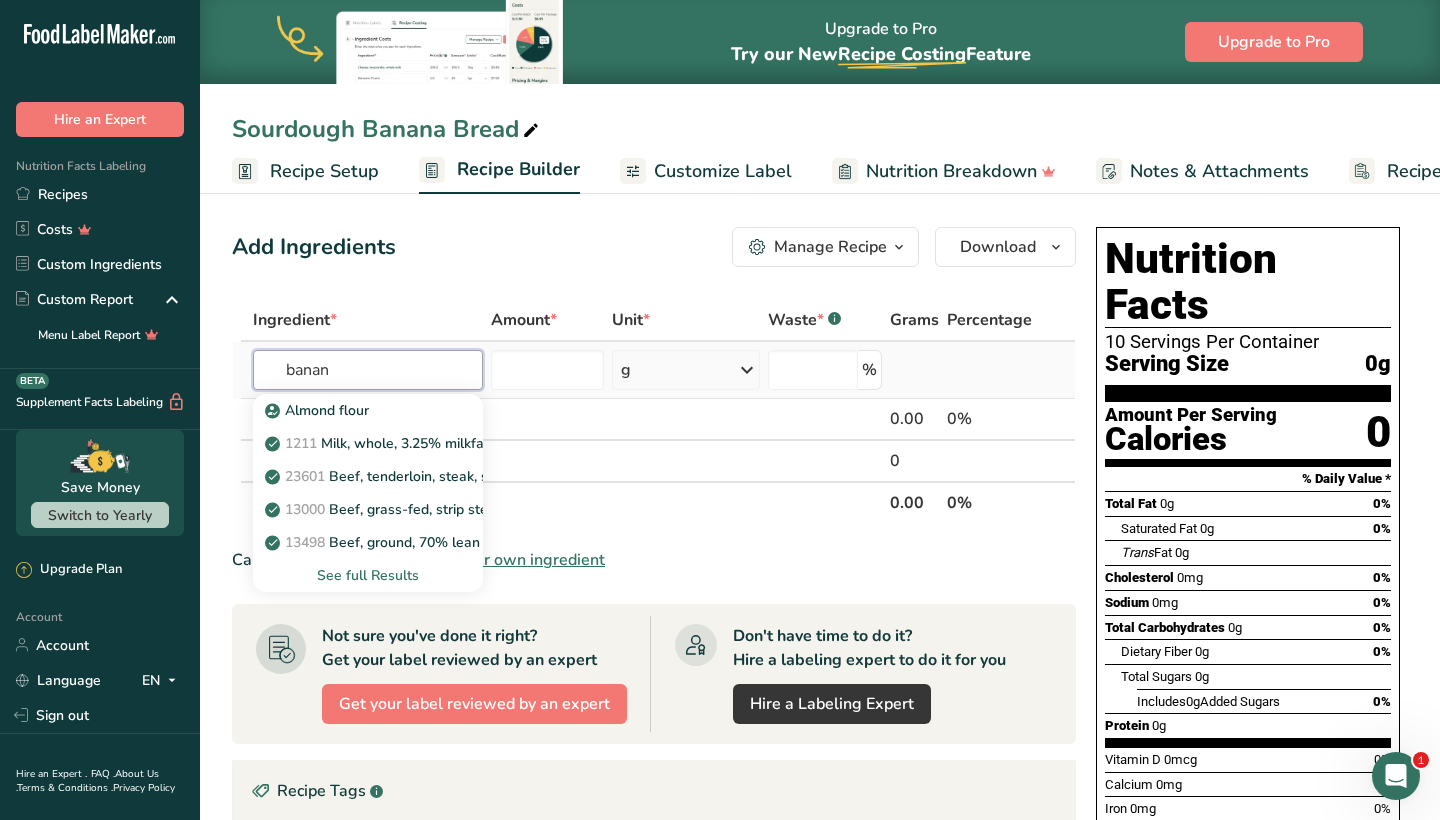 type on "banana" 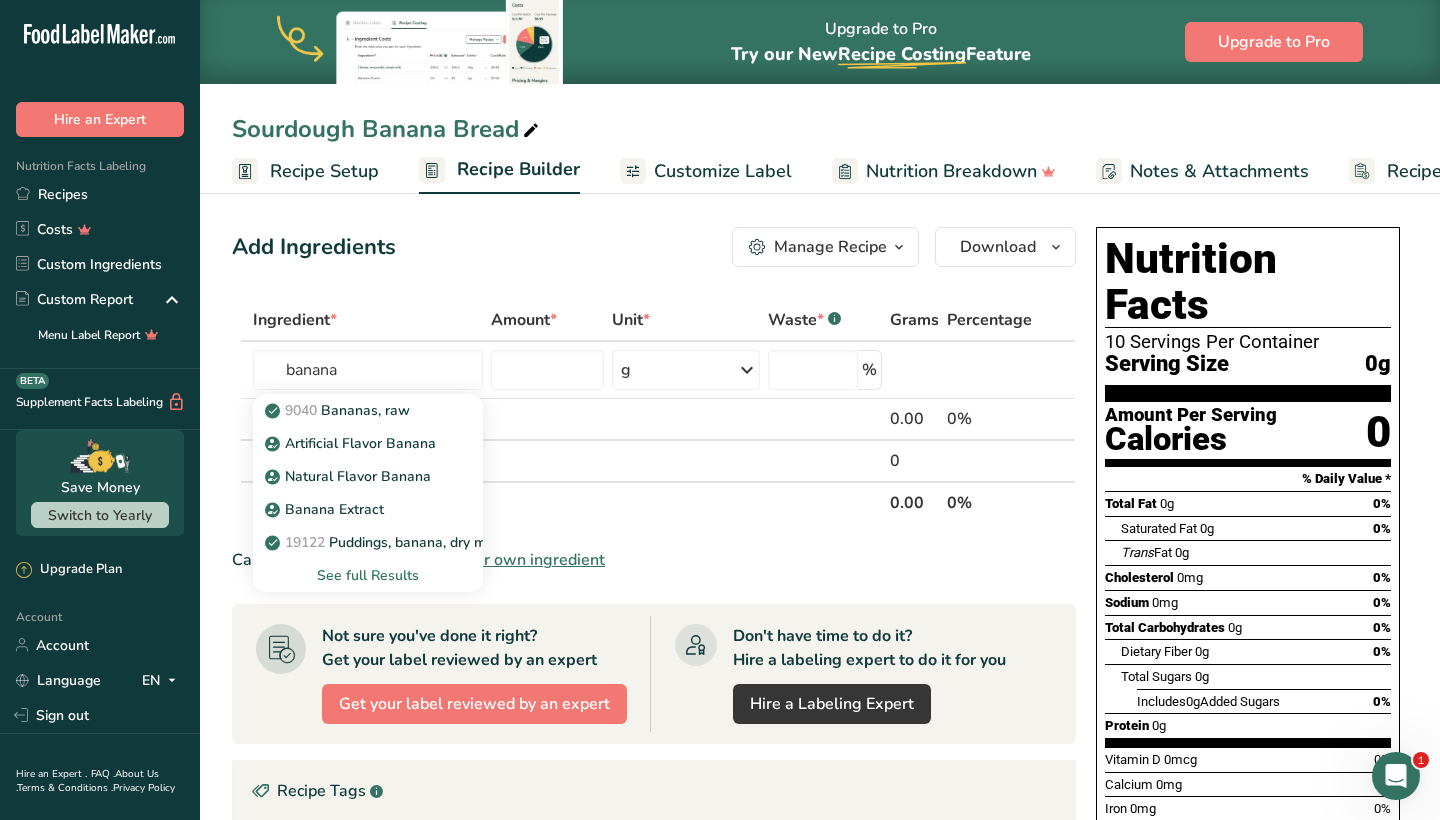 type 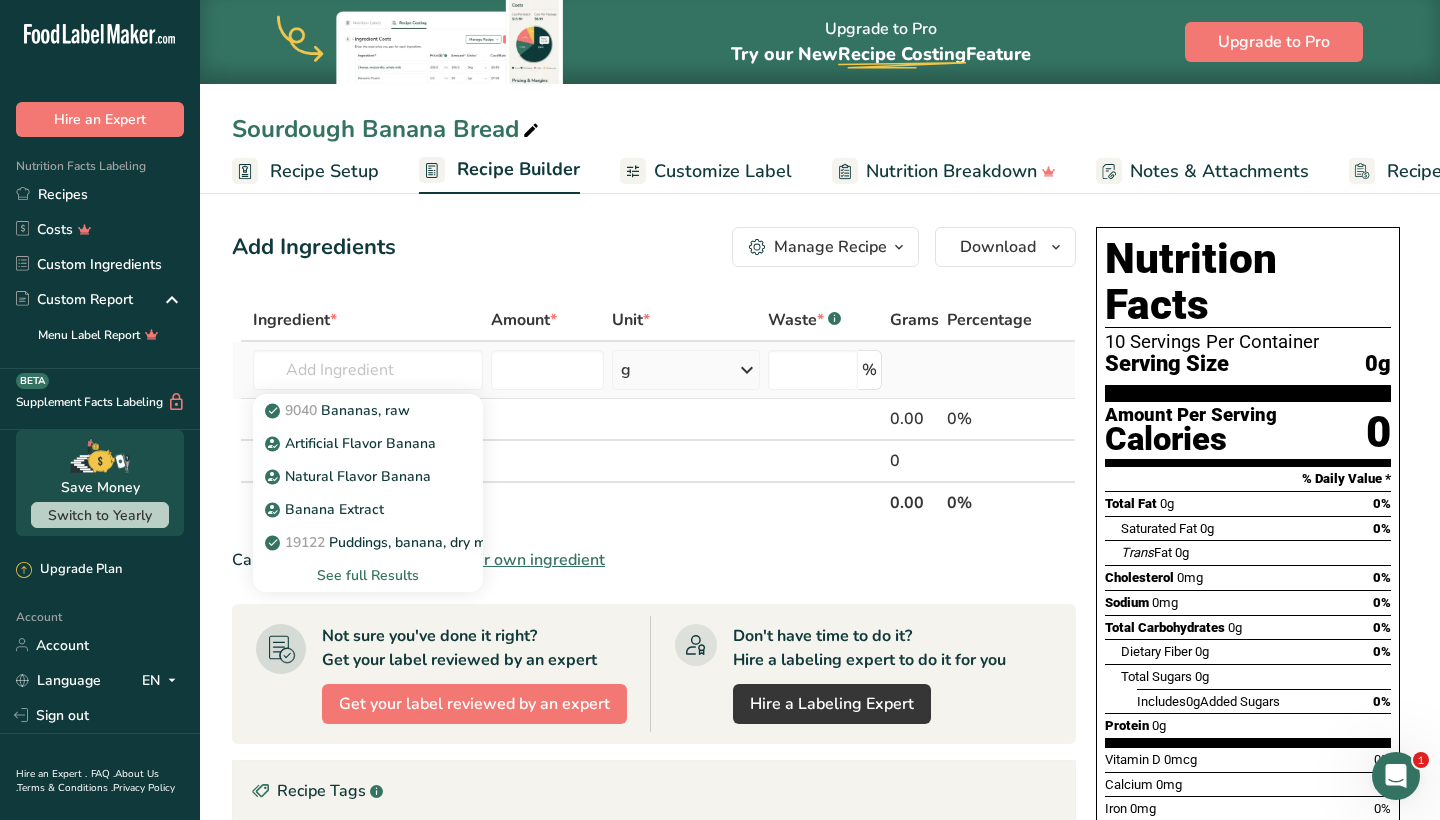 click on "See full Results" at bounding box center (368, 575) 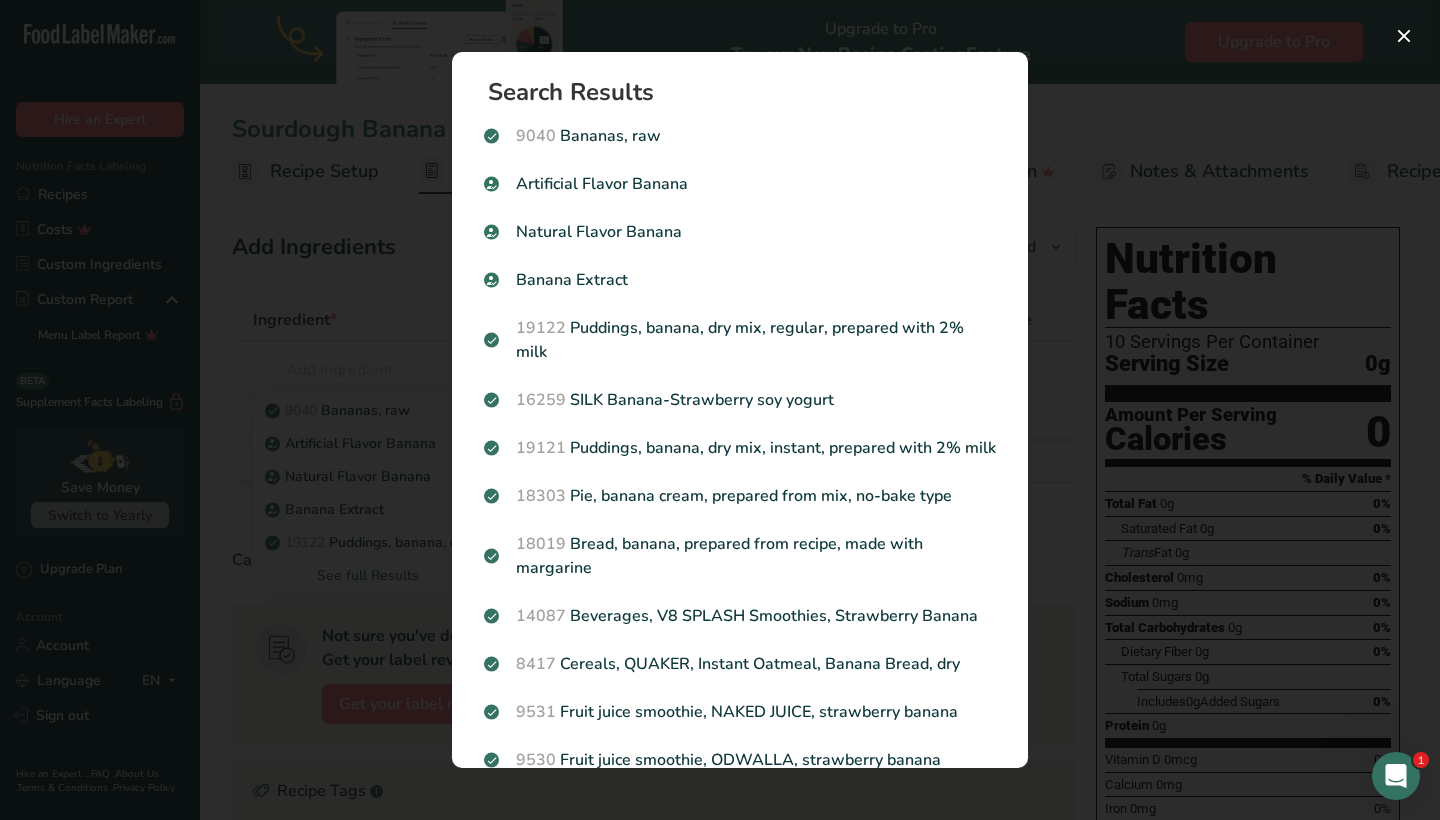 click at bounding box center [720, 410] 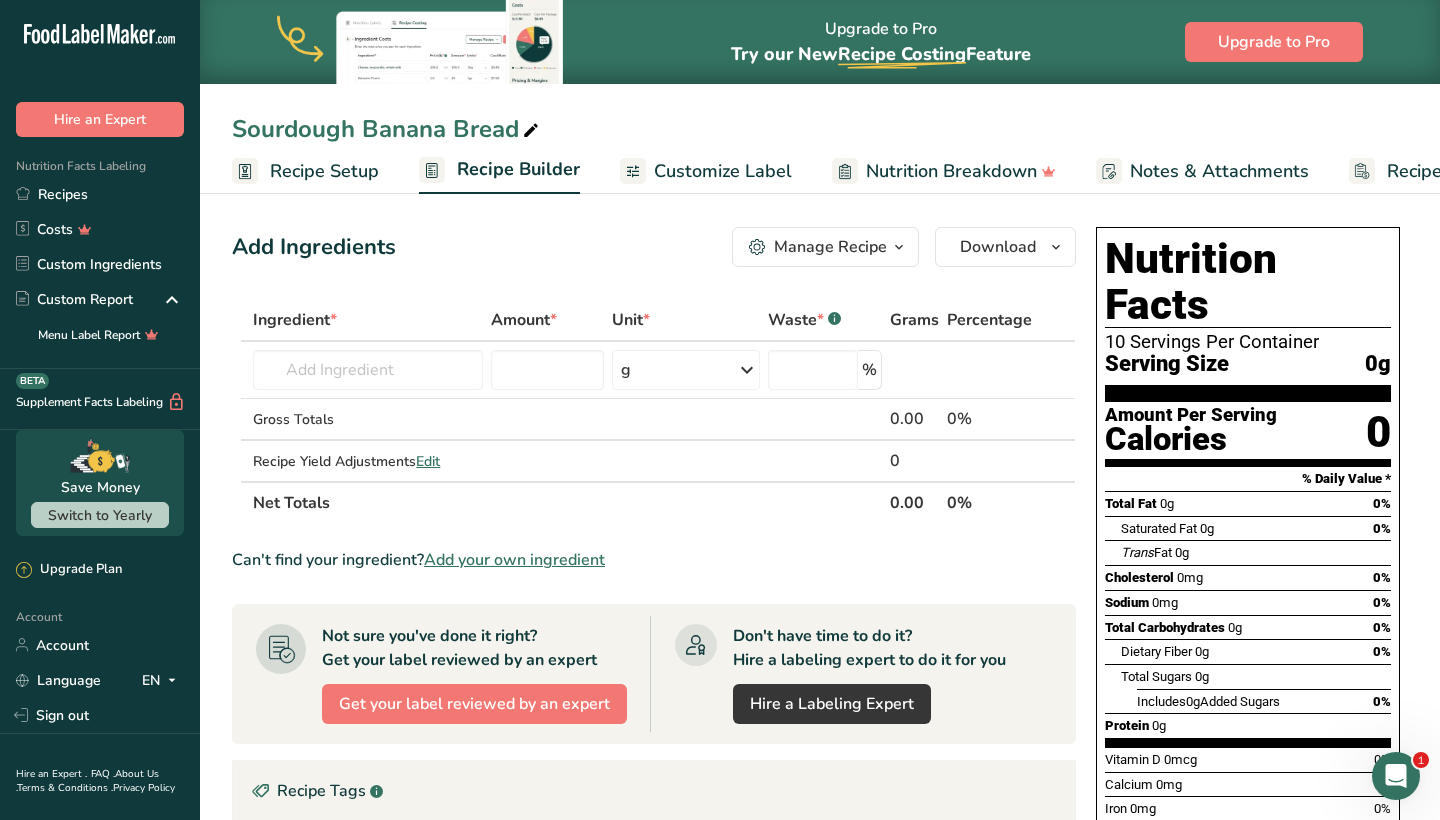 click on "Add your own ingredient" at bounding box center (514, 560) 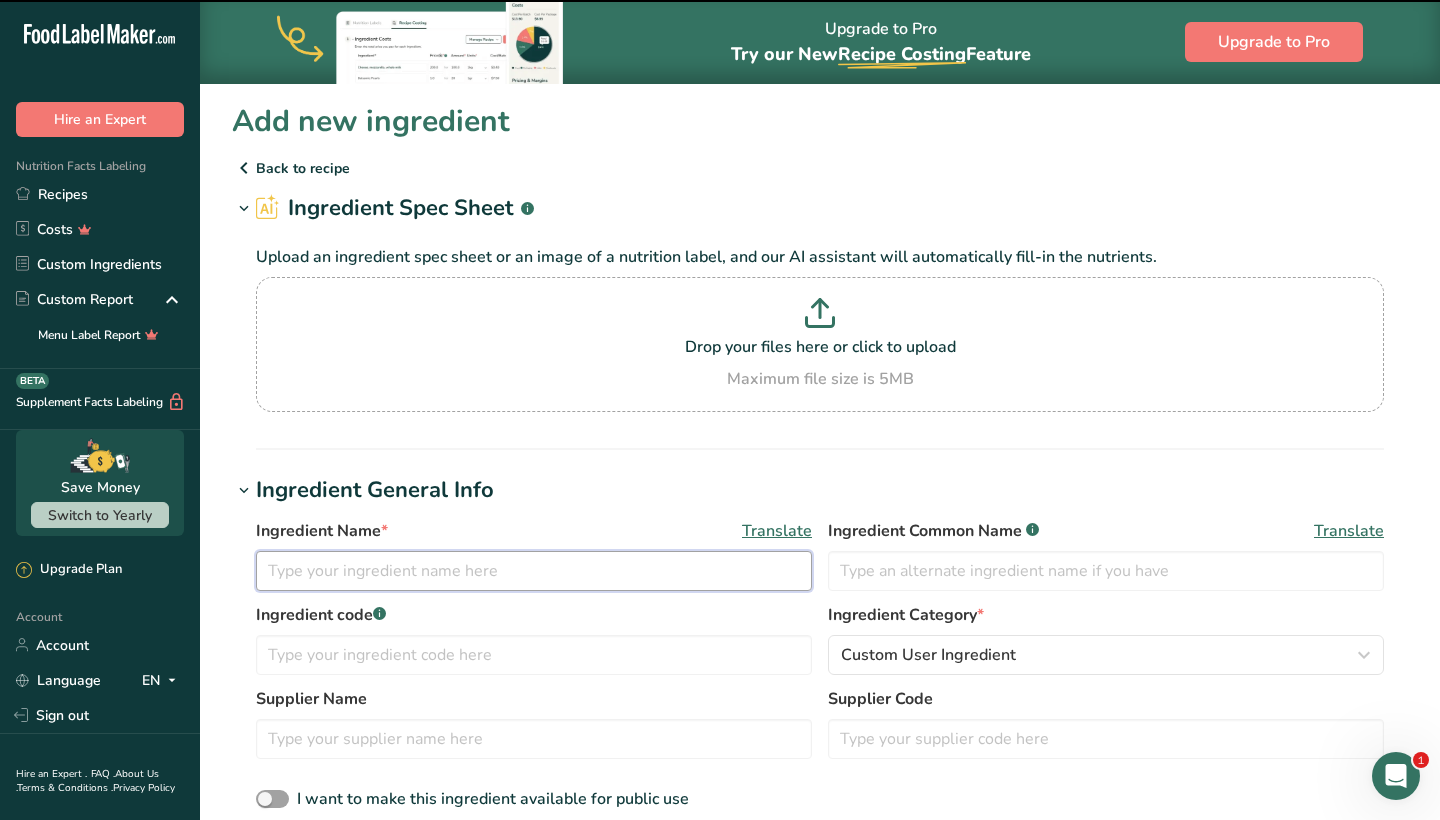 click at bounding box center [534, 571] 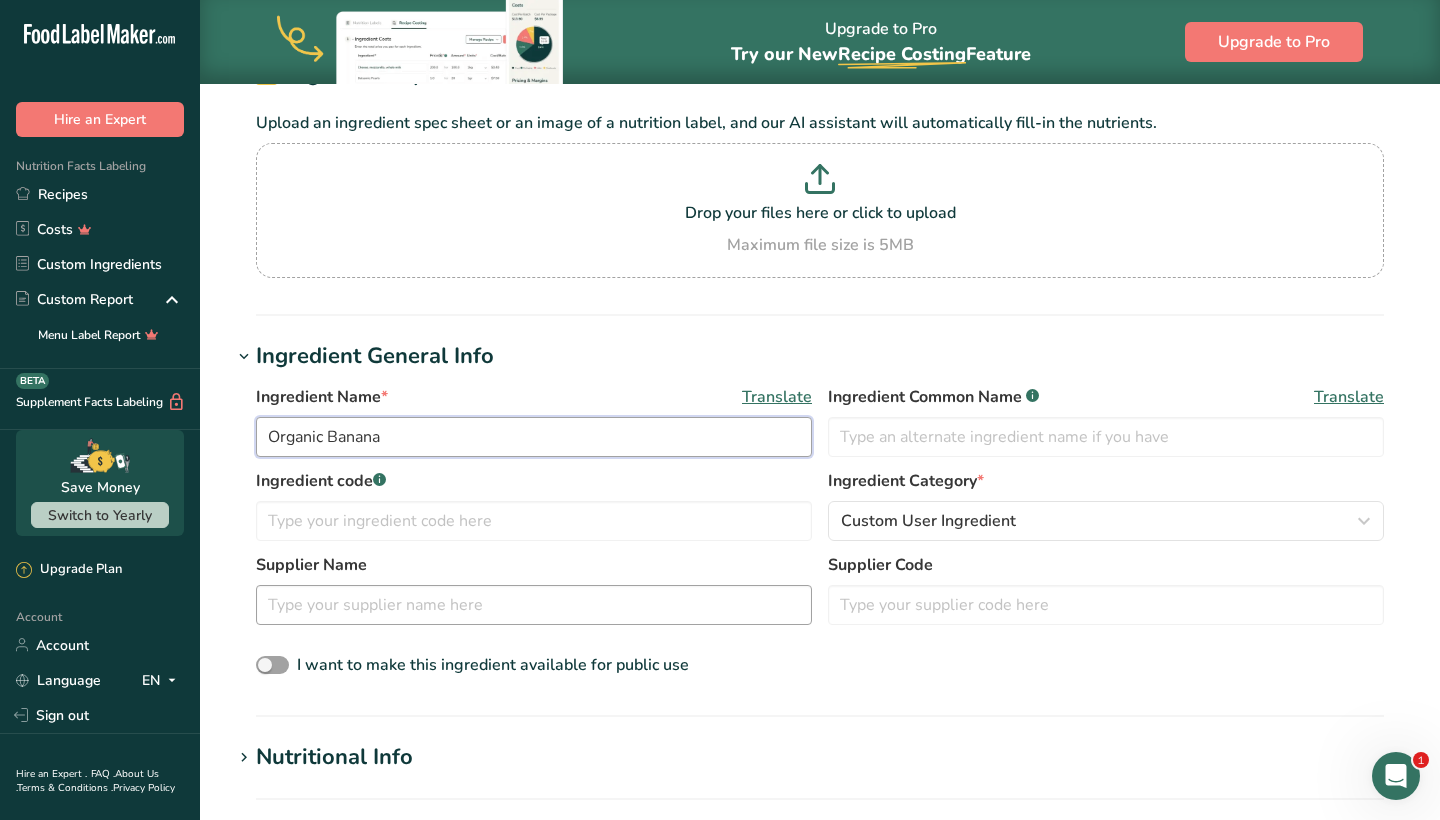 scroll, scrollTop: 148, scrollLeft: 0, axis: vertical 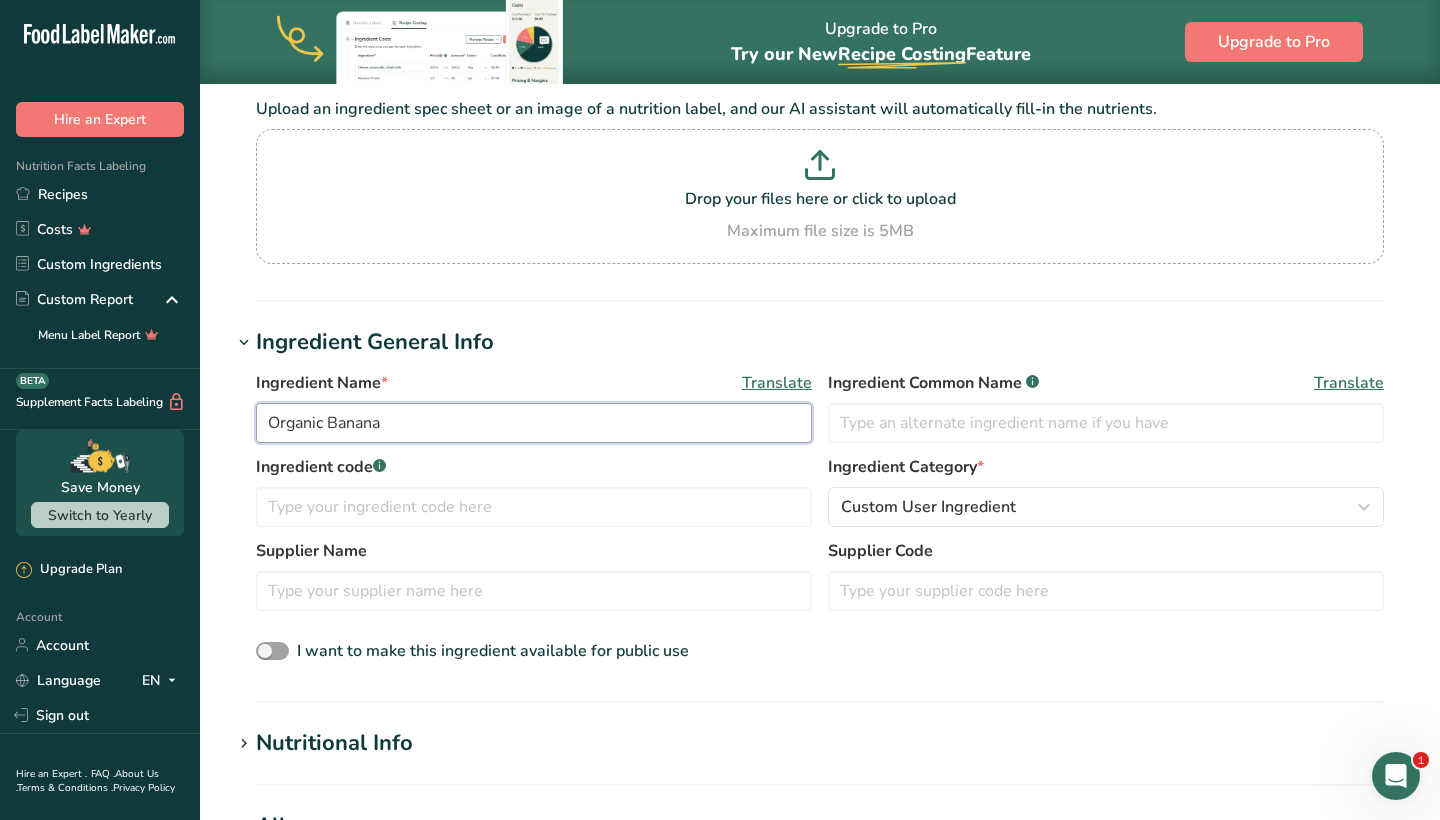 drag, startPoint x: 423, startPoint y: 427, endPoint x: 223, endPoint y: 434, distance: 200.12247 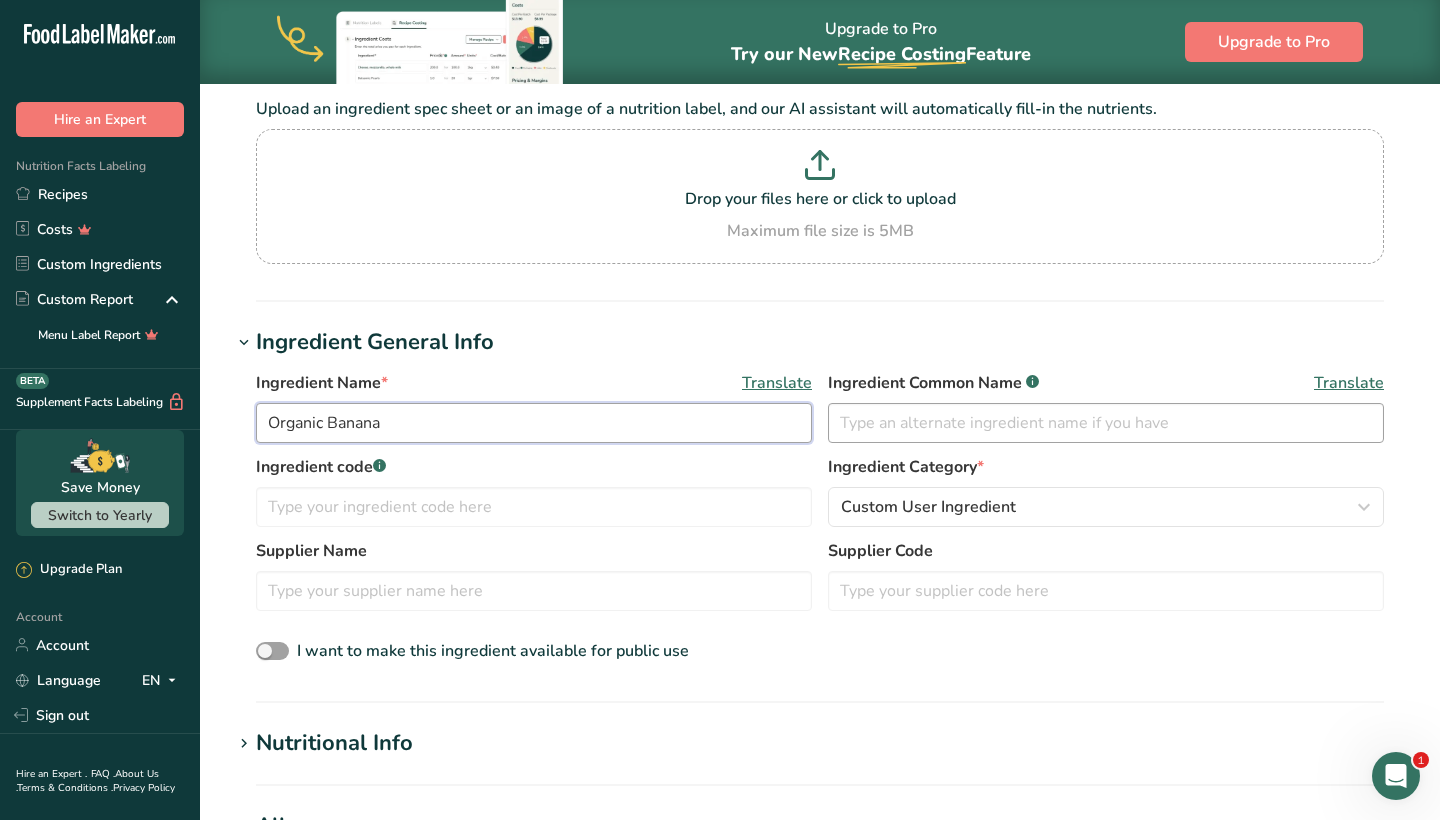 type on "Organic Banana" 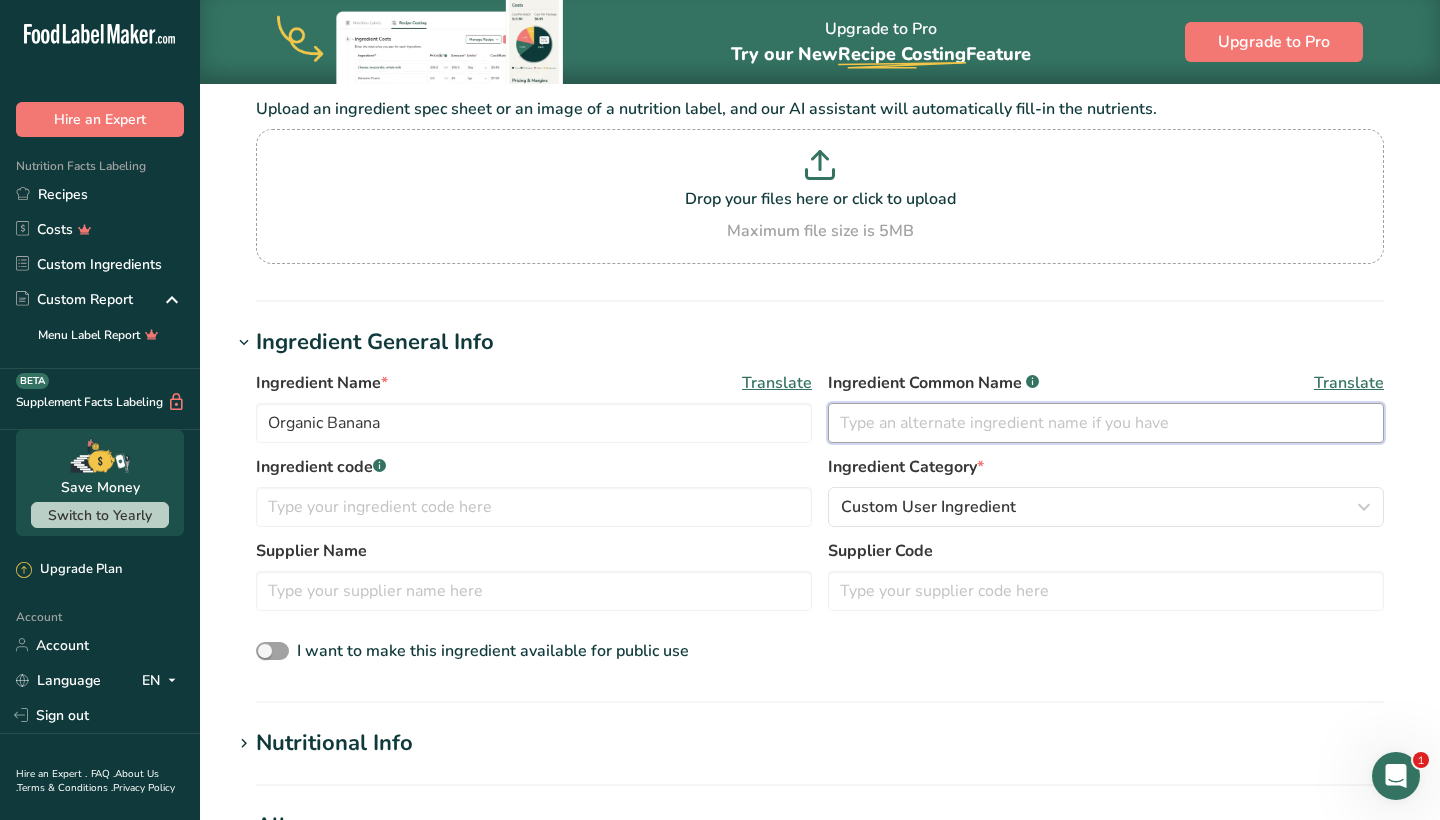 click at bounding box center [1106, 423] 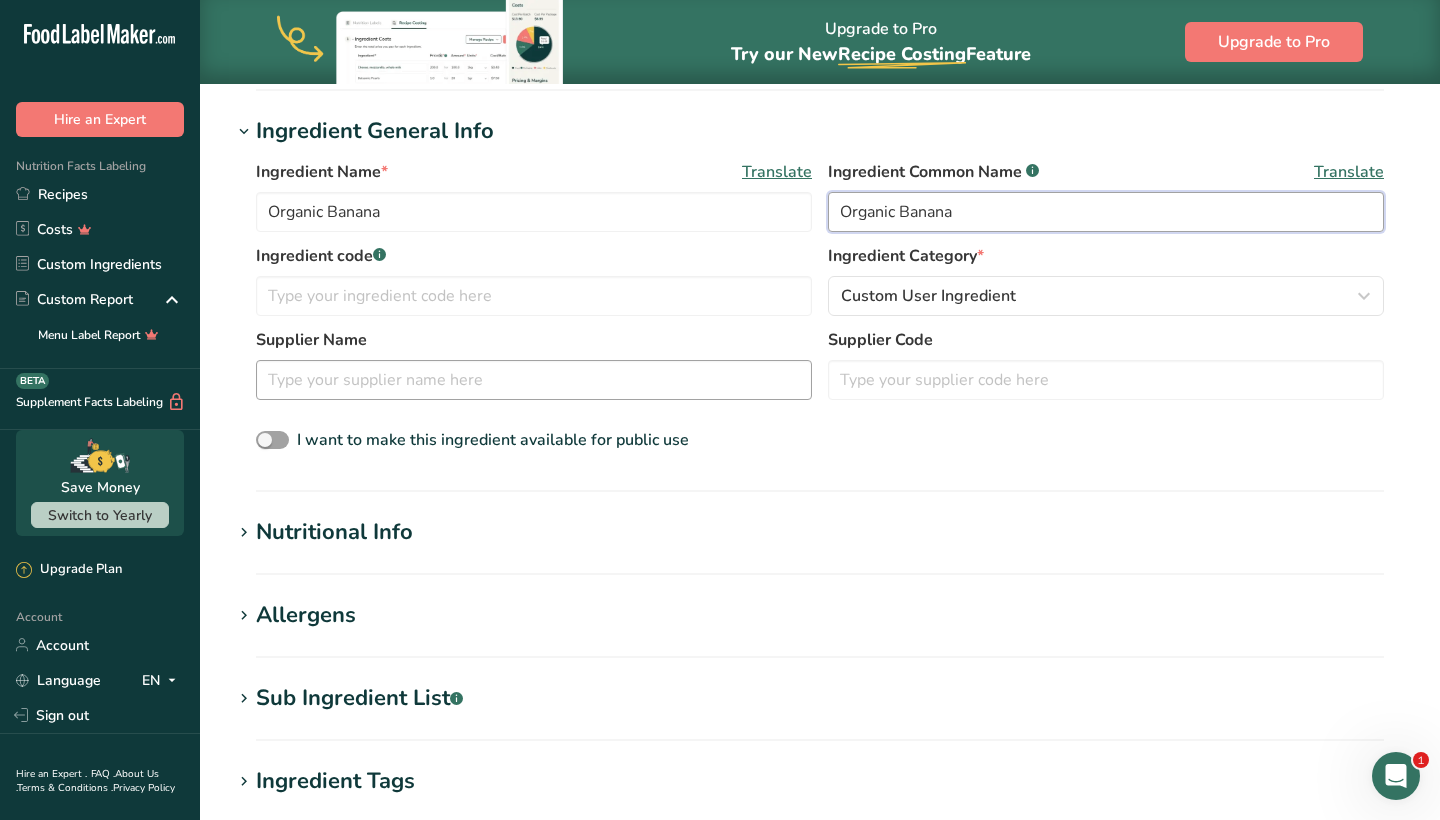 scroll, scrollTop: 364, scrollLeft: 0, axis: vertical 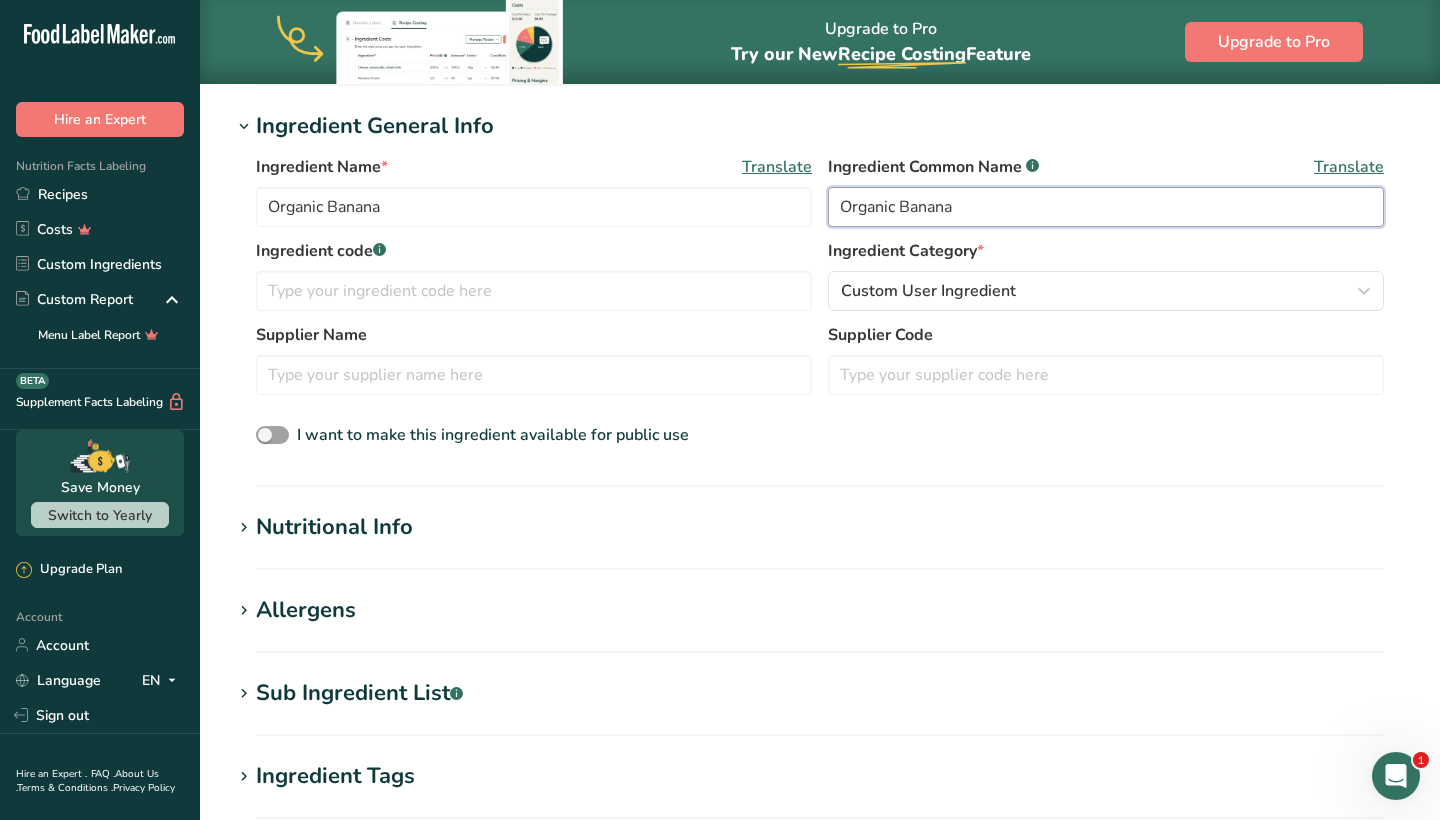 type on "Organic Banana" 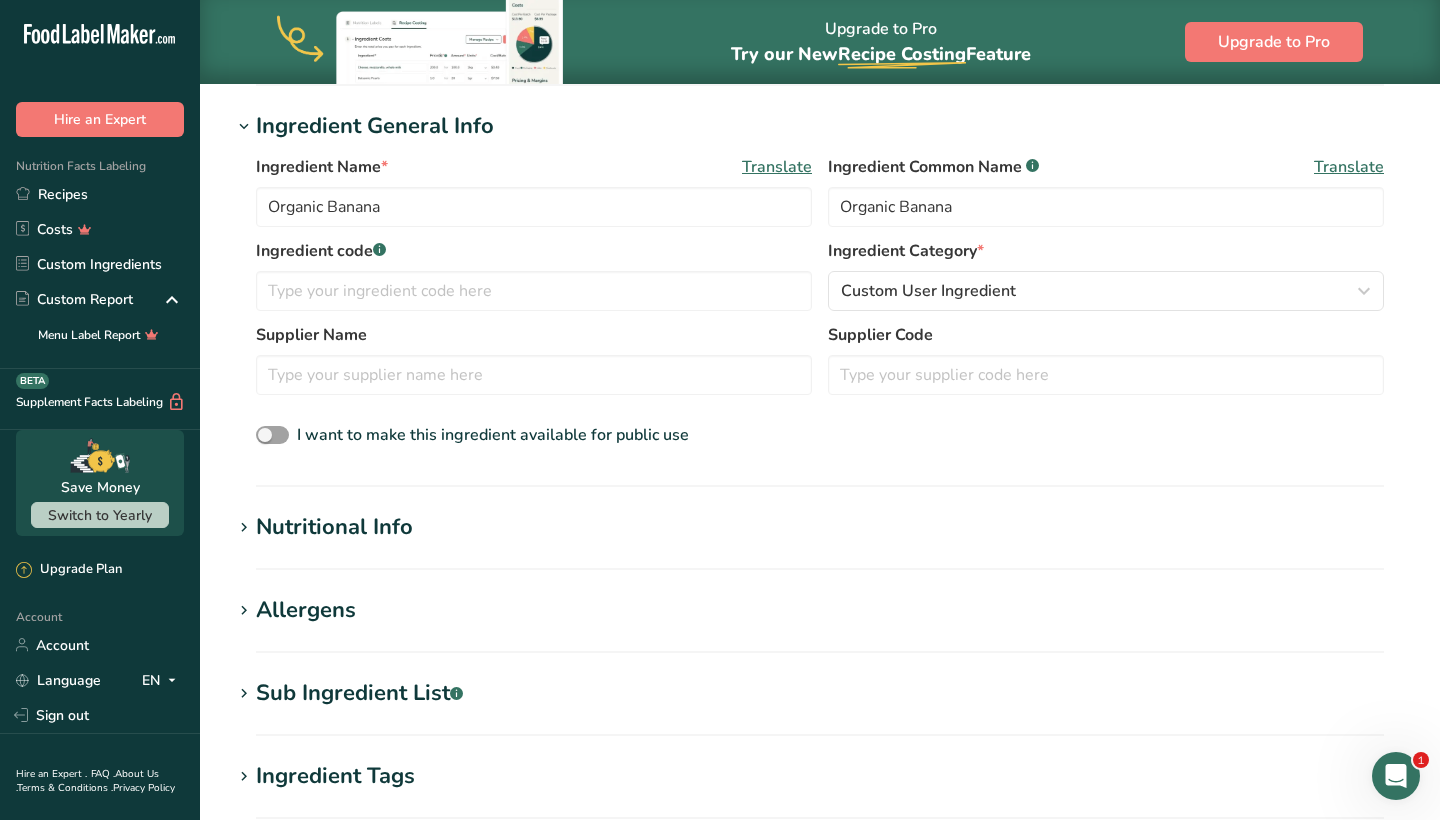 click on "Nutritional Info" at bounding box center [334, 527] 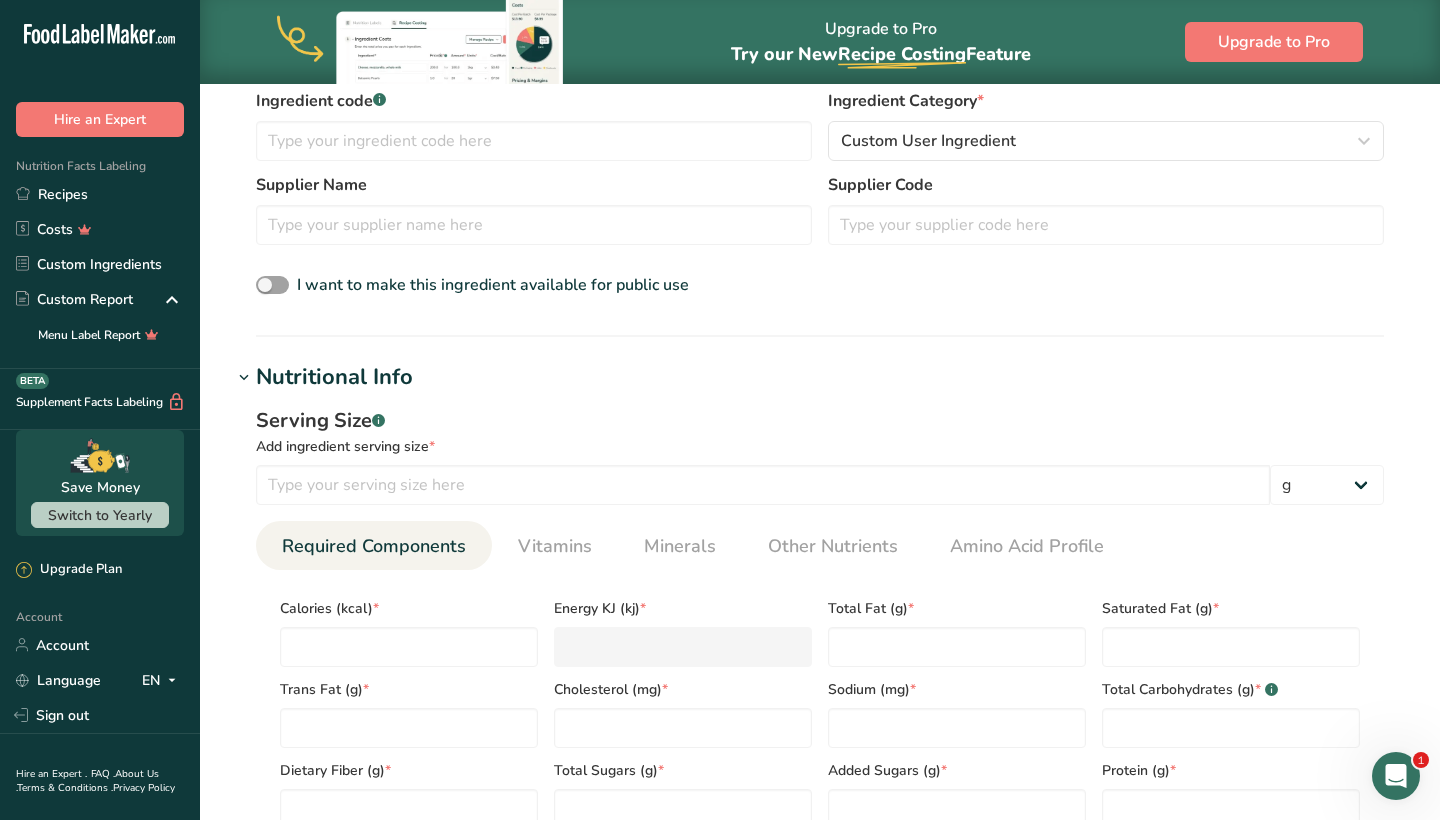 scroll, scrollTop: 518, scrollLeft: 0, axis: vertical 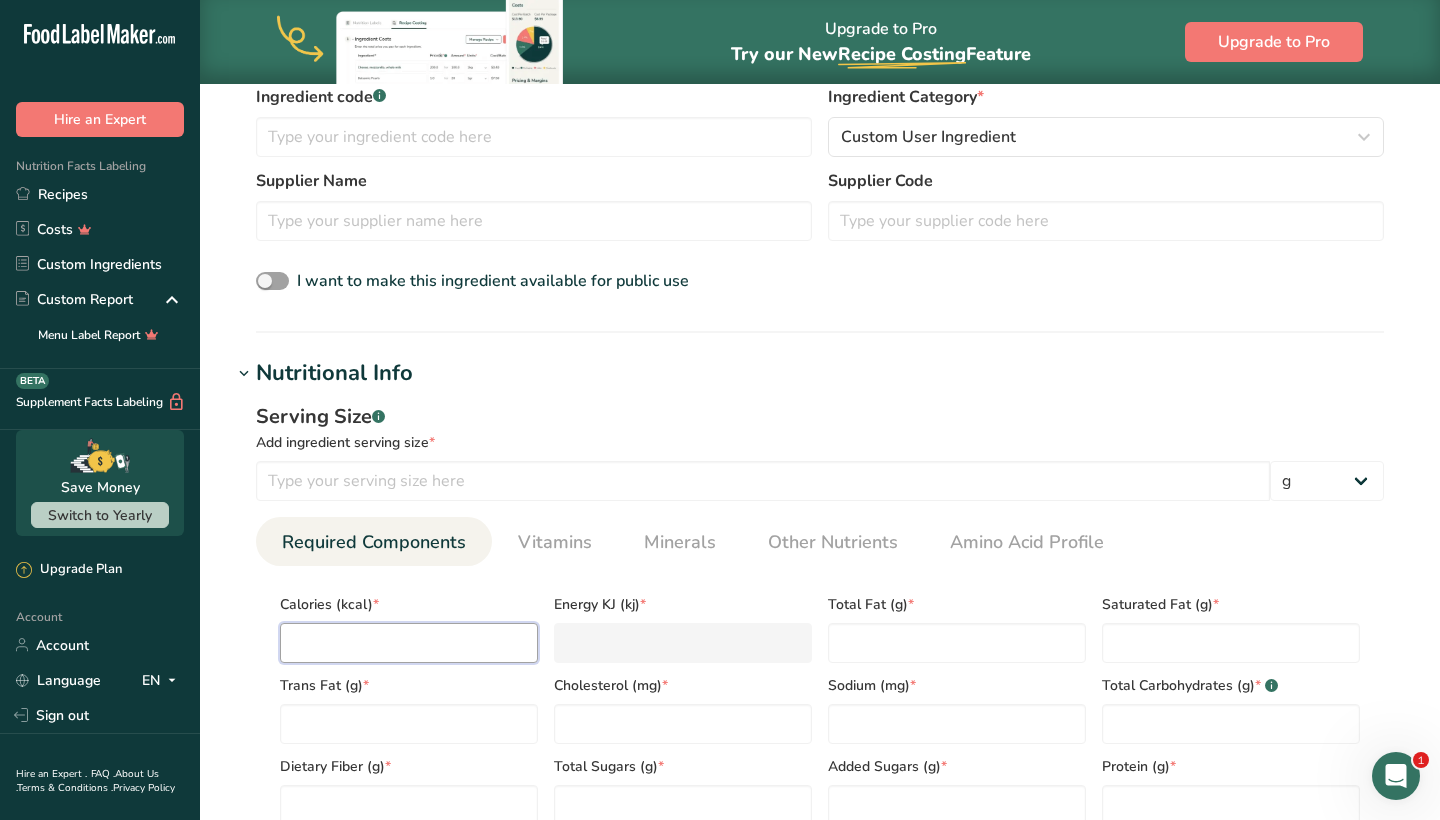 click at bounding box center [409, 643] 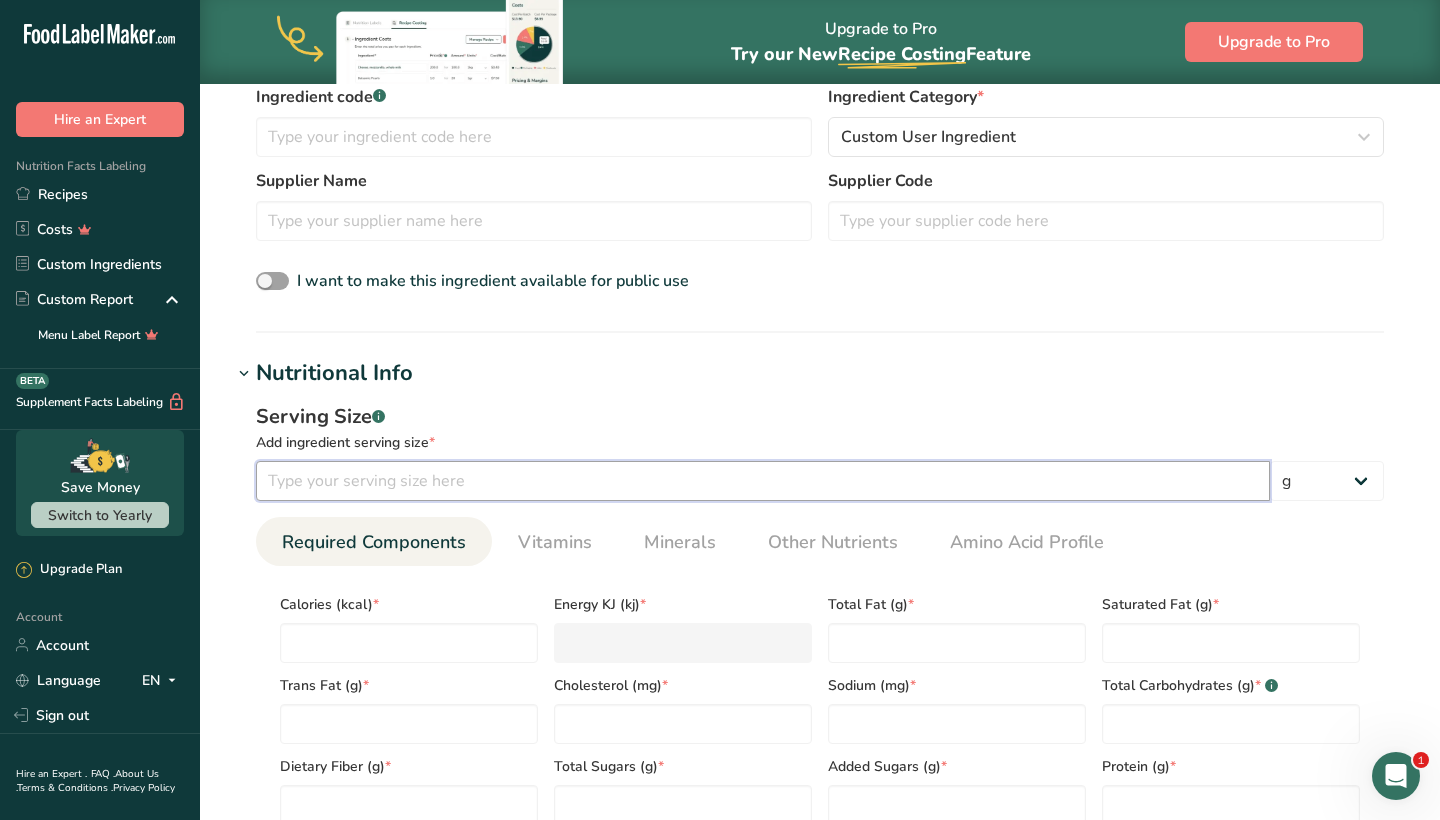 click at bounding box center (763, 481) 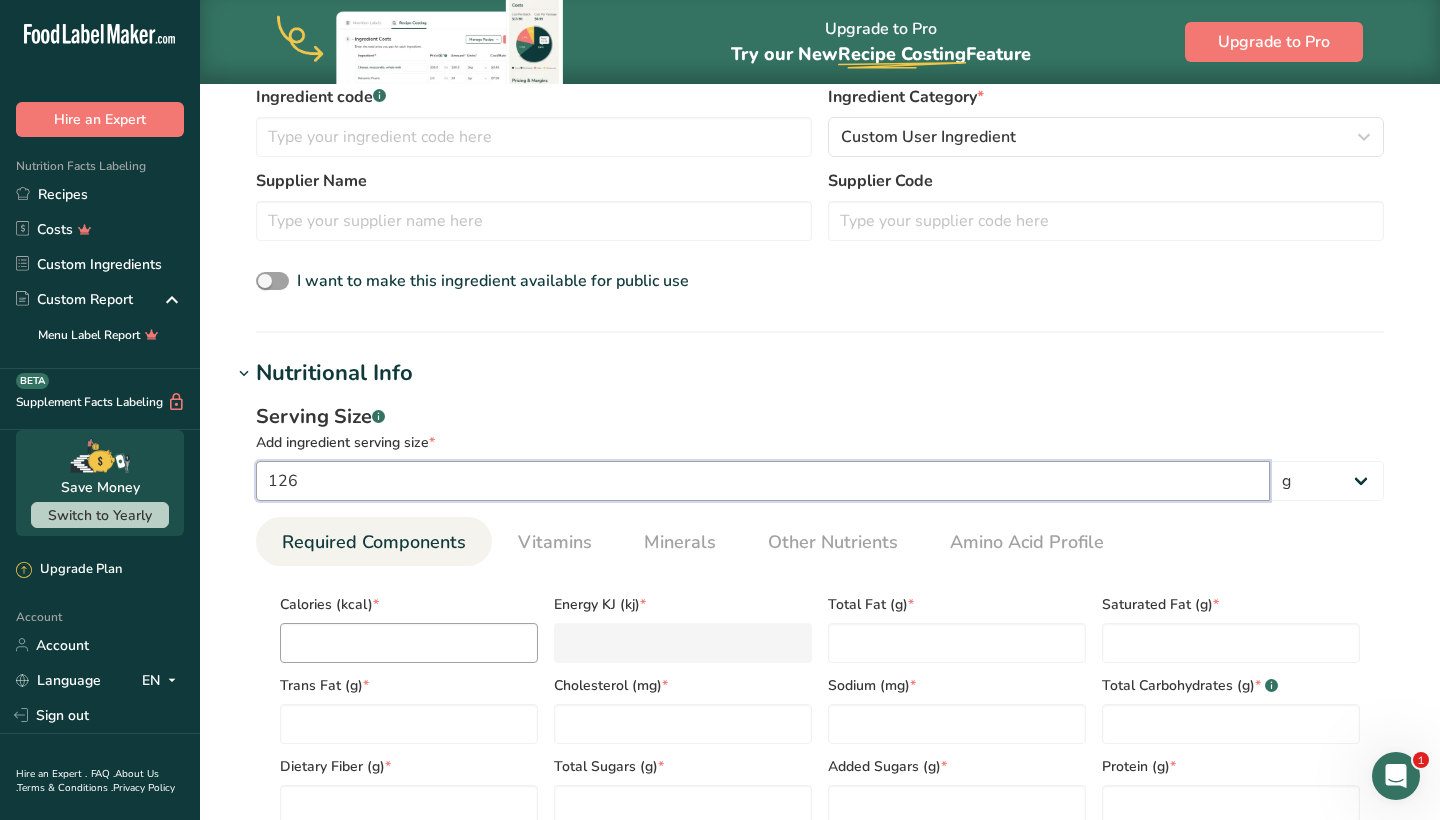 type on "126" 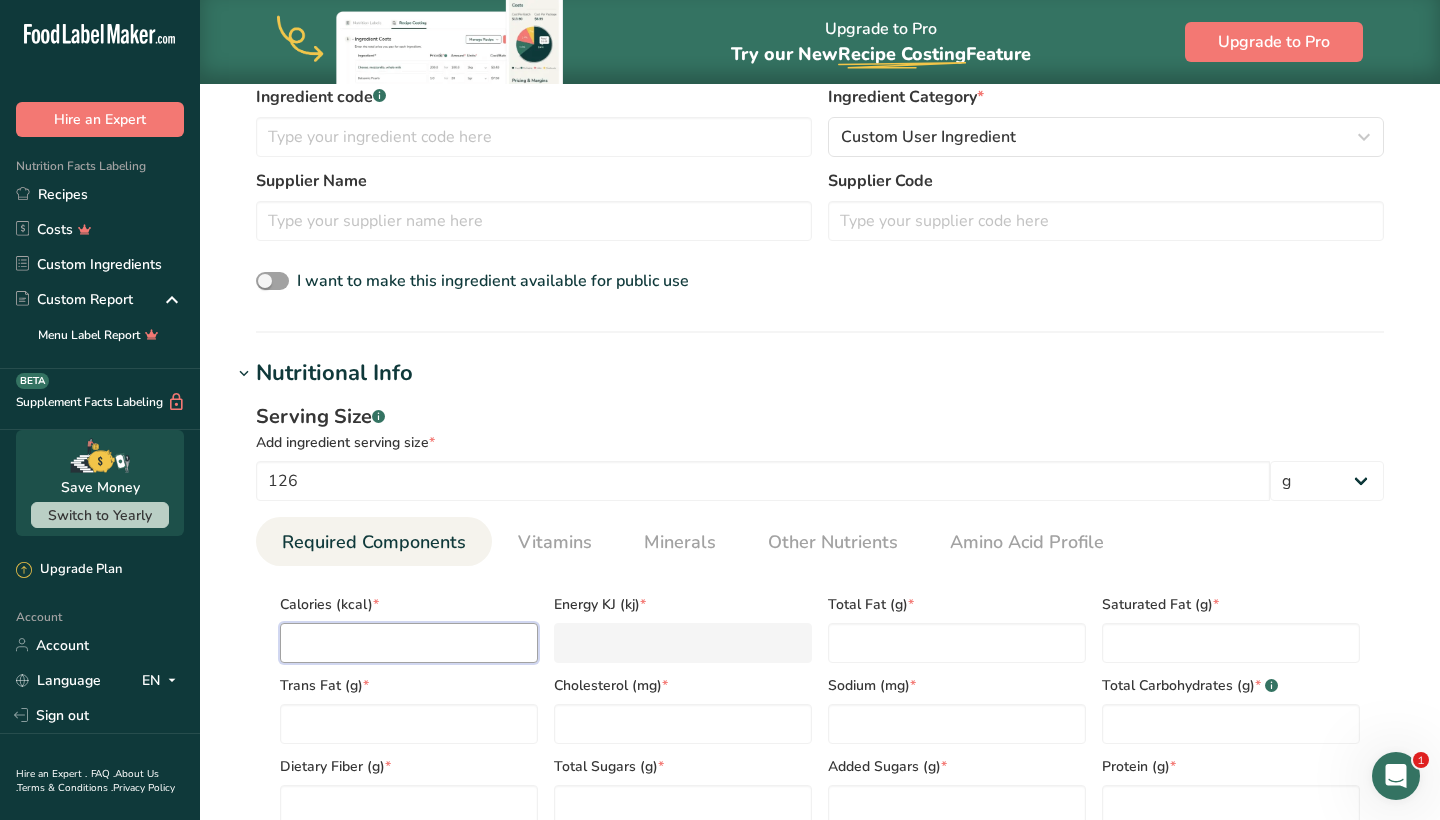 click at bounding box center (409, 643) 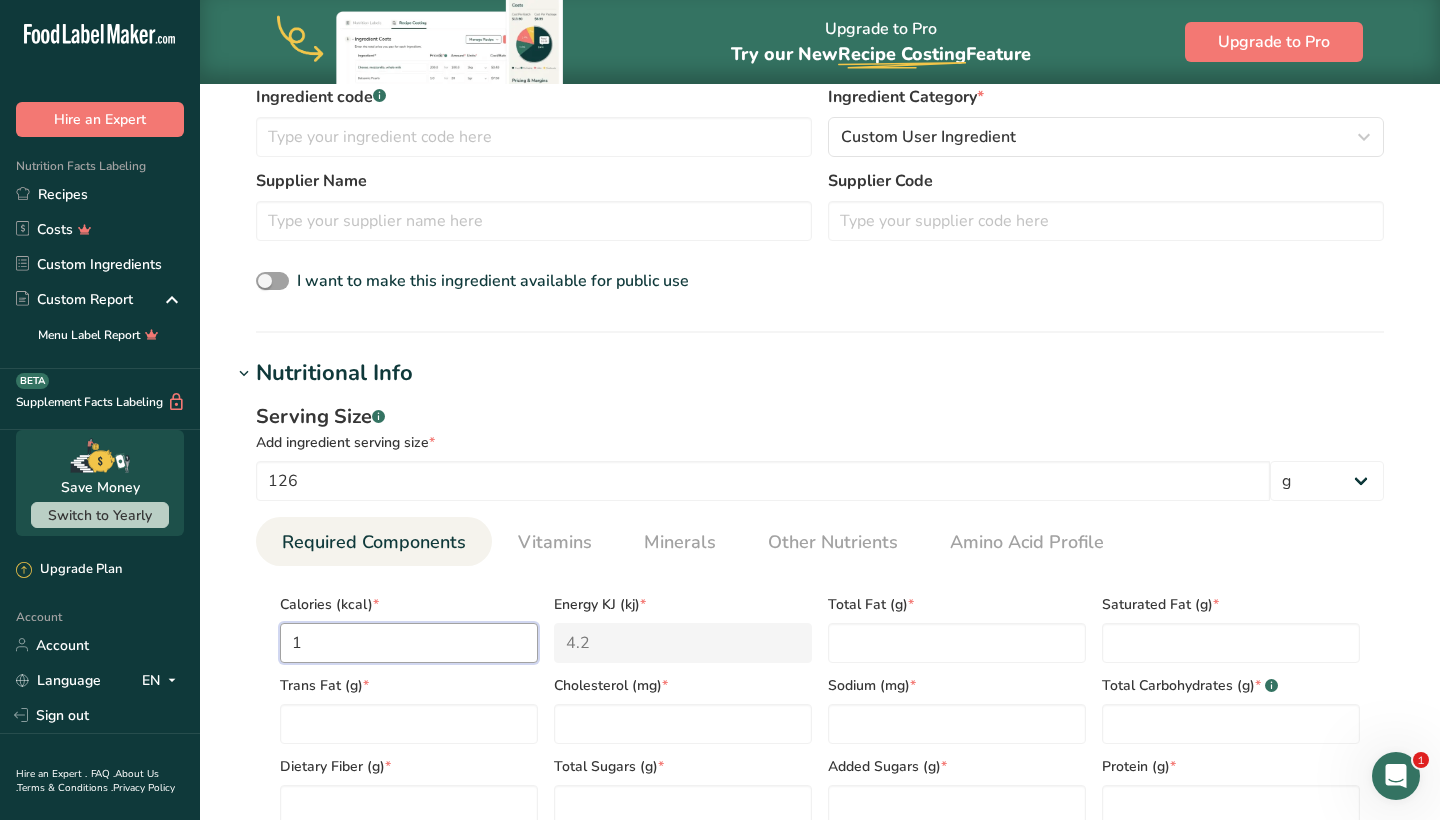 type on "10" 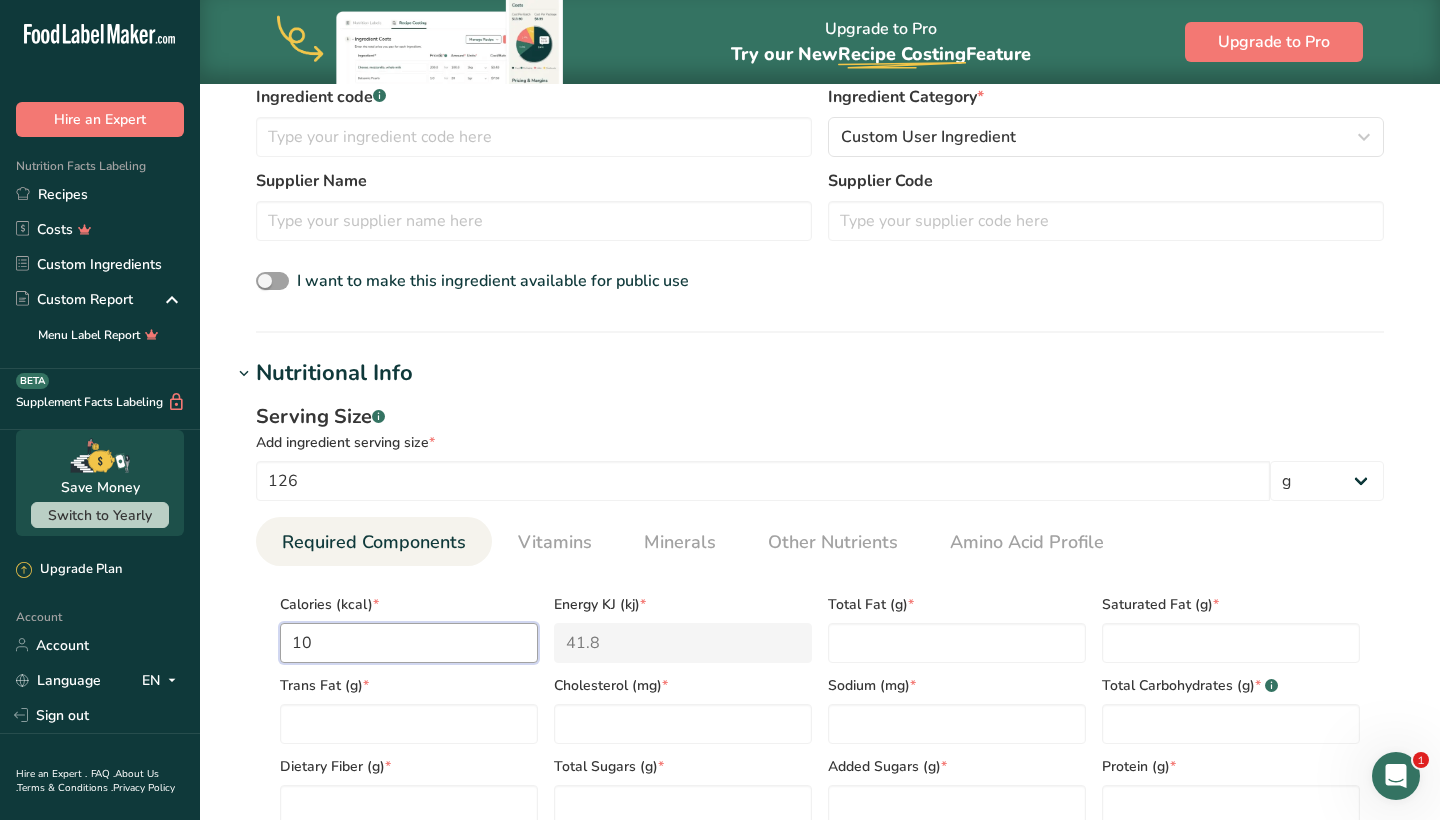 type on "105" 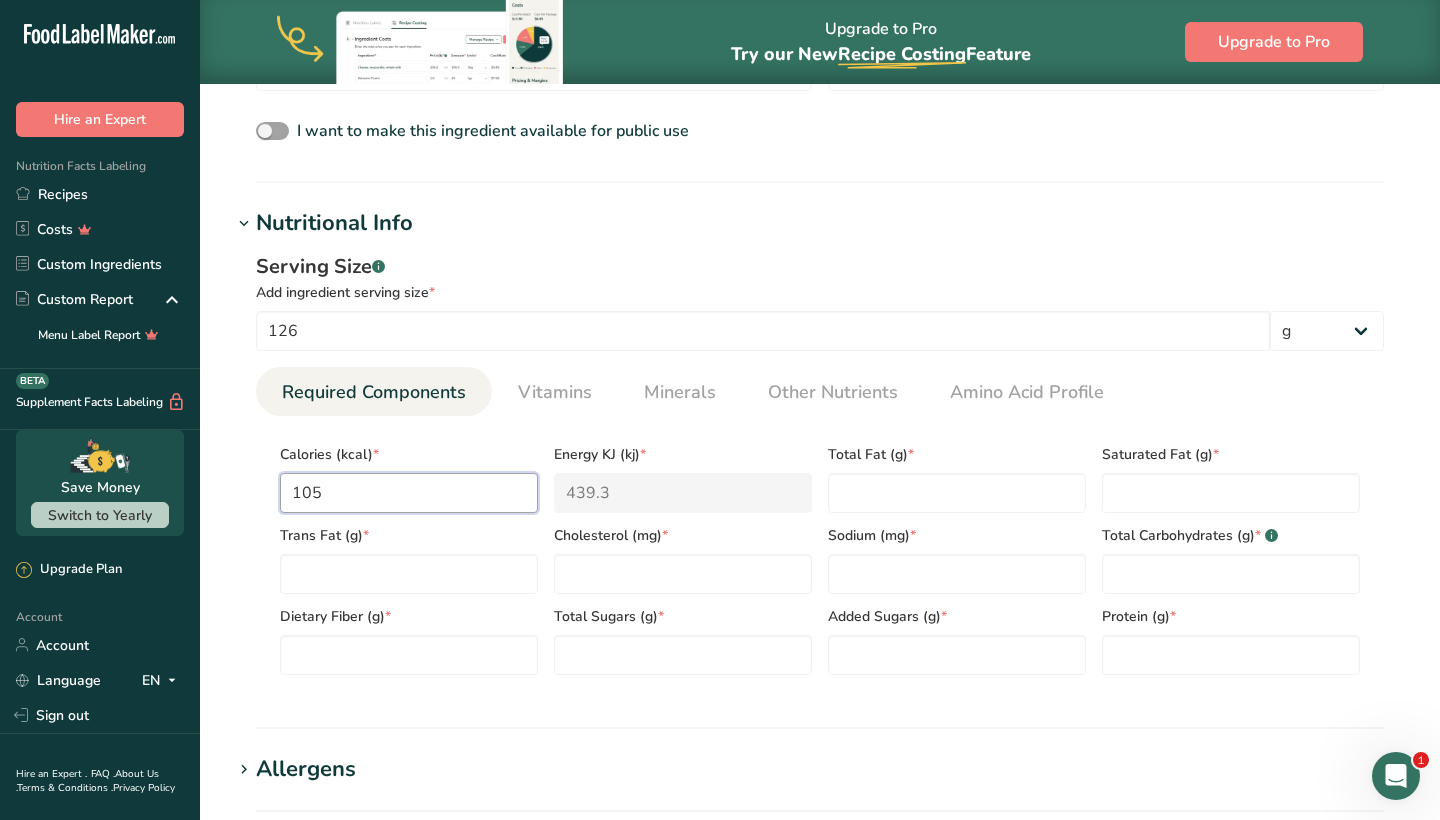 scroll, scrollTop: 672, scrollLeft: 0, axis: vertical 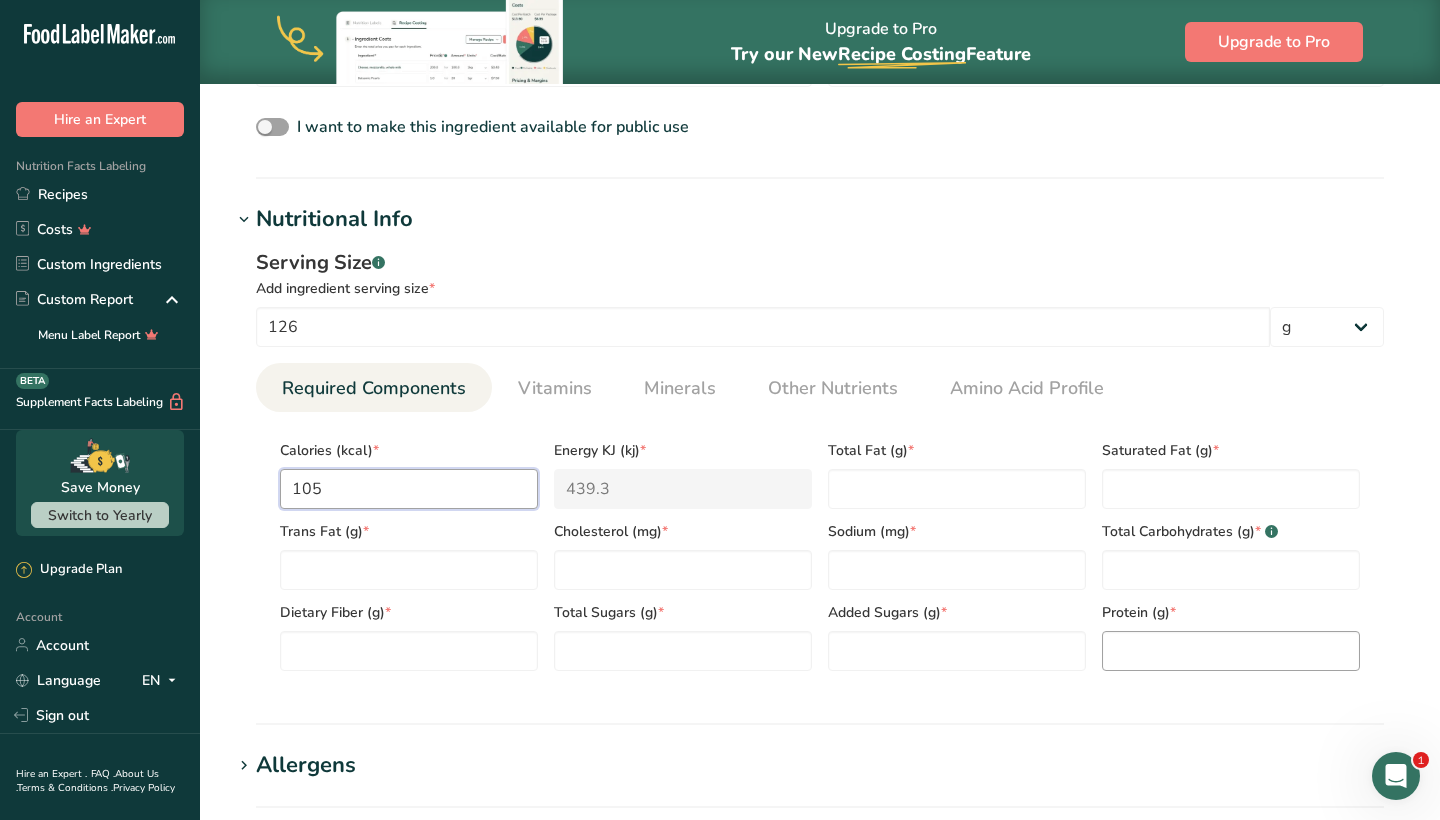 type on "105" 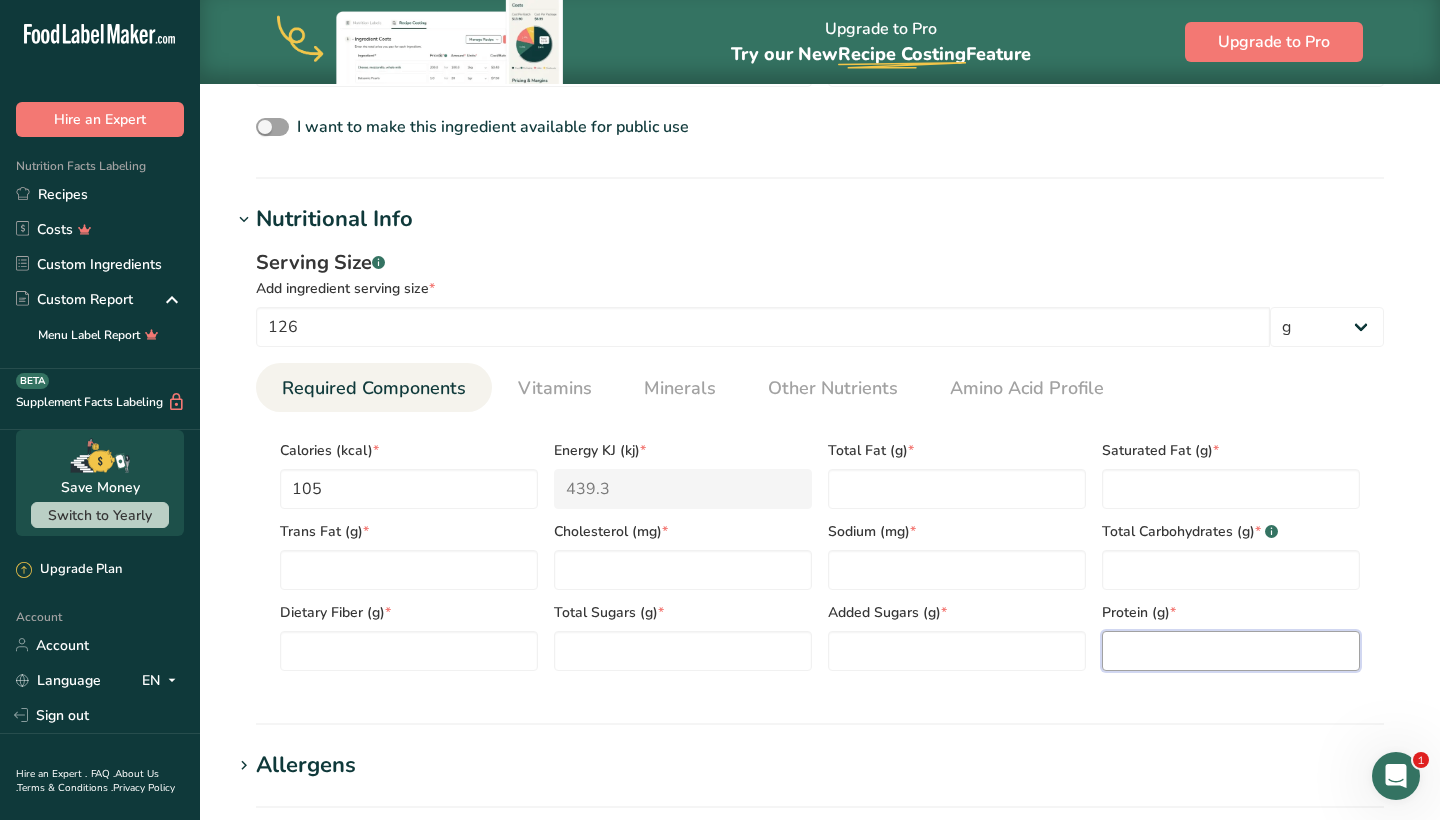click at bounding box center [1231, 651] 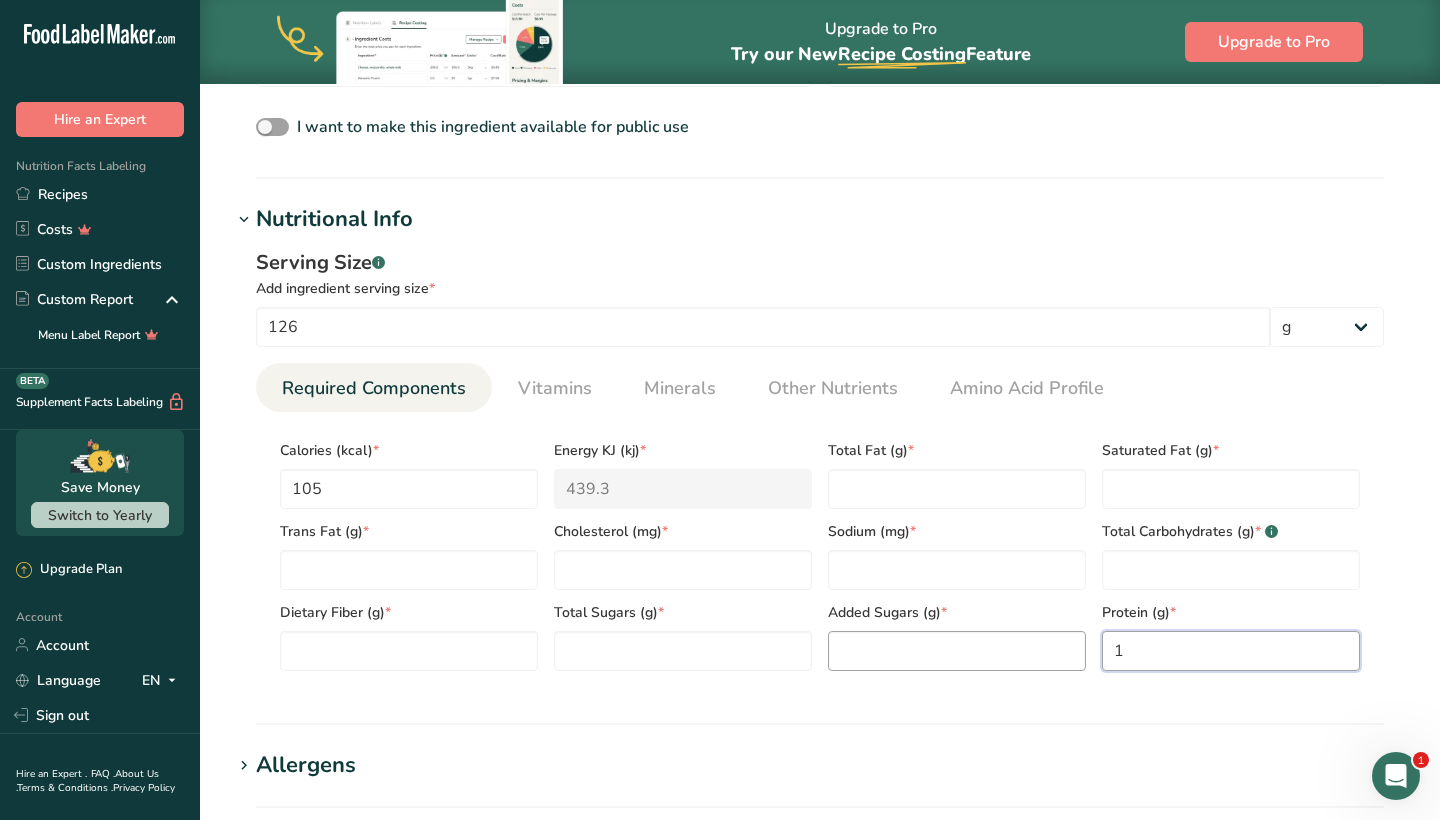 type on "1" 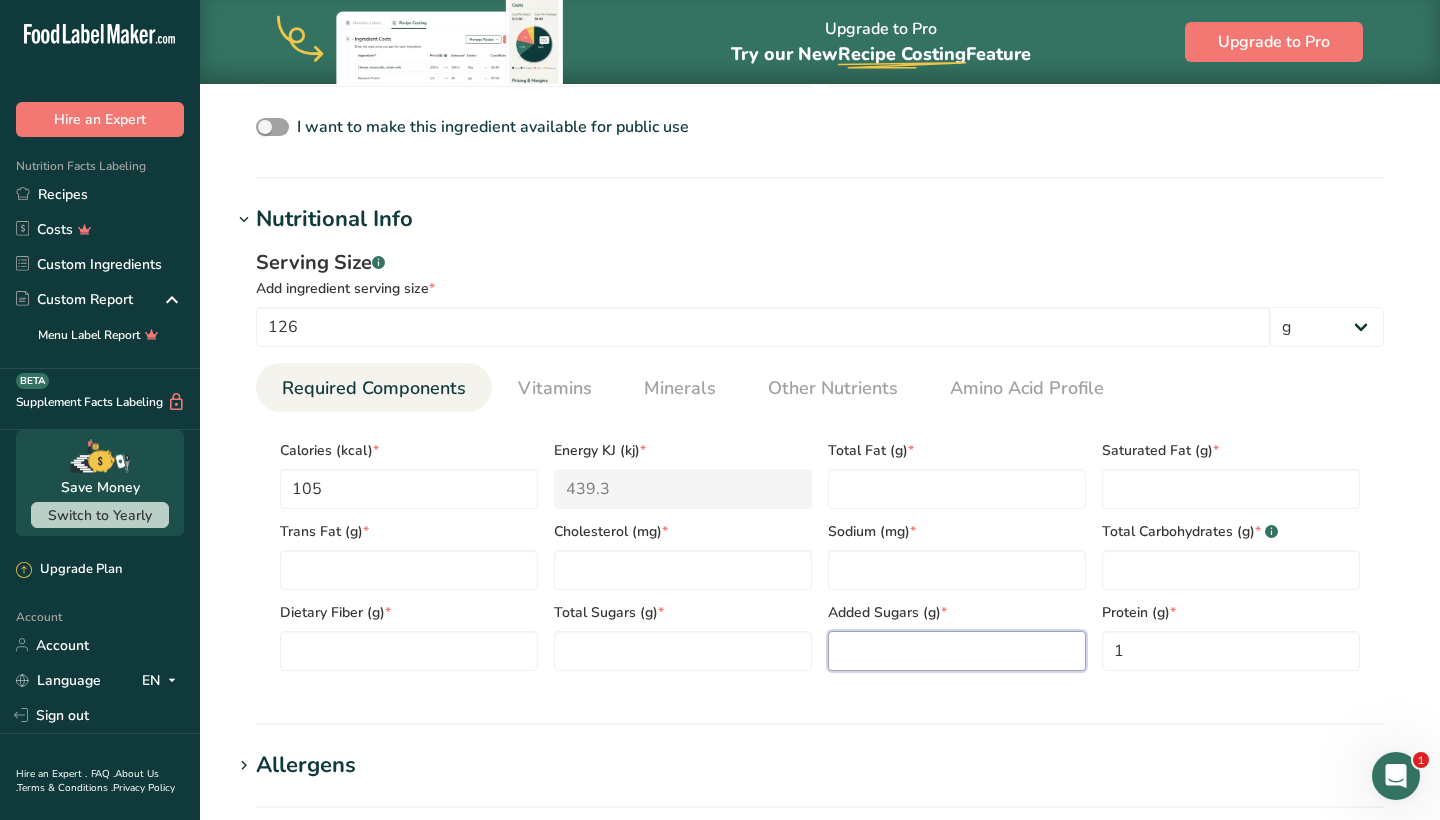 click at bounding box center (957, 651) 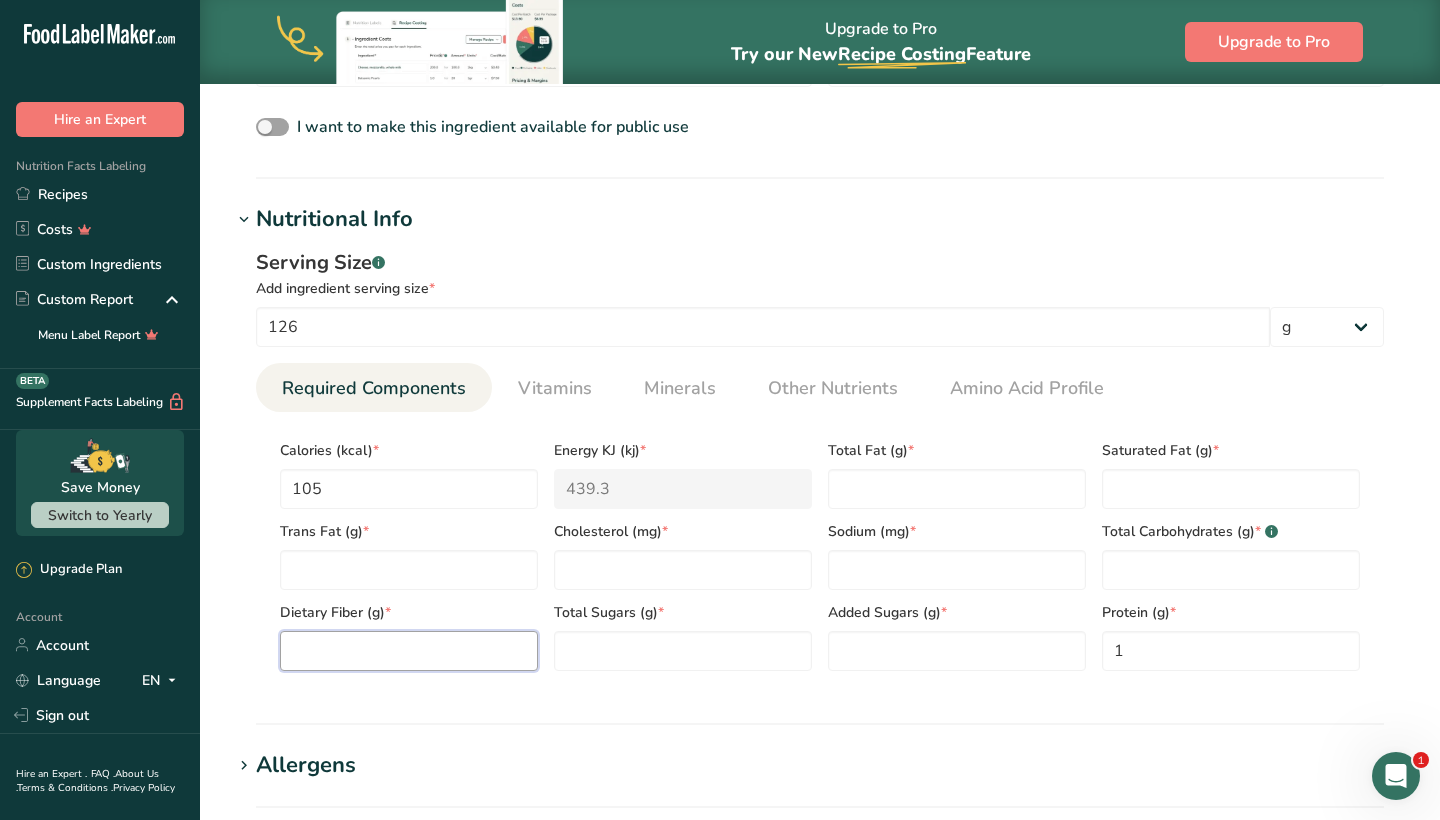 click at bounding box center [409, 651] 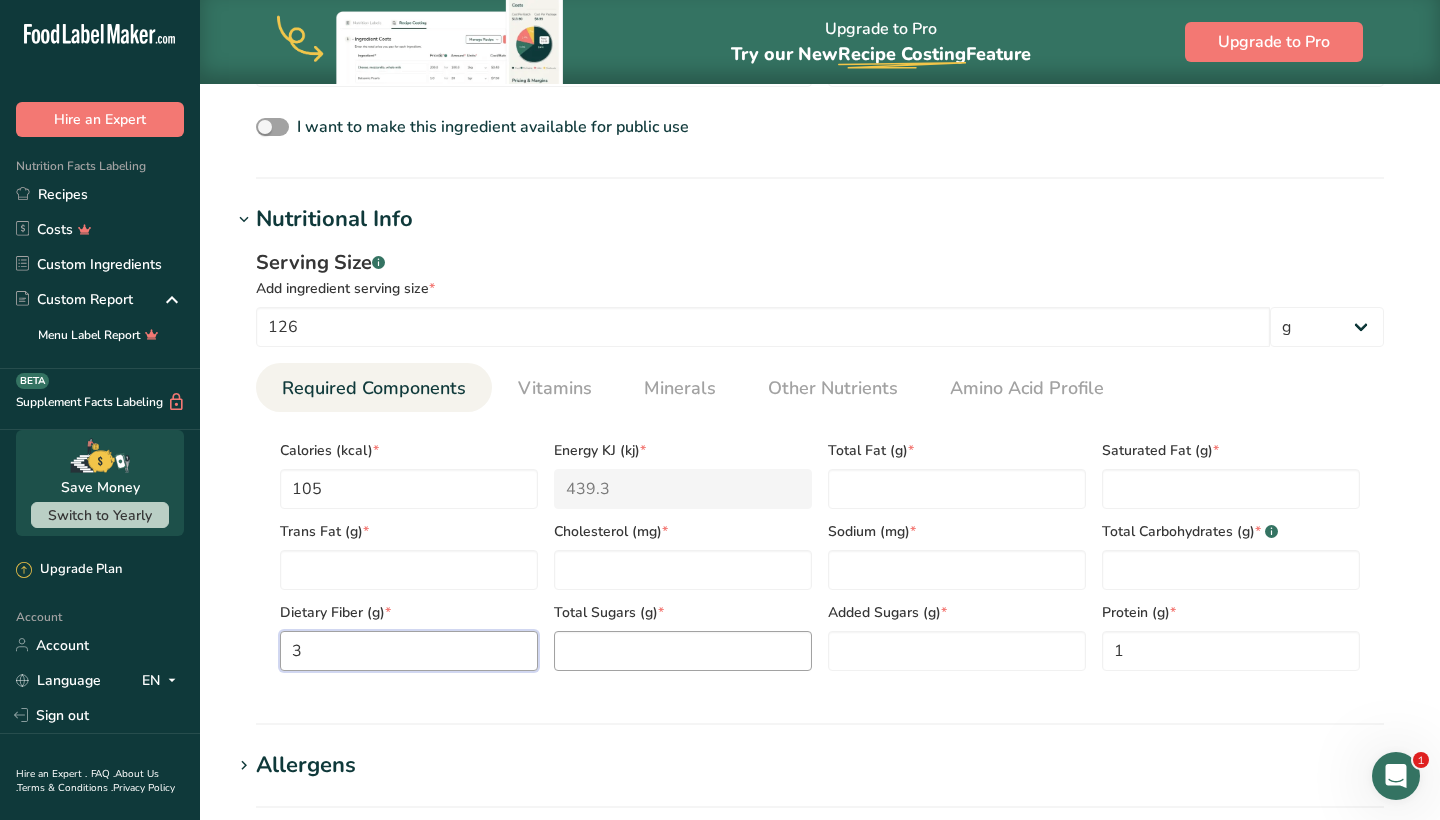 type on "3" 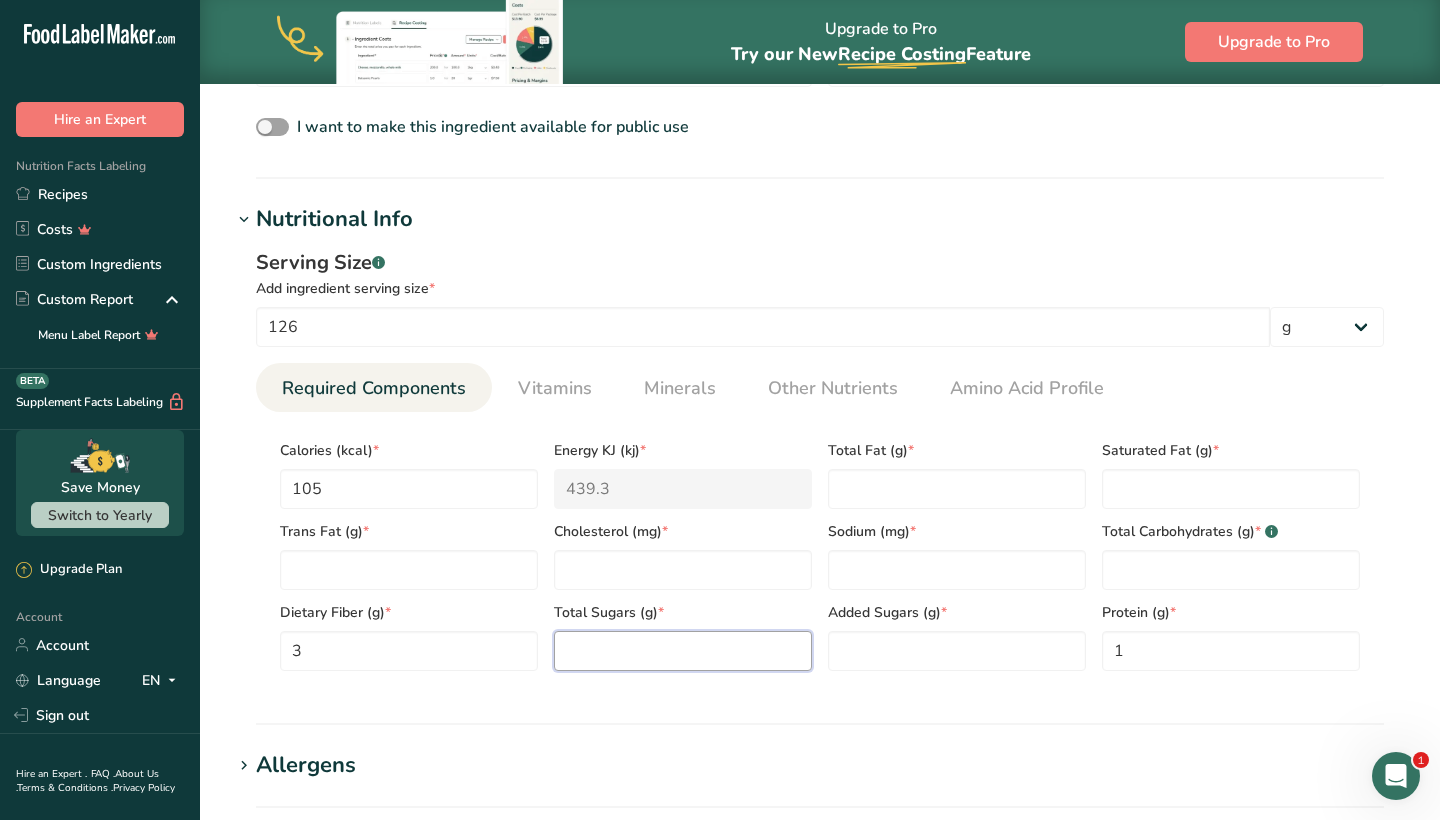 click at bounding box center [683, 651] 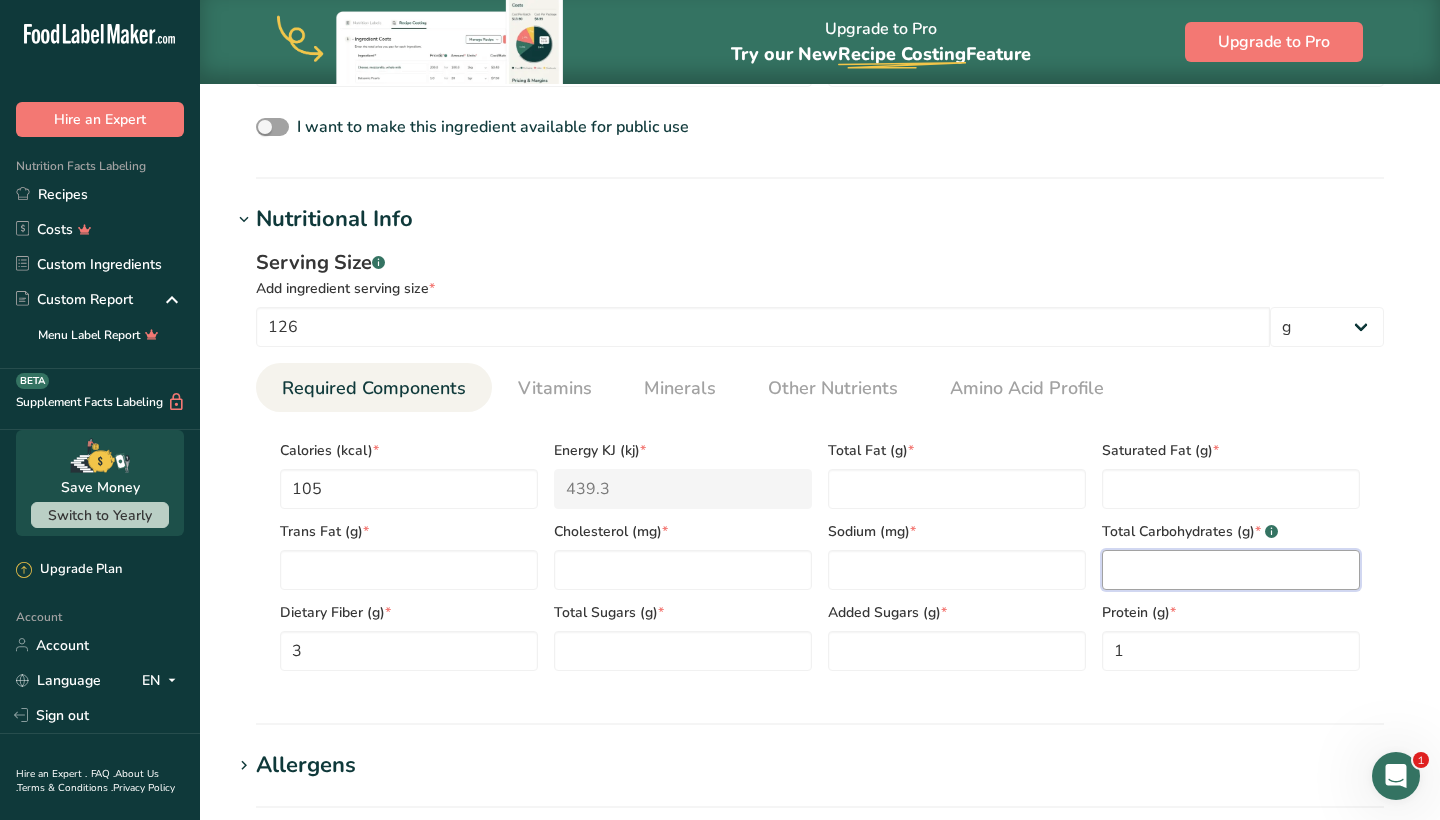 click at bounding box center [1231, 570] 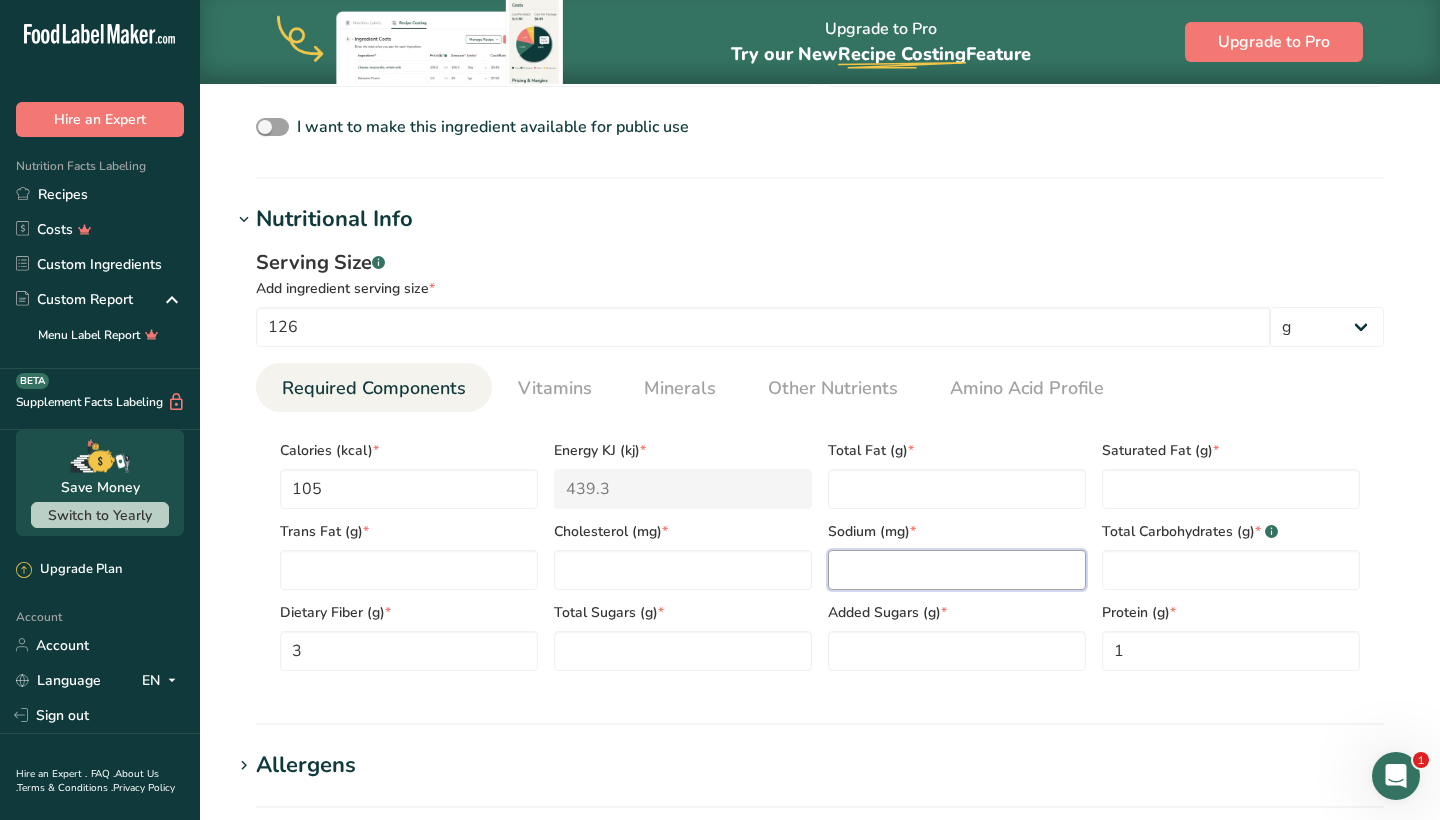 click at bounding box center (957, 570) 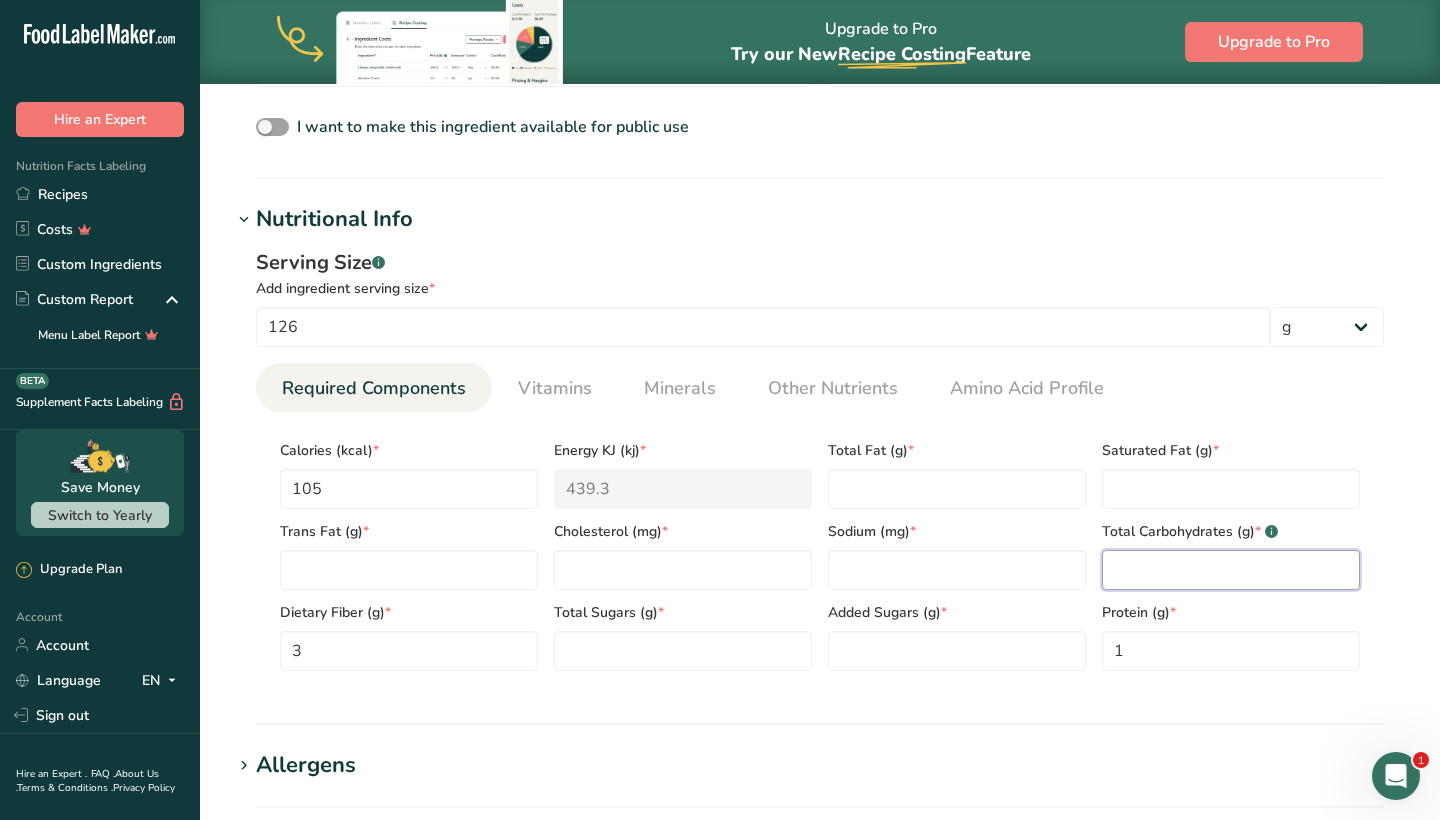click at bounding box center (1231, 570) 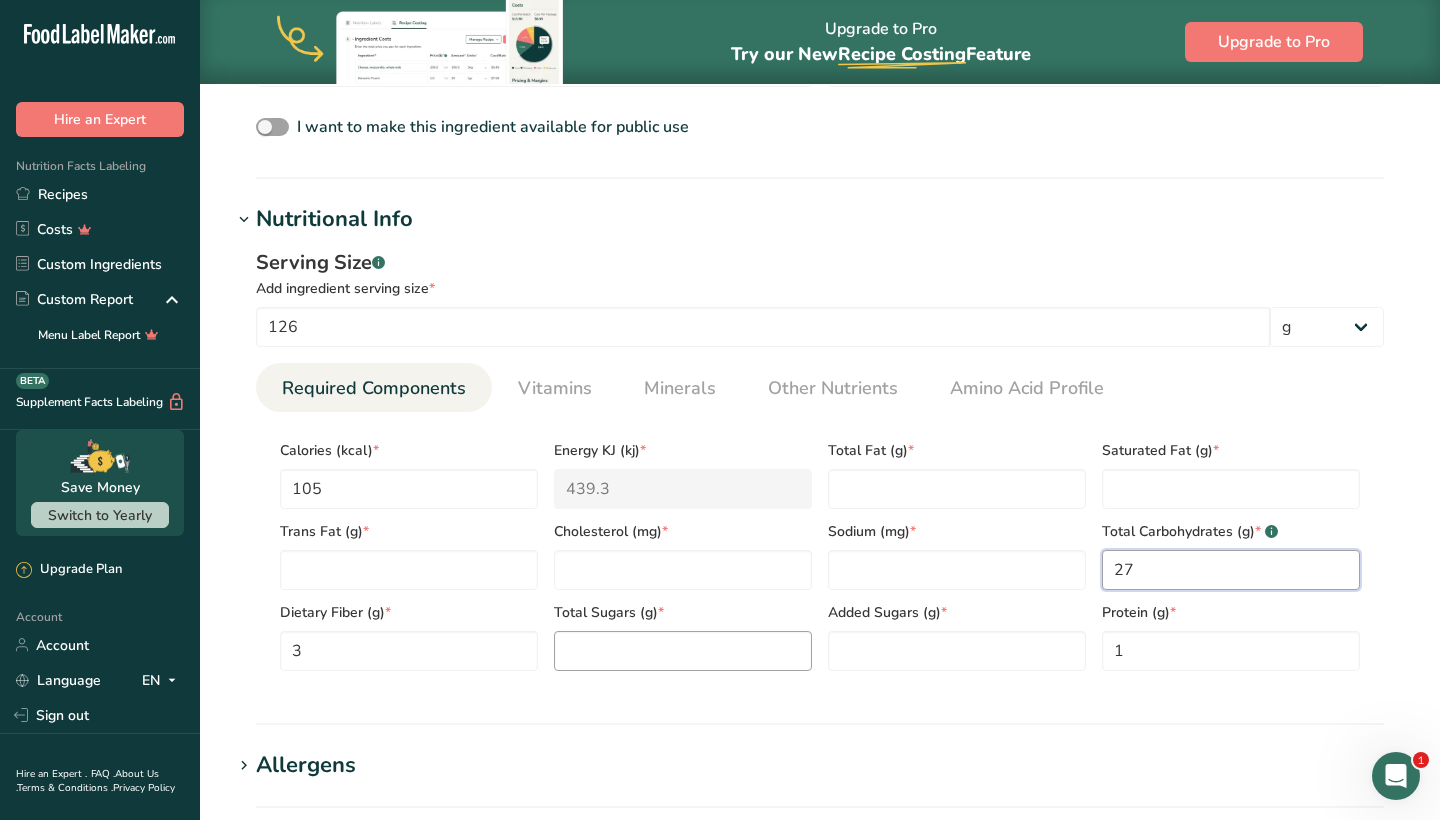 type on "27" 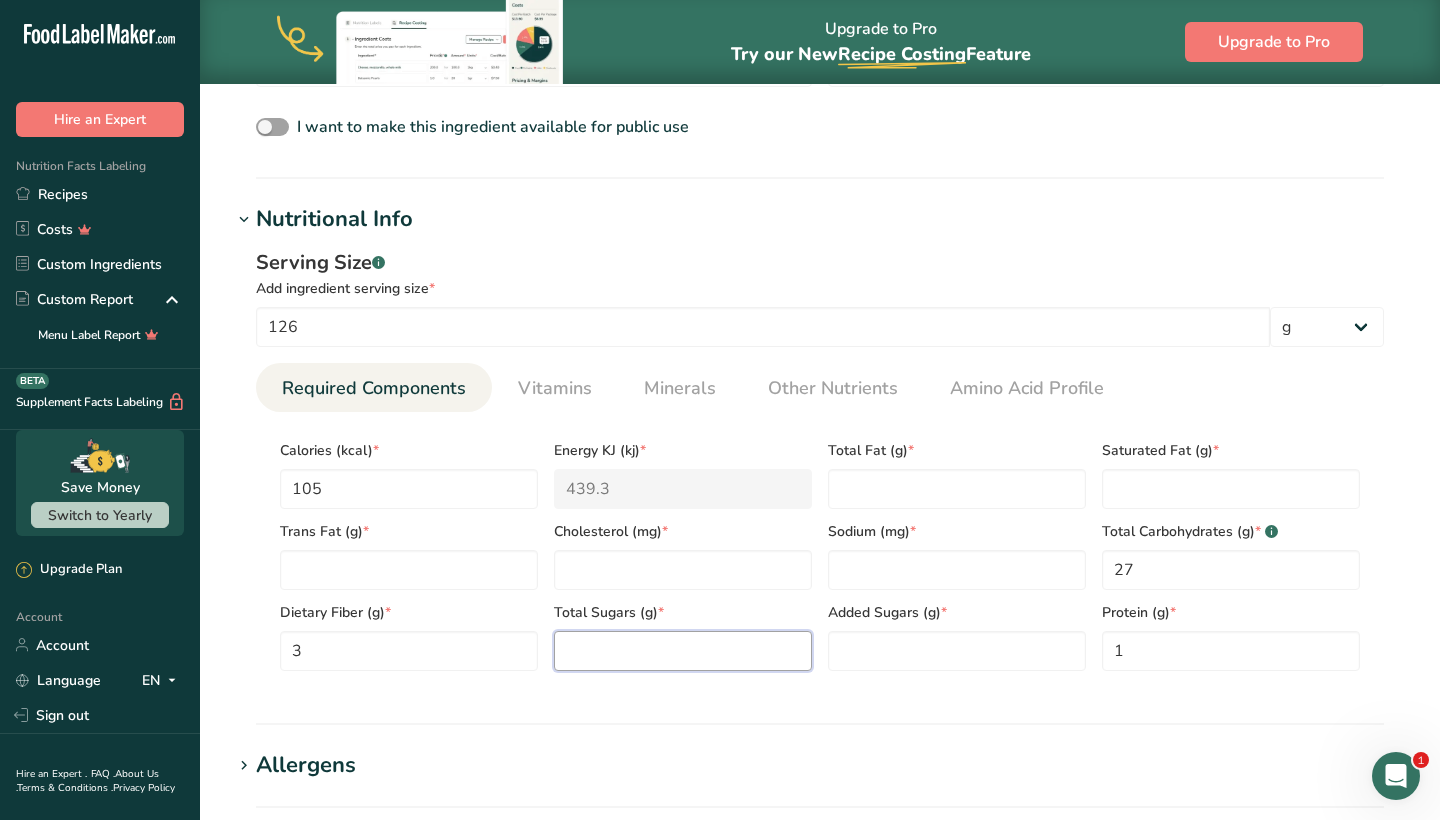 click at bounding box center [683, 651] 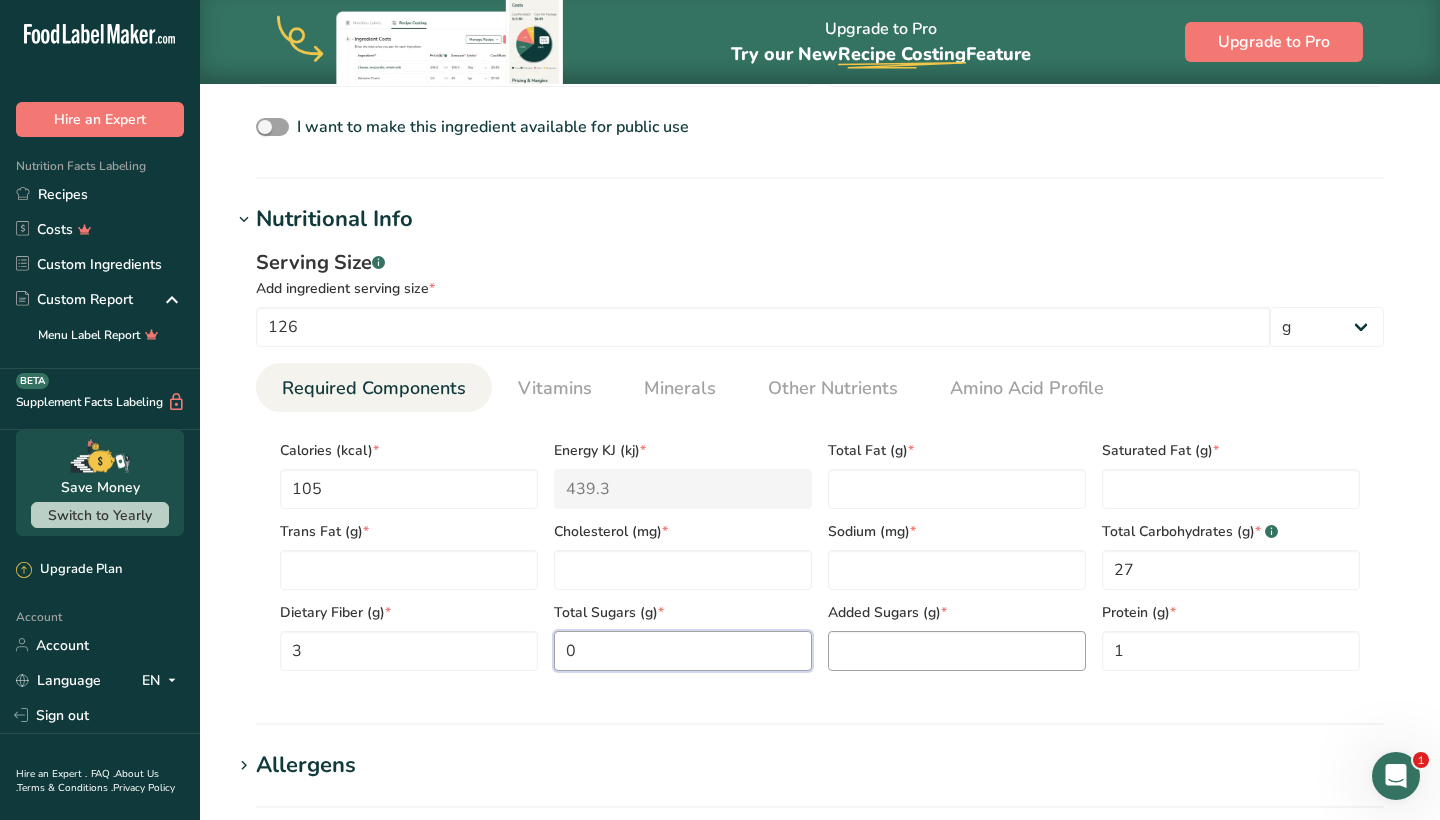 type on "0" 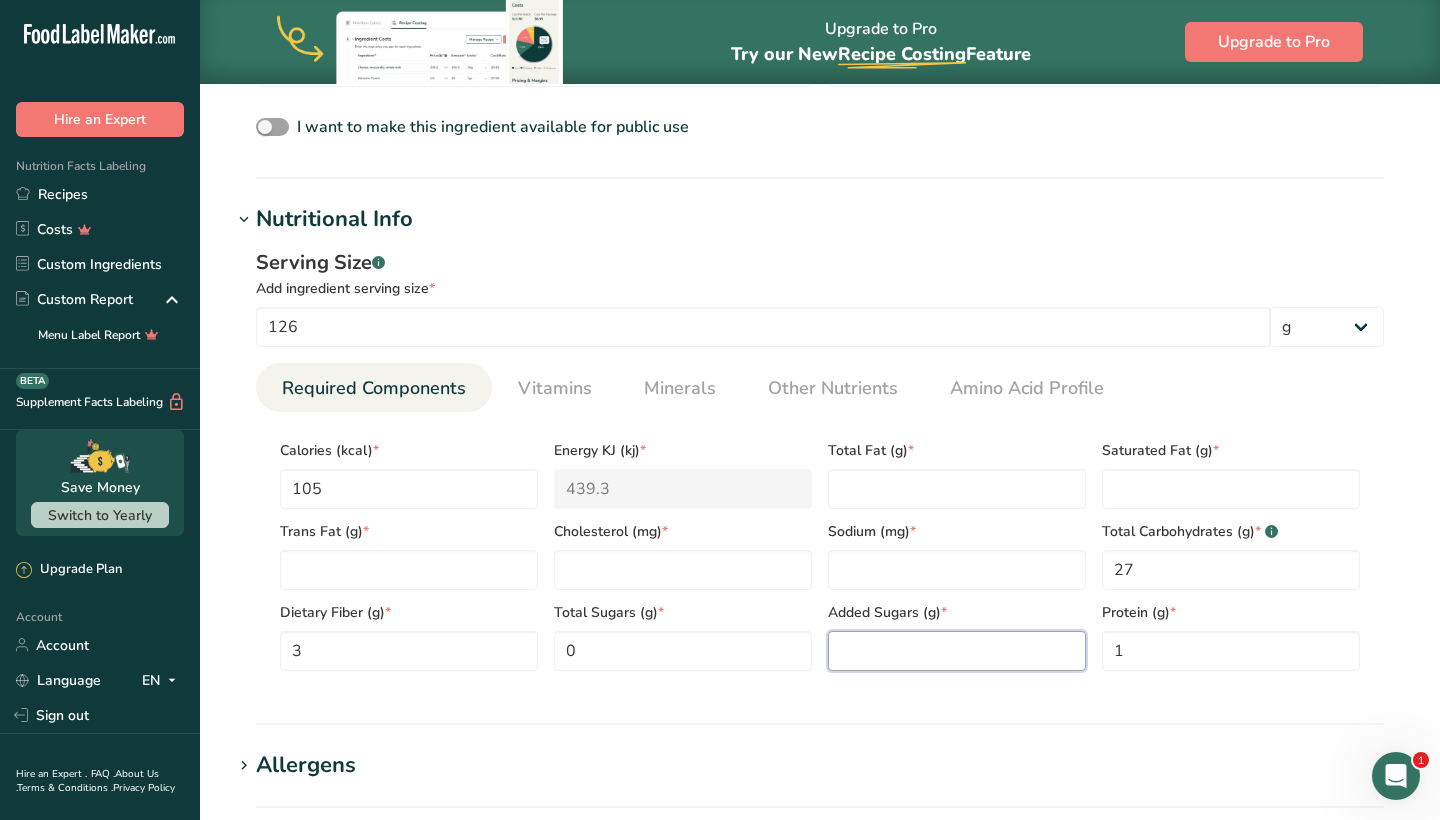 click at bounding box center [957, 651] 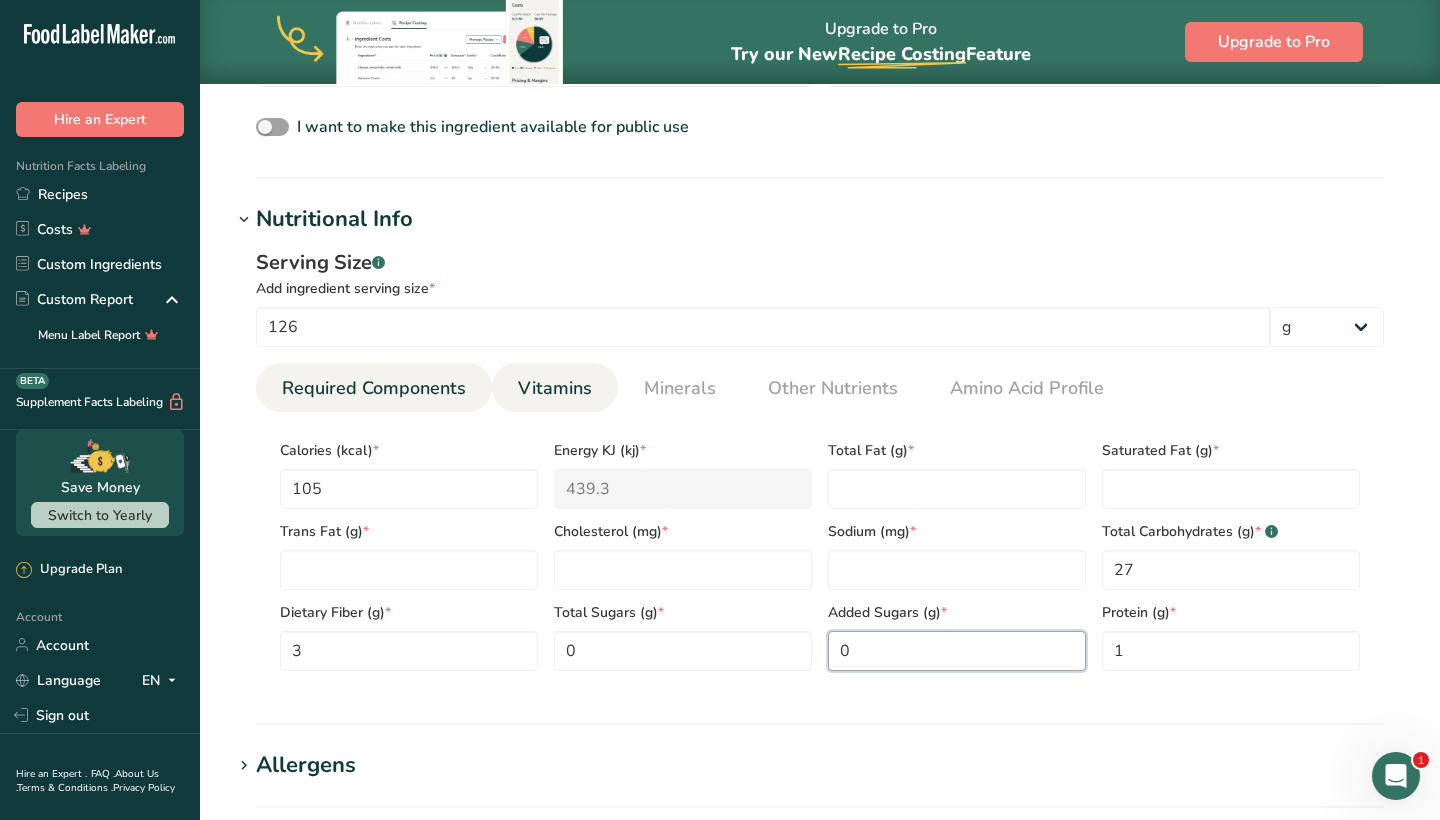 type on "0" 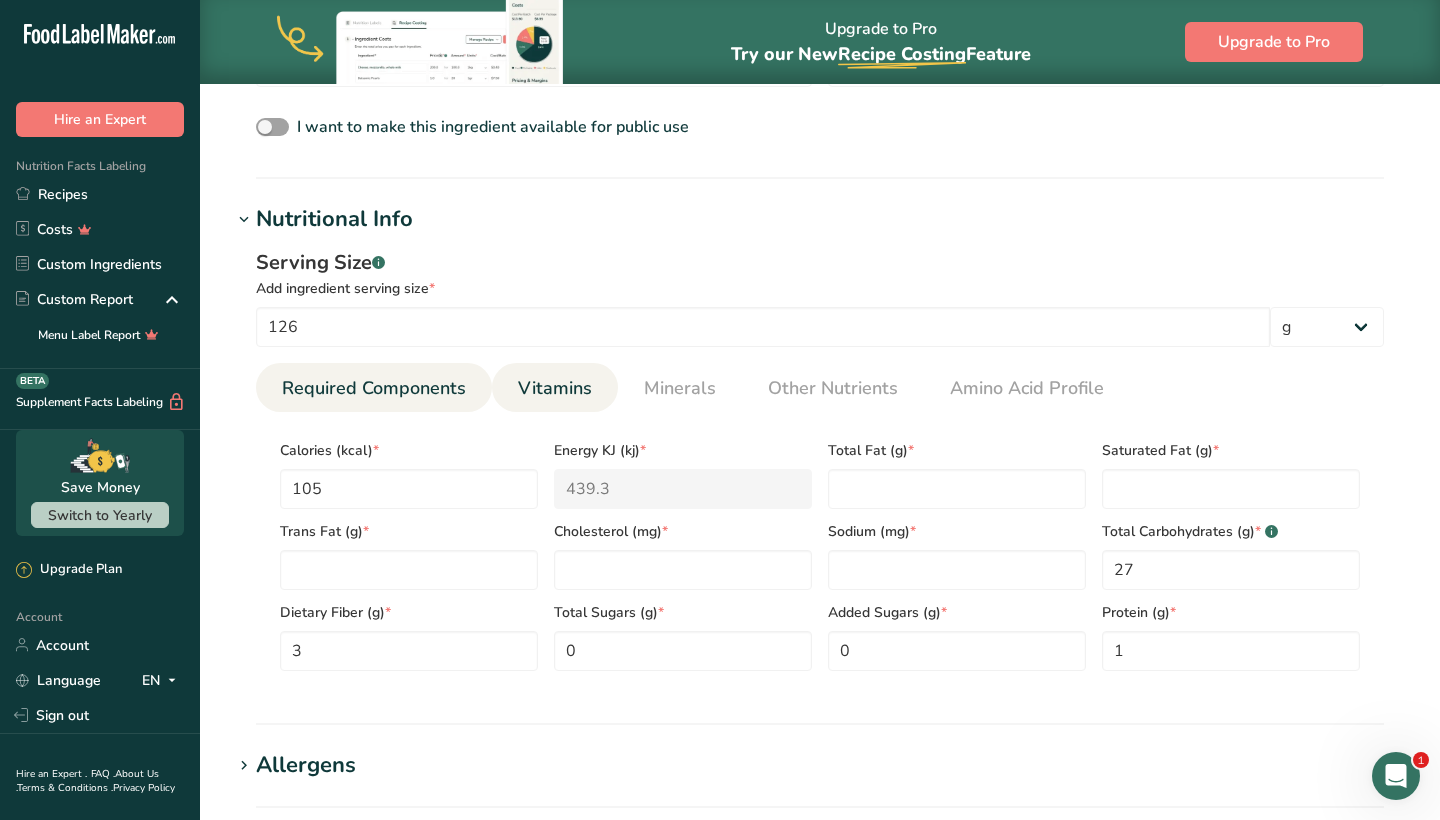 click on "Vitamins" at bounding box center [555, 388] 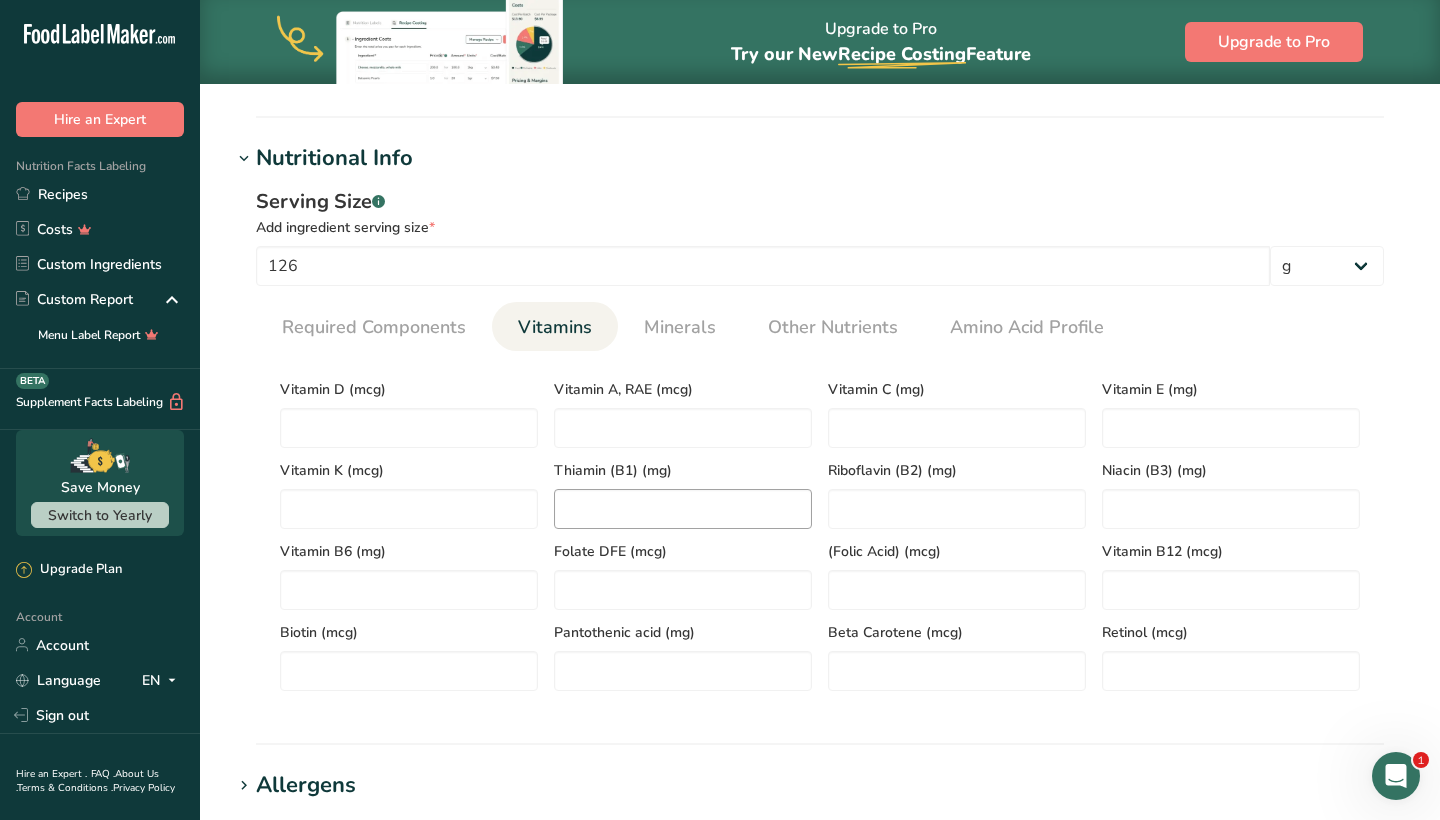 scroll, scrollTop: 736, scrollLeft: 0, axis: vertical 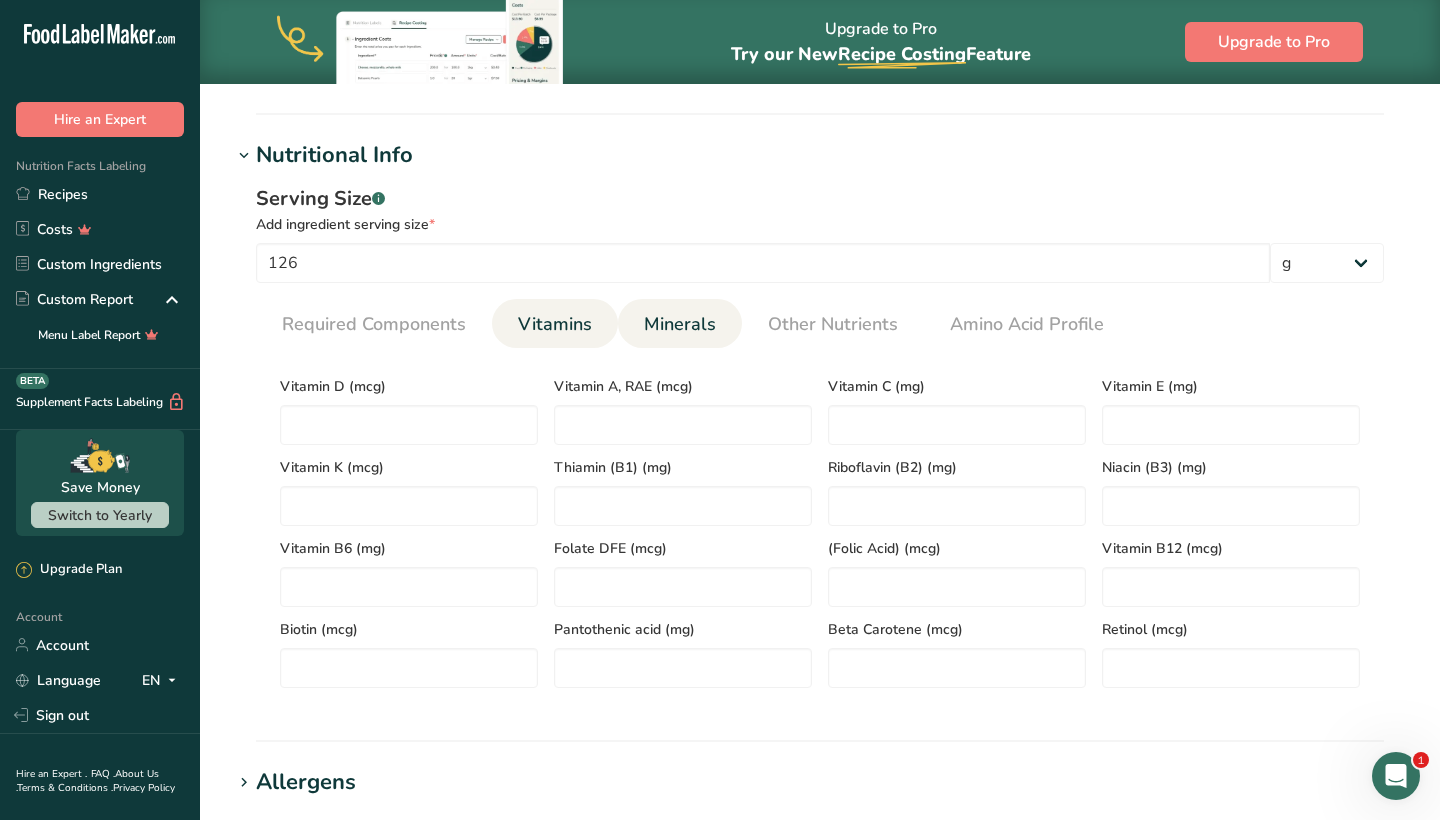 click on "Minerals" at bounding box center [680, 324] 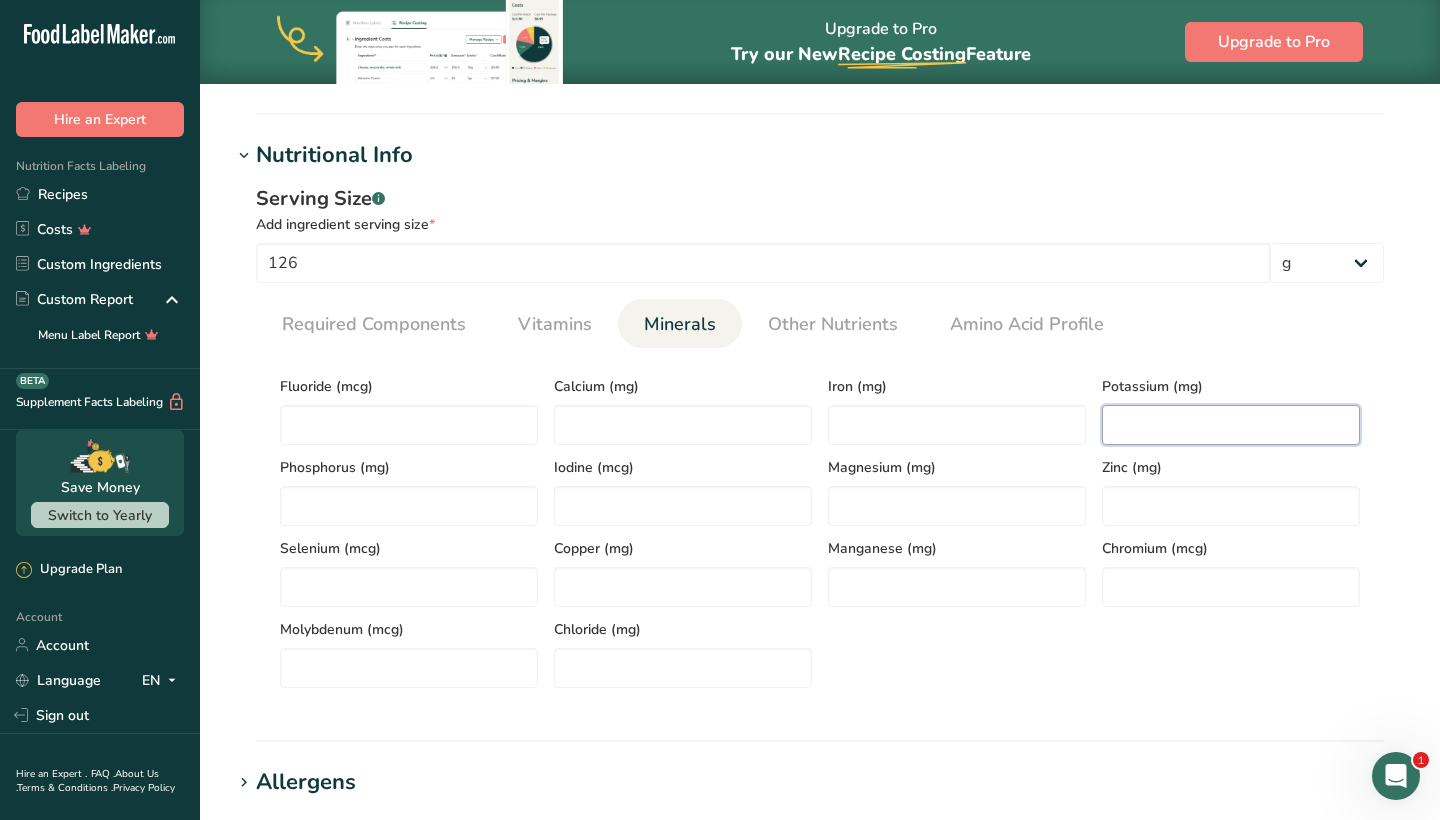 click at bounding box center [1231, 425] 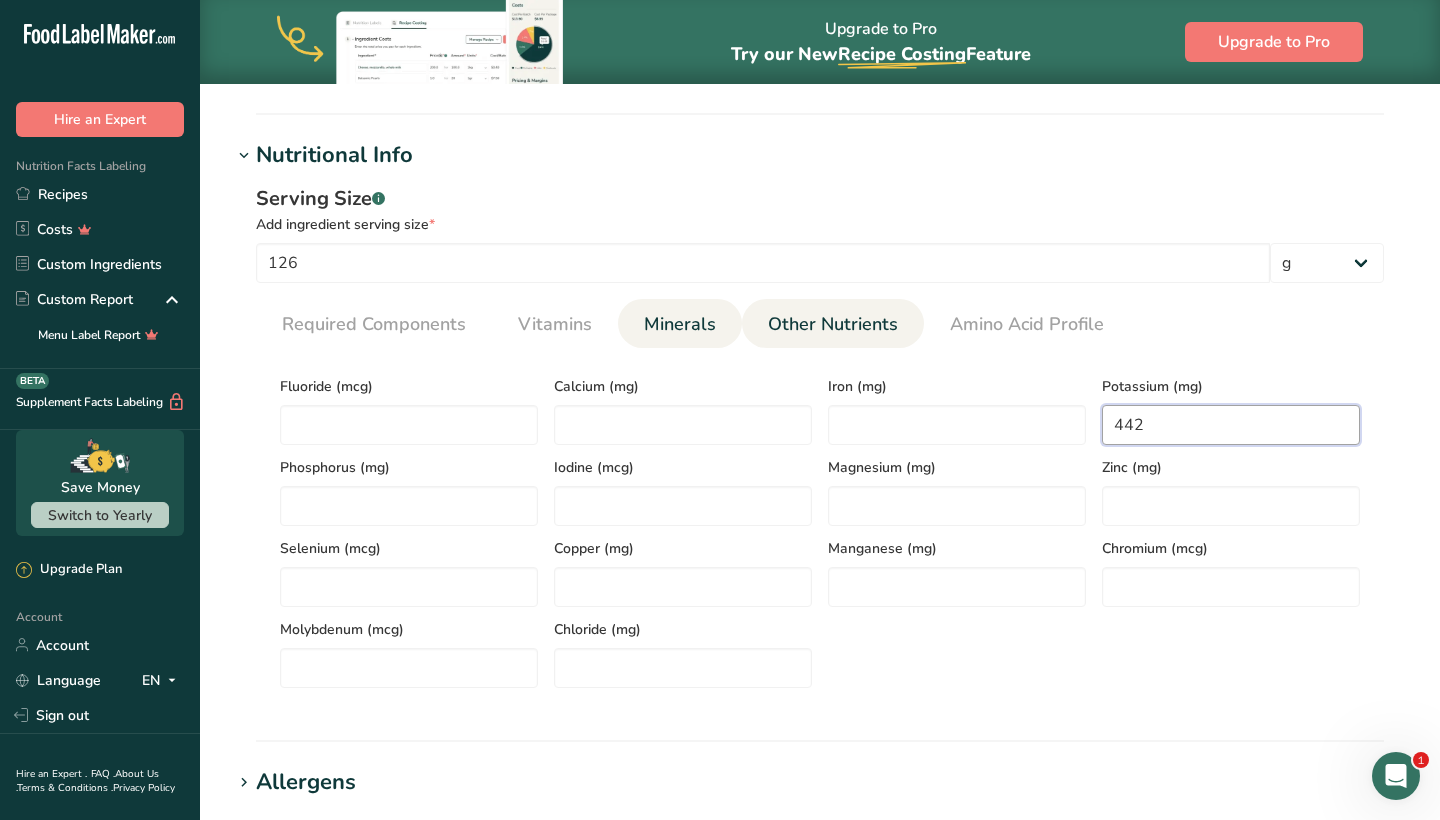 type on "442" 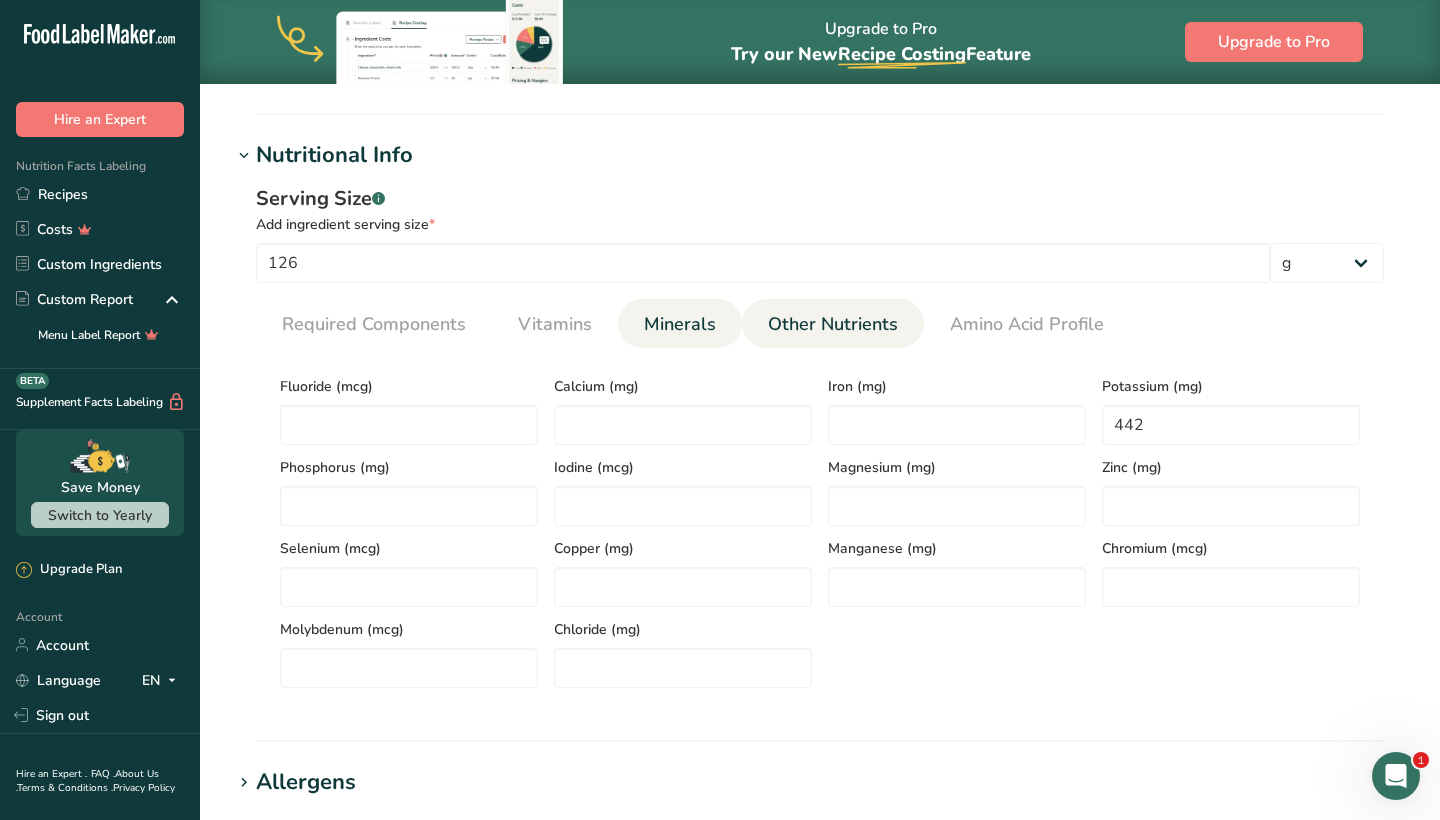 click on "Other Nutrients" at bounding box center (833, 324) 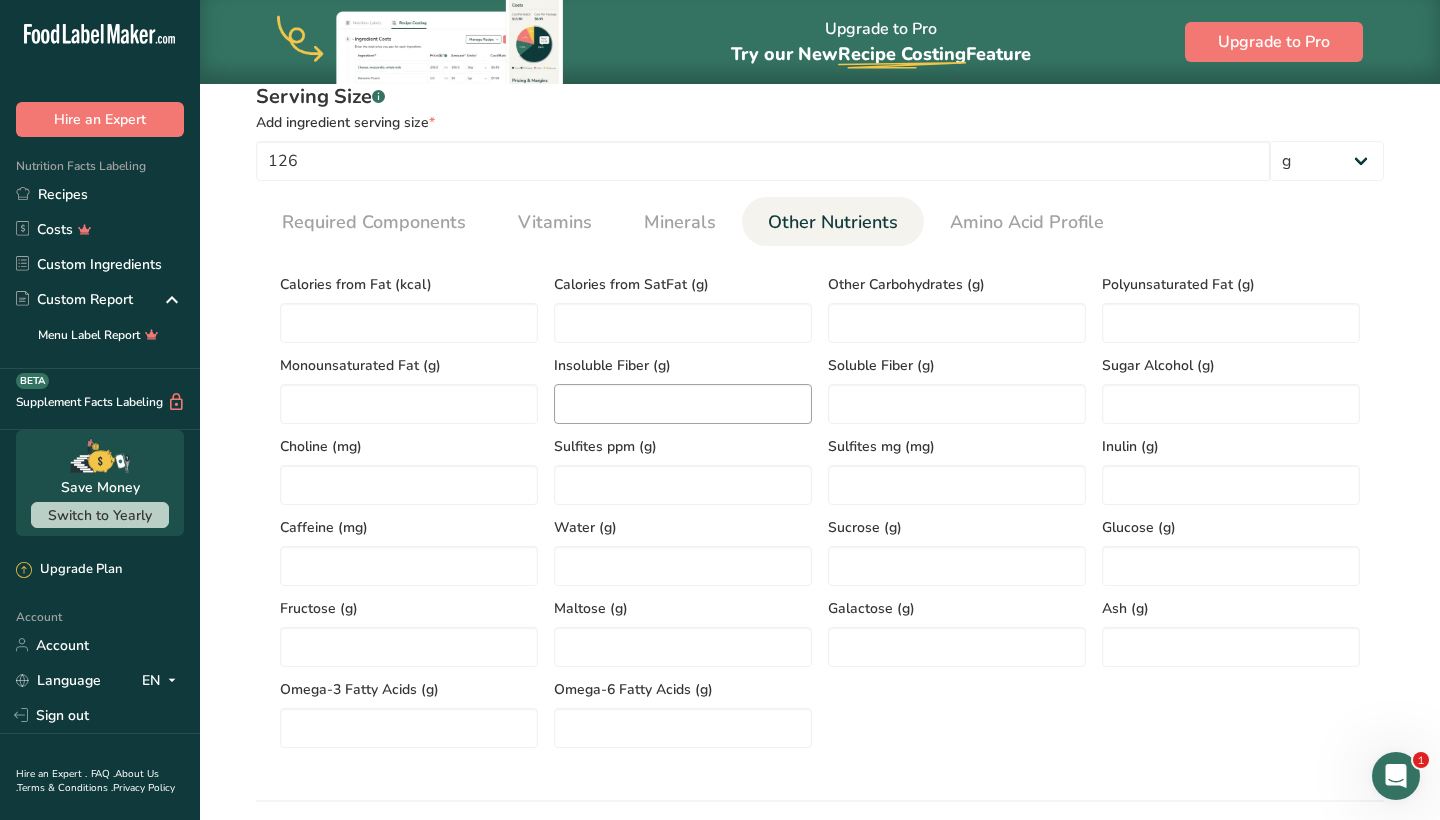 scroll, scrollTop: 852, scrollLeft: 0, axis: vertical 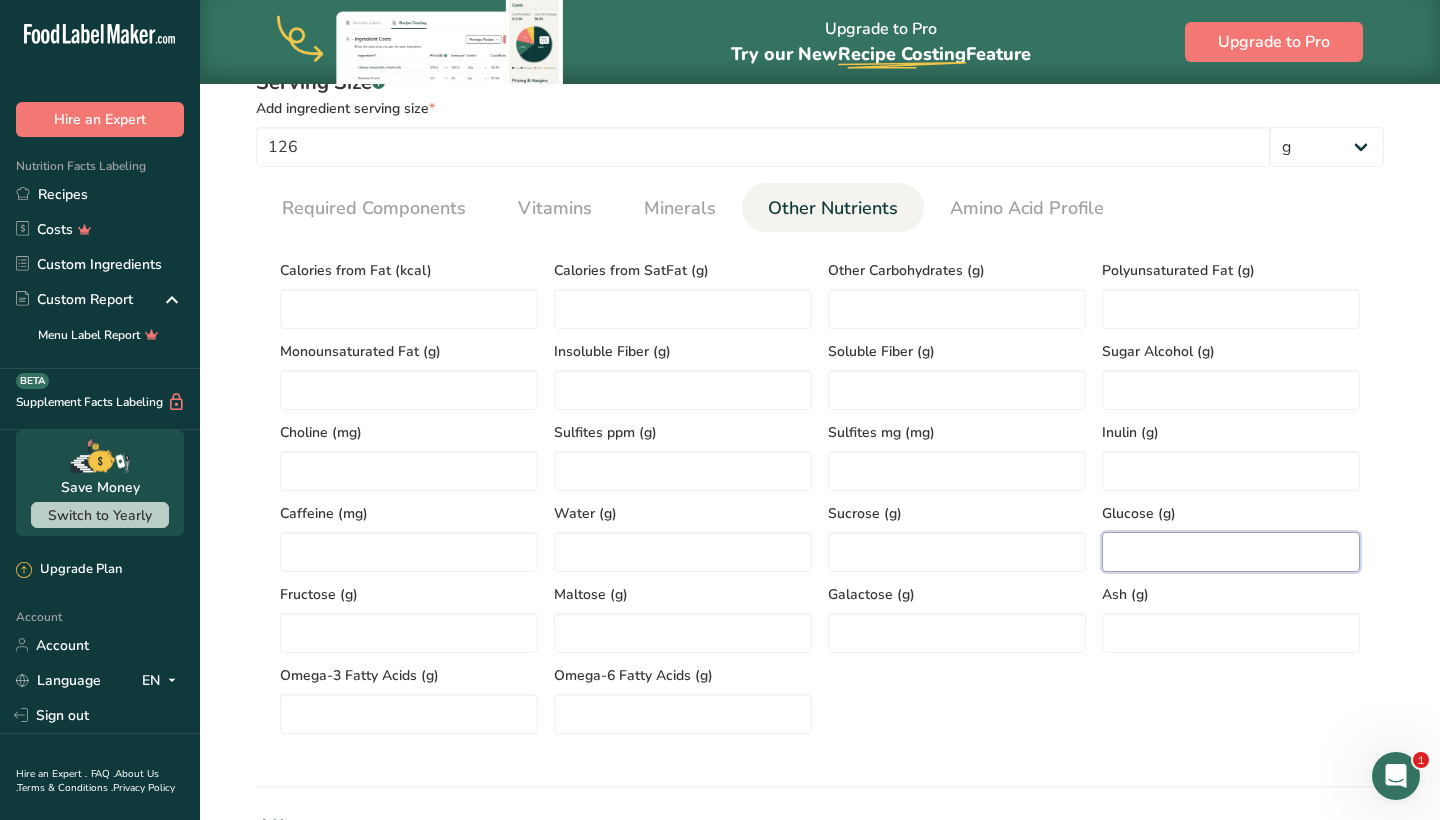 click at bounding box center [1231, 552] 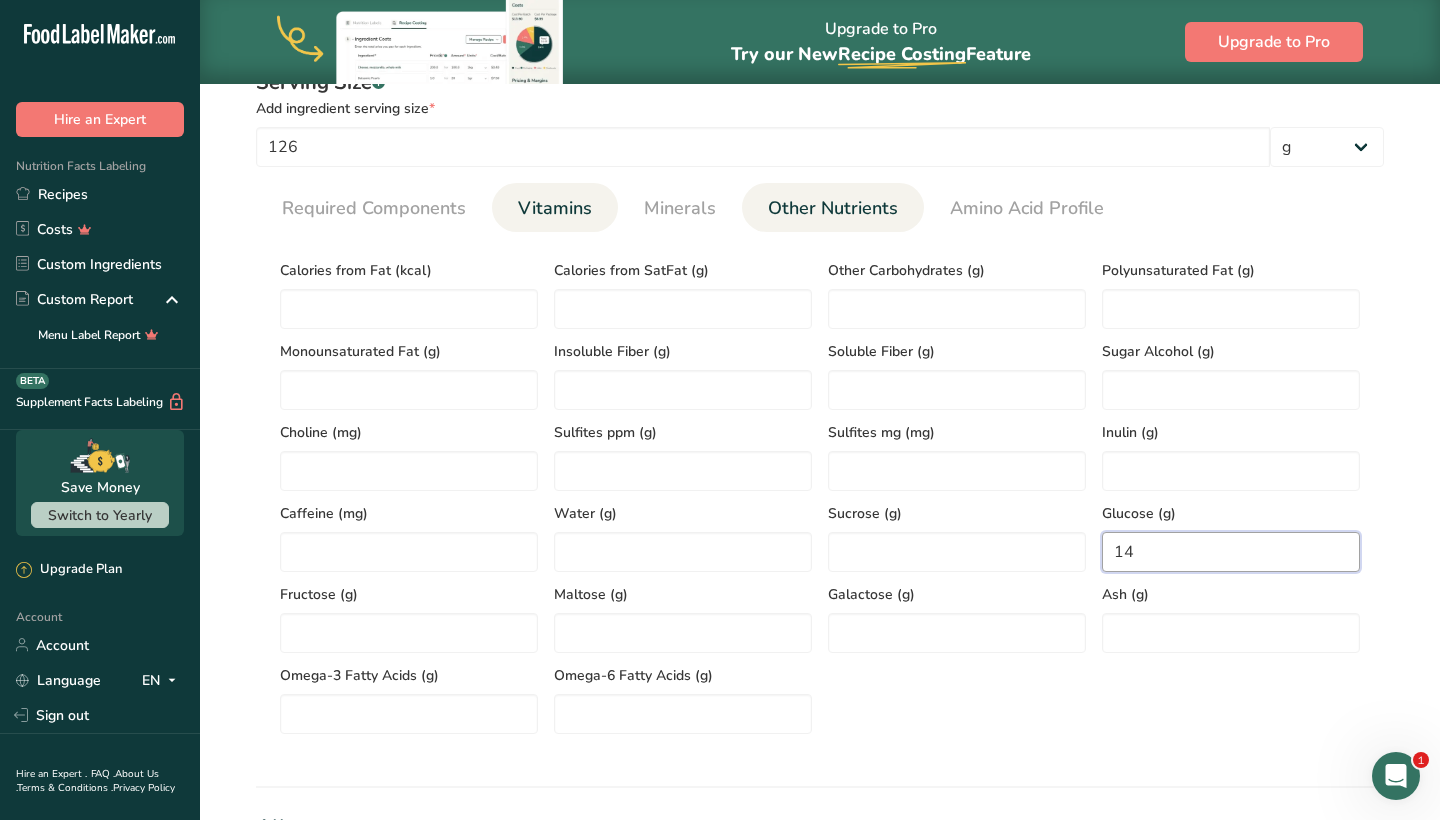 type on "14" 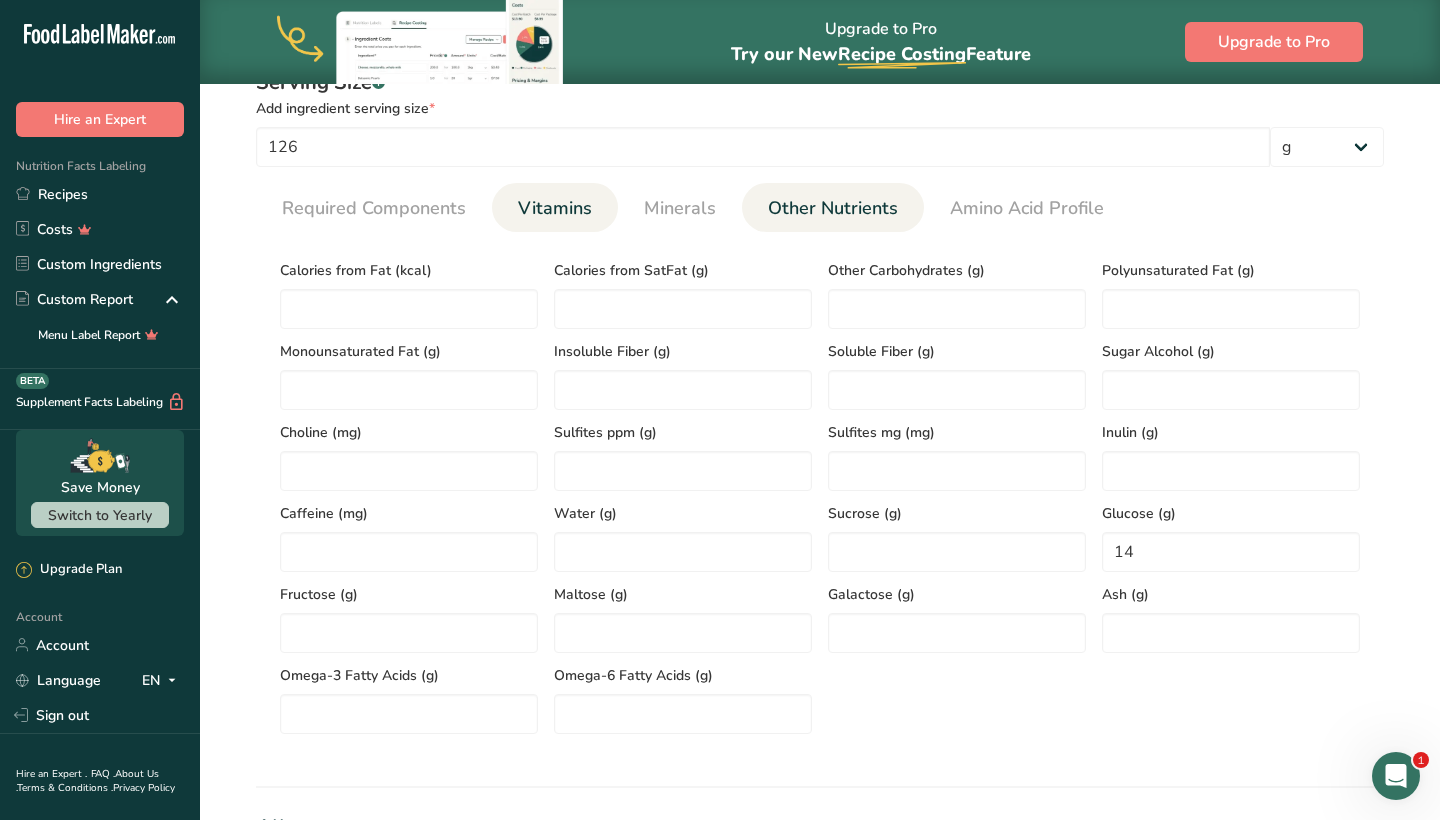 click on "Vitamins" at bounding box center (555, 208) 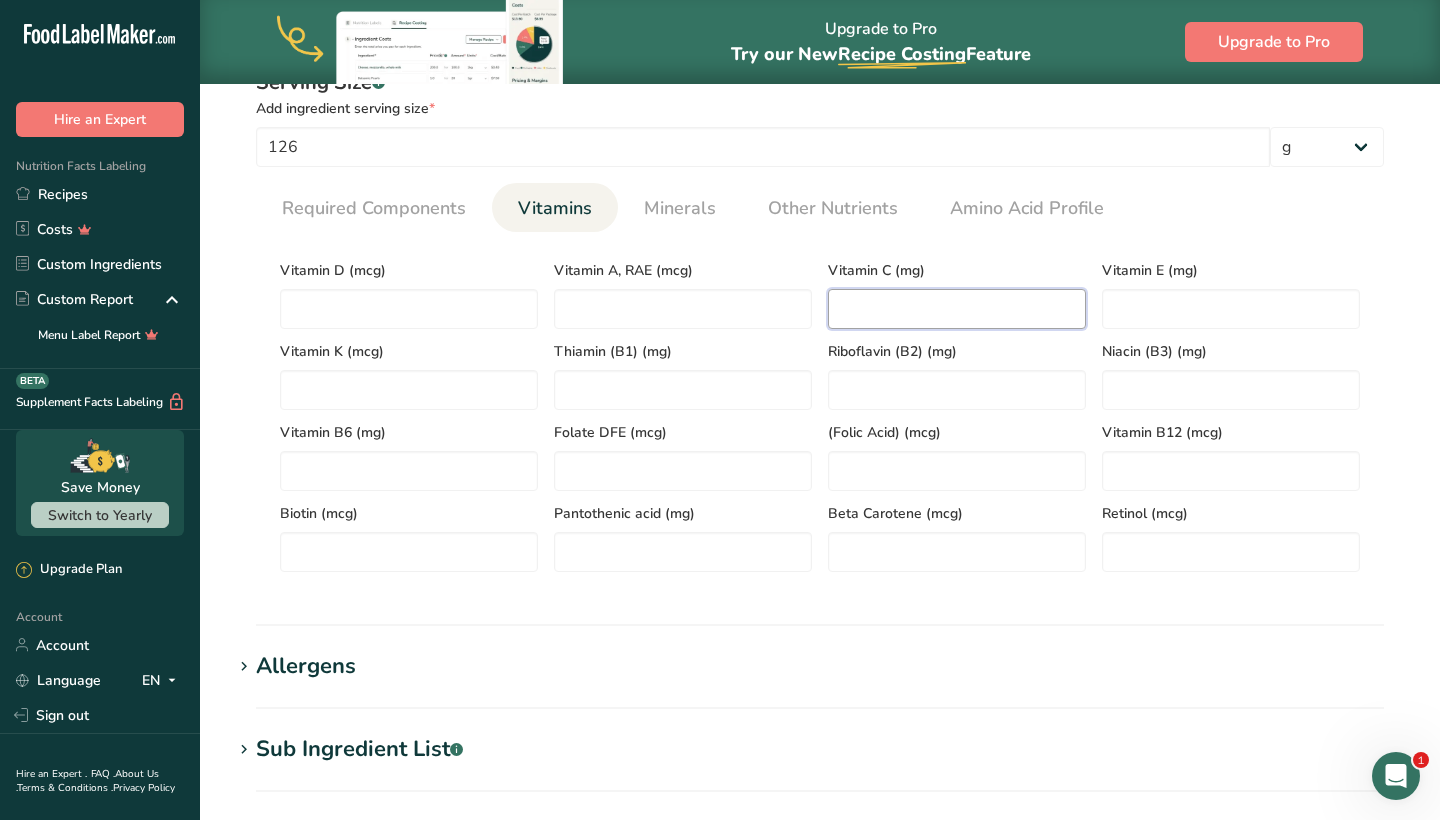 click at bounding box center [957, 309] 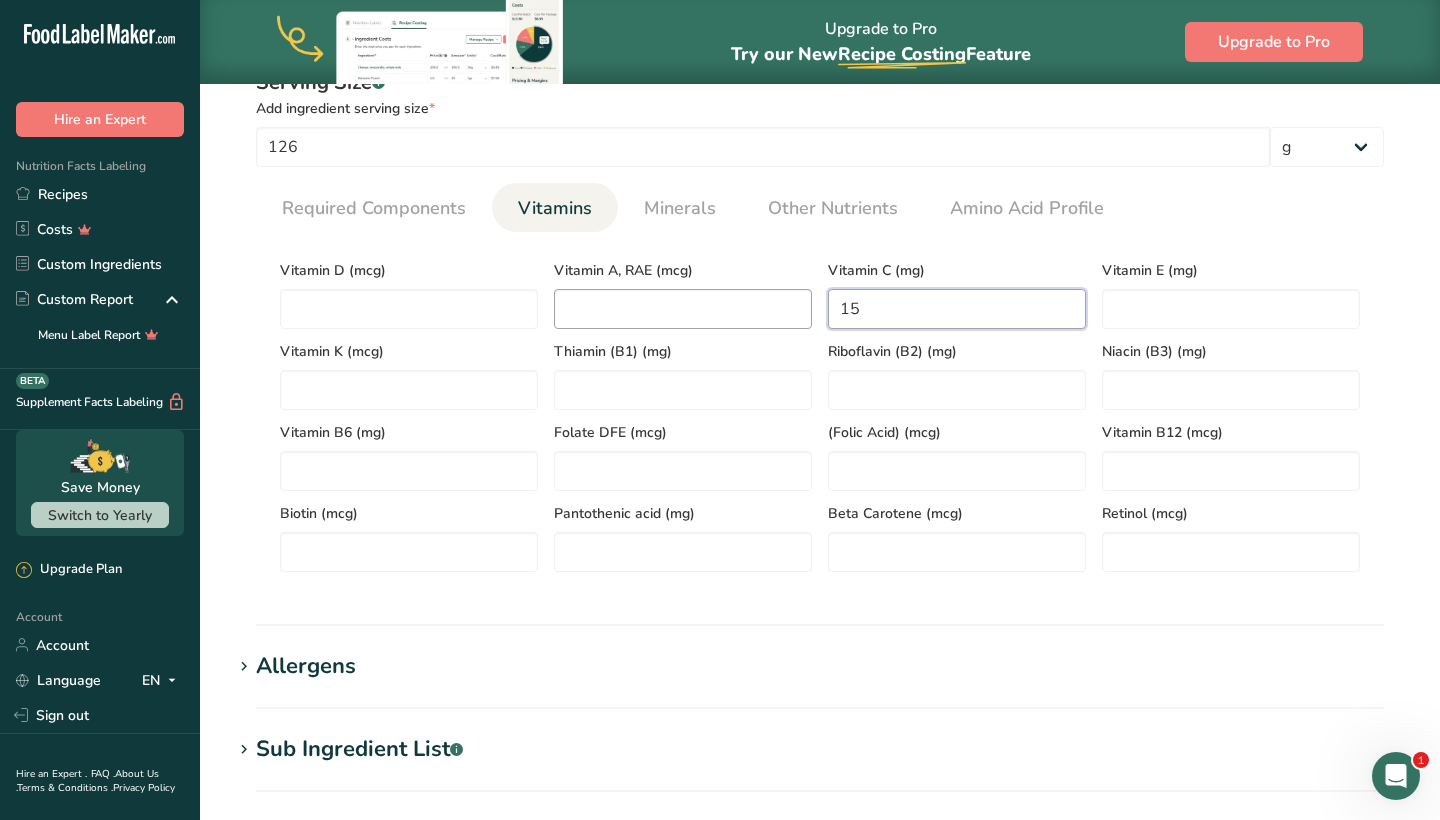 type on "15" 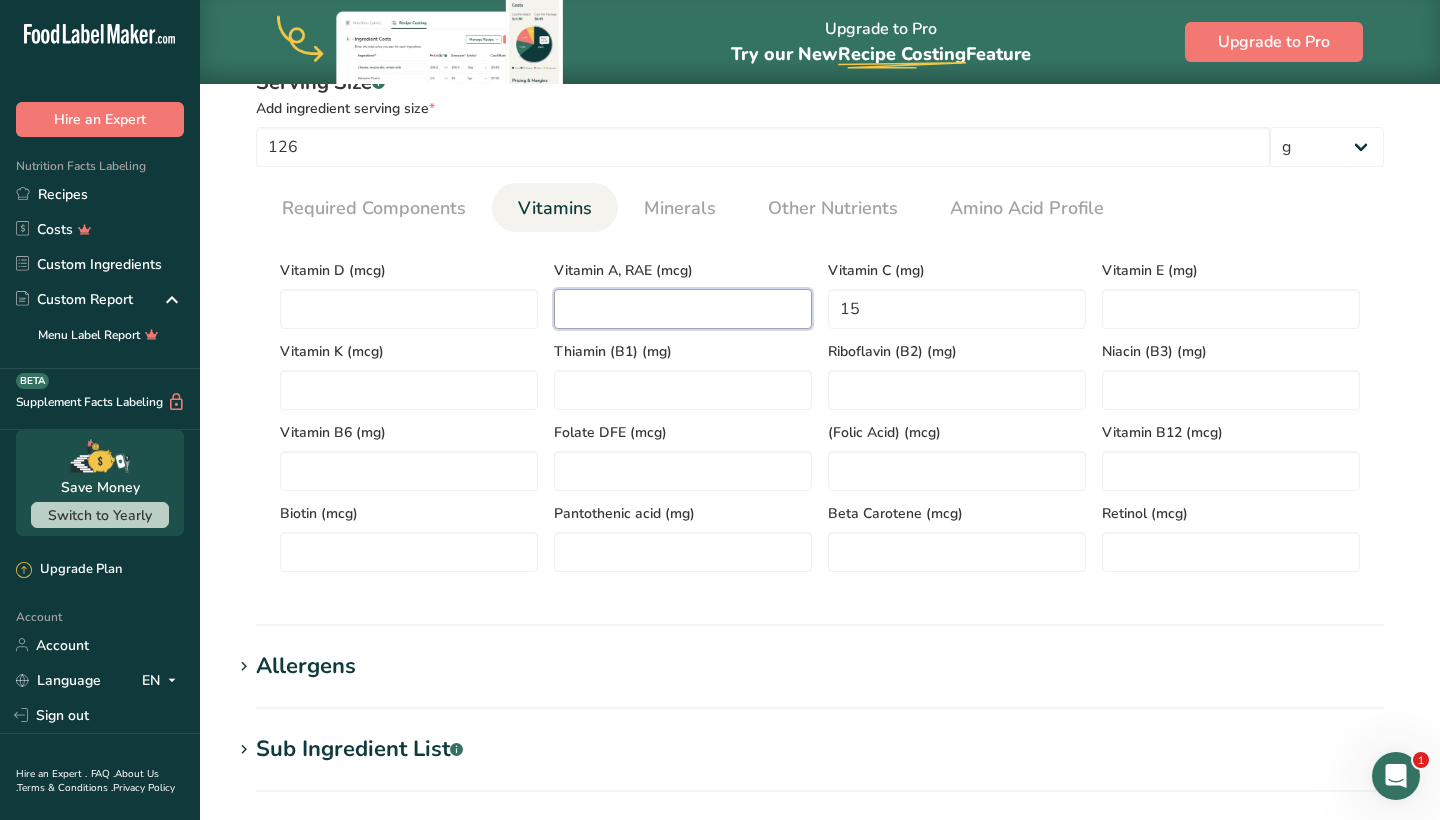 click at bounding box center (683, 309) 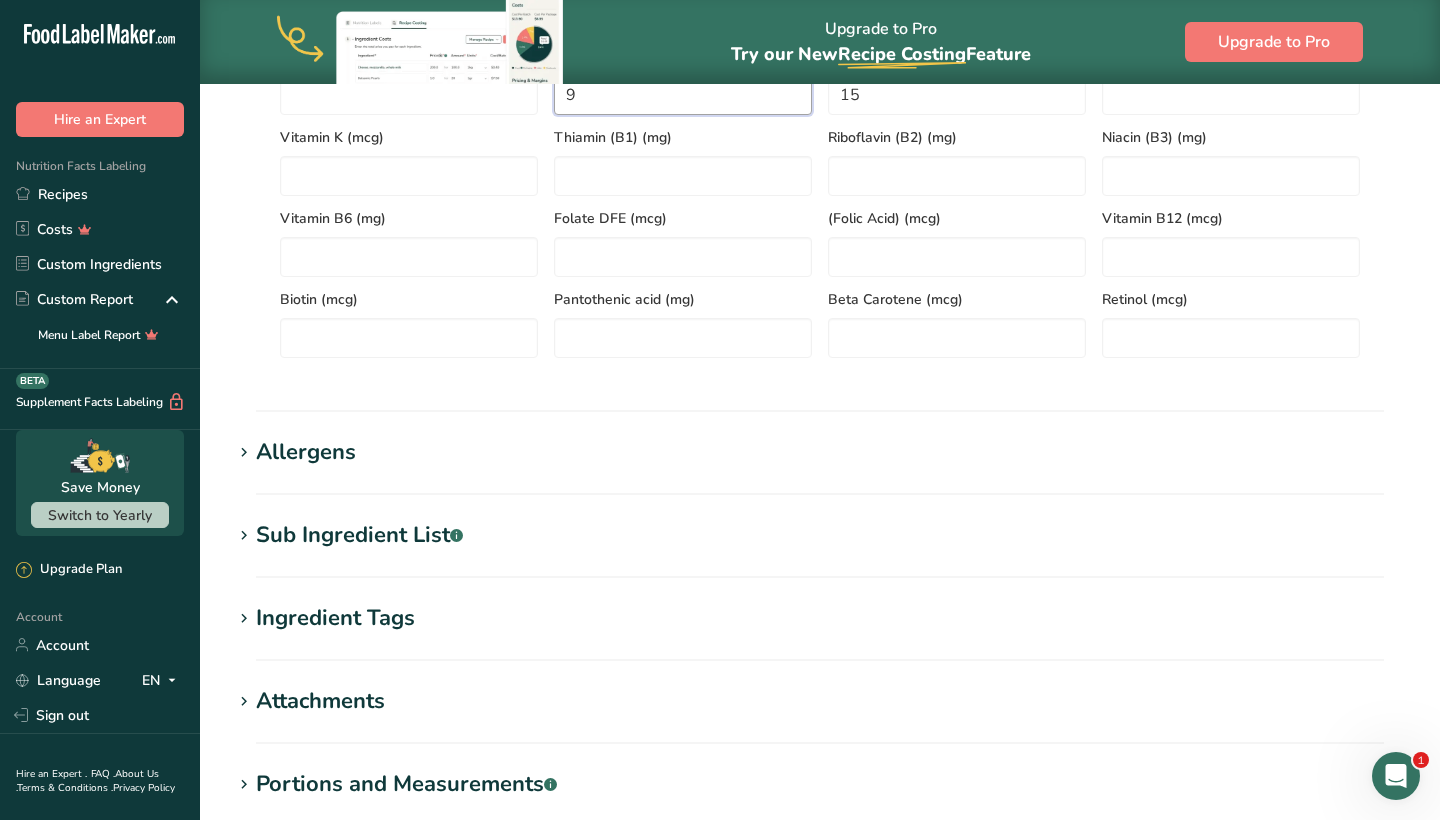 scroll, scrollTop: 1068, scrollLeft: 0, axis: vertical 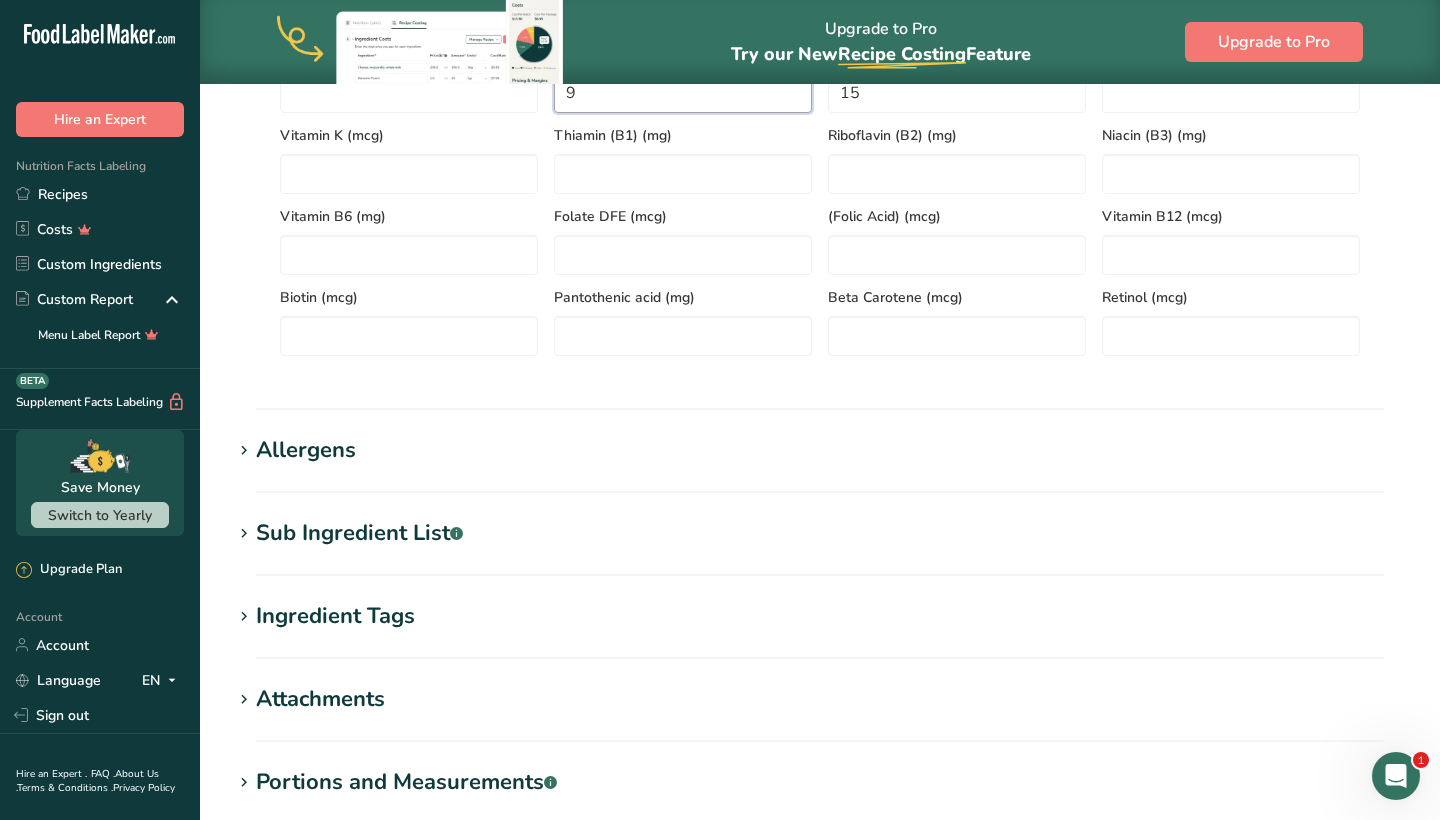type on "9" 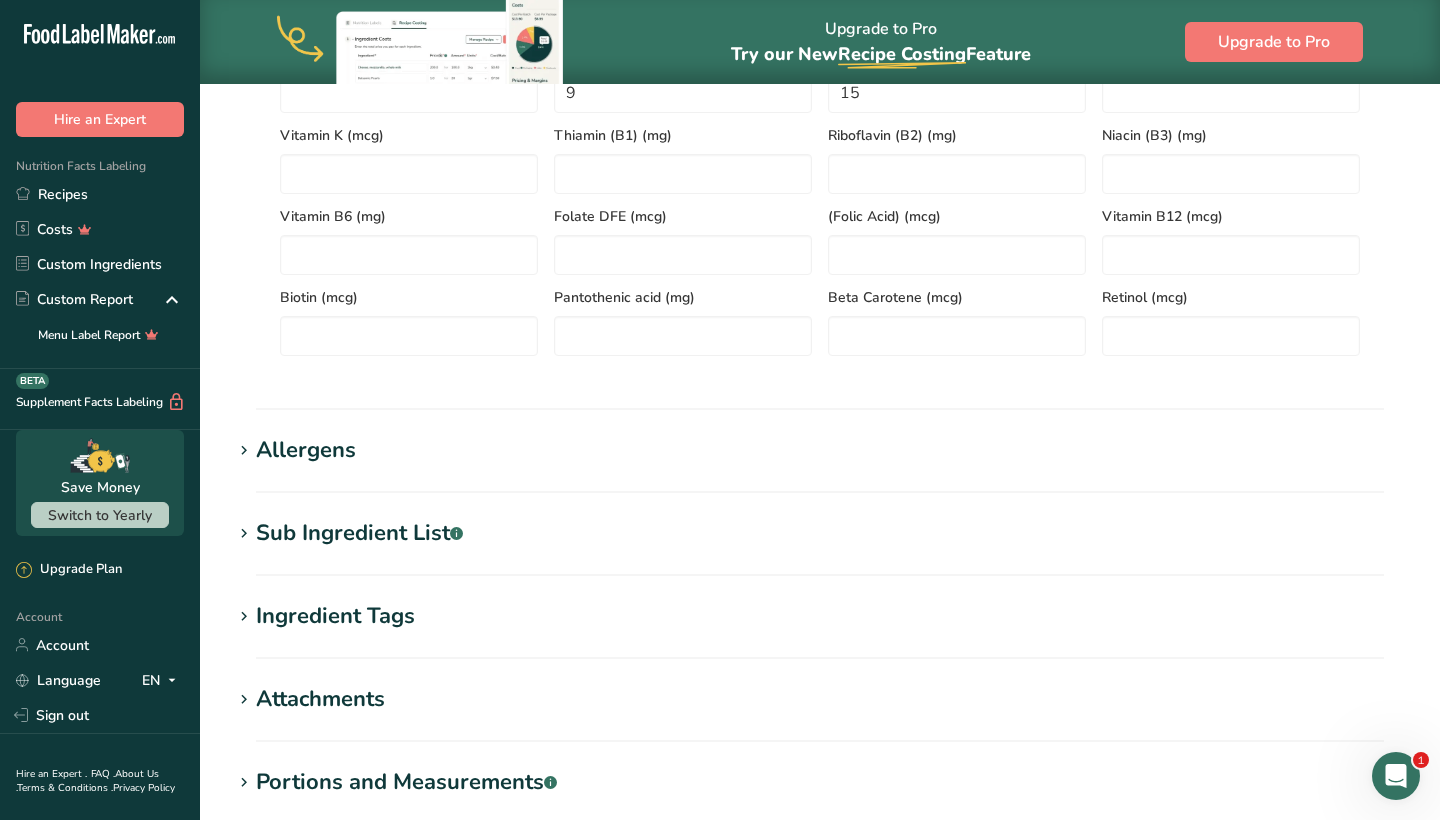 click on "Sub Ingredient List
.a-a{fill:#347362;}.b-a{fill:#fff;}" at bounding box center (359, 533) 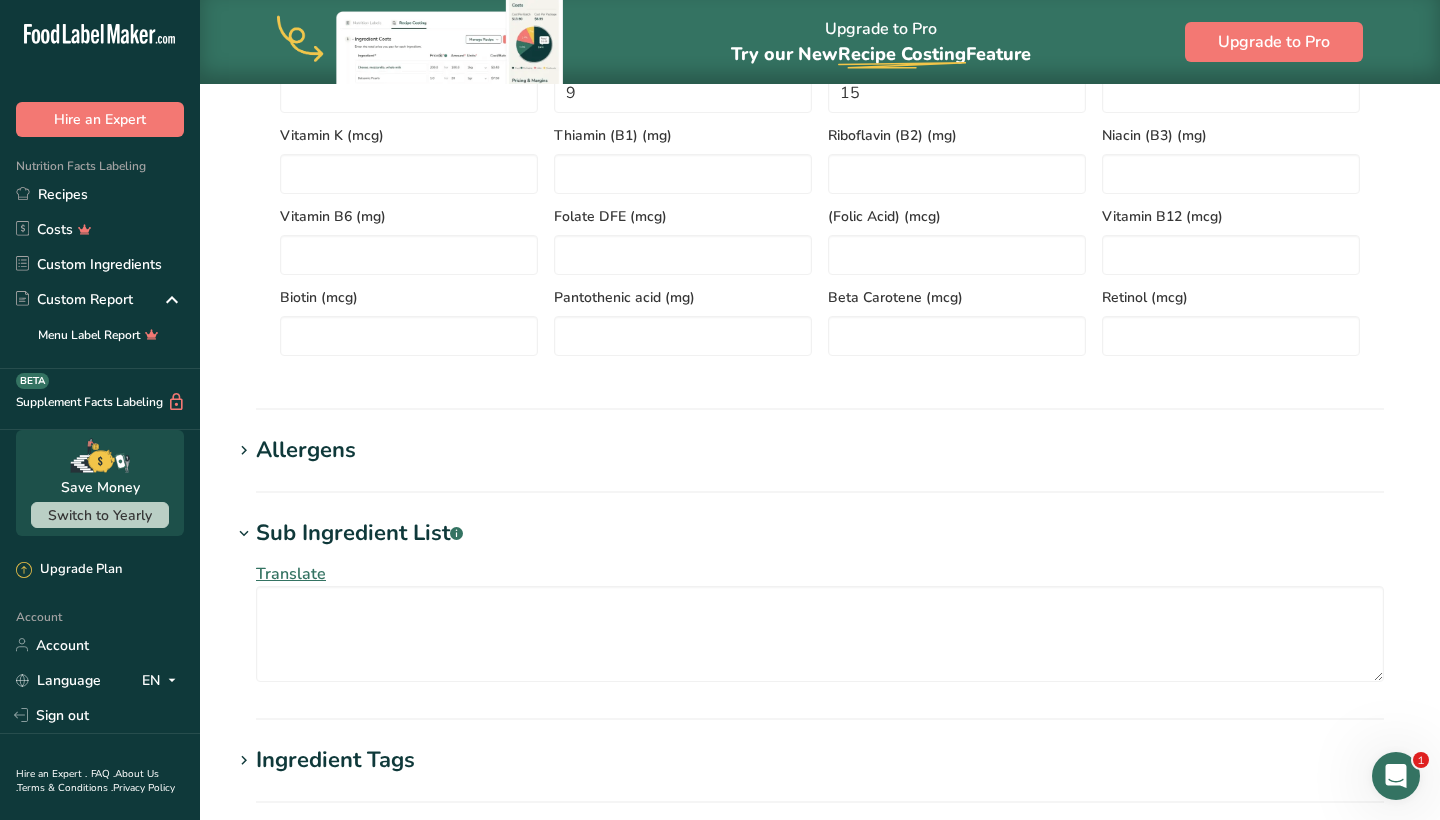 click on "Allergens" at bounding box center [820, 450] 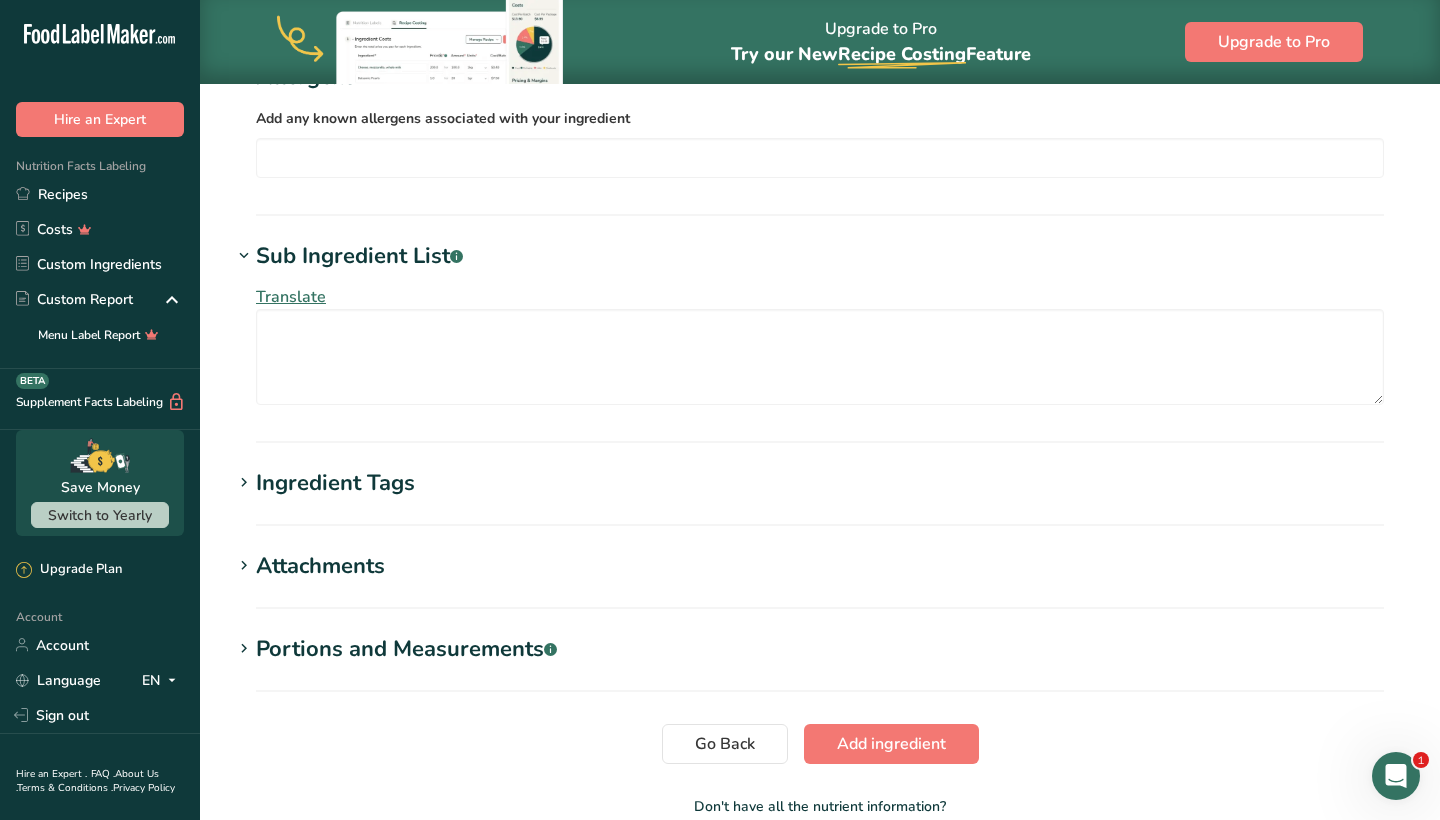scroll, scrollTop: 1443, scrollLeft: 0, axis: vertical 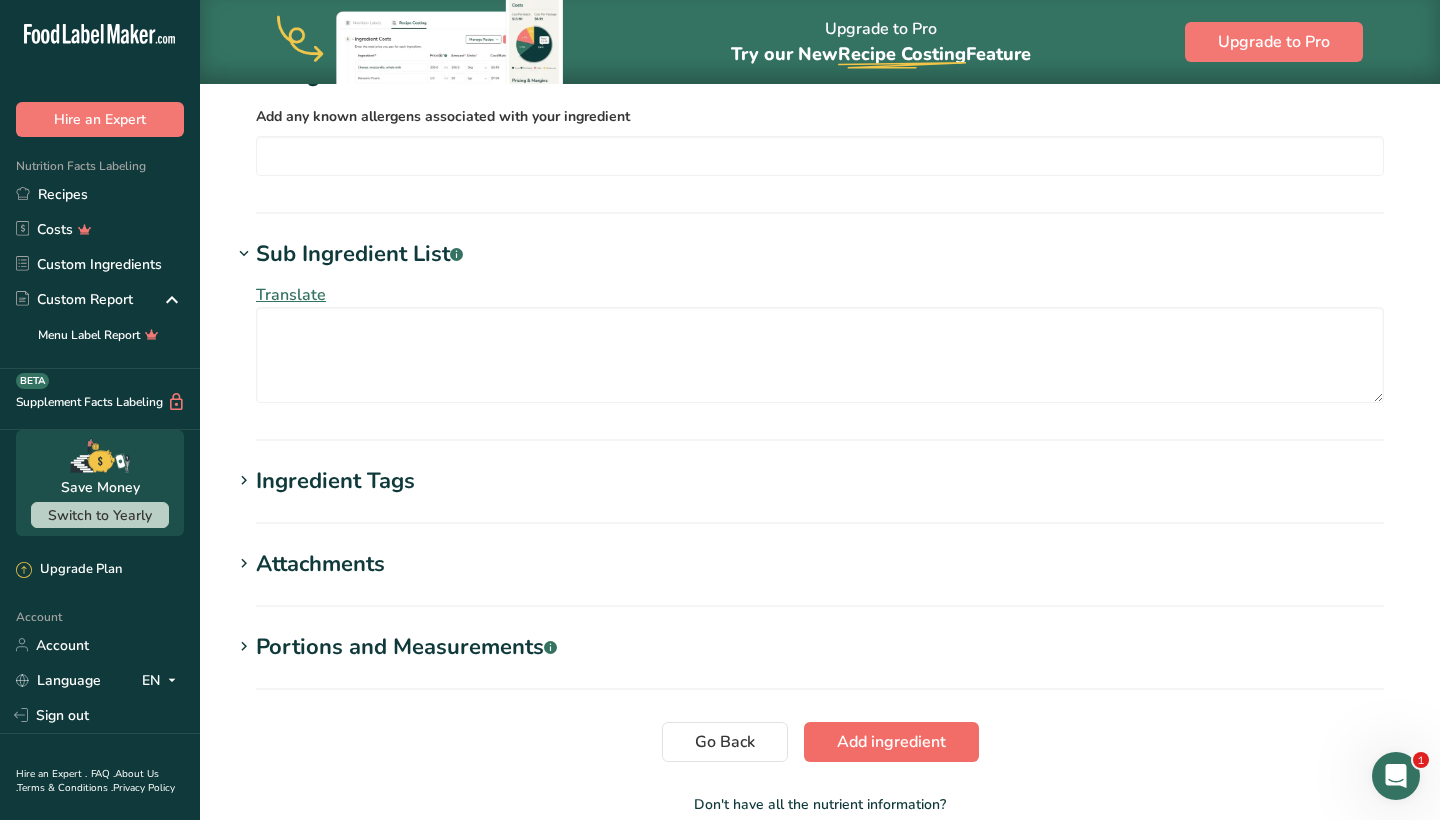 click on "Add ingredient" at bounding box center (891, 742) 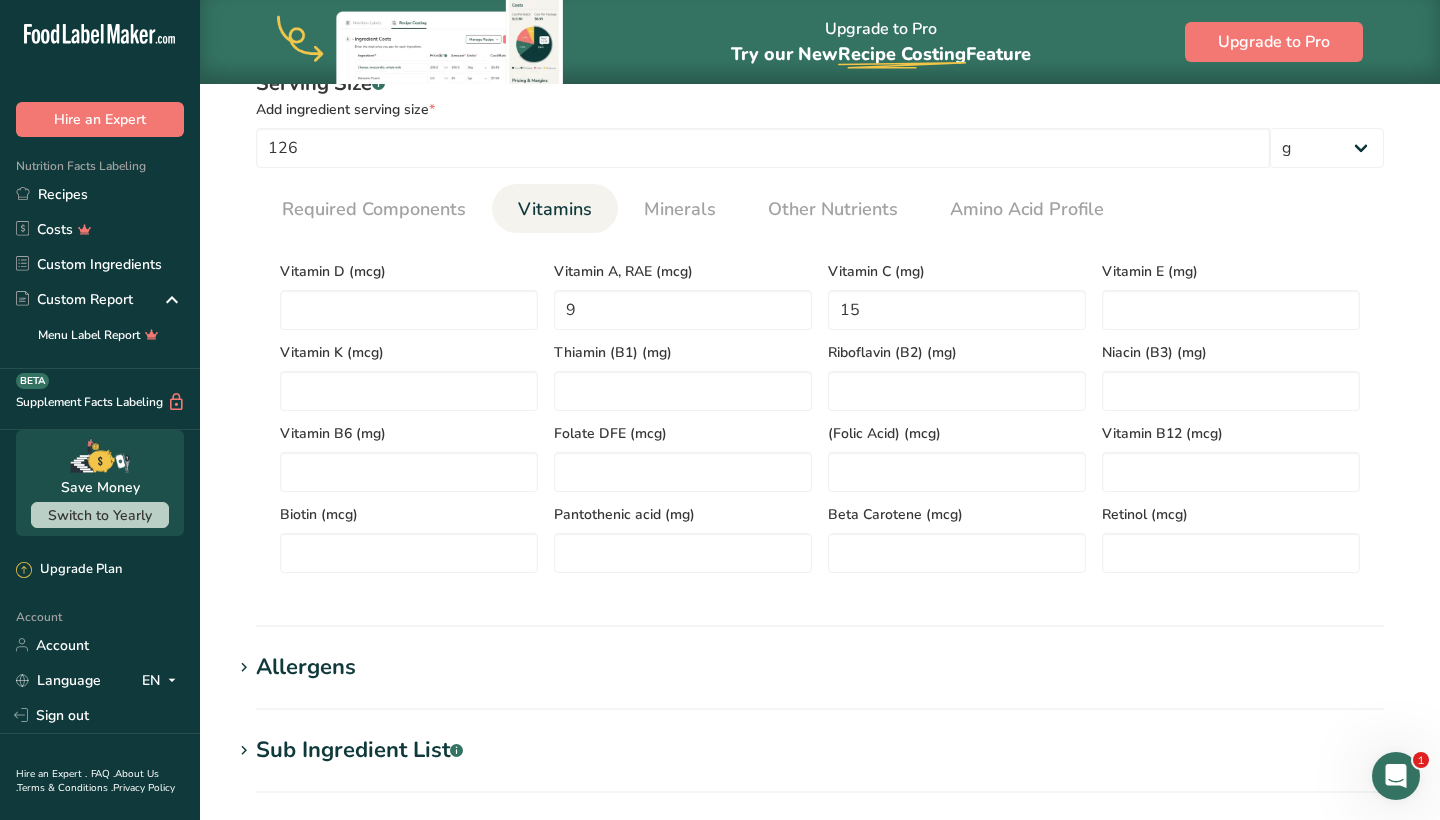 scroll, scrollTop: 336, scrollLeft: 0, axis: vertical 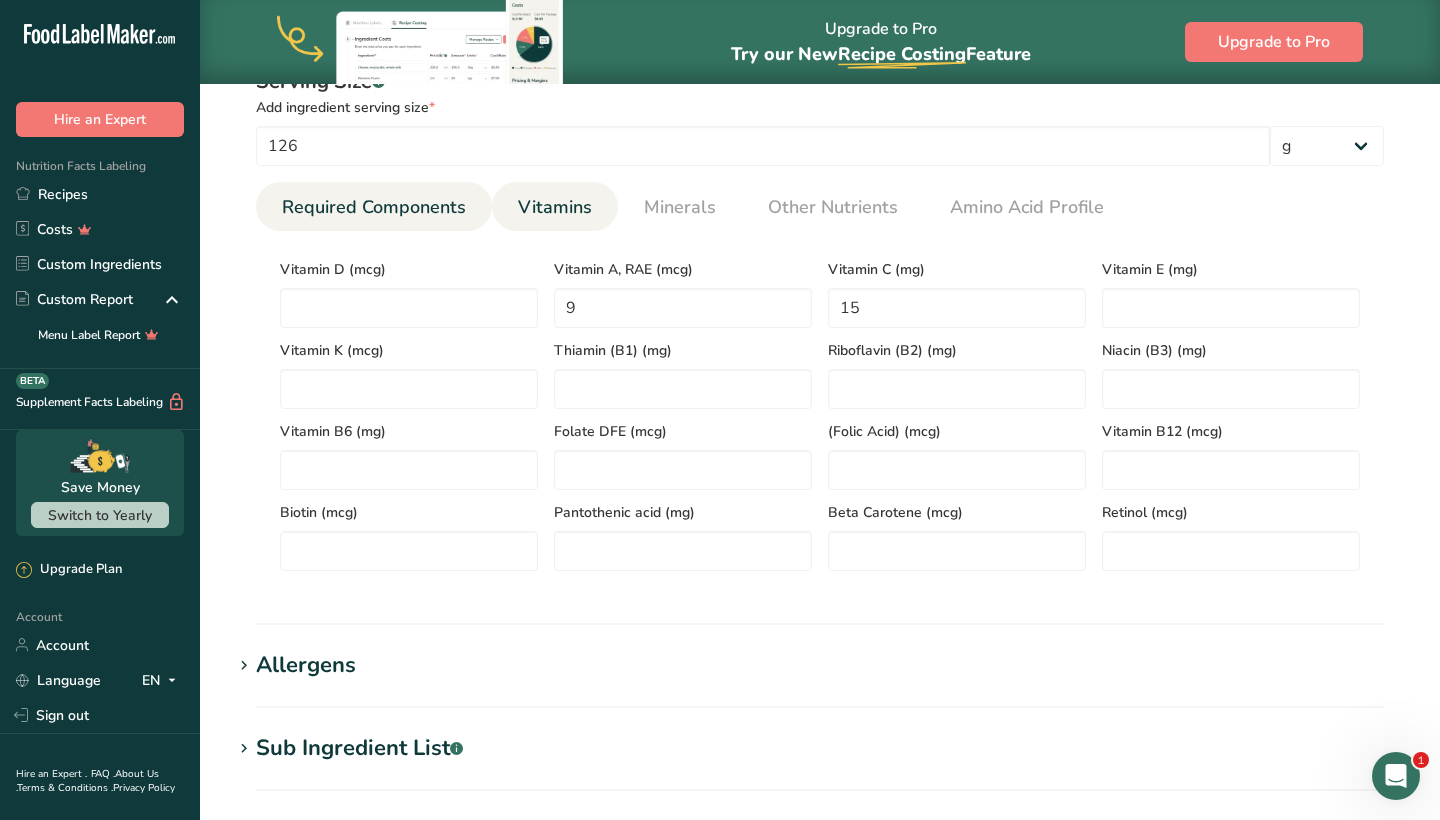 click on "Required Components" at bounding box center (374, 207) 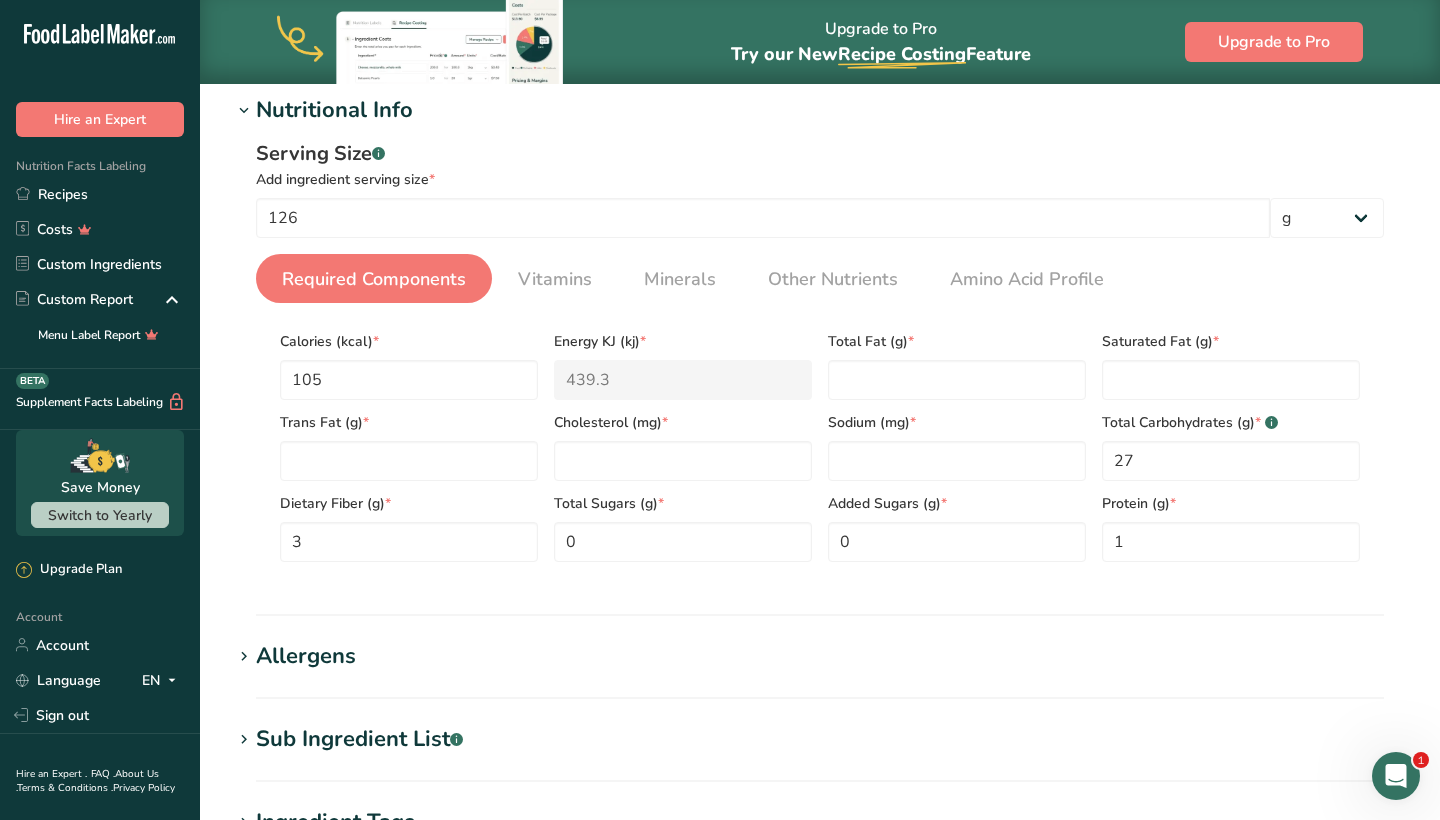 scroll, scrollTop: 225, scrollLeft: 0, axis: vertical 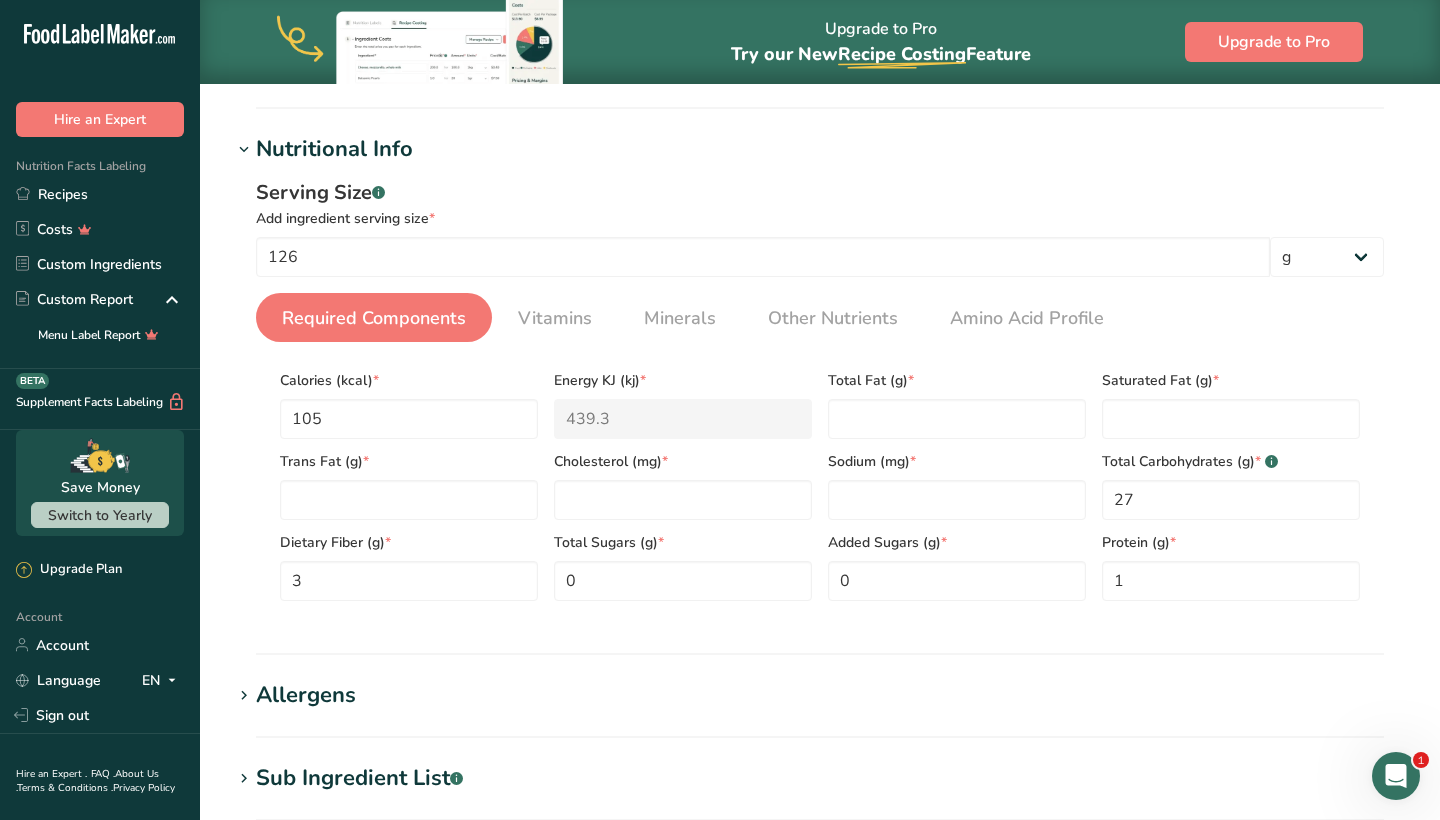 click on "Trans Fat
(g) *" at bounding box center (409, 479) 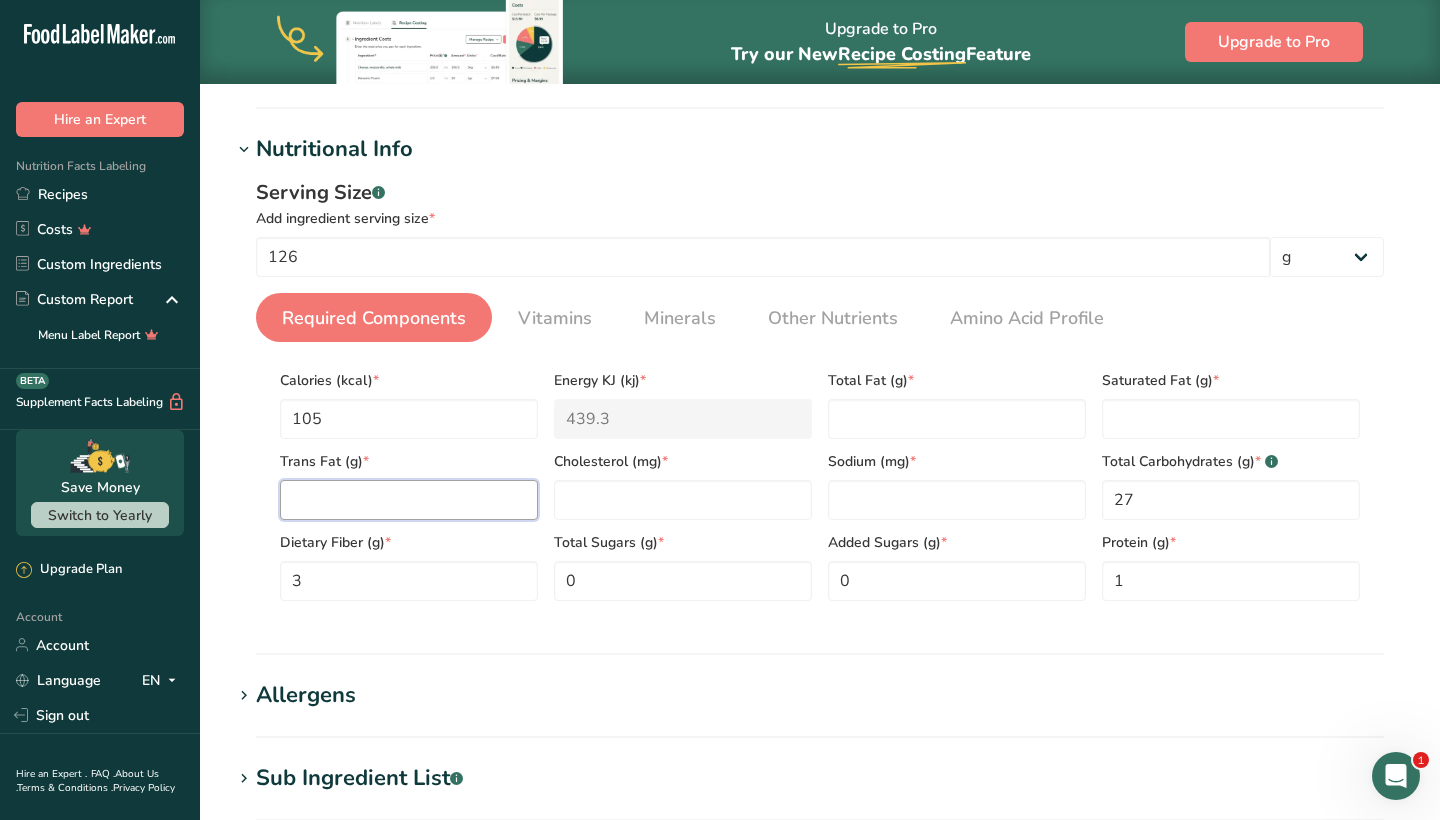 click at bounding box center [409, 500] 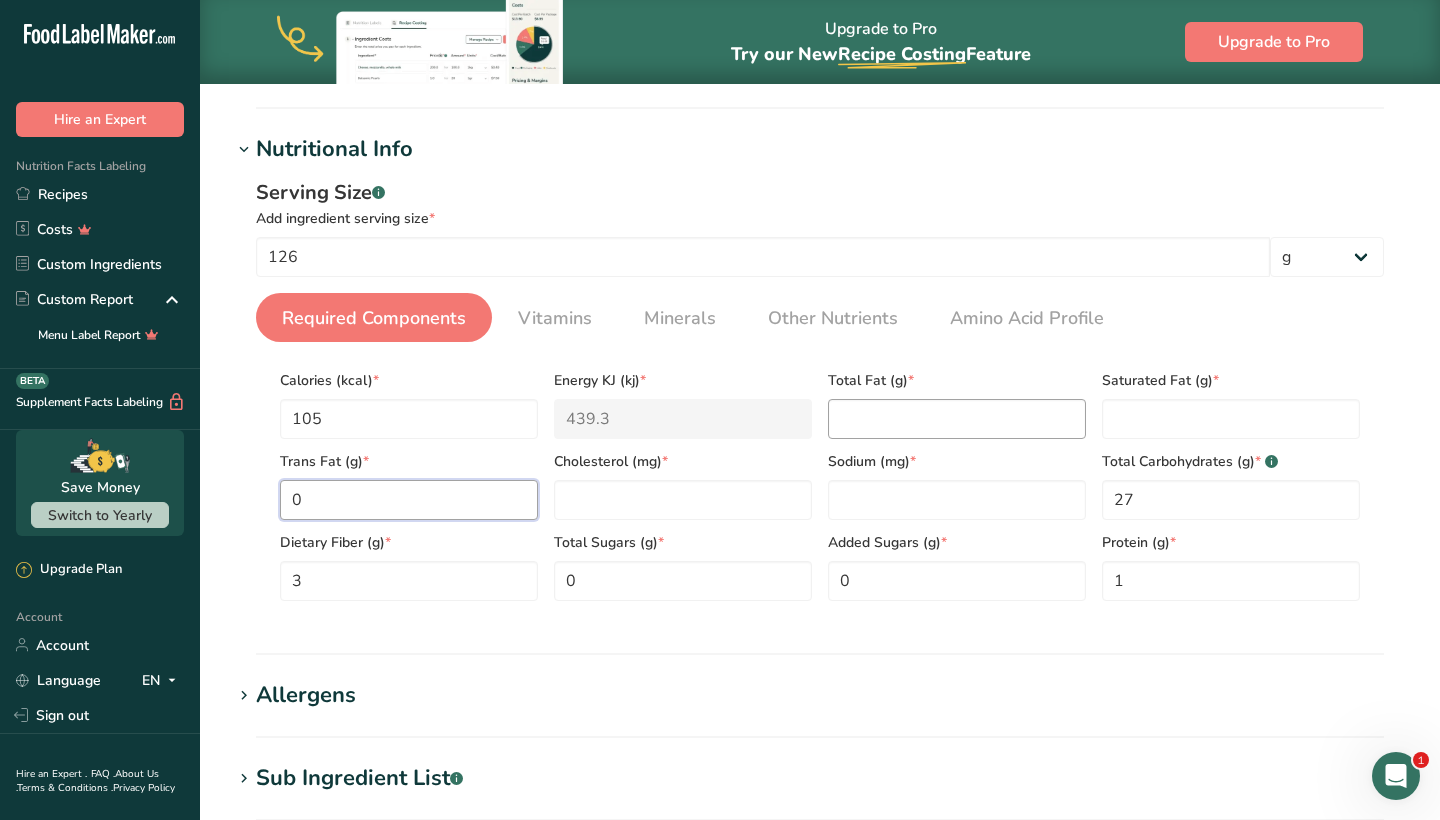 type on "0" 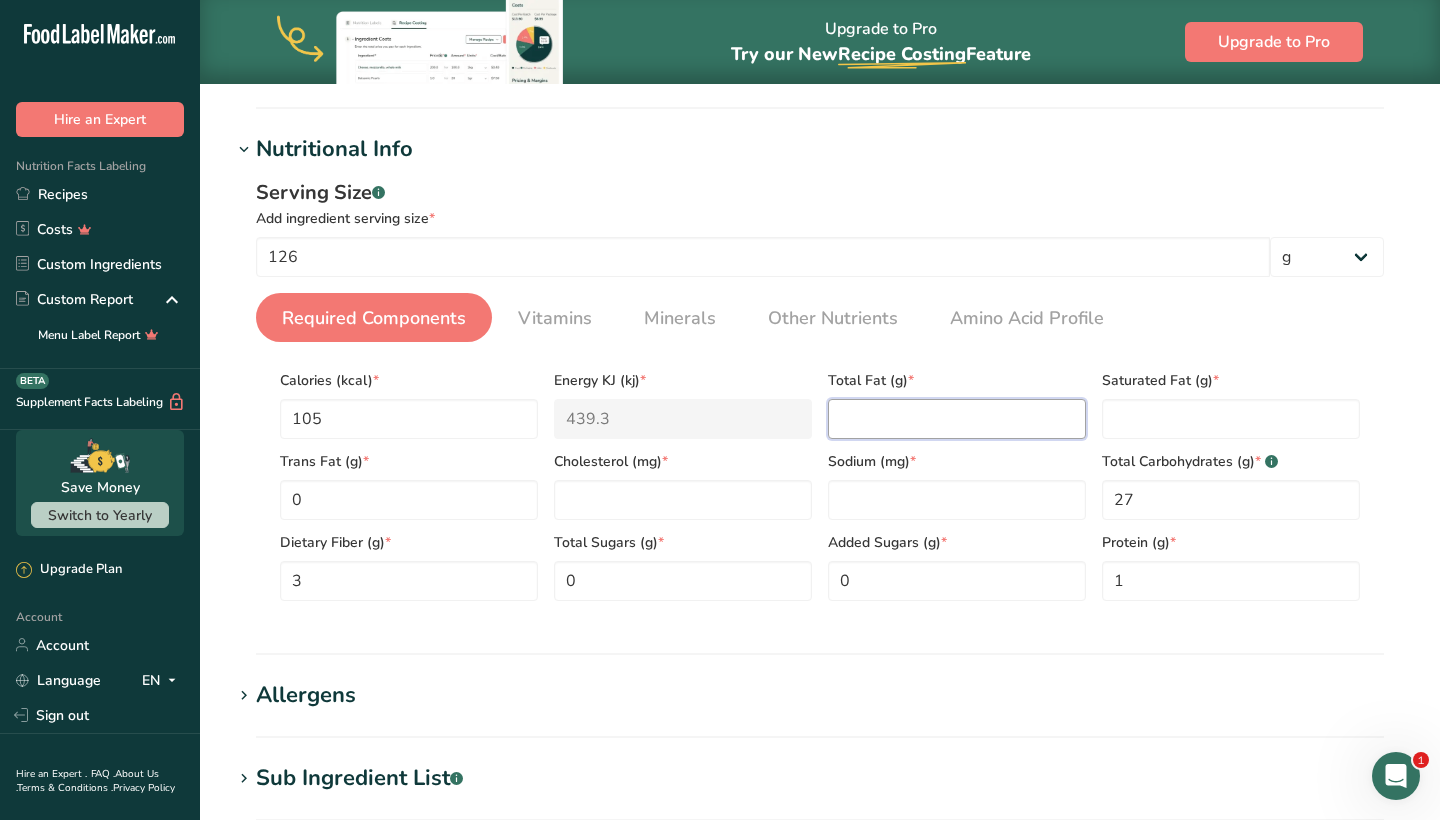 click at bounding box center [957, 419] 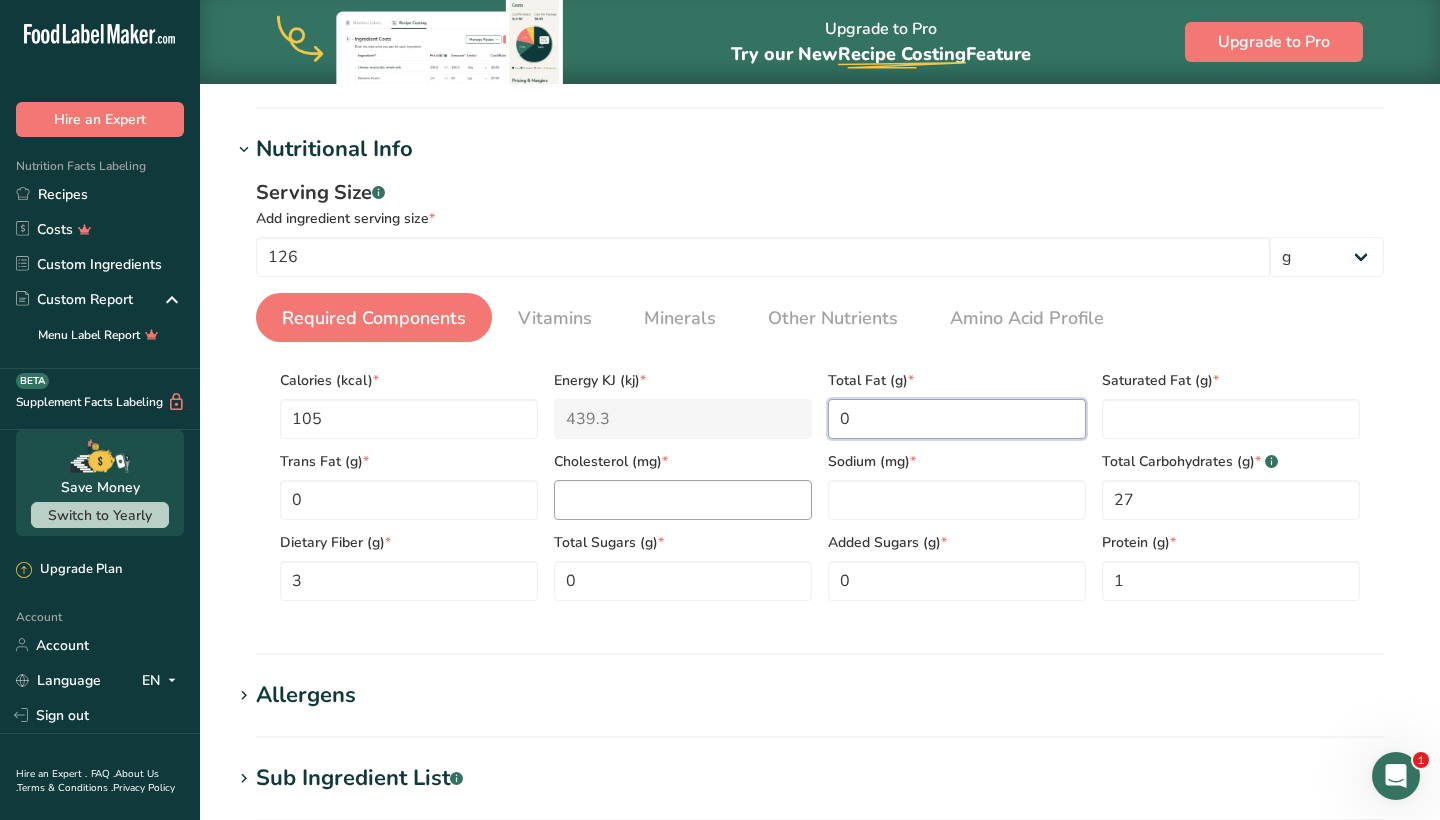 type on "0" 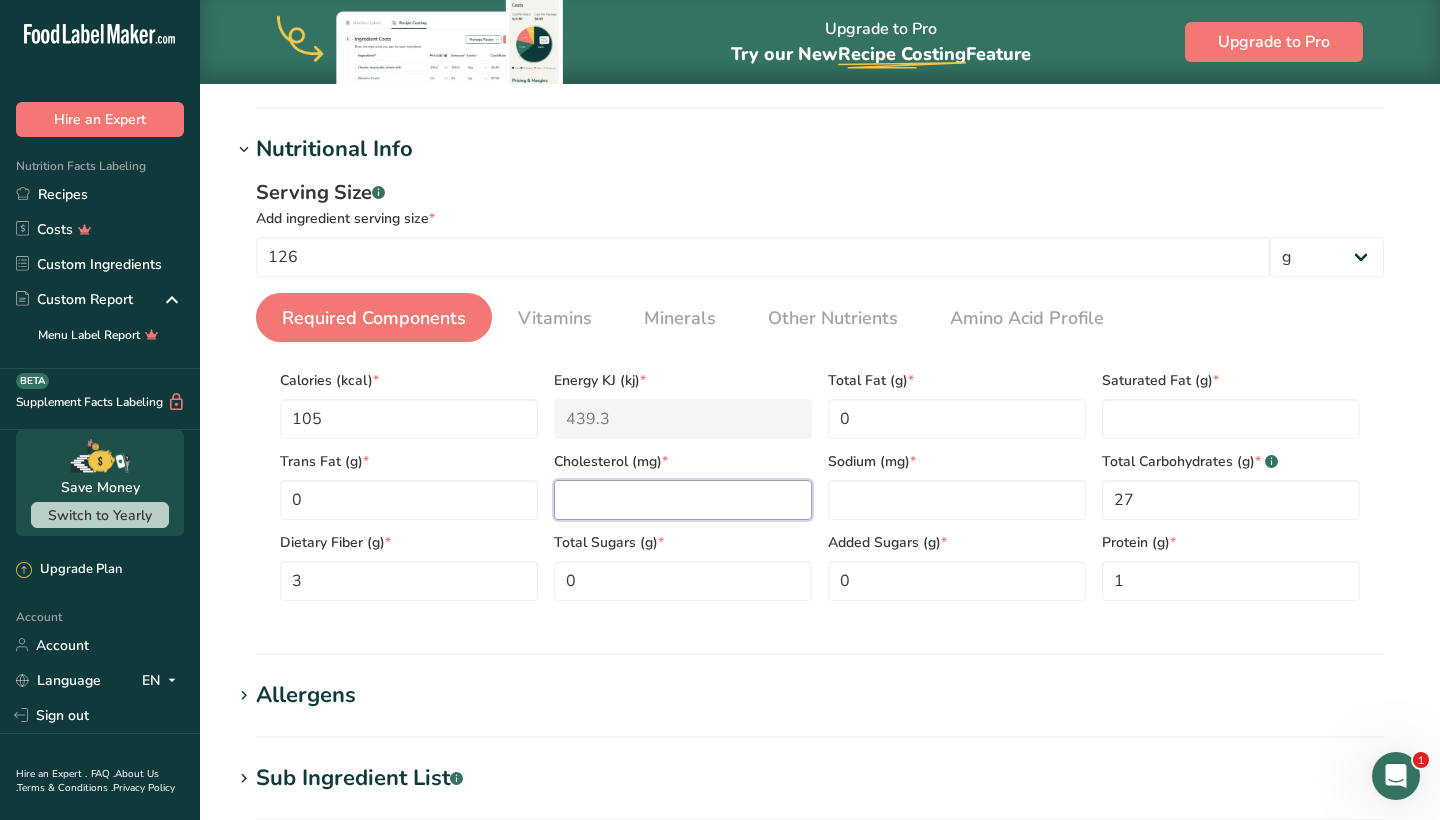 click at bounding box center (683, 500) 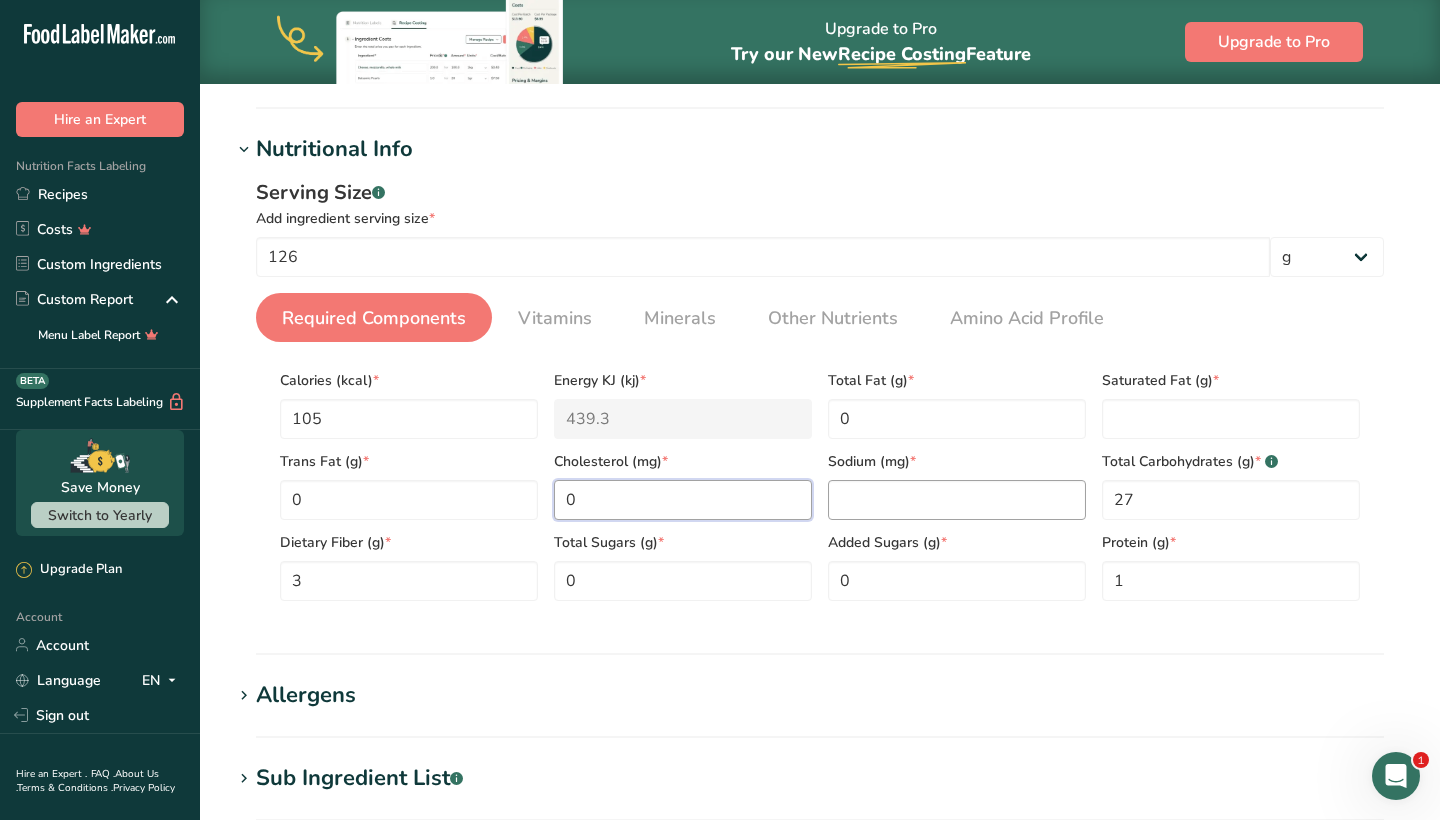type on "0" 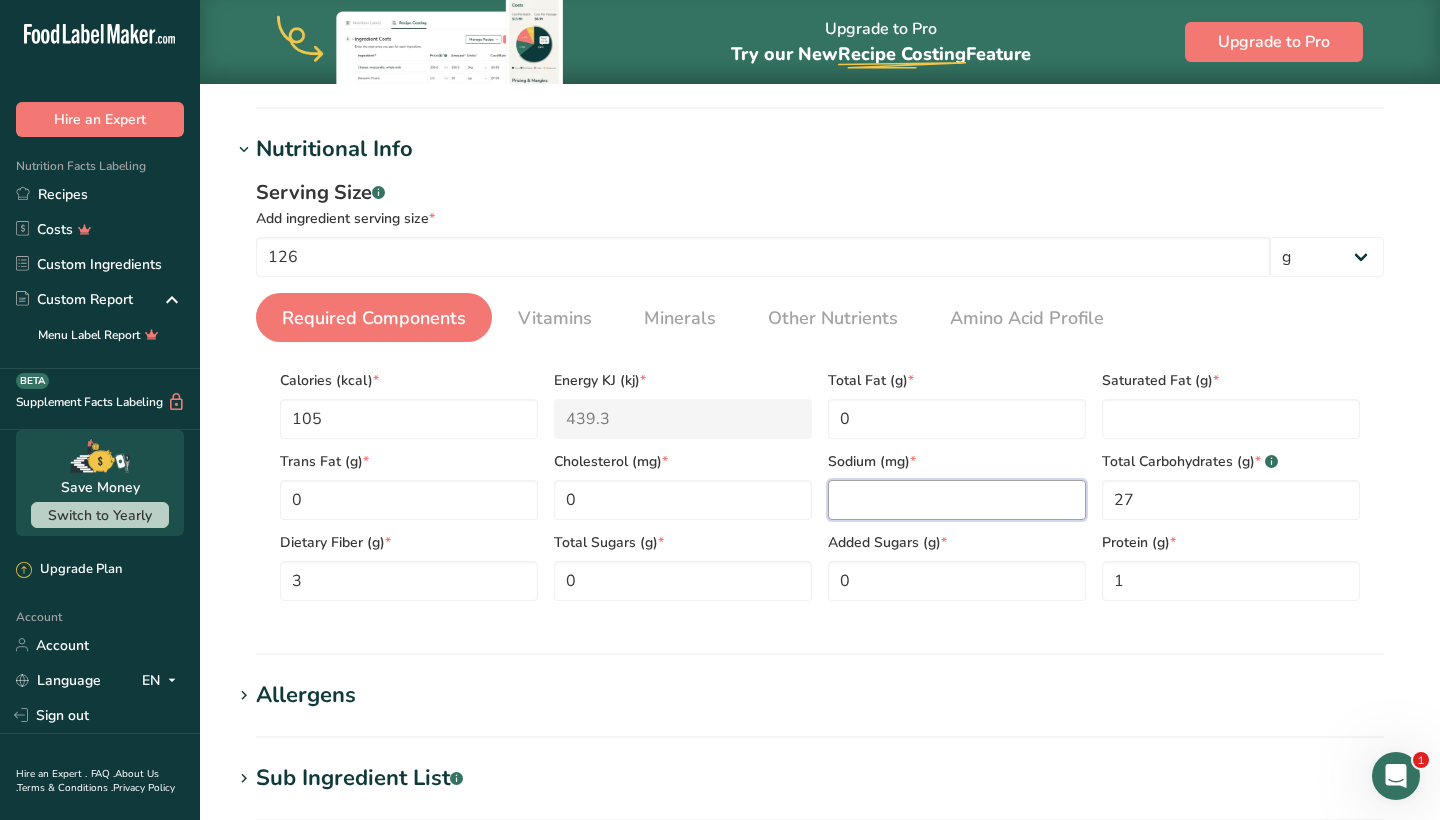 click at bounding box center [957, 500] 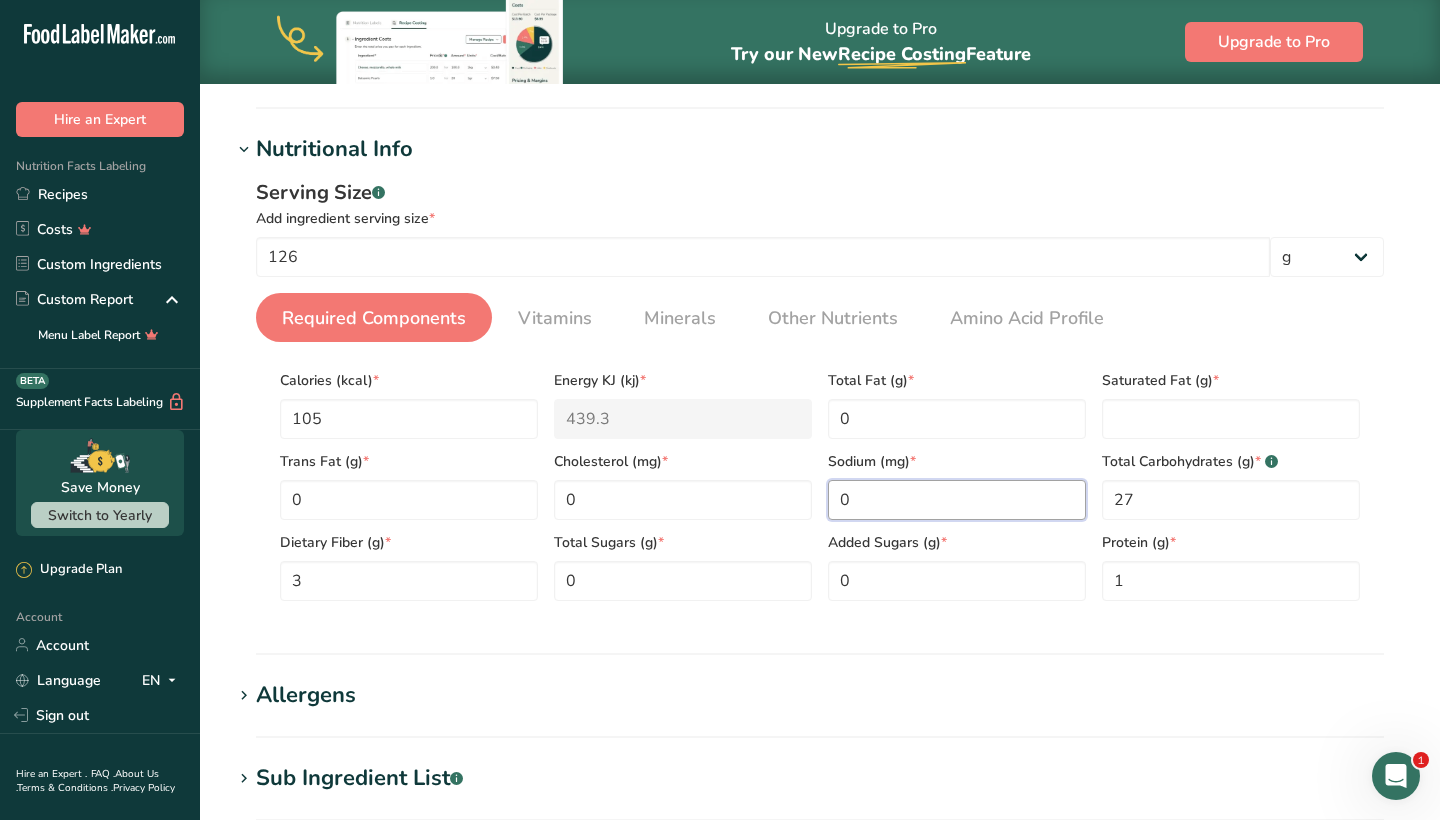 type on "0" 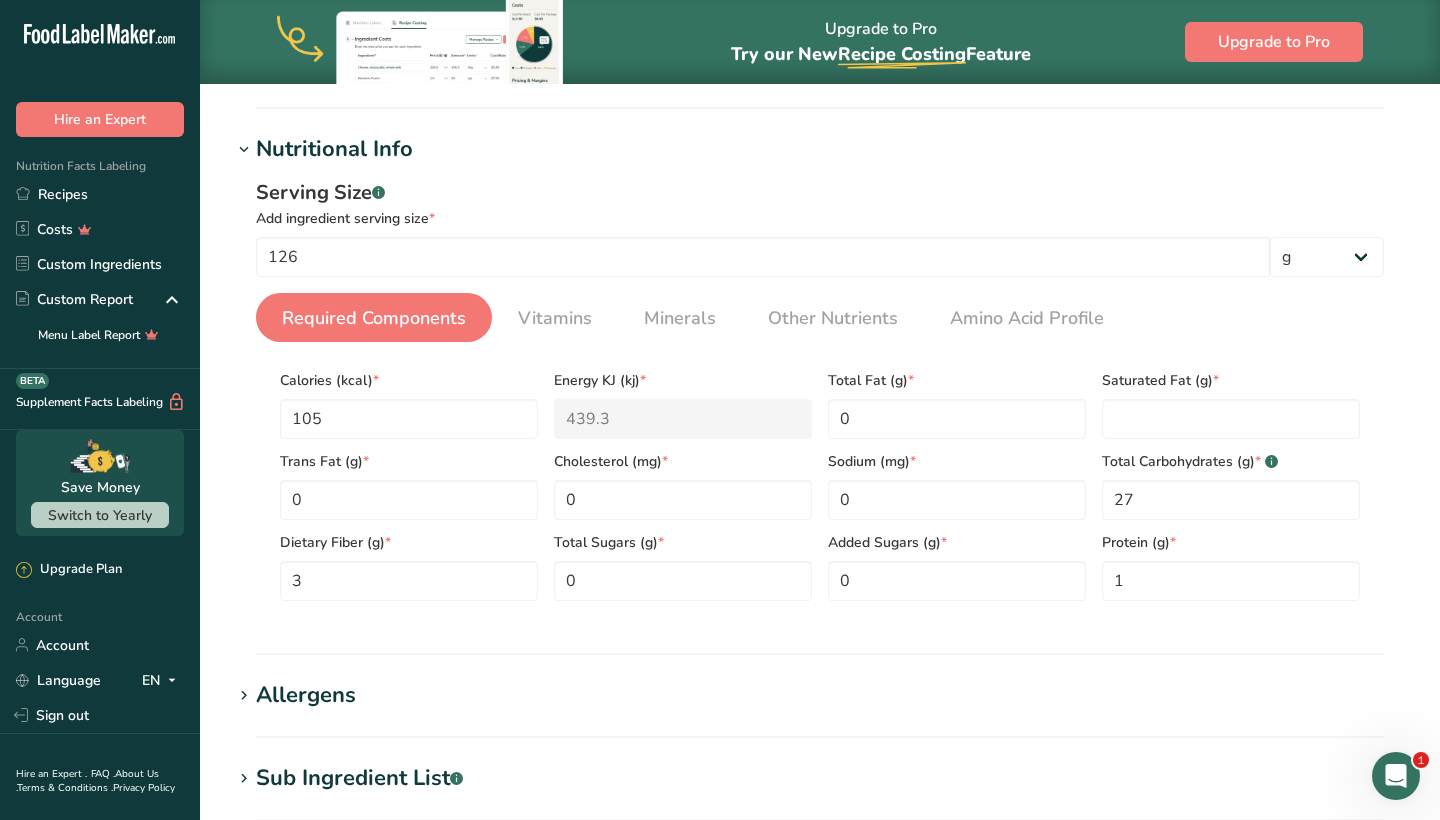 click on "Saturated Fat
(g) *" at bounding box center [1231, 398] 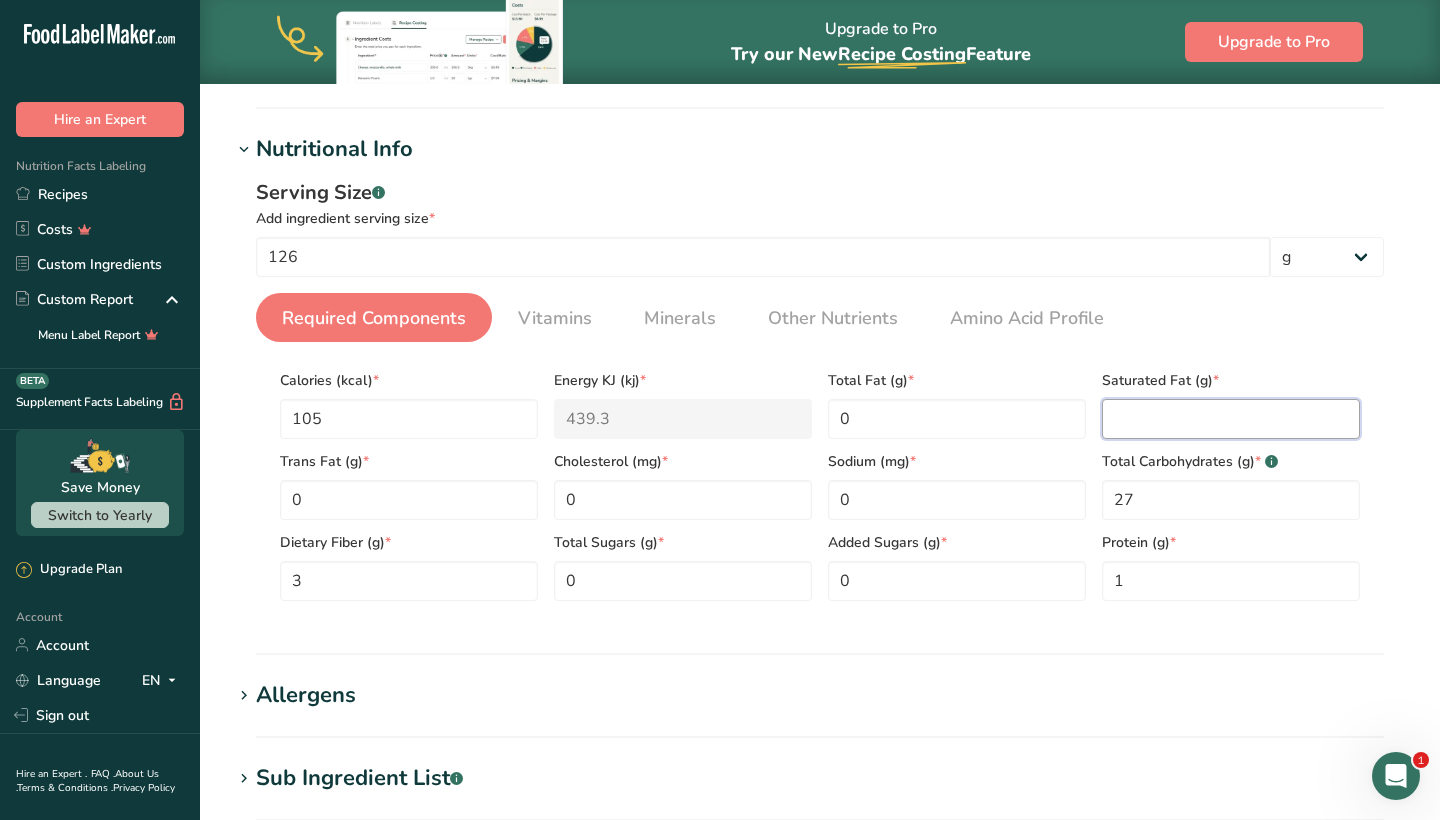 click at bounding box center (1231, 419) 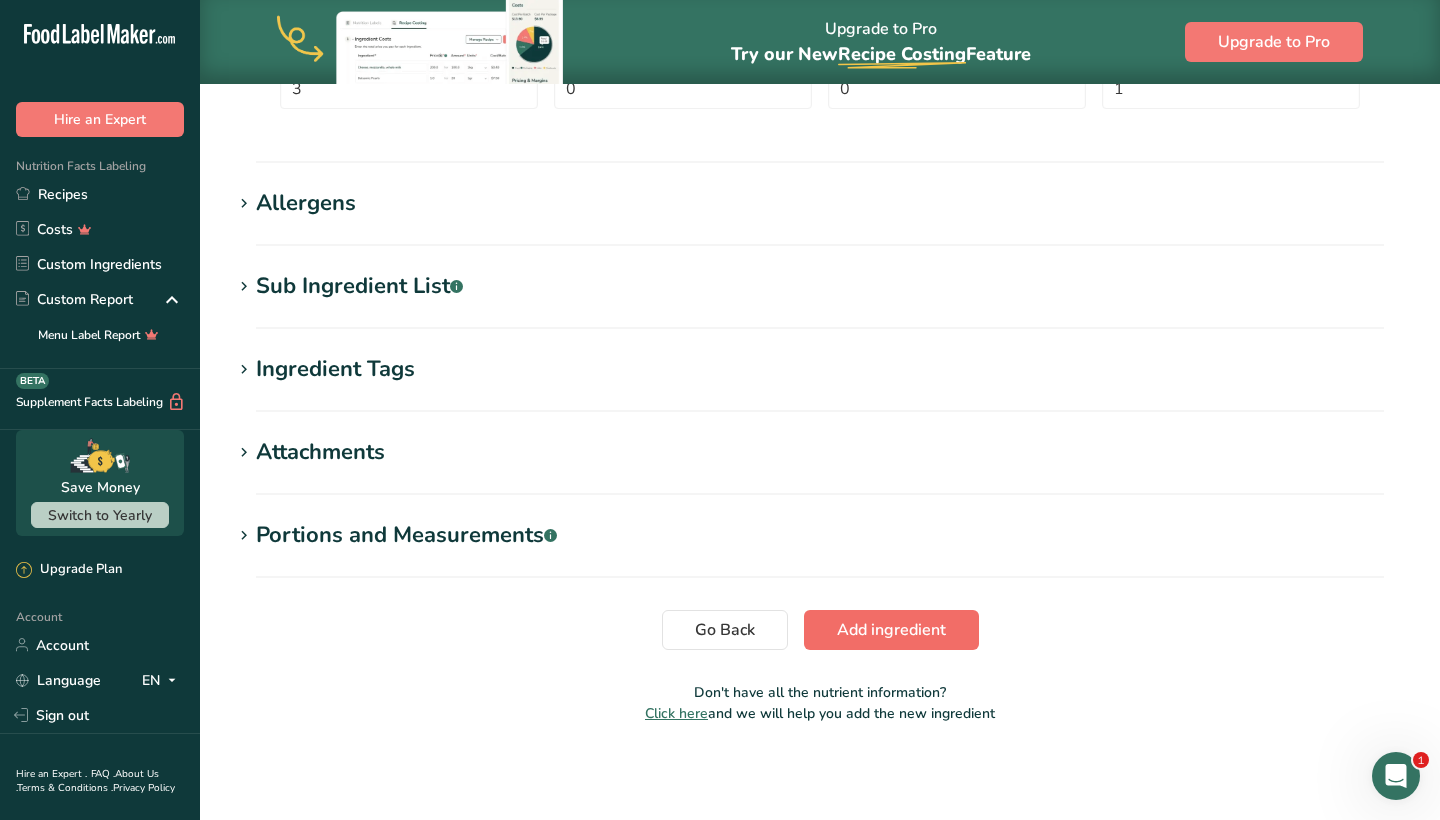 type on "0" 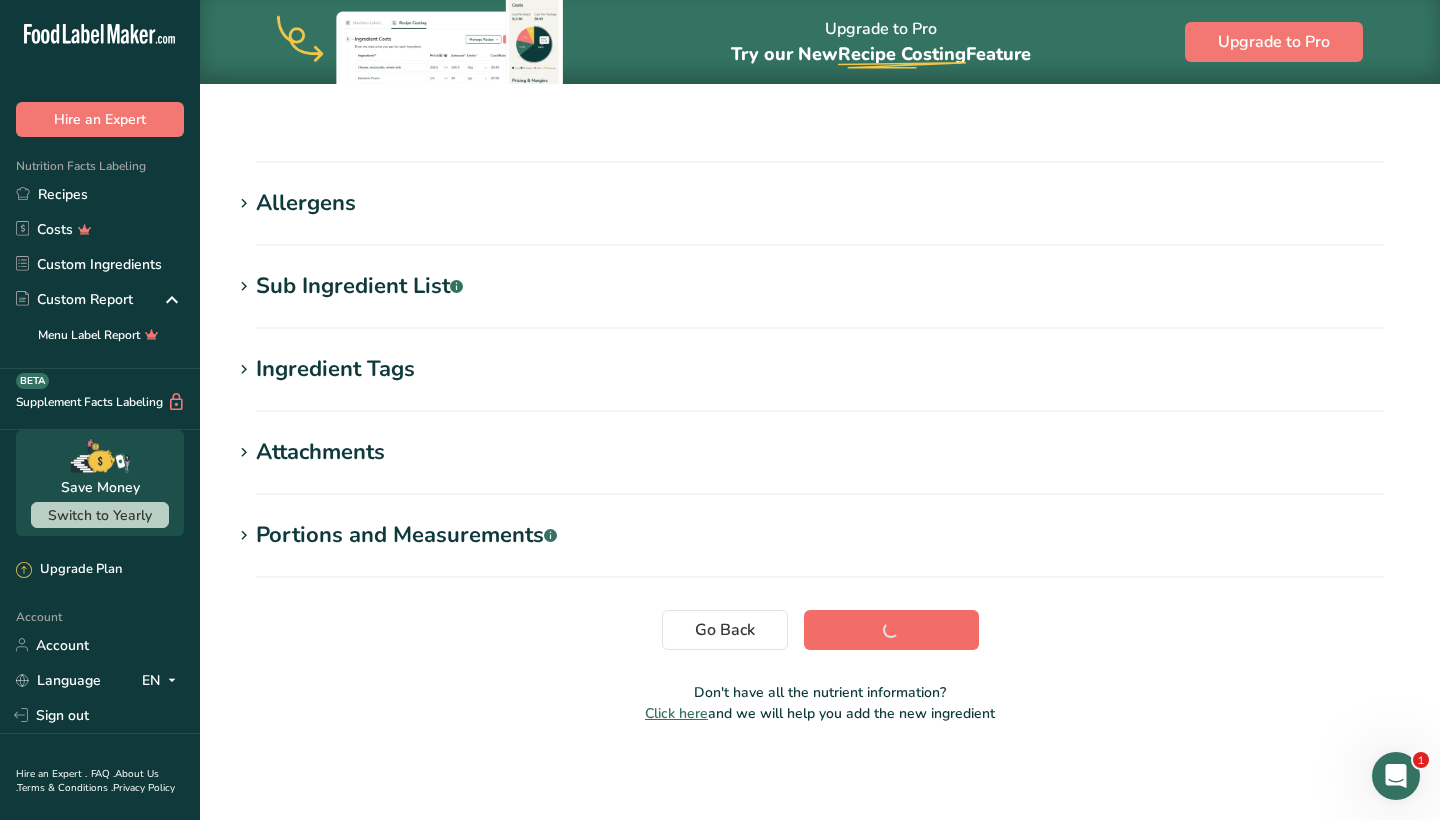 scroll, scrollTop: 254, scrollLeft: 0, axis: vertical 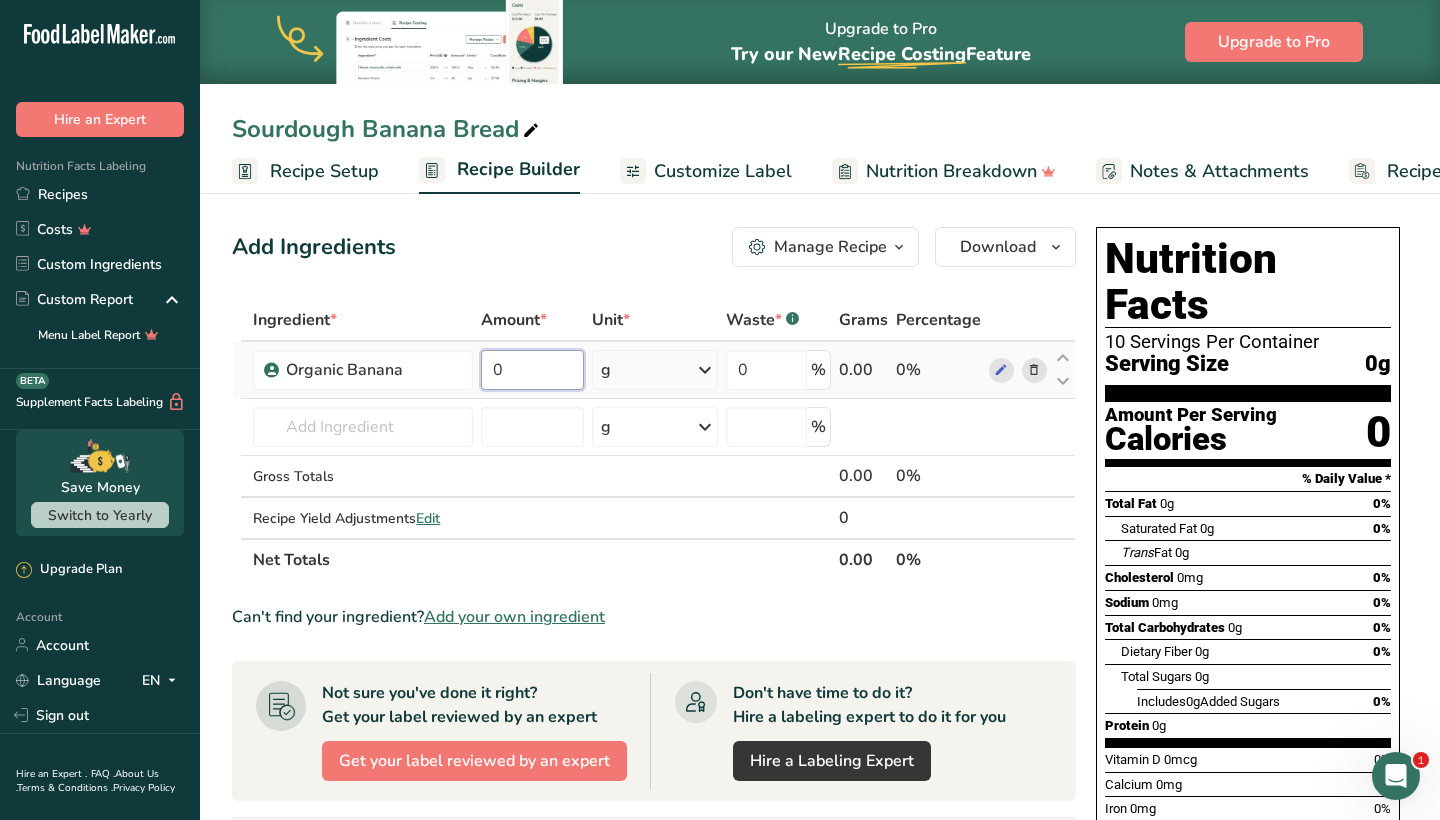 click on "0" at bounding box center [532, 370] 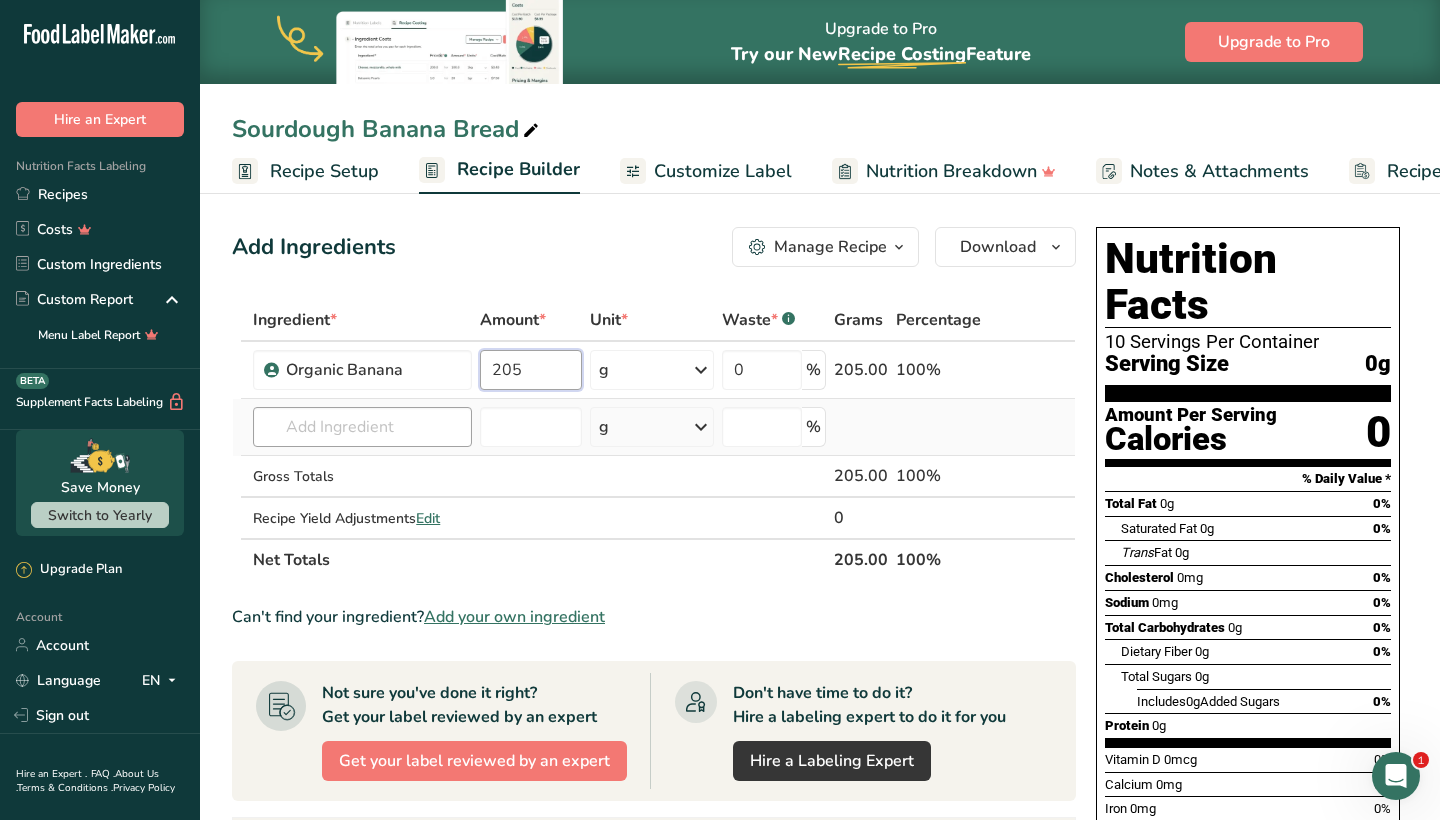 type on "205" 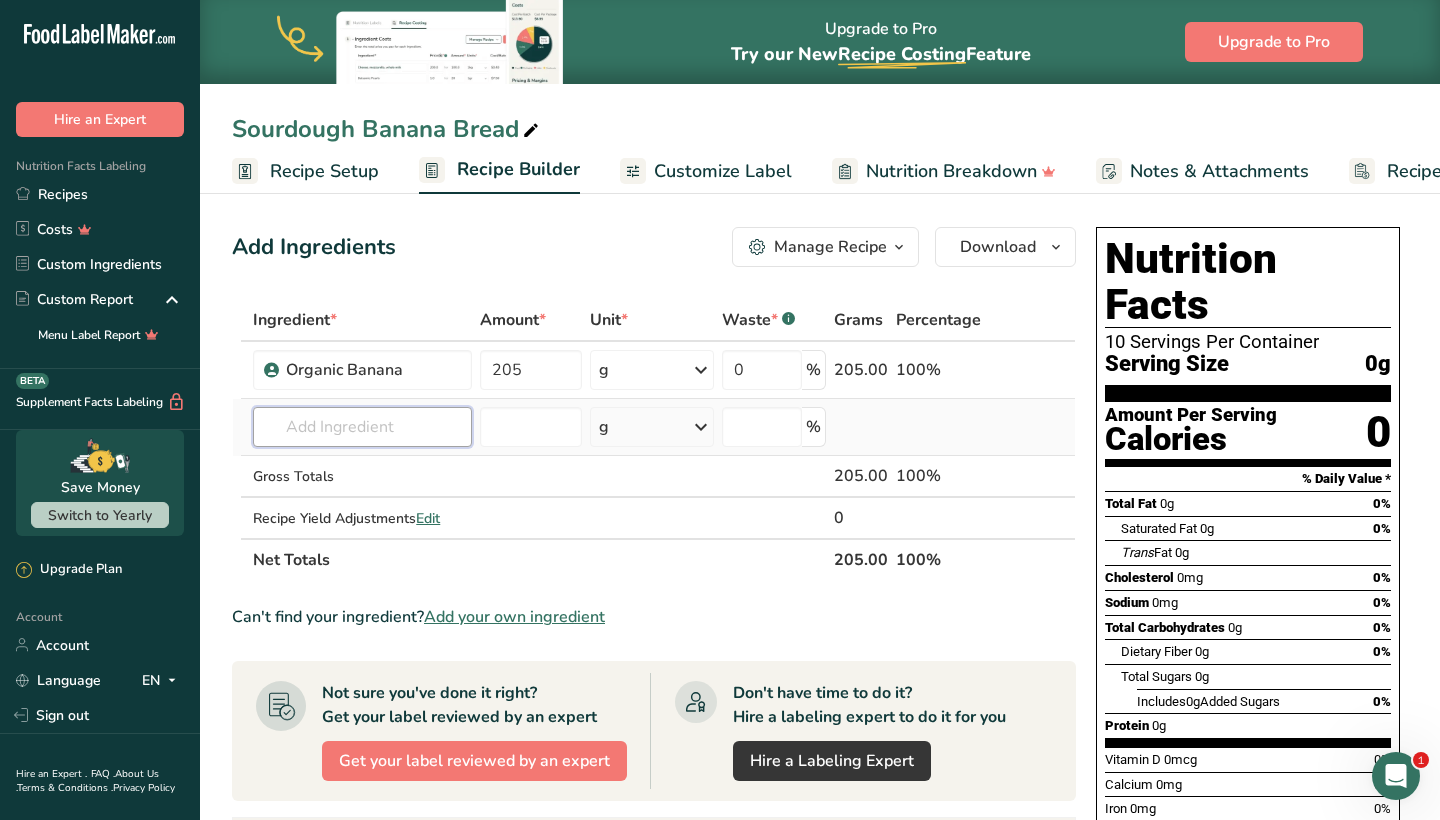 click on "Ingredient *
Amount *
Unit *
Waste *   .a-a{fill:#347362;}.b-a{fill:#fff;}          Grams
Percentage
[PRODUCT]
205
g
Weight Units
g
kg
mg
See more
Volume Units
l
mL
fl oz
See more
0
%
205.00
100%
[PRODUCT]
1211
[PRODUCT], [PRODUCT], [PRODUCT]
23601
[PRODUCT], [PRODUCT], [PRODUCT], [PRODUCT], [PRODUCT], [PRODUCT], [PRODUCT]
13000
13498" at bounding box center [654, 440] 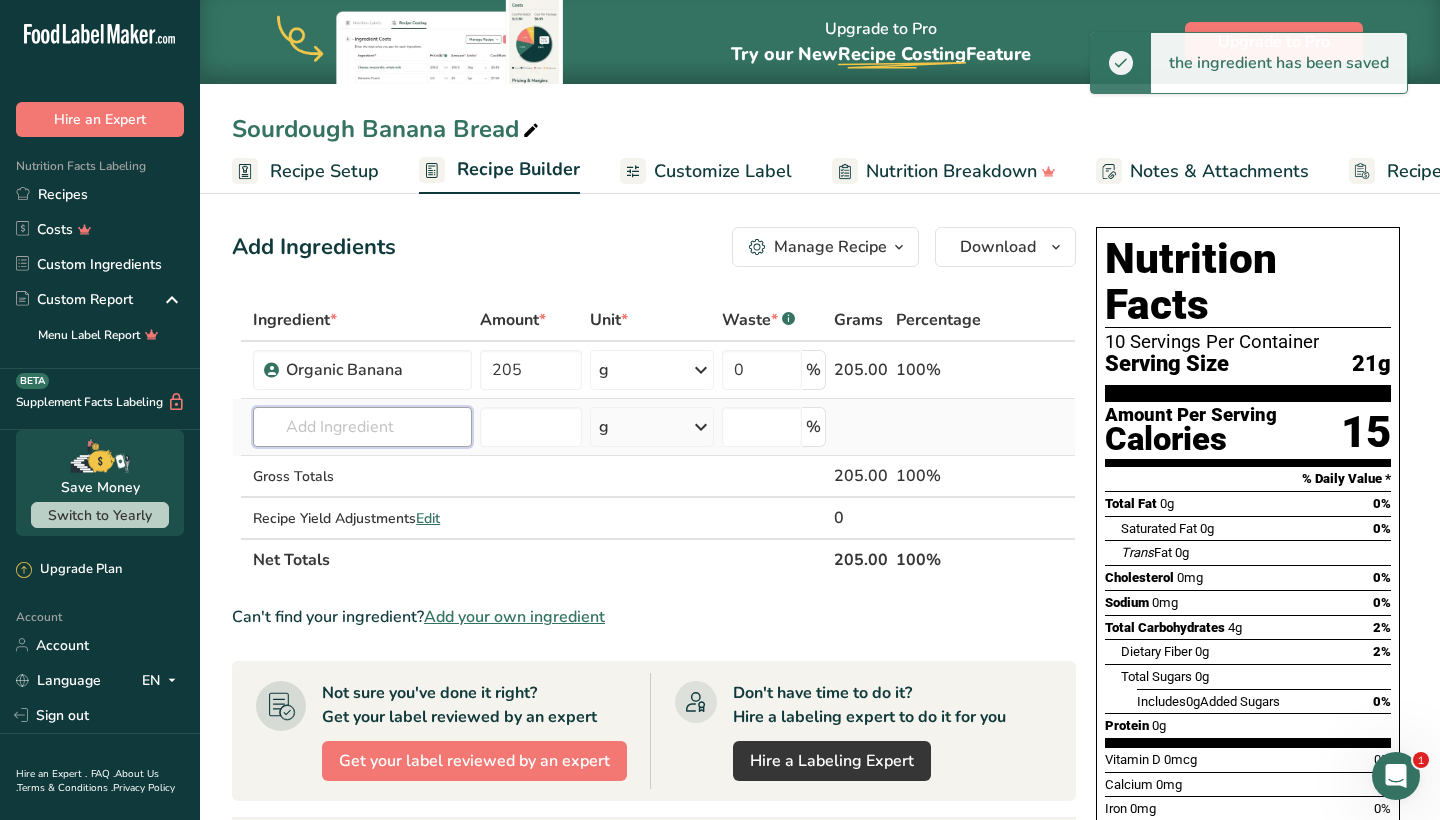 type on "c" 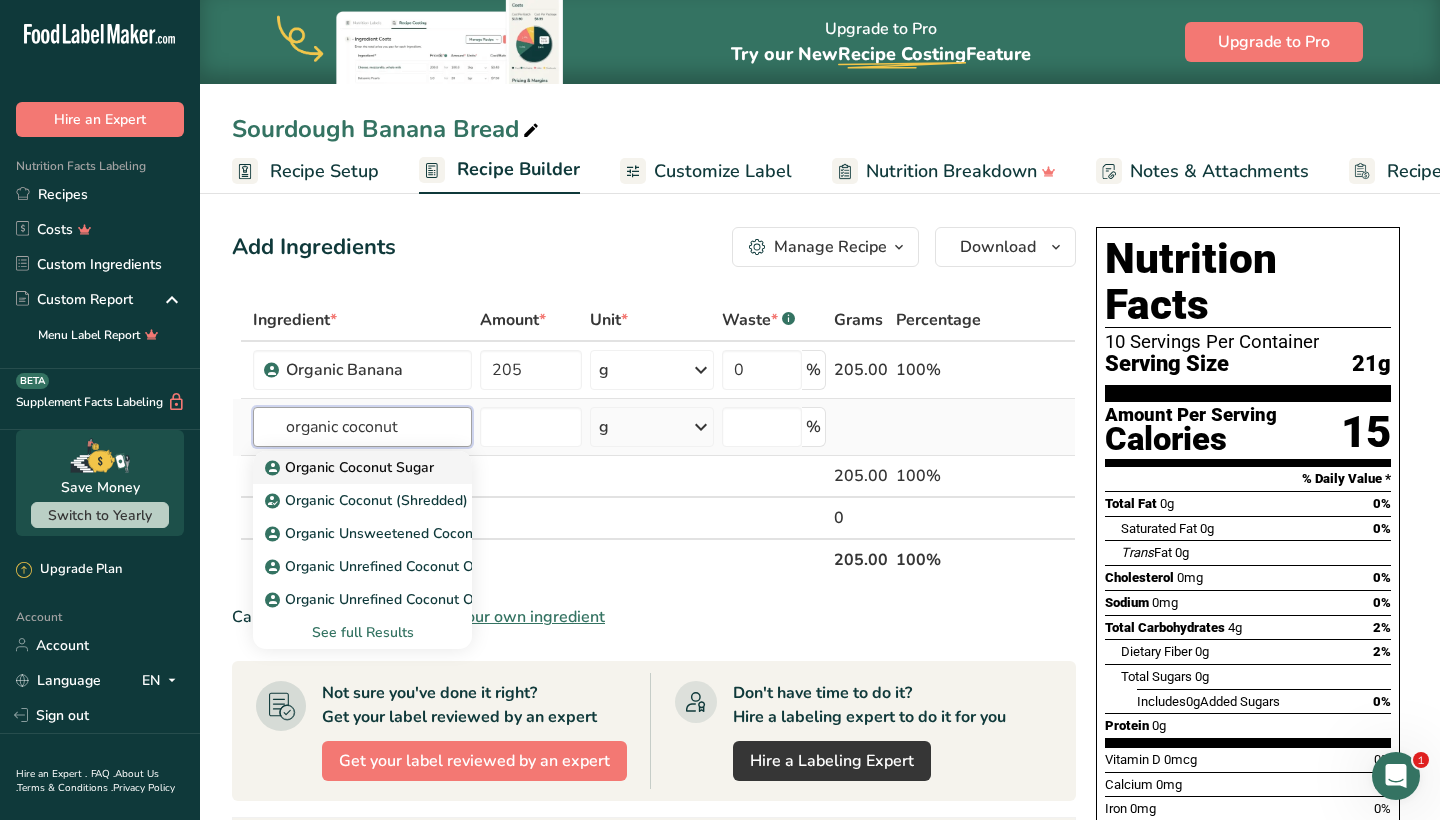 type on "organic coconut" 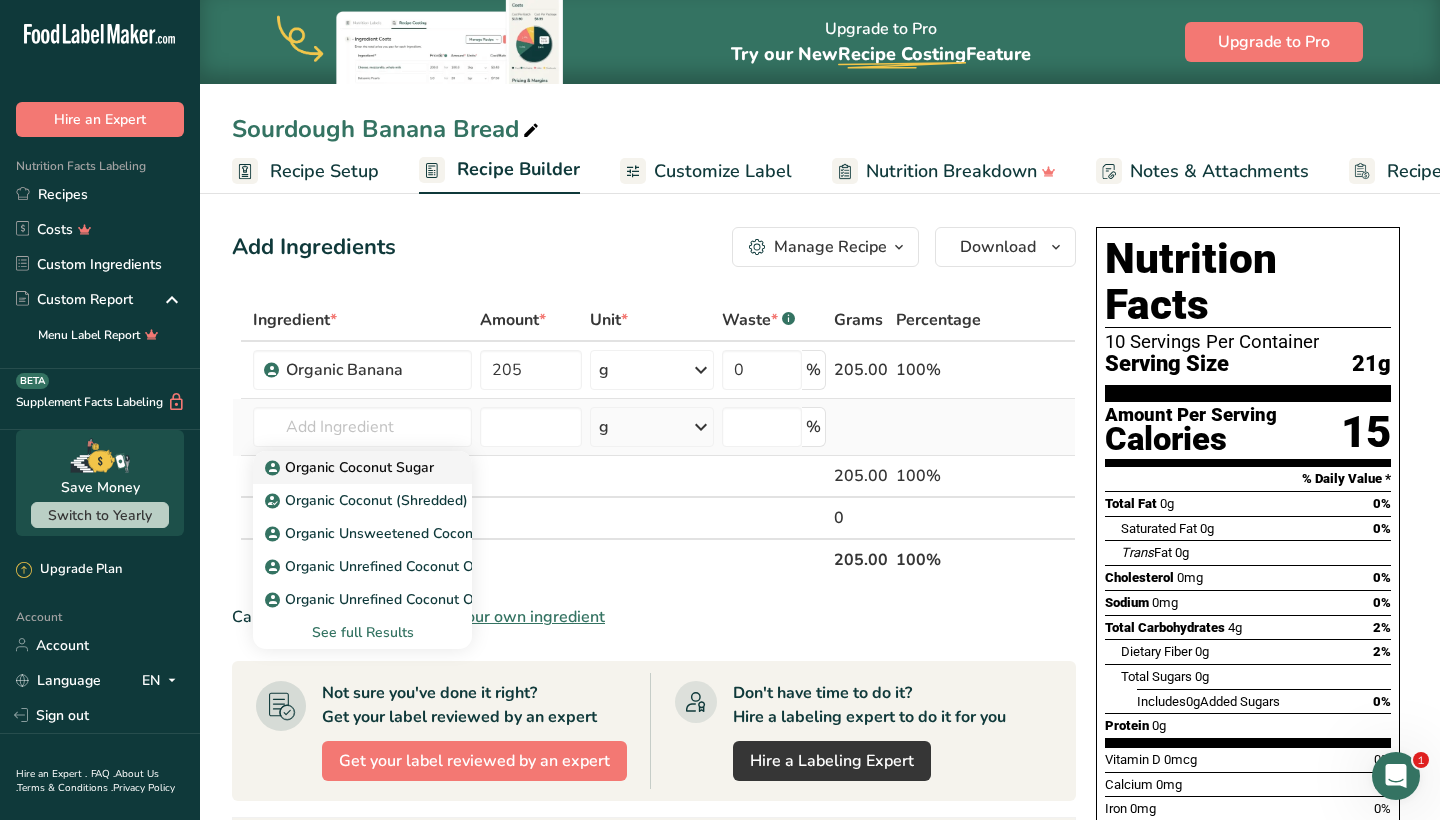 click on "Organic Coconut Sugar" at bounding box center (351, 467) 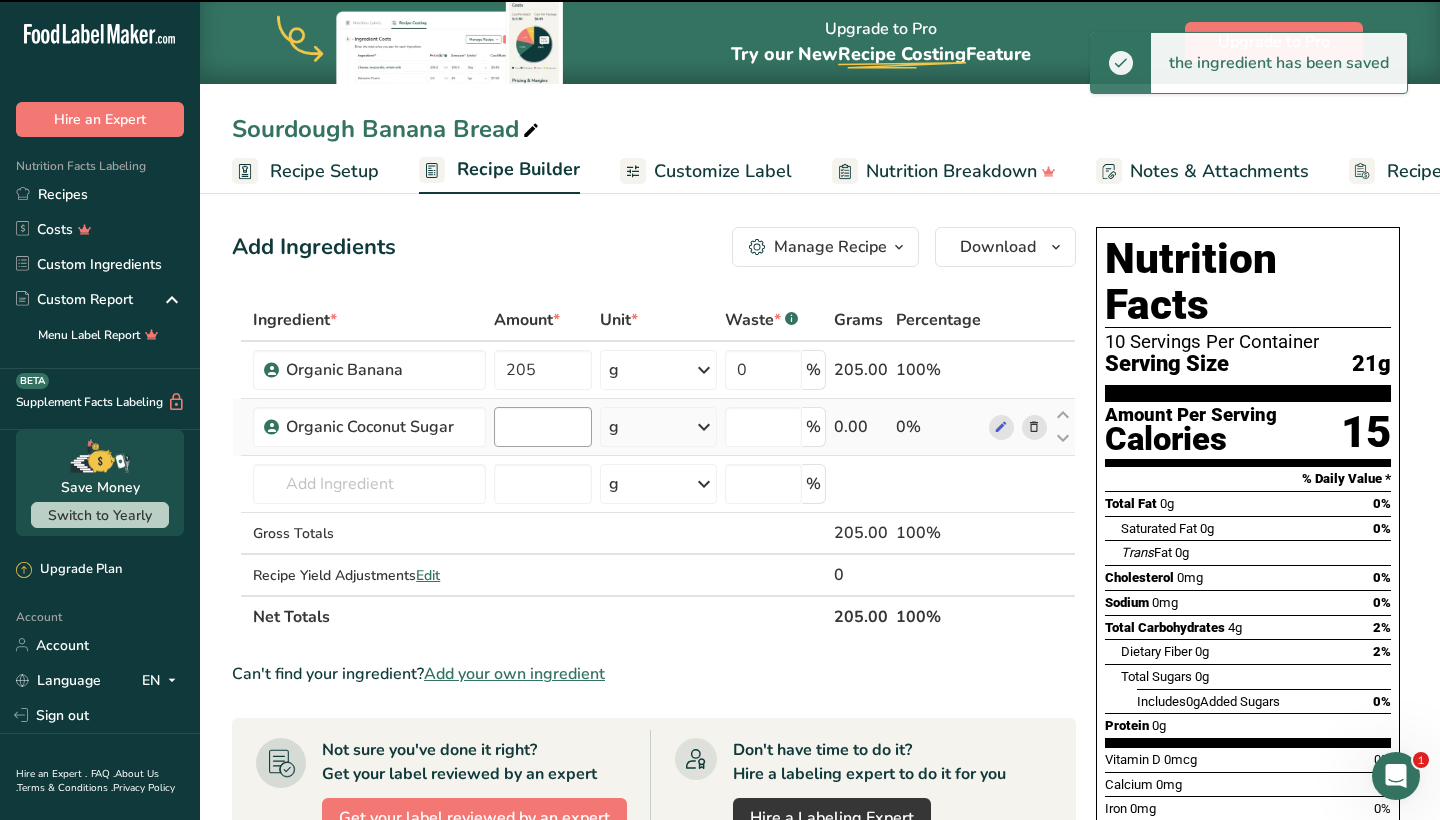 type on "0" 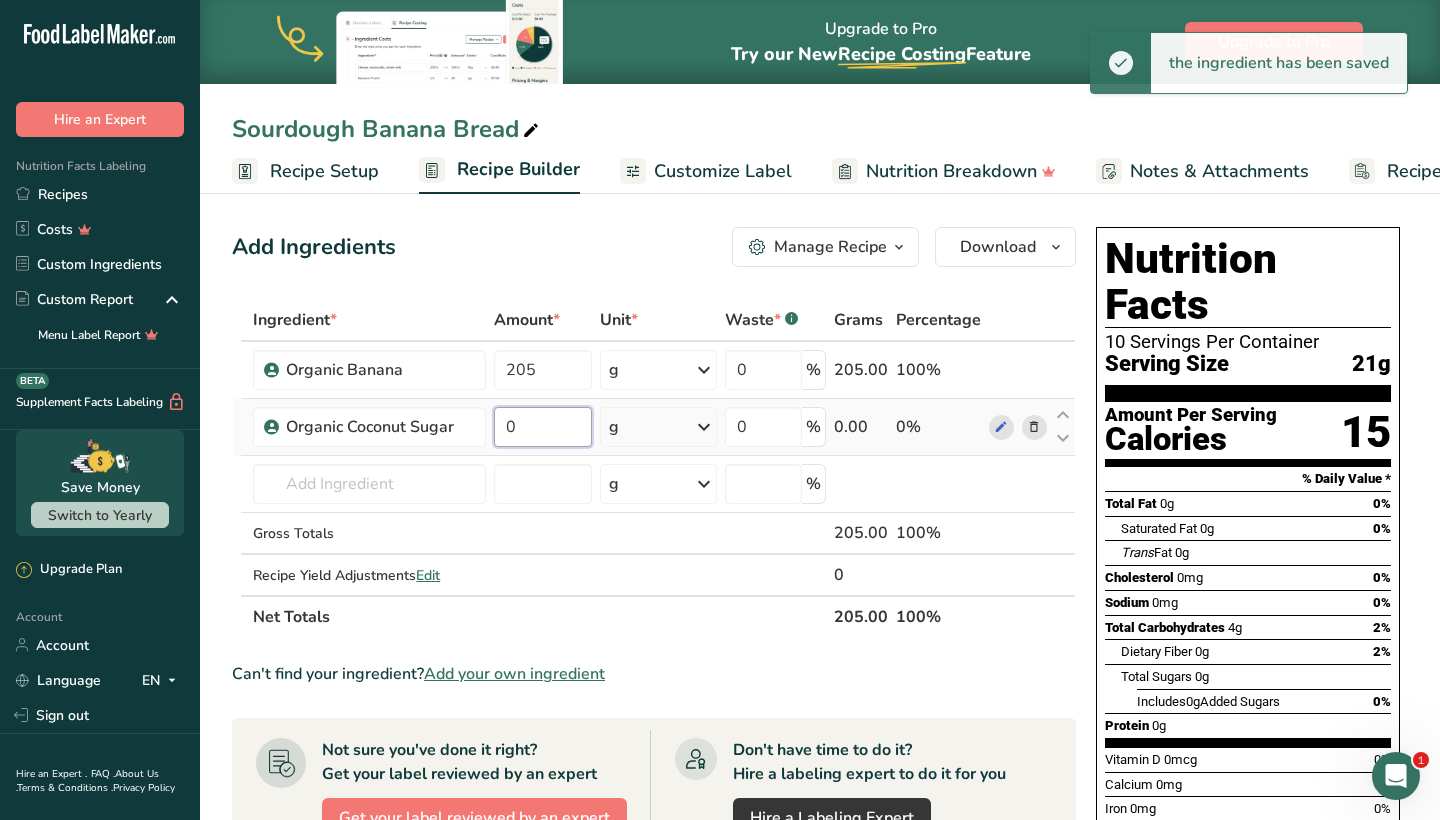 click on "0" at bounding box center (543, 427) 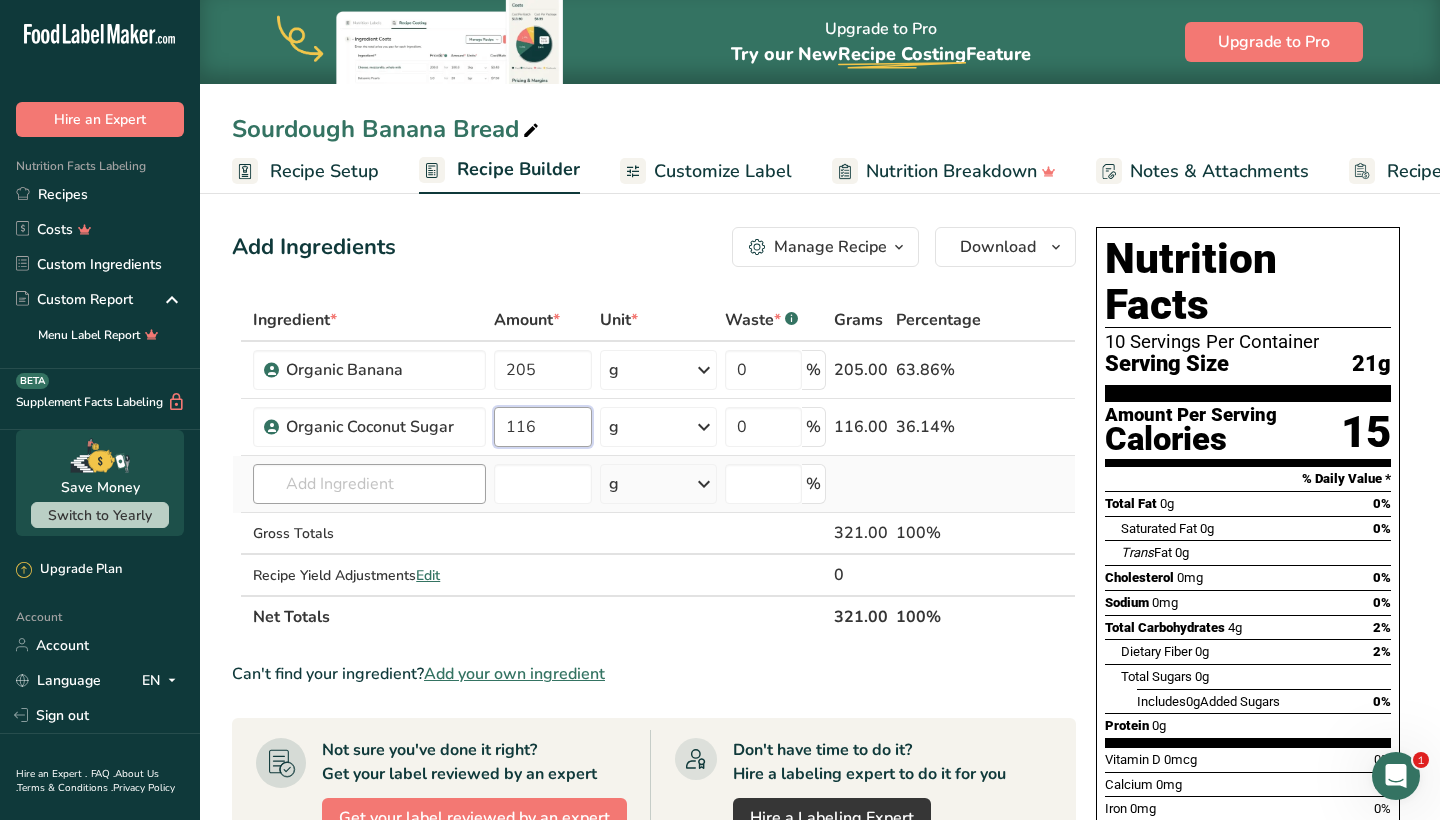 type on "116" 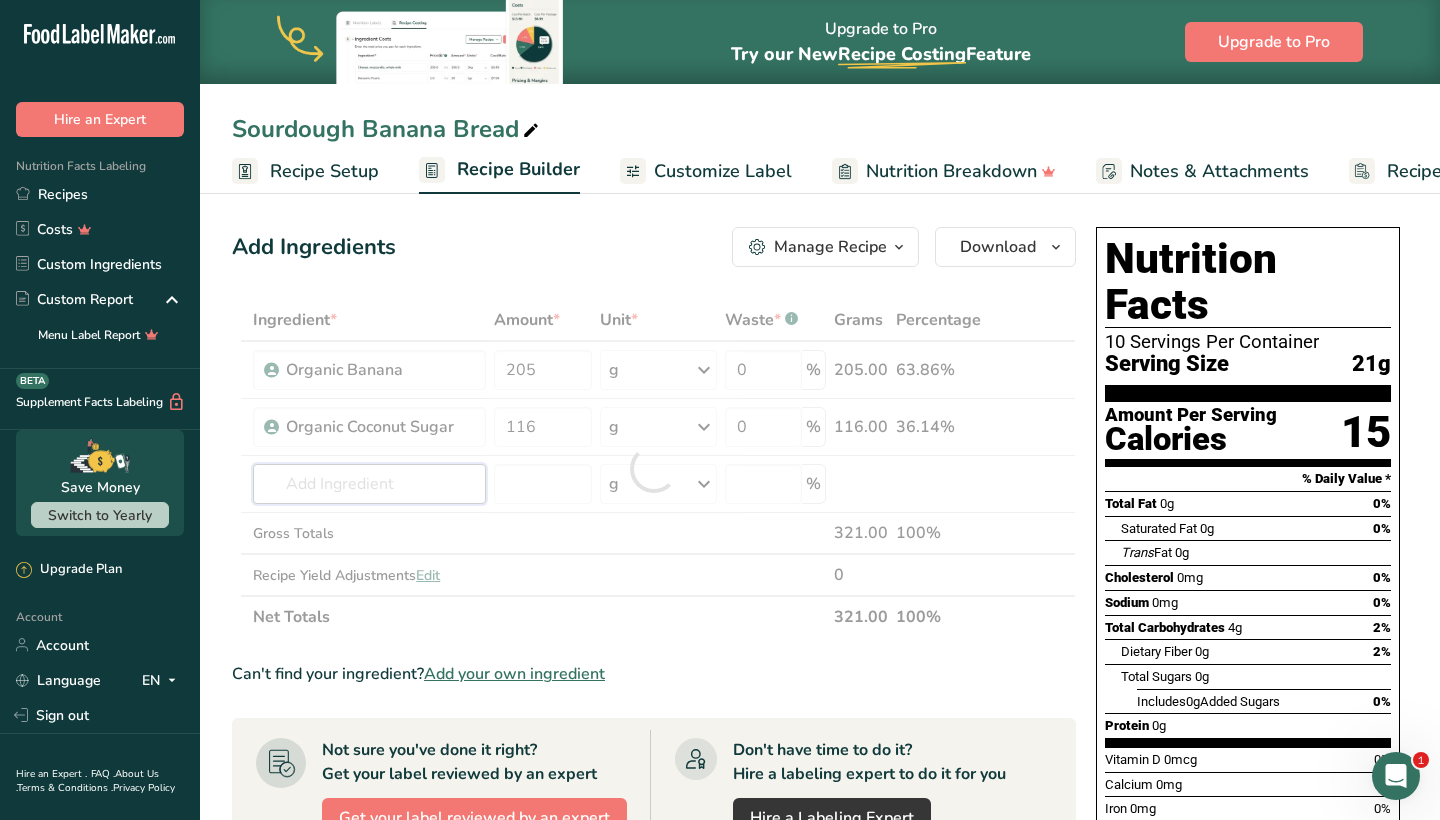 click on "Ingredient *
Amount *
Unit *
Waste *   .a-a{fill:#347362;}.b-a{fill:#fff;}          Grams
Percentage
Organic Banana
205
g
Weight Units
g
kg
mg
See more
Volume Units
l
mL
fl oz
See more
0
%
205.00
63.86%
Organic Coconut Sugar
116
g
Weight Units
g
kg
mg
See more
Volume Units
l
mL
fl oz
See more
0
%
116.00
36.14%
Organic Coconut Sugar" at bounding box center [654, 468] 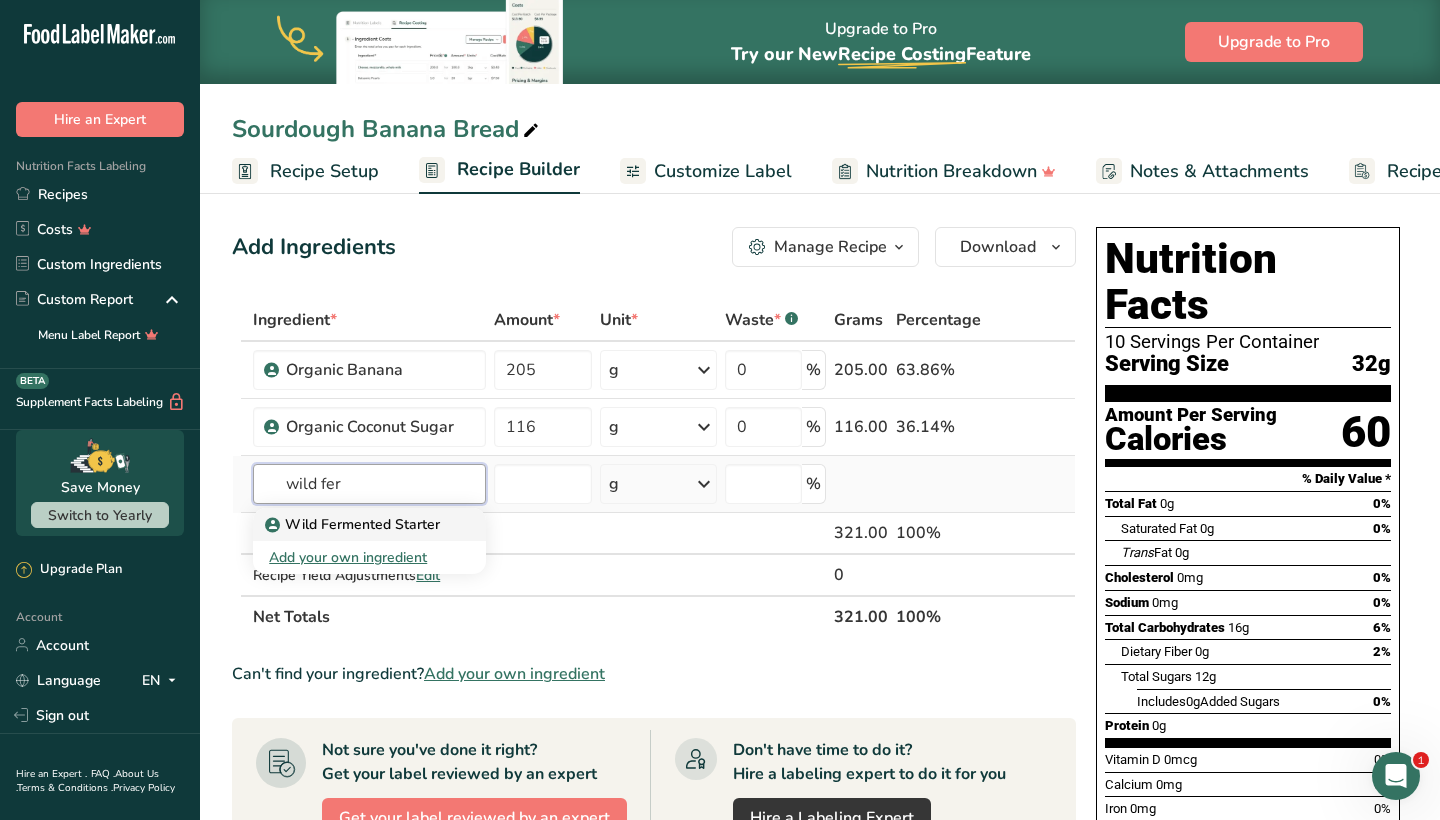 type on "wild fer" 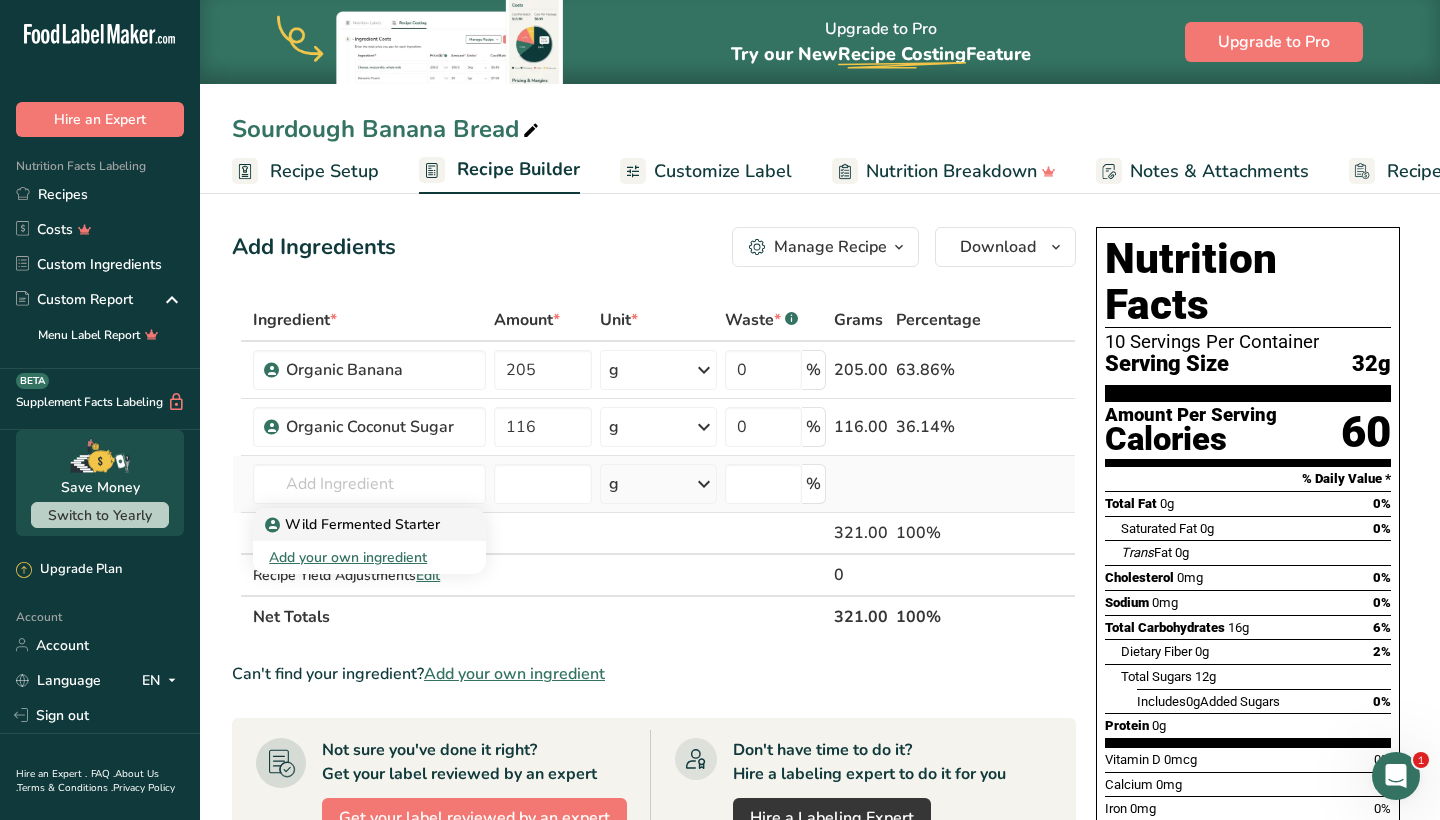 click on "Wild Fermented Starter" at bounding box center (354, 524) 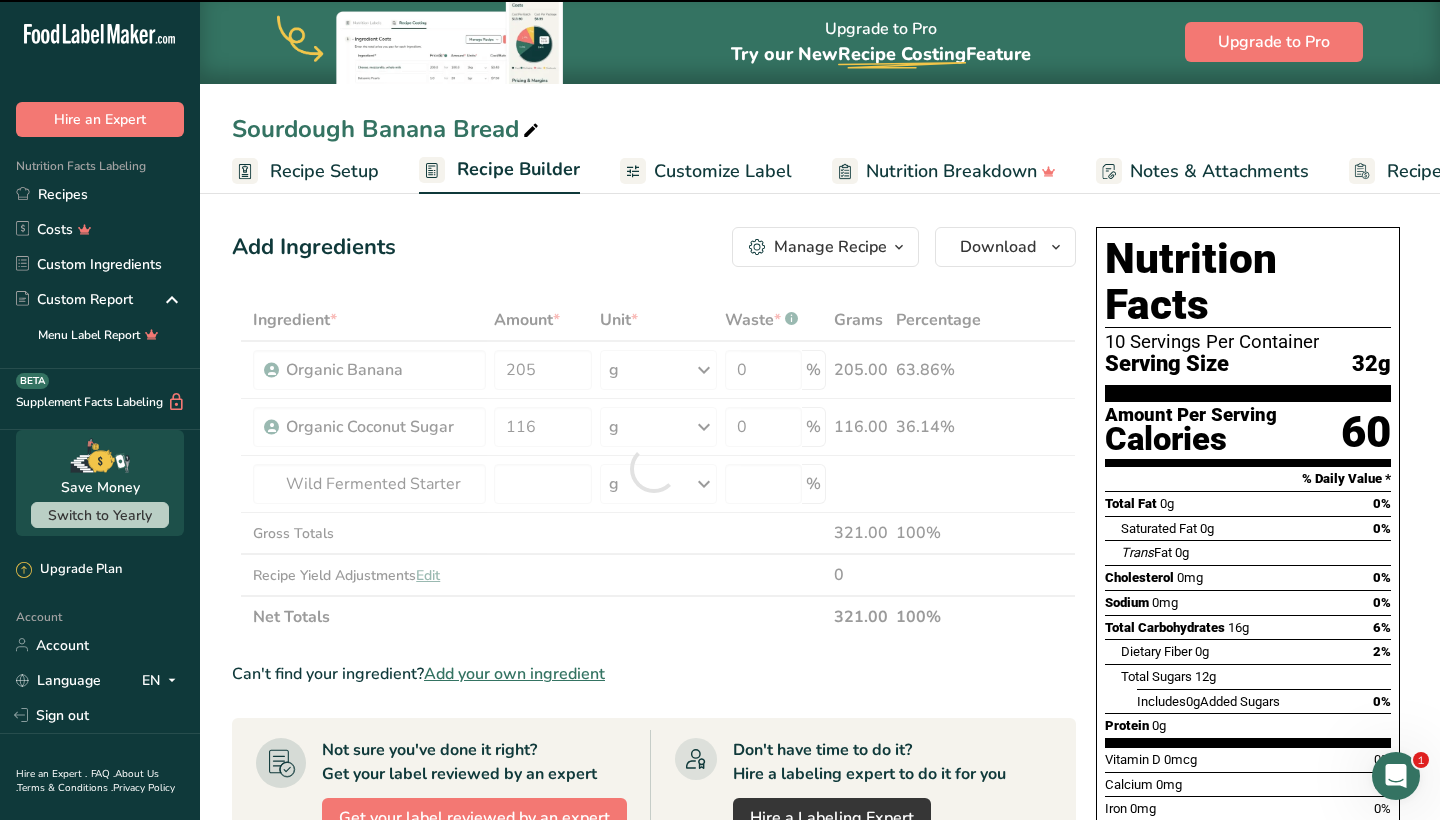 type on "0" 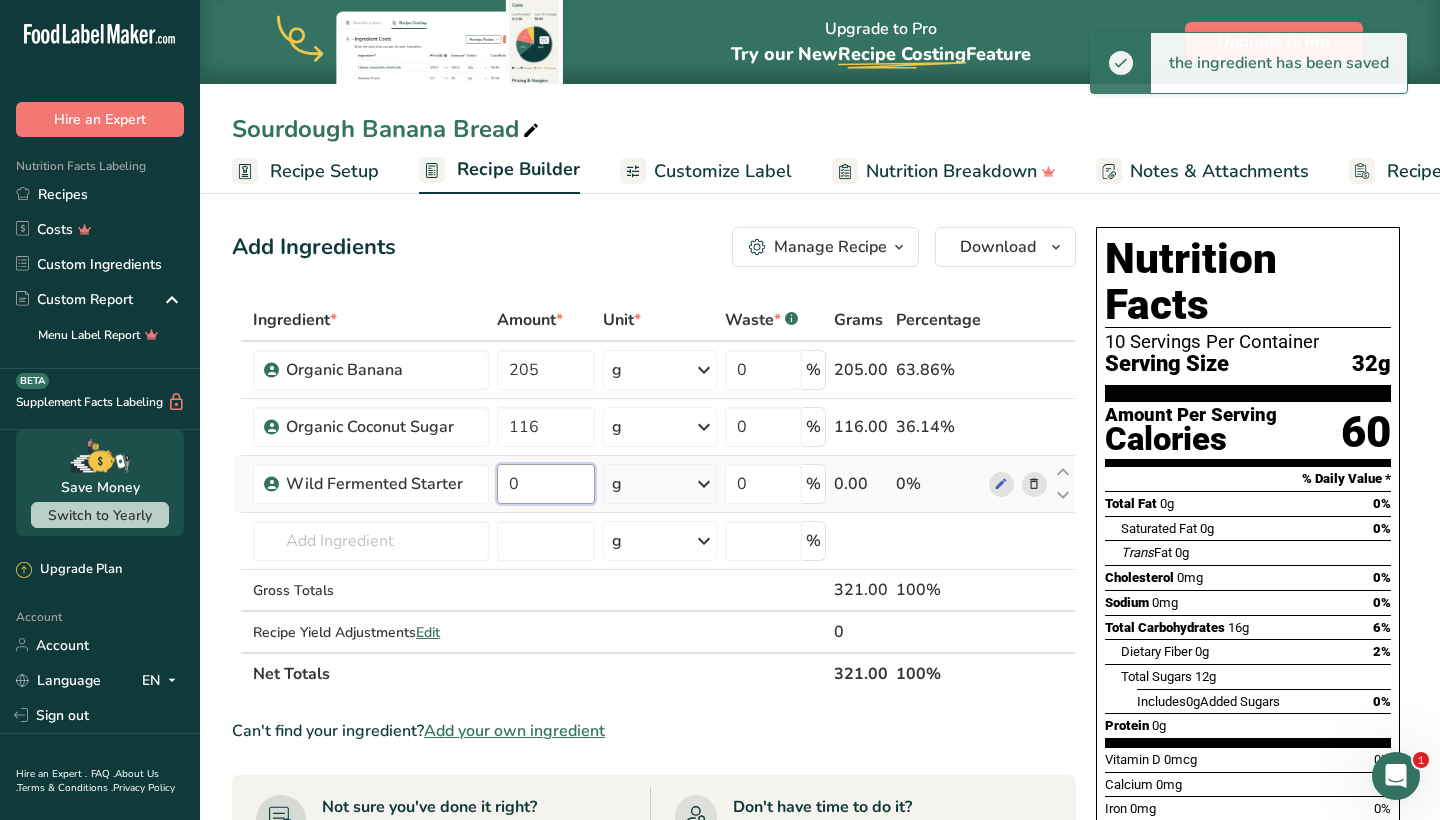 click on "0" at bounding box center [546, 484] 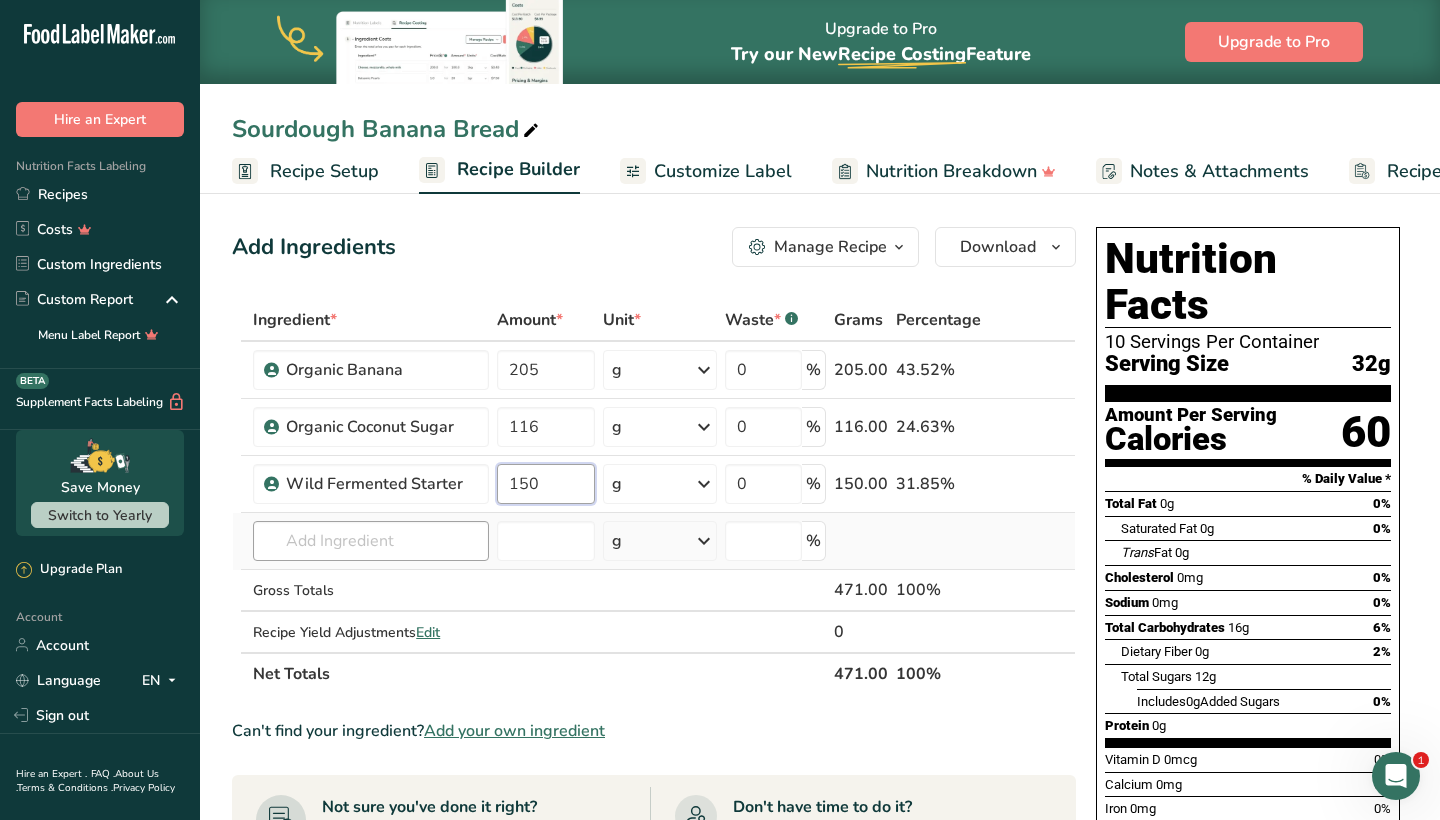 type on "150" 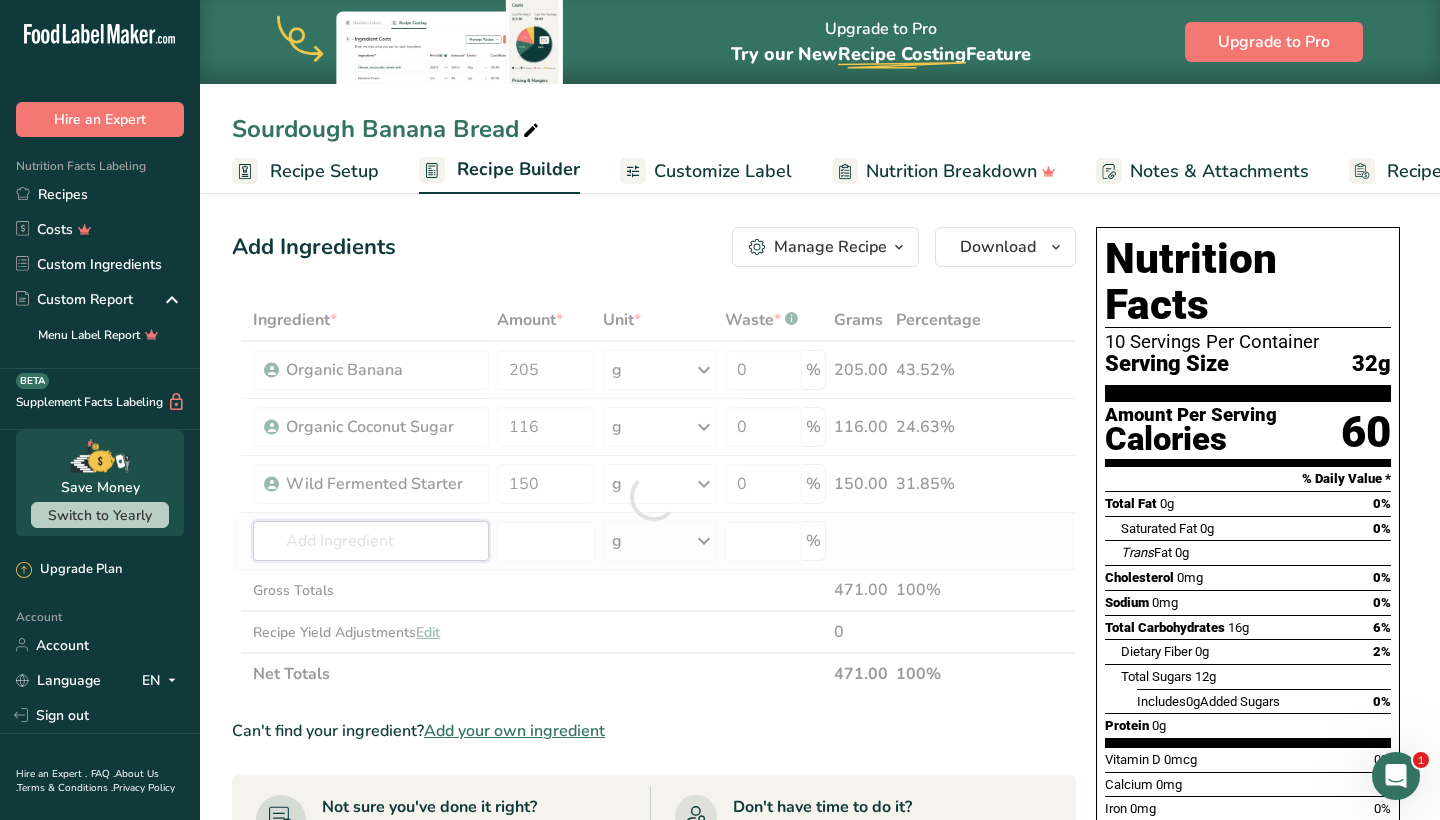 click on "Ingredient *
Amount *
Unit *
Waste *   .a-a{fill:#347362;}.b-a{fill:#fff;}          Grams
Percentage
Organic Banana
205
g
Weight Units
g
kg
mg
See more
Volume Units
l
mL
fl oz
See more
0
%
205.00
43.52%
Organic Coconut Sugar
116
g
Weight Units
g
kg
mg
See more
Volume Units
l
mL
fl oz
See more
0
%
116.00
24.63%
Wild Fermented Starter
150" at bounding box center (654, 497) 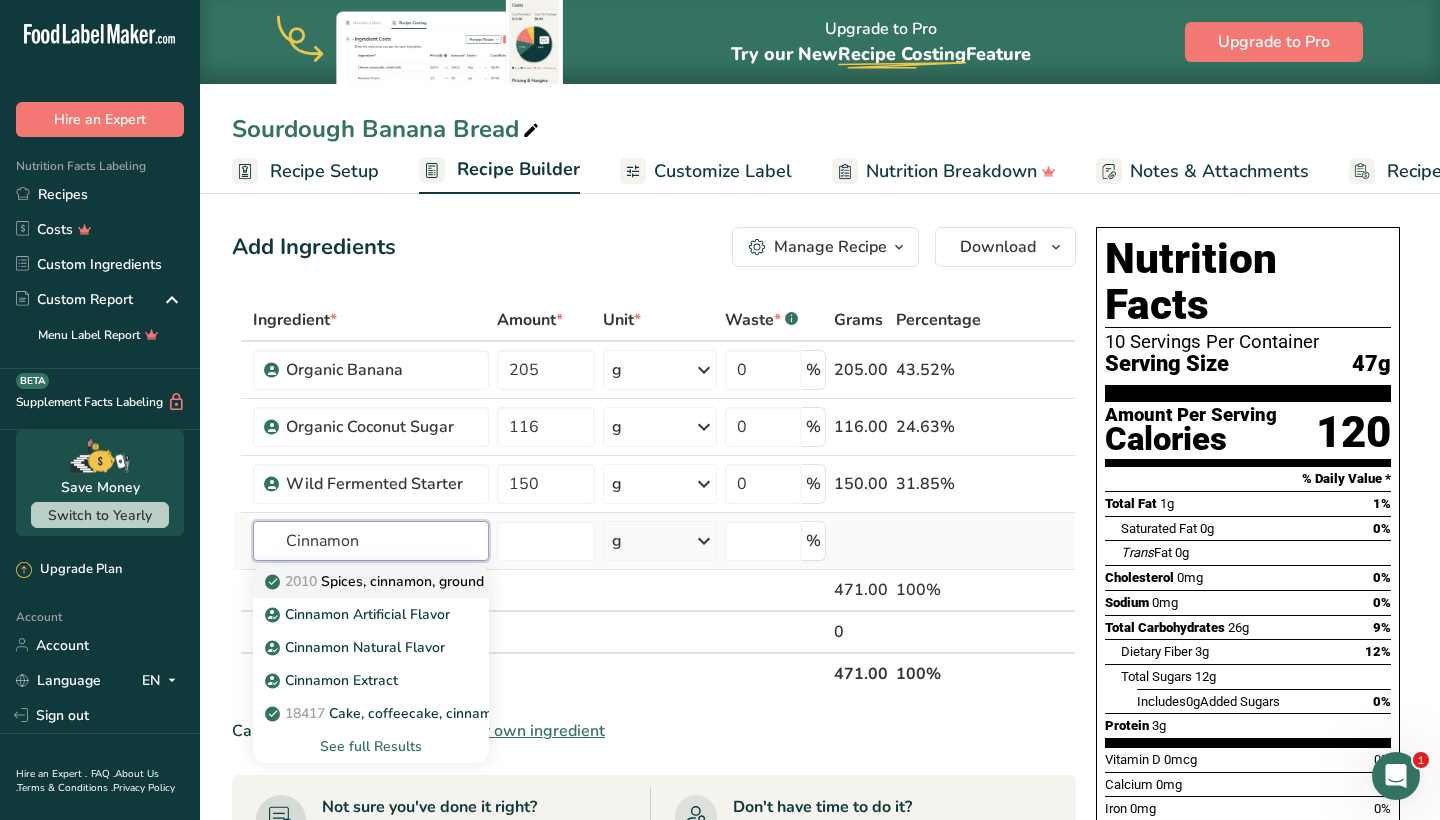 type on "Cinnamon" 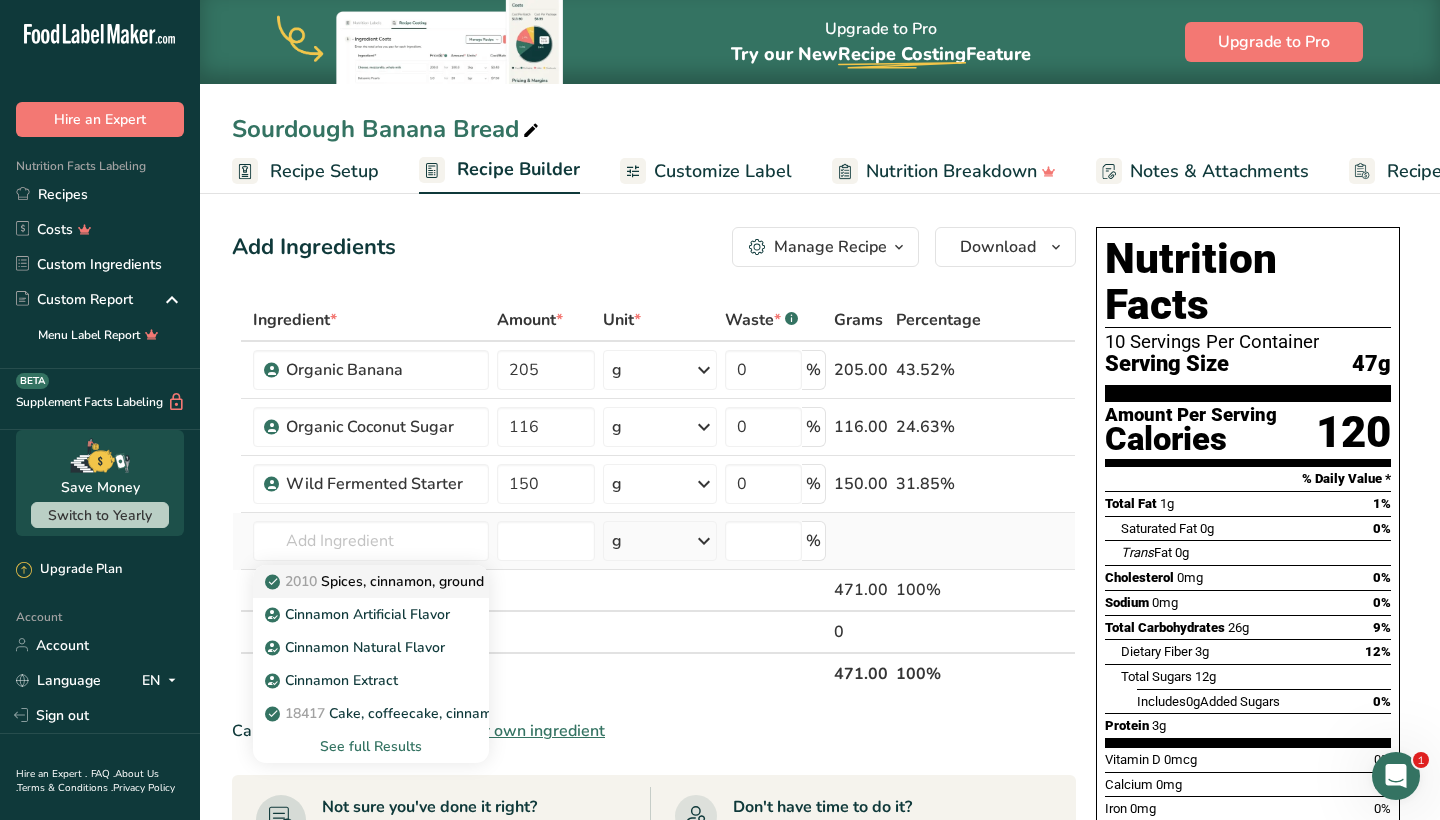 click on "2010
Spices, cinnamon, ground" at bounding box center (376, 581) 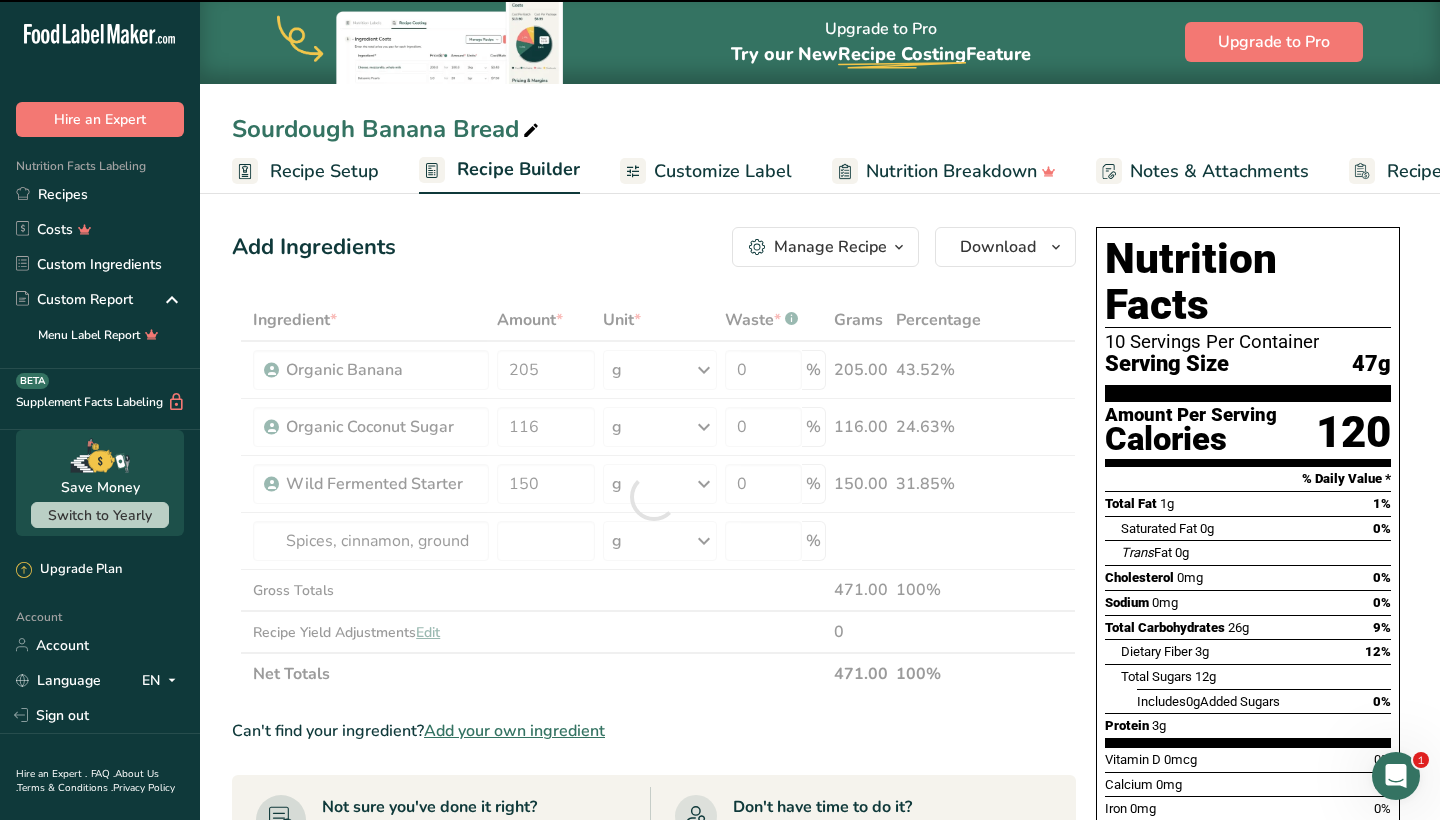 type on "0" 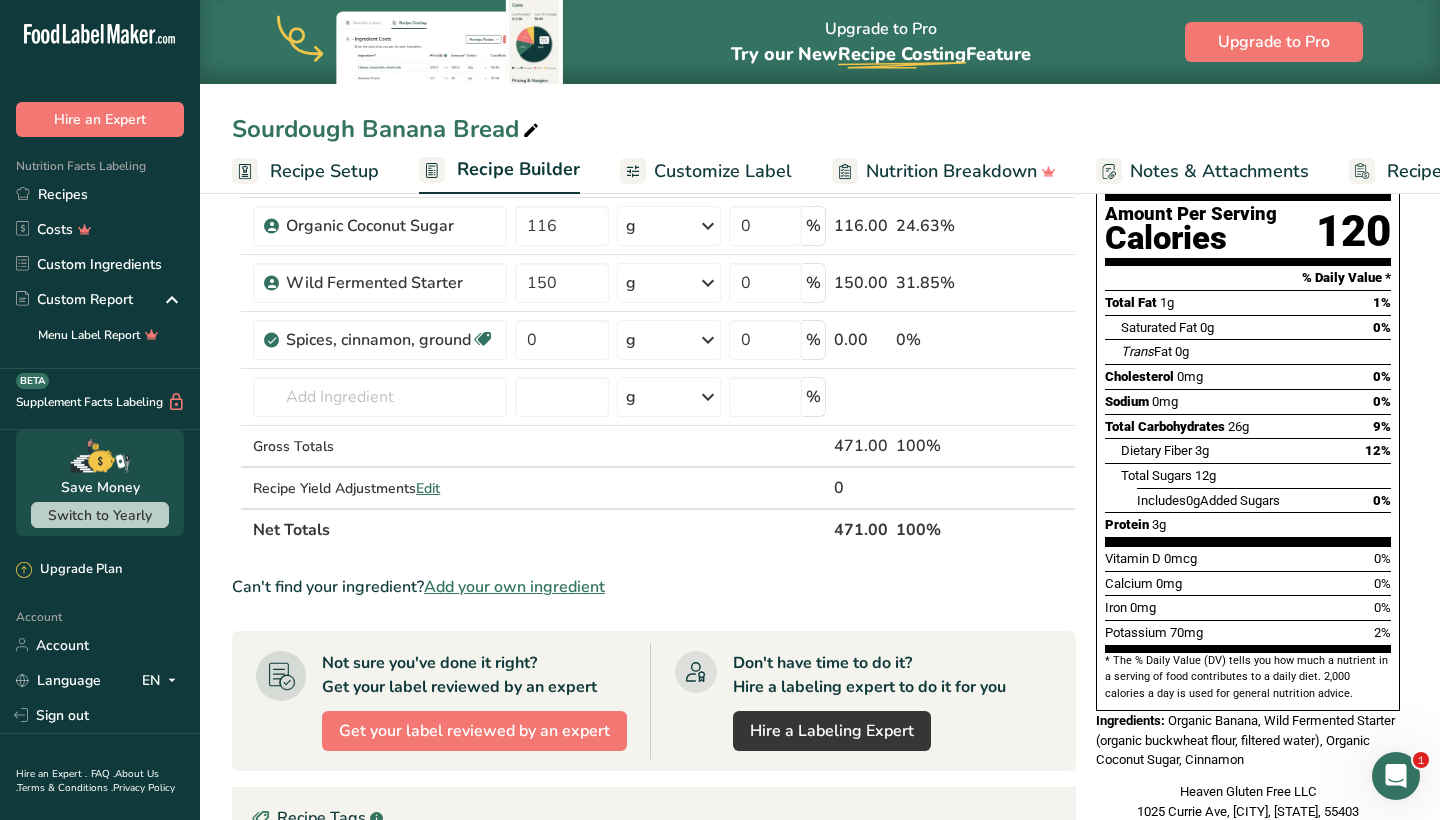 scroll, scrollTop: 200, scrollLeft: 0, axis: vertical 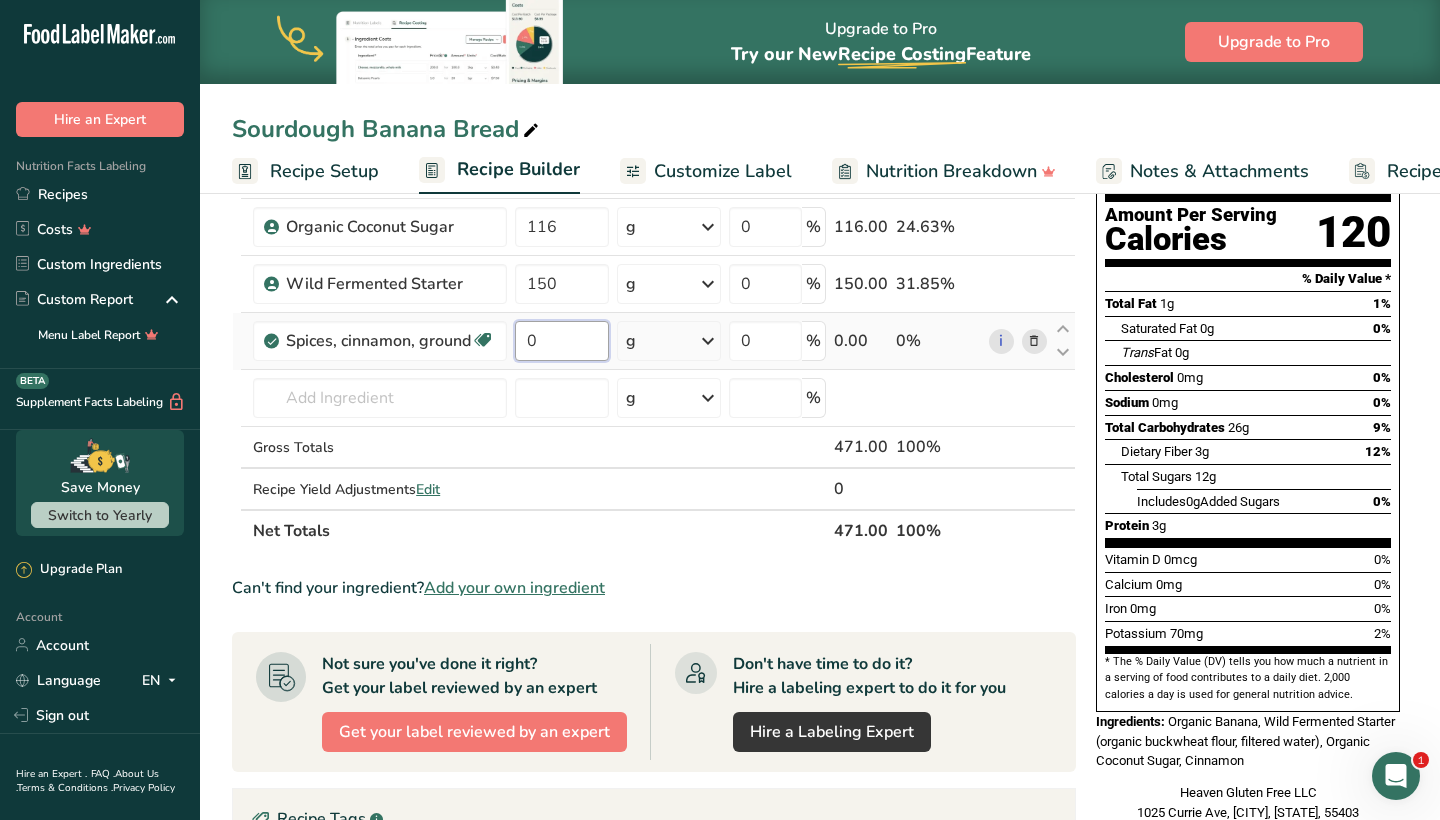 click on "0" at bounding box center (561, 341) 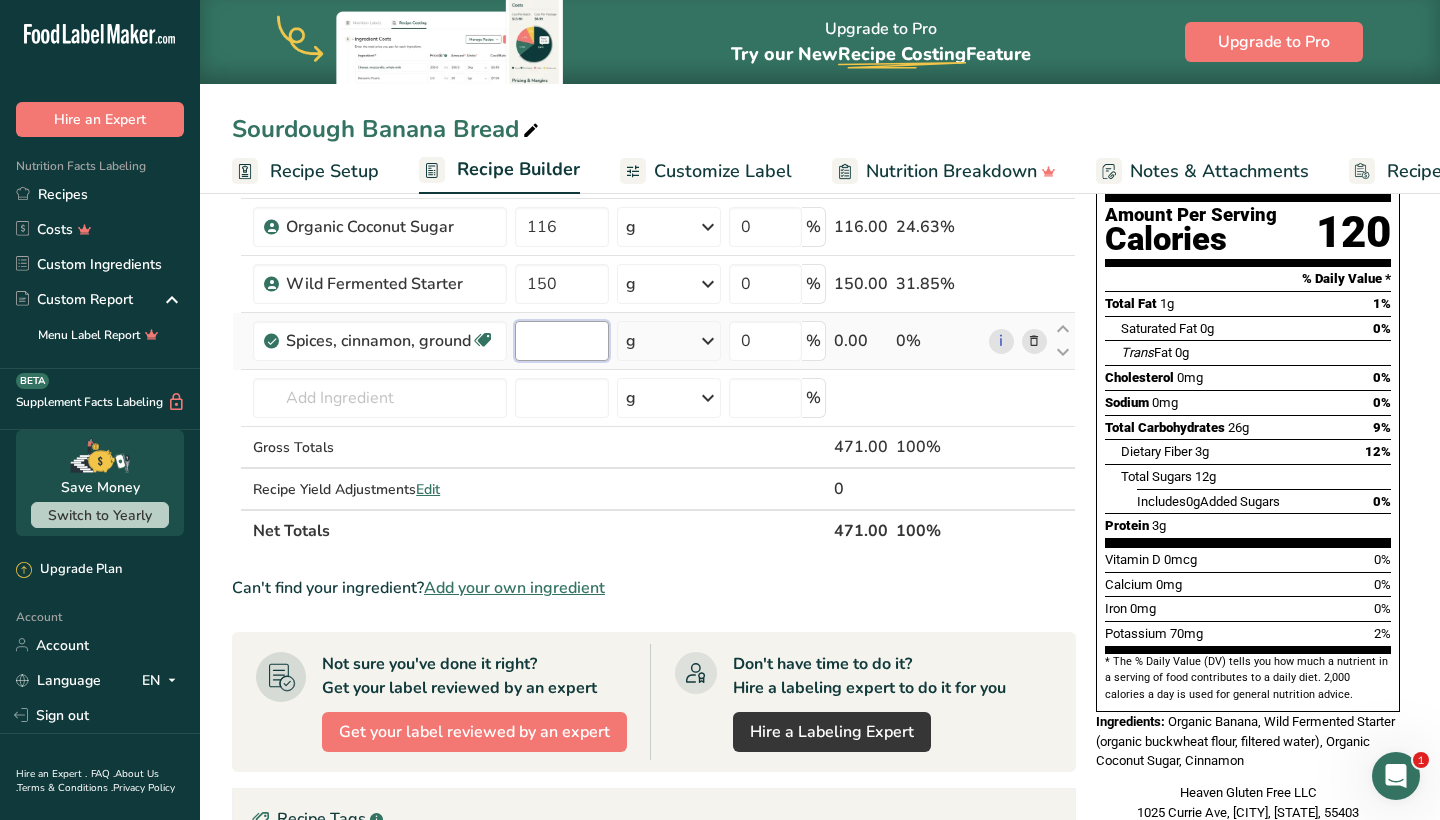 type on "4" 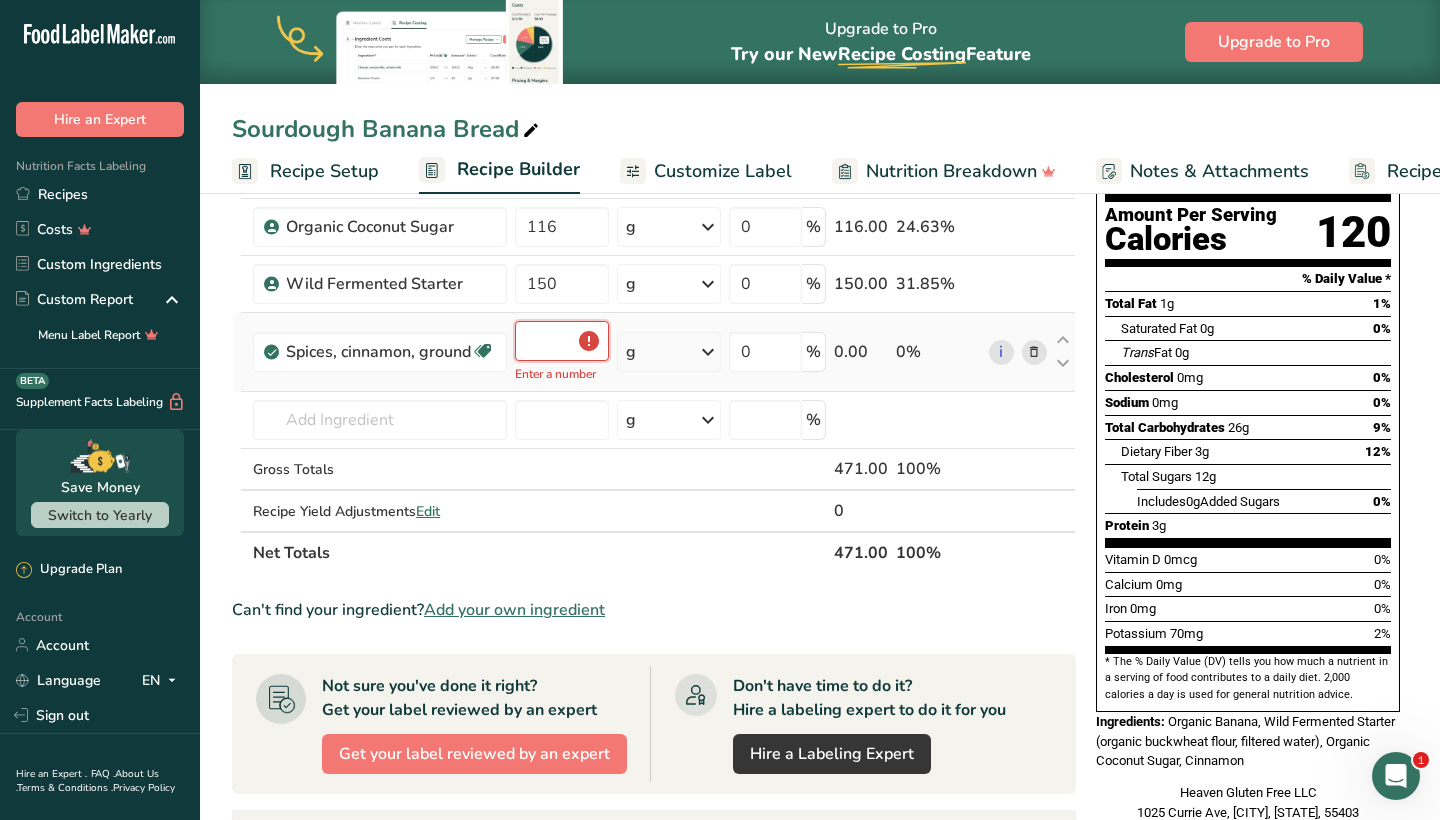 type on "4" 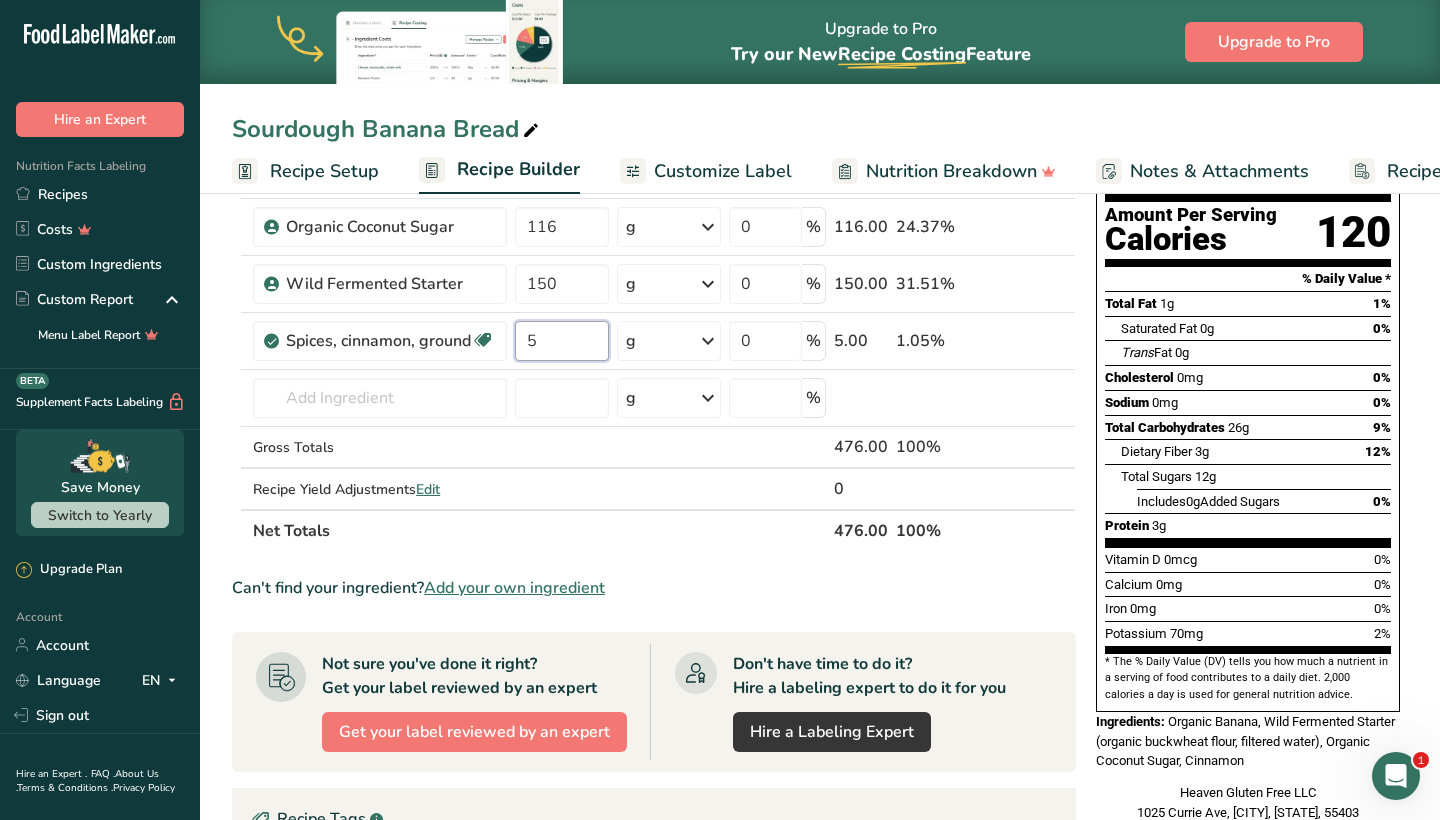 type on "5" 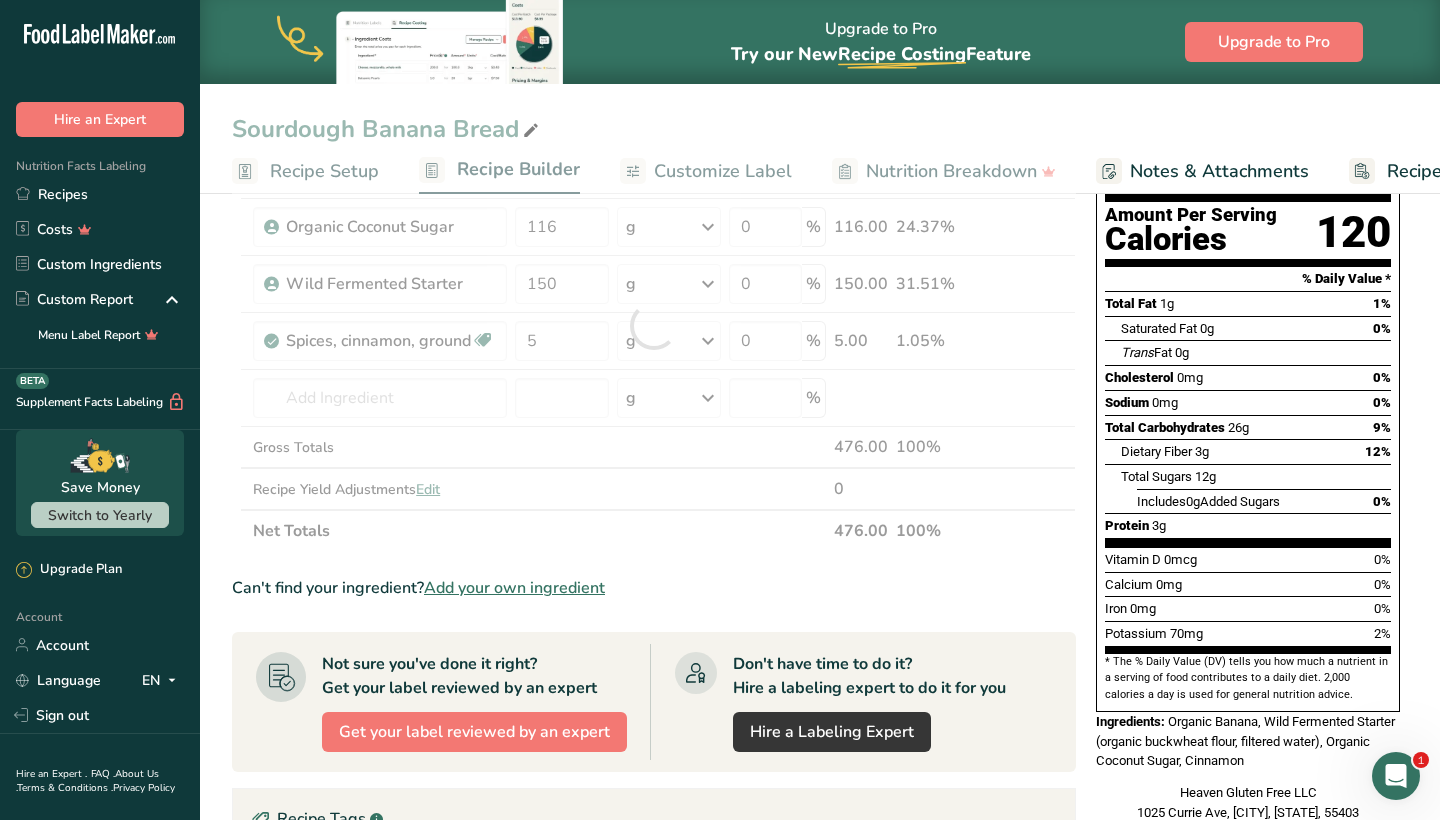 click on "Nutrition Facts
10 Servings Per Container
Serving Size
47g
Amount Per Serving
Calories
120
% Daily Value *
Total Fat
1g
1%
Saturated Fat
0g
0%
Trans  Fat
0g
Cholesterol
0mg
0%
Sodium
0mg
0%
Total Carbohydrates
26g
9%
Dietary Fiber
3g
12%" at bounding box center (1248, 434) 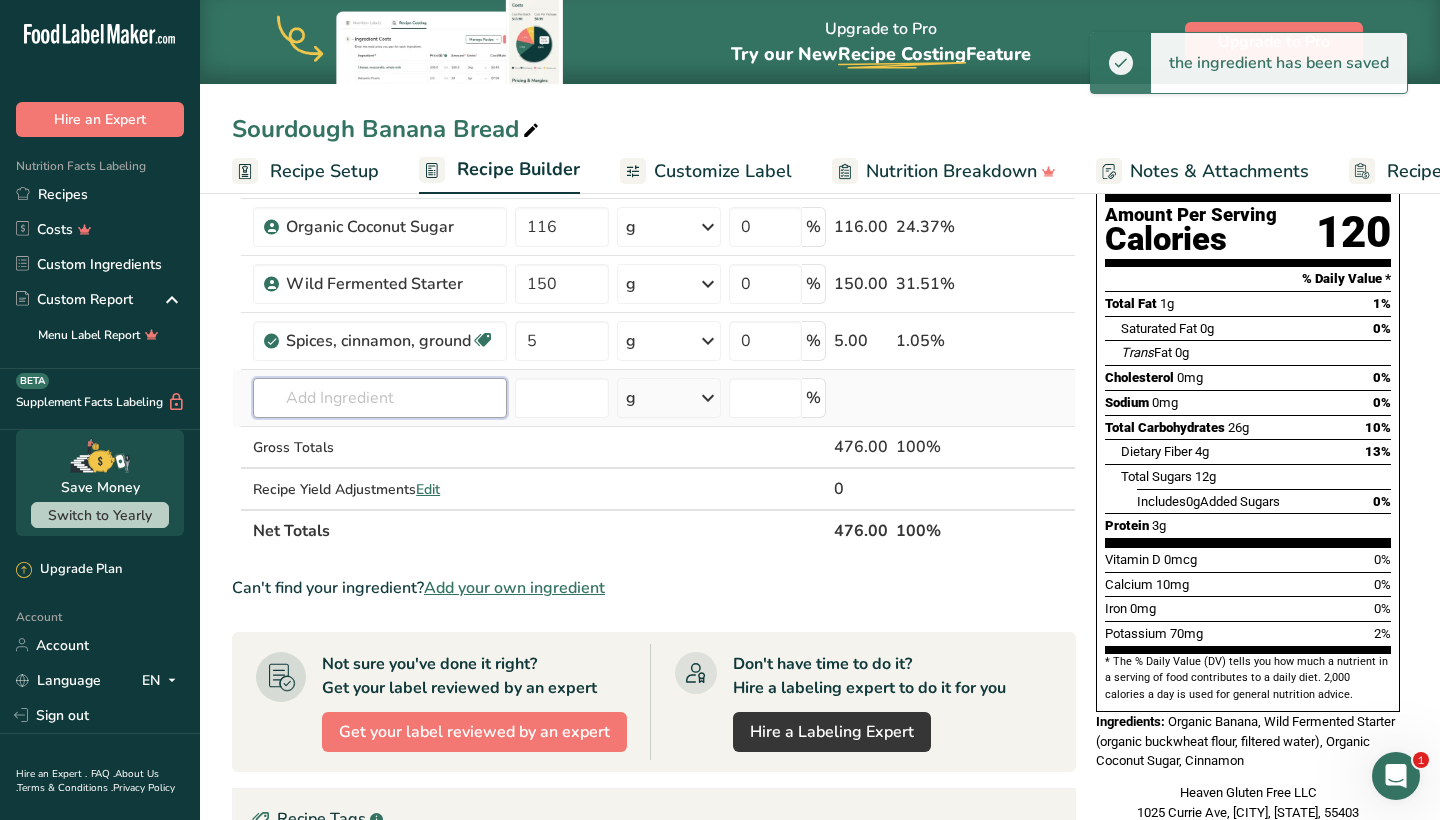 click at bounding box center [380, 398] 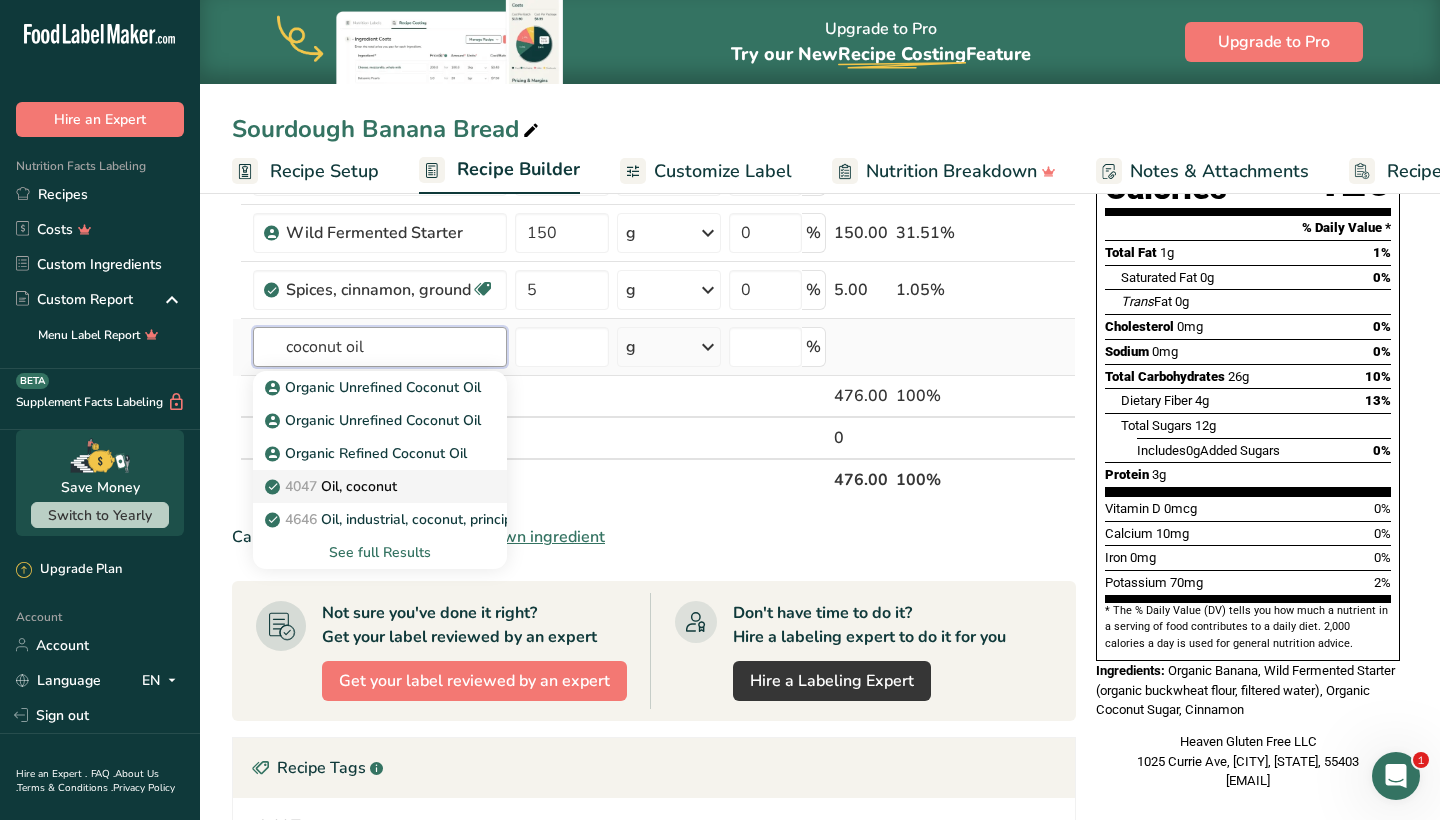 scroll, scrollTop: 256, scrollLeft: 0, axis: vertical 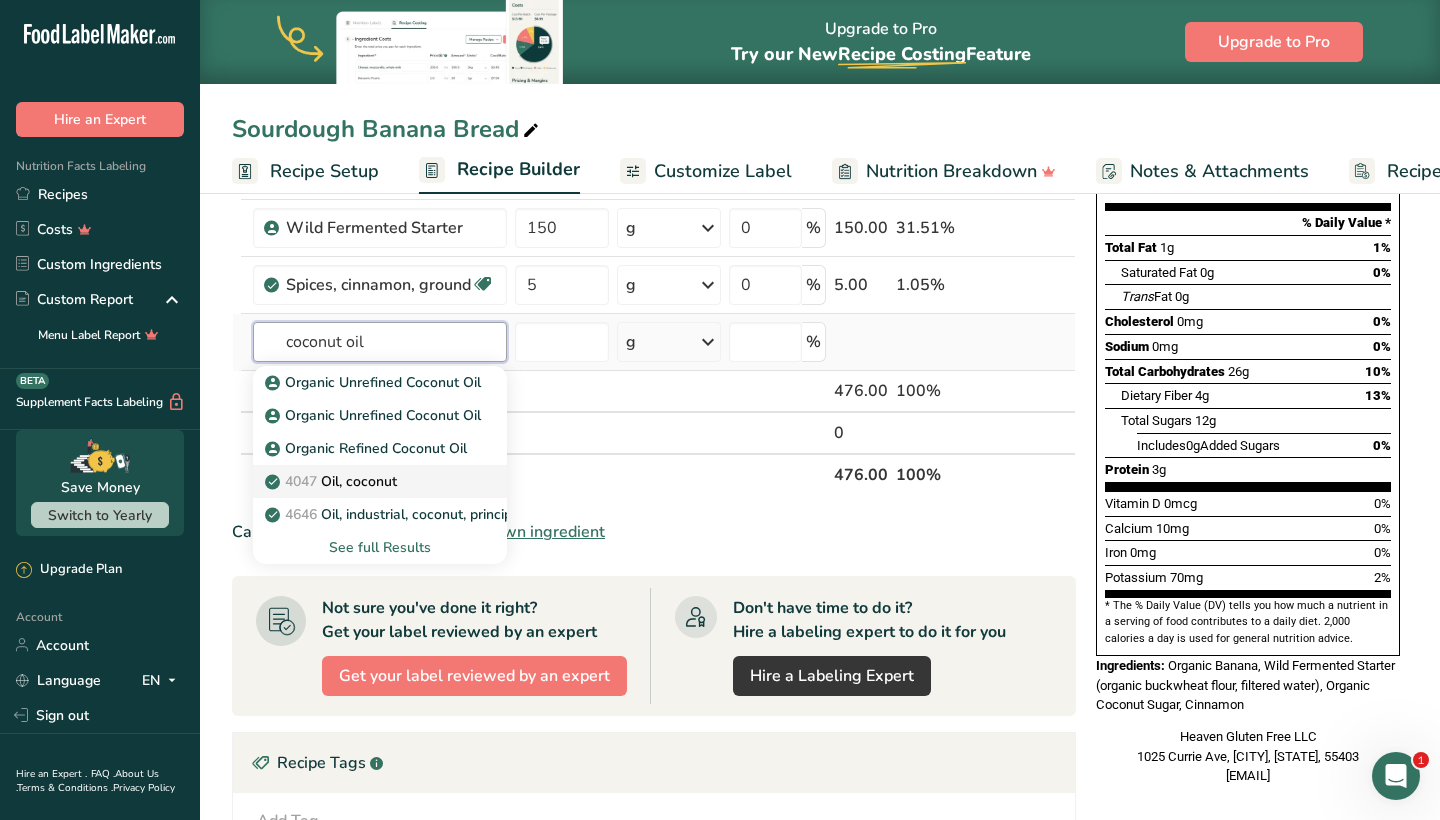 type on "coconut oil" 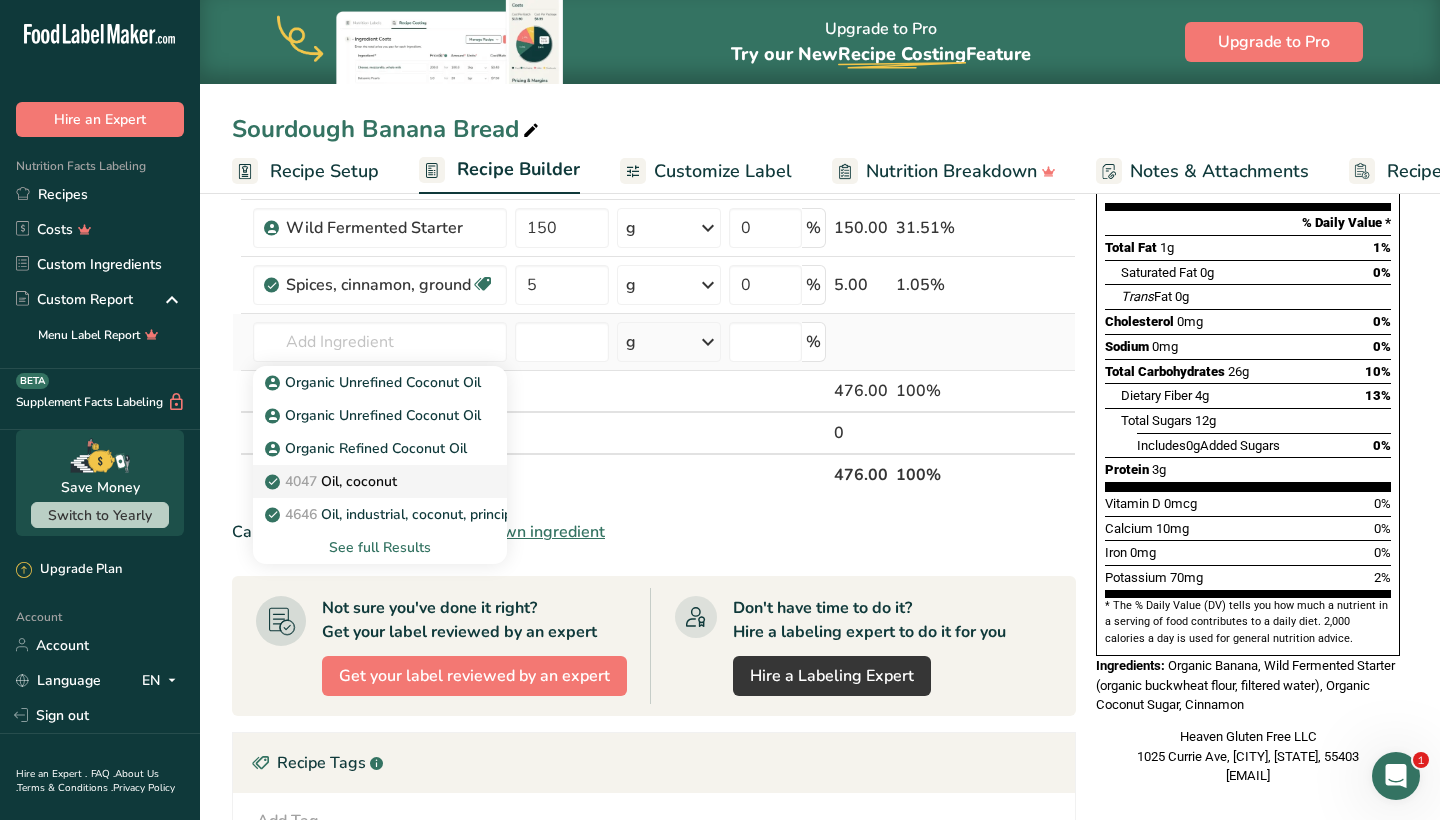 click on "4047
Oil, coconut" at bounding box center [364, 481] 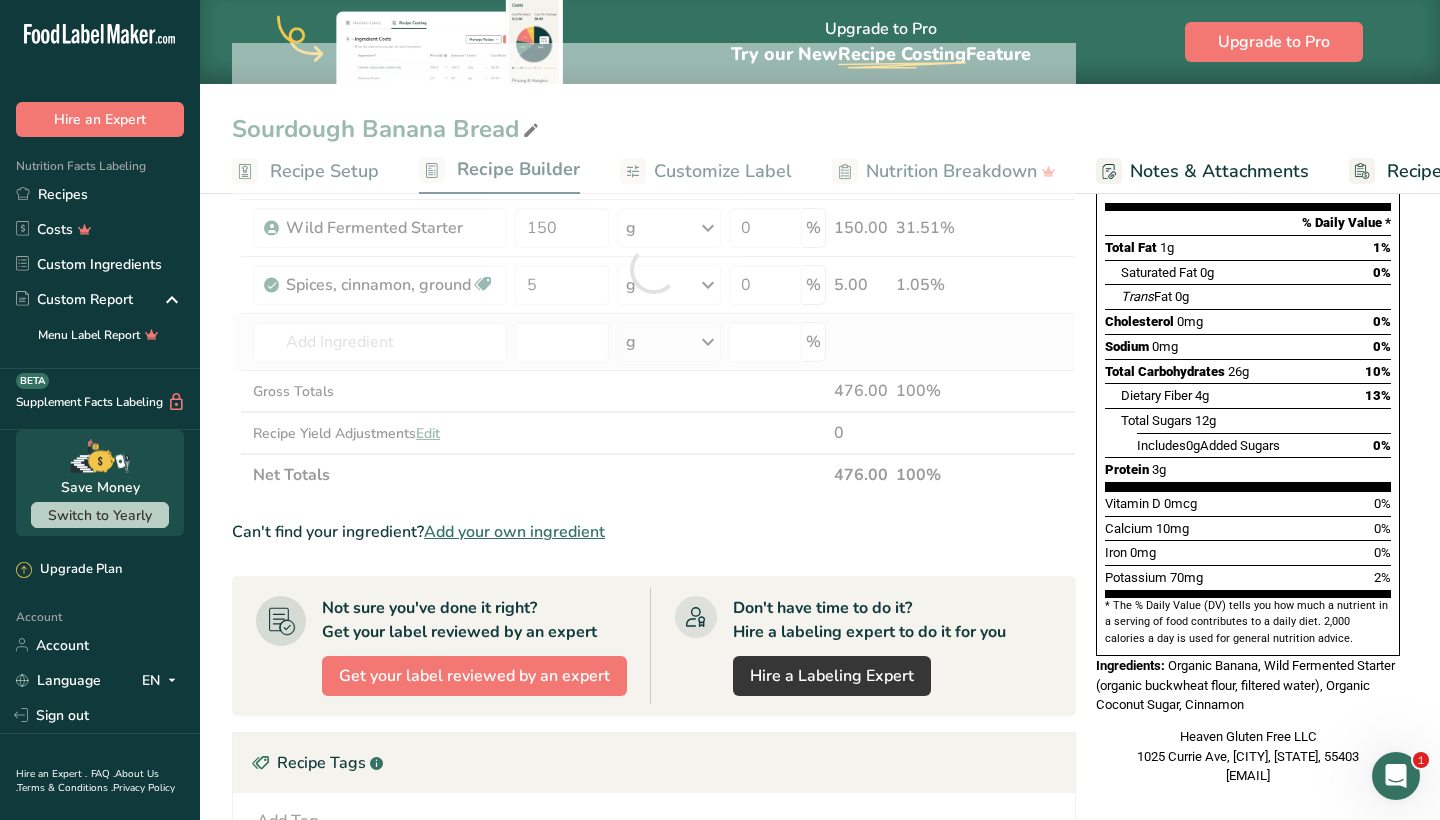 type on "Oil, coconut" 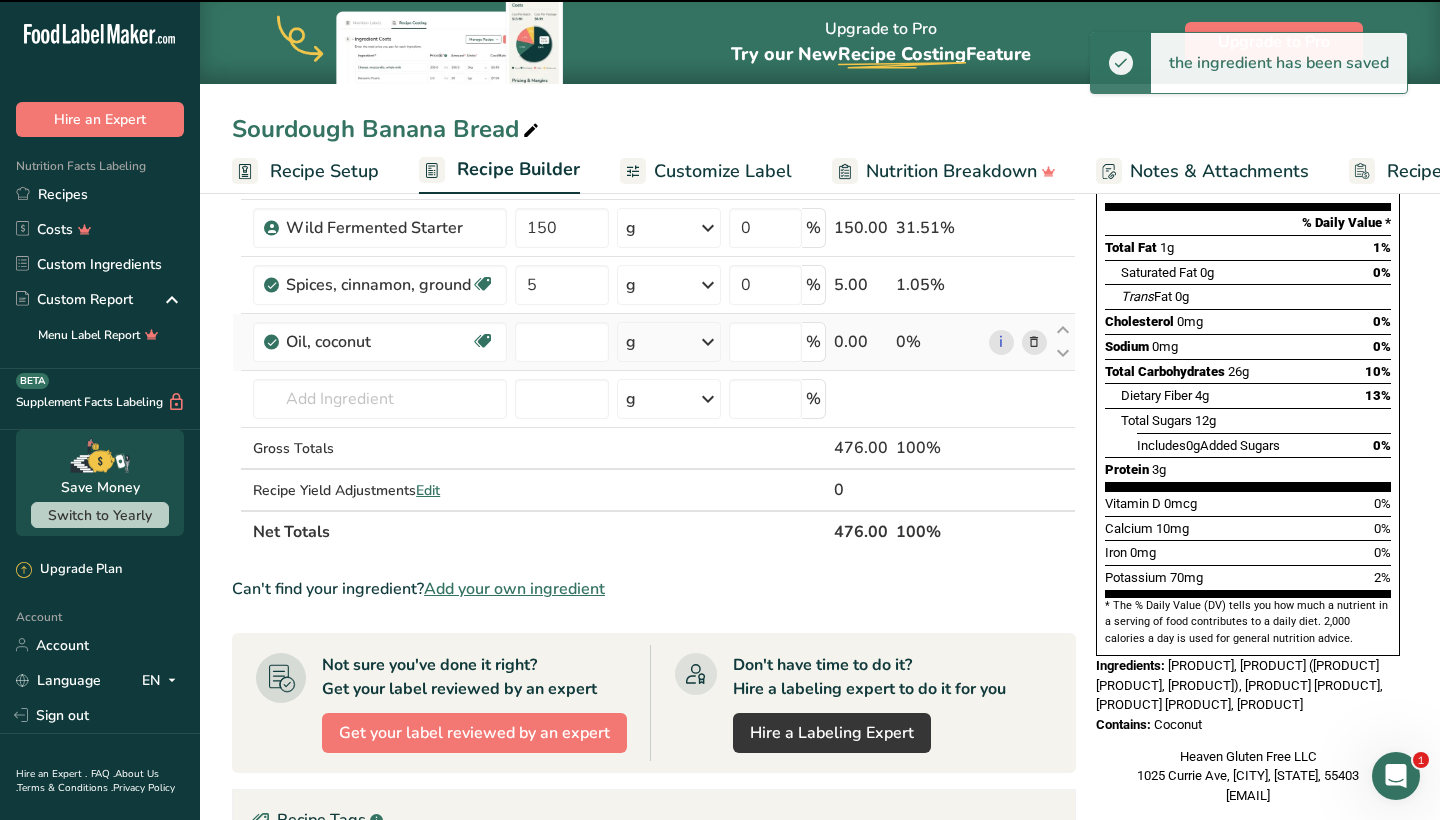 type on "0" 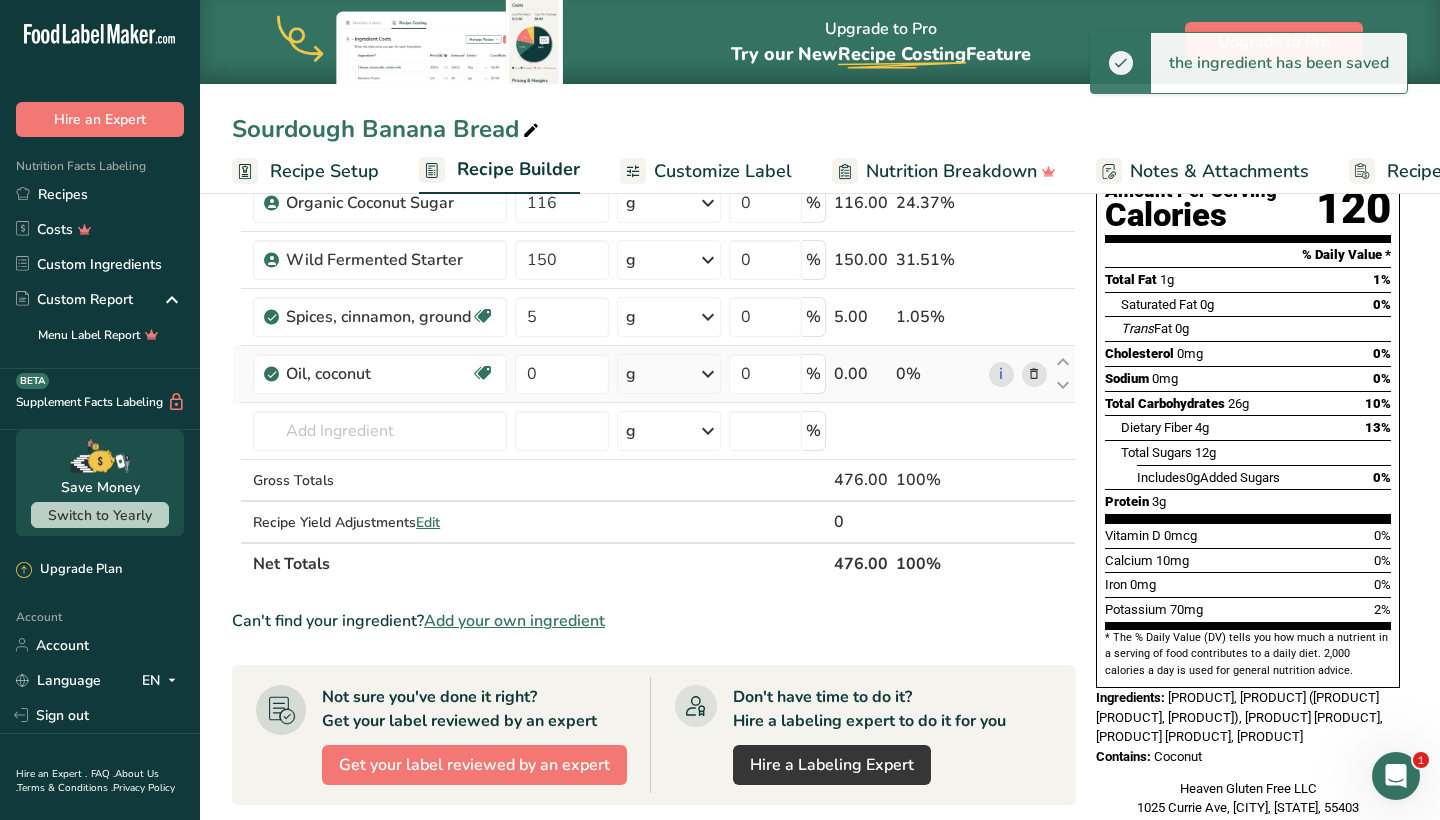 scroll, scrollTop: 222, scrollLeft: 0, axis: vertical 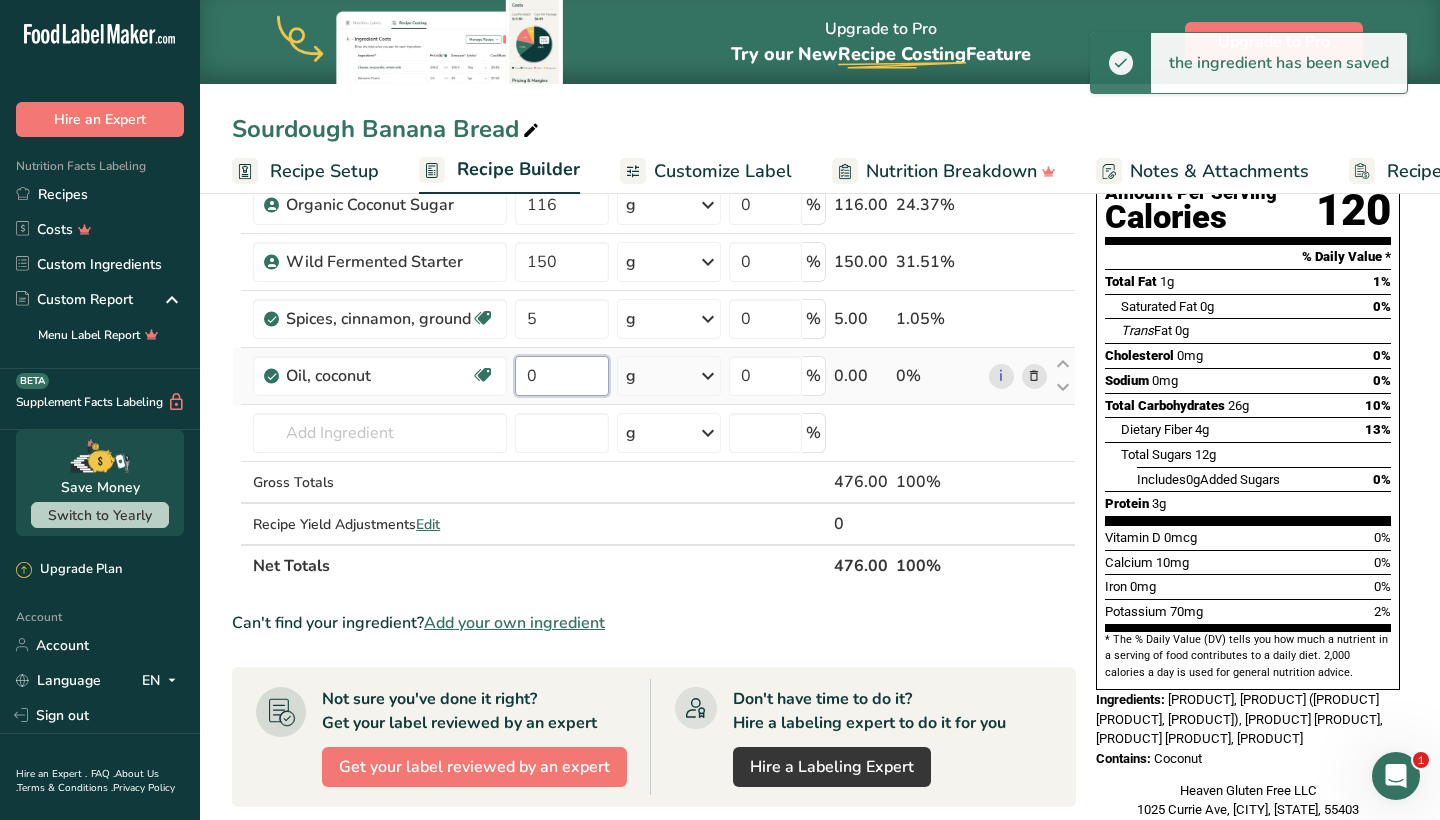 click on "0" at bounding box center [561, 376] 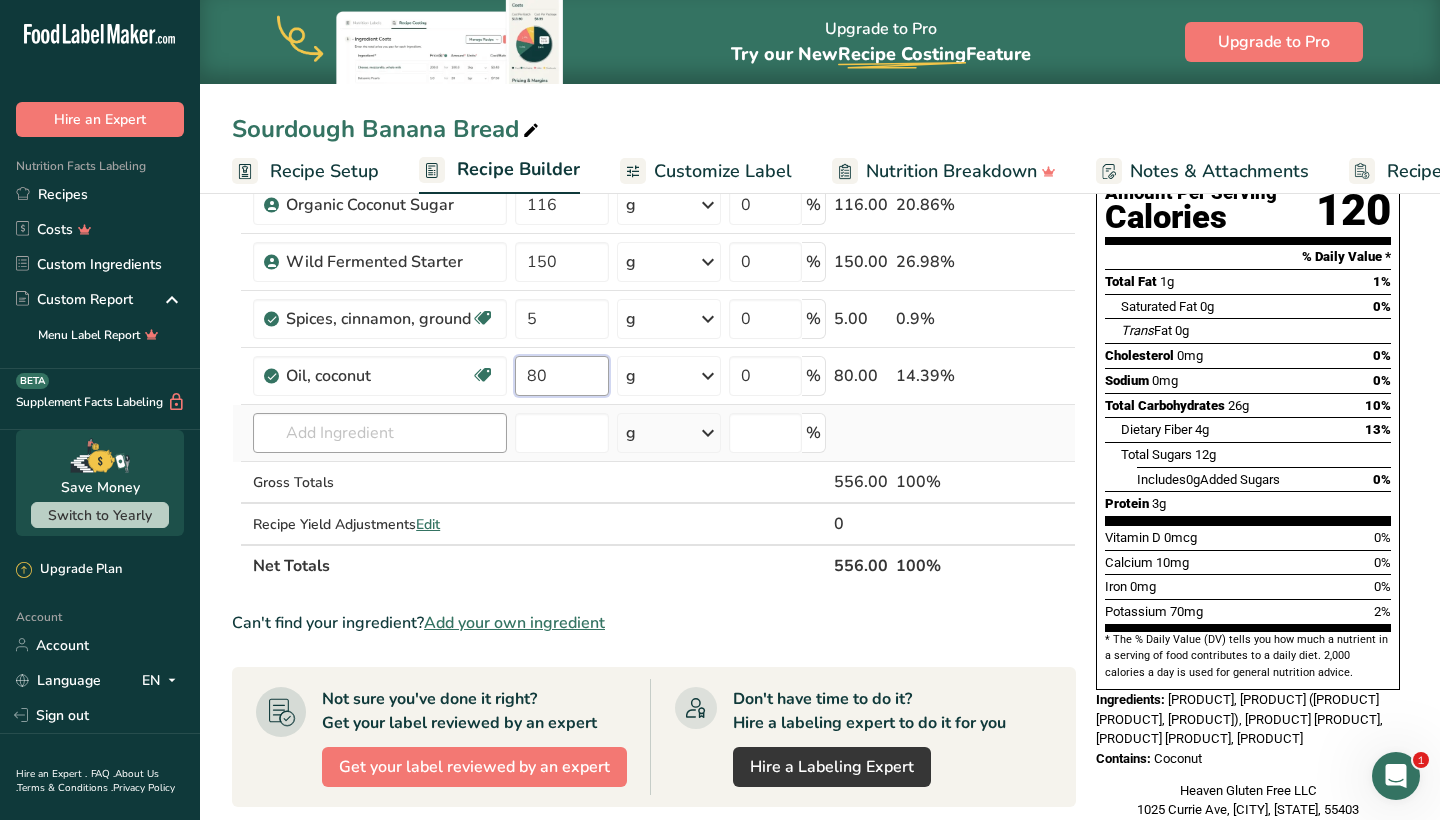 type on "80" 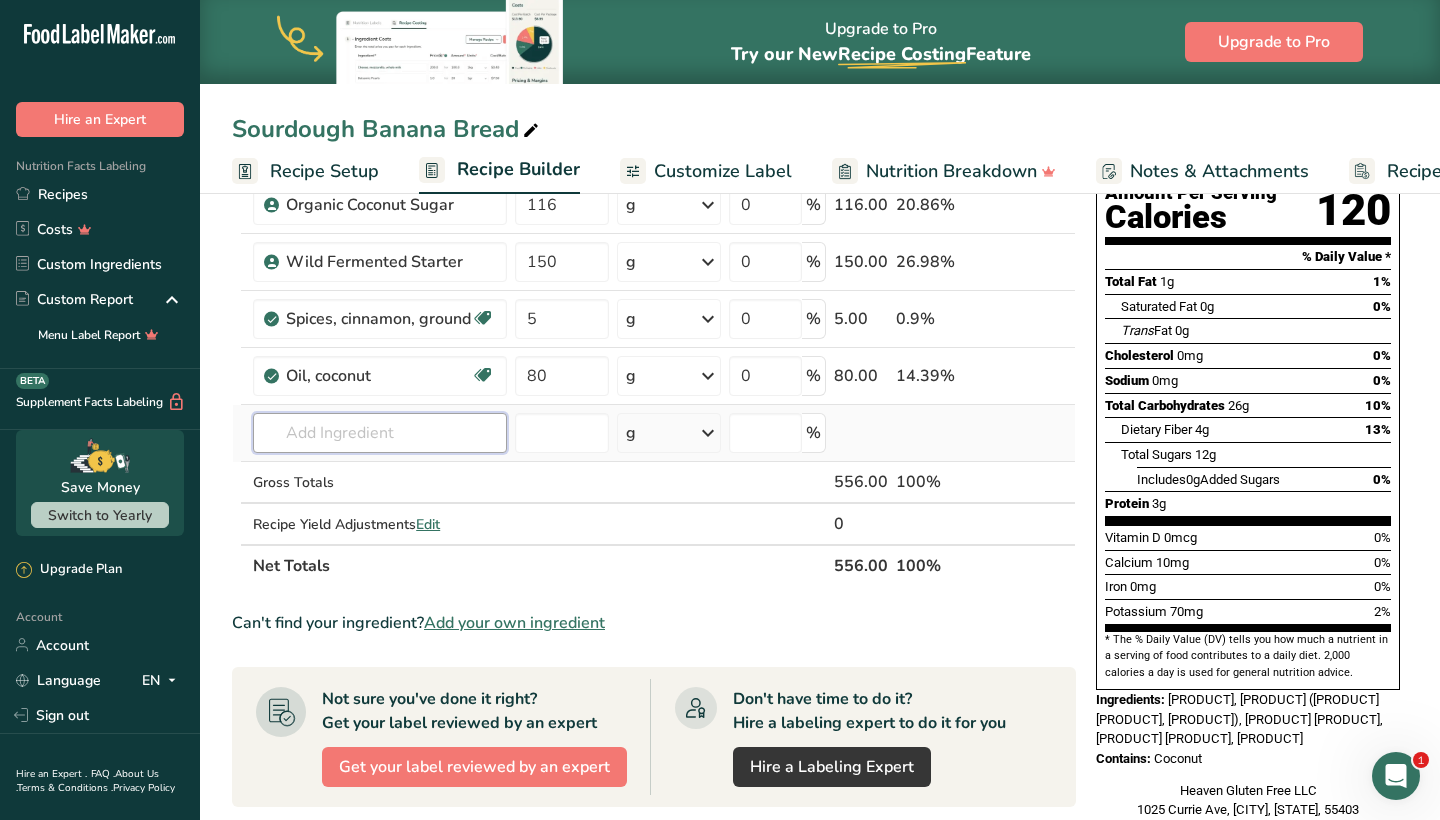 click on "Ingredient *
Amount *
Unit *
Waste *   .a-a{fill:#347362;}.b-a{fill:#fff;}          Grams
Percentage
[PRODUCT]
205
g
Weight Units
g
kg
mg
See more
Volume Units
l
mL
fl oz
See more
0
%
205.00
36.87%
[PRODUCT]
116
g
Weight Units
g
kg
mg
See more
Volume Units
l
mL
fl oz
See more
0
%
116.00
20.86%
[PRODUCT]
150" at bounding box center (654, 332) 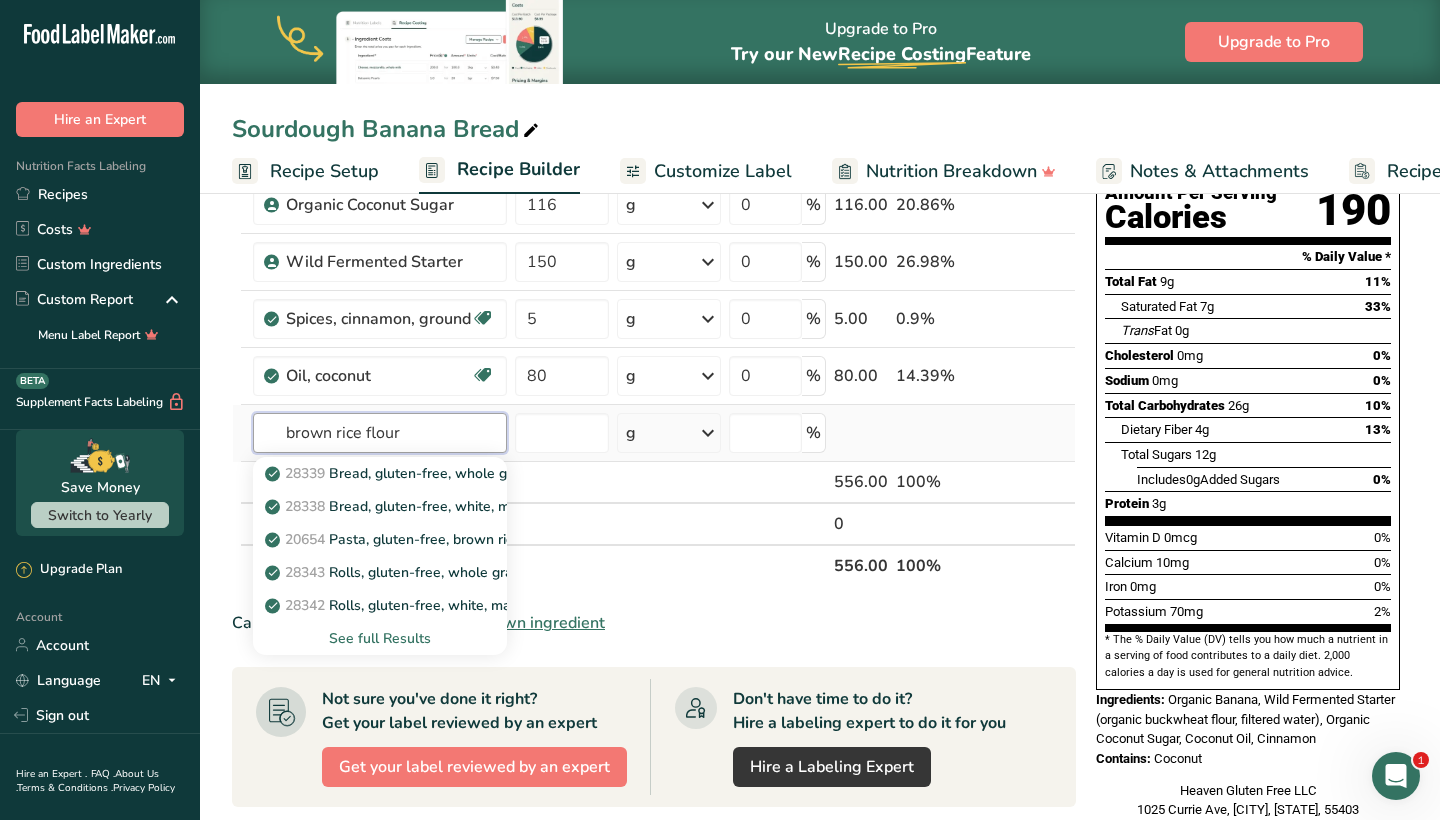 type on "brown rice flour" 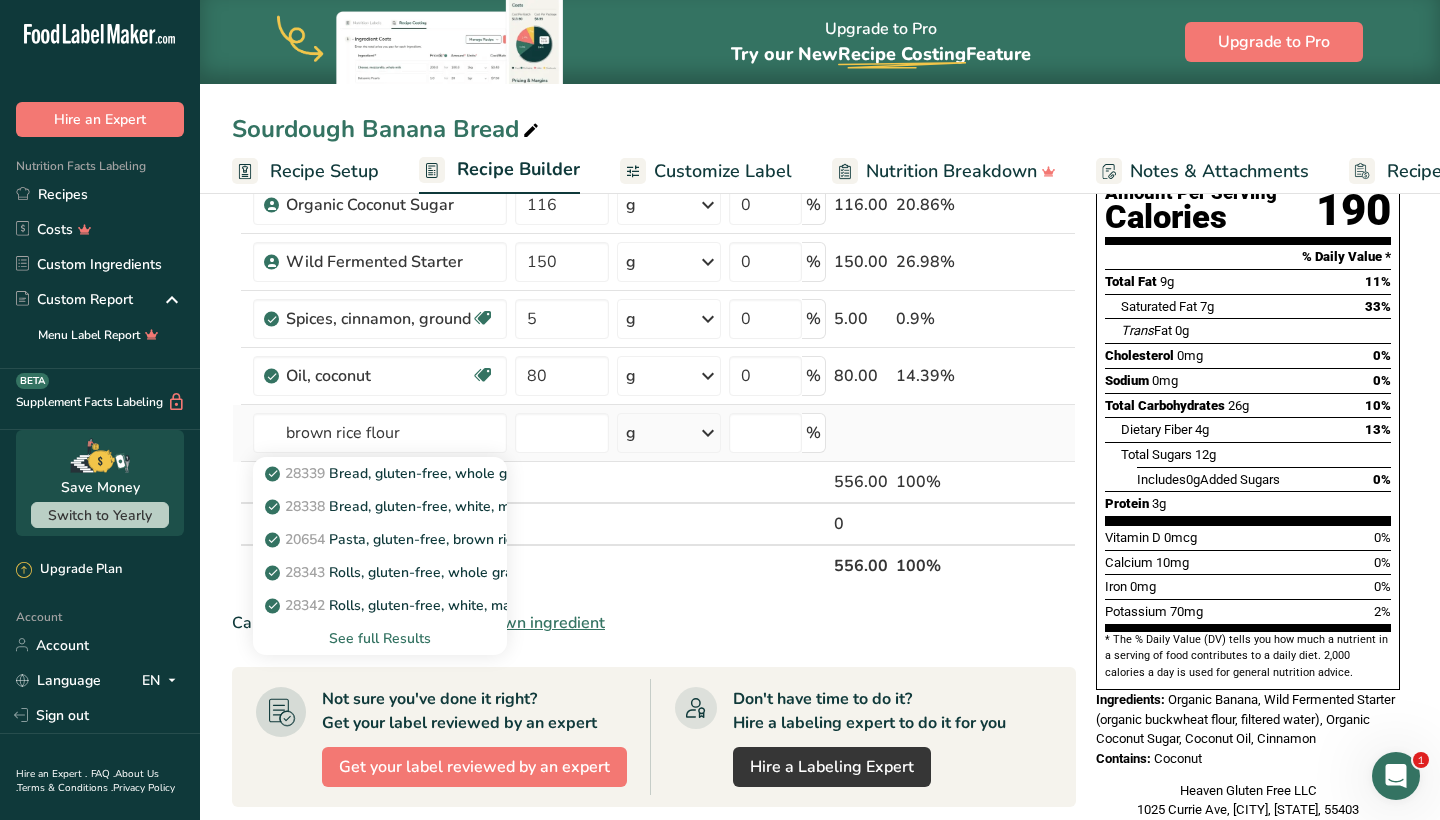 type 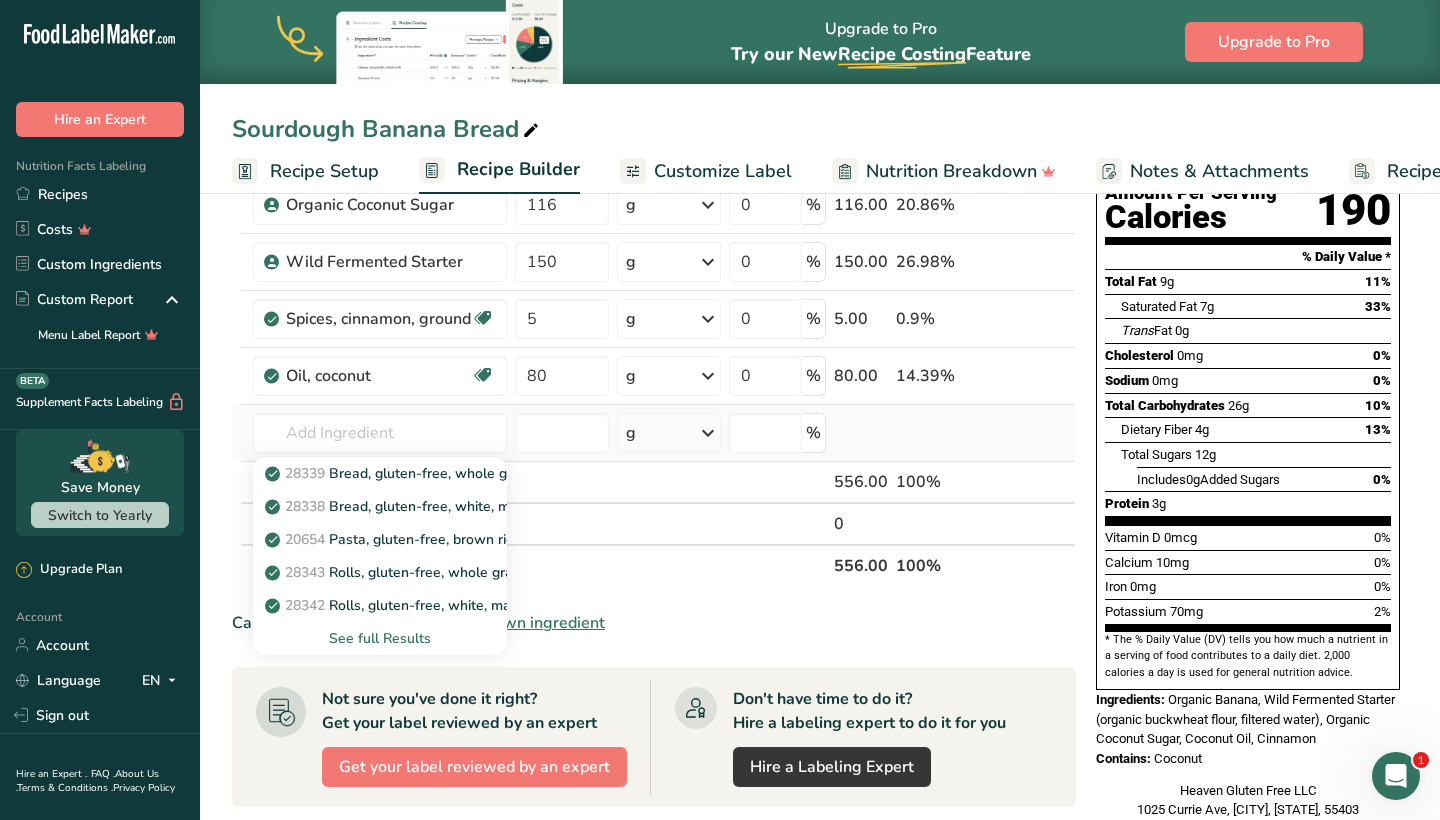 click on "See full Results" at bounding box center (380, 638) 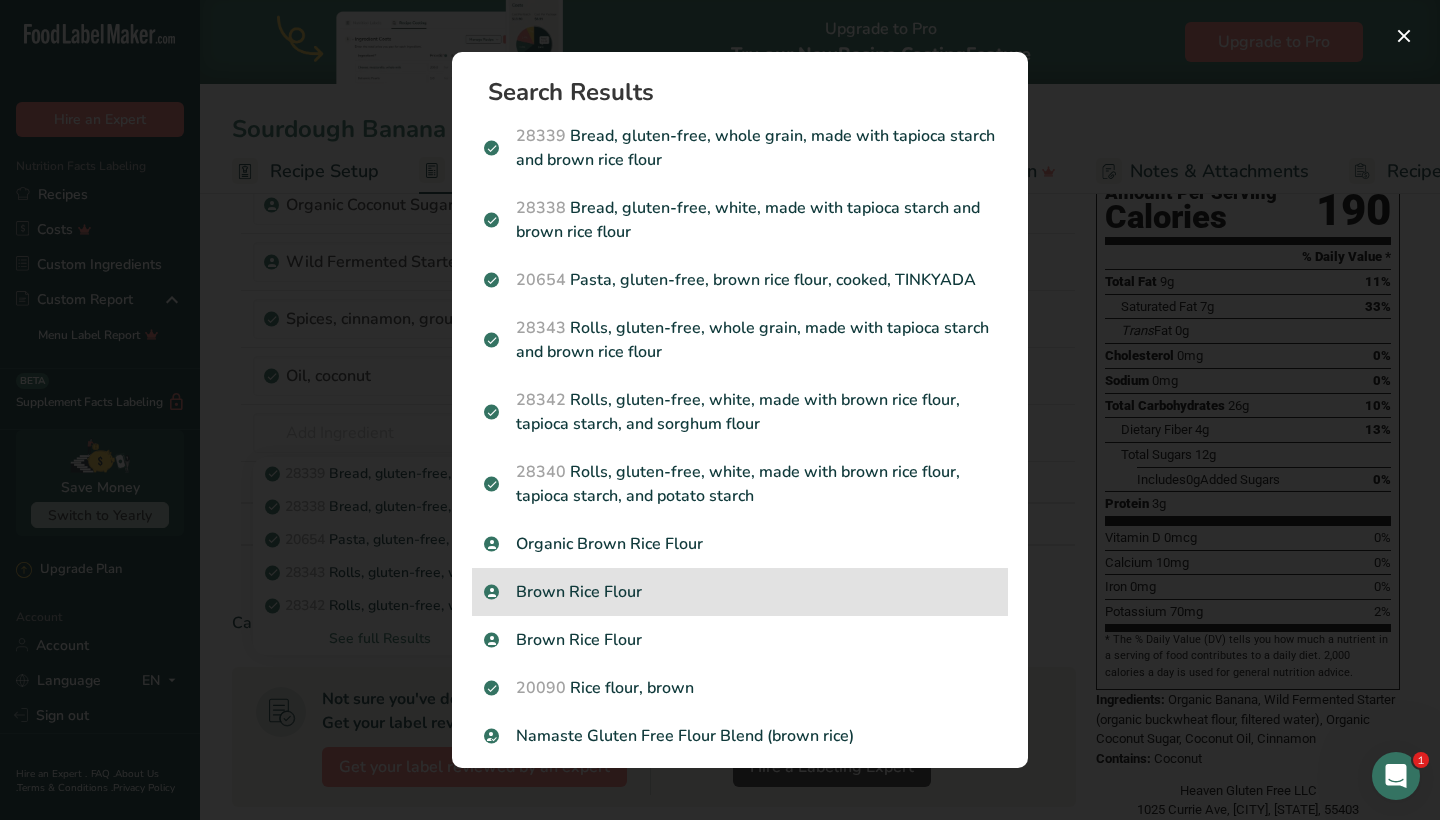 click on "Brown Rice Flour" at bounding box center (740, 592) 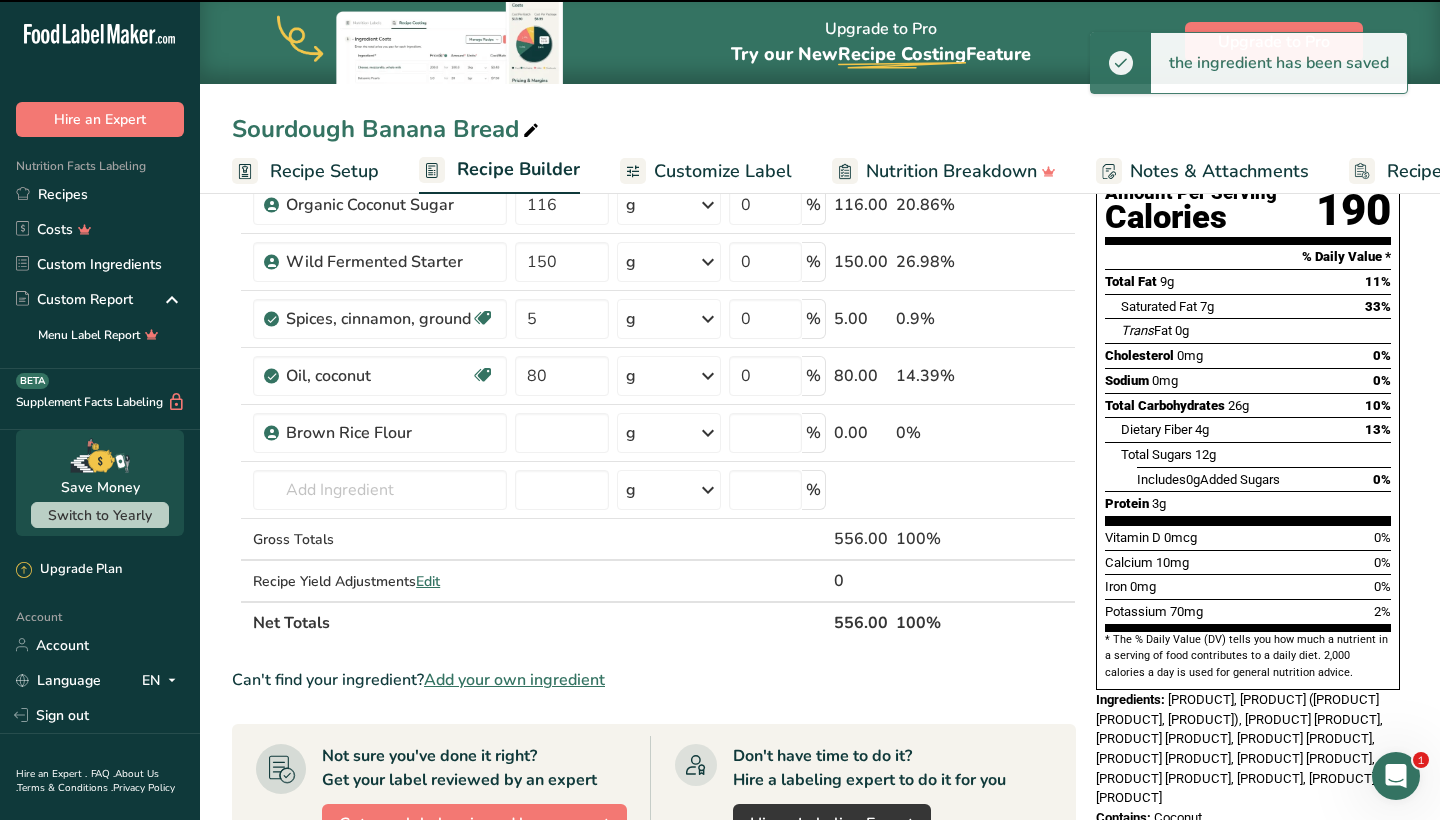 type on "0" 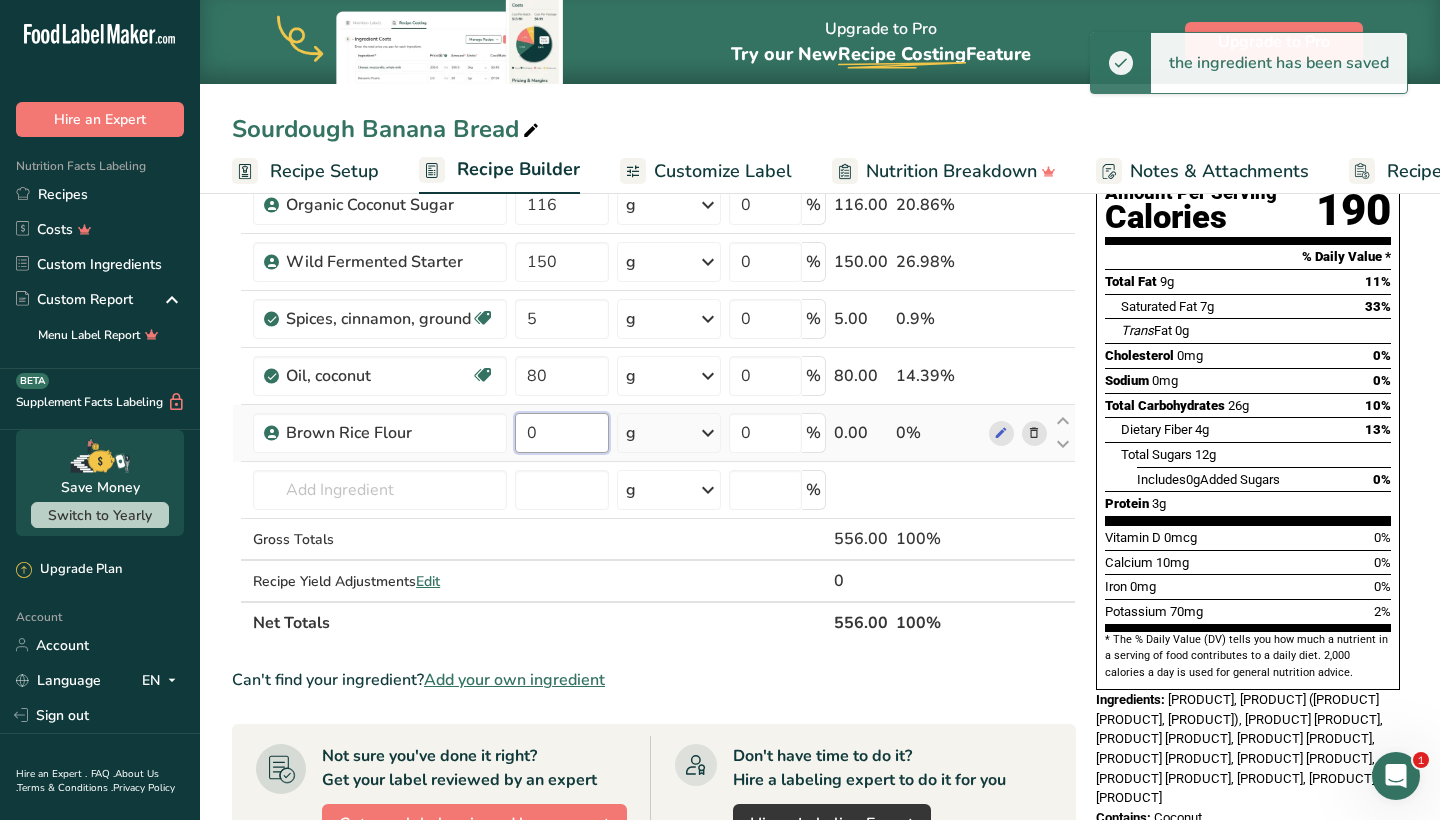 click on "0" at bounding box center [561, 433] 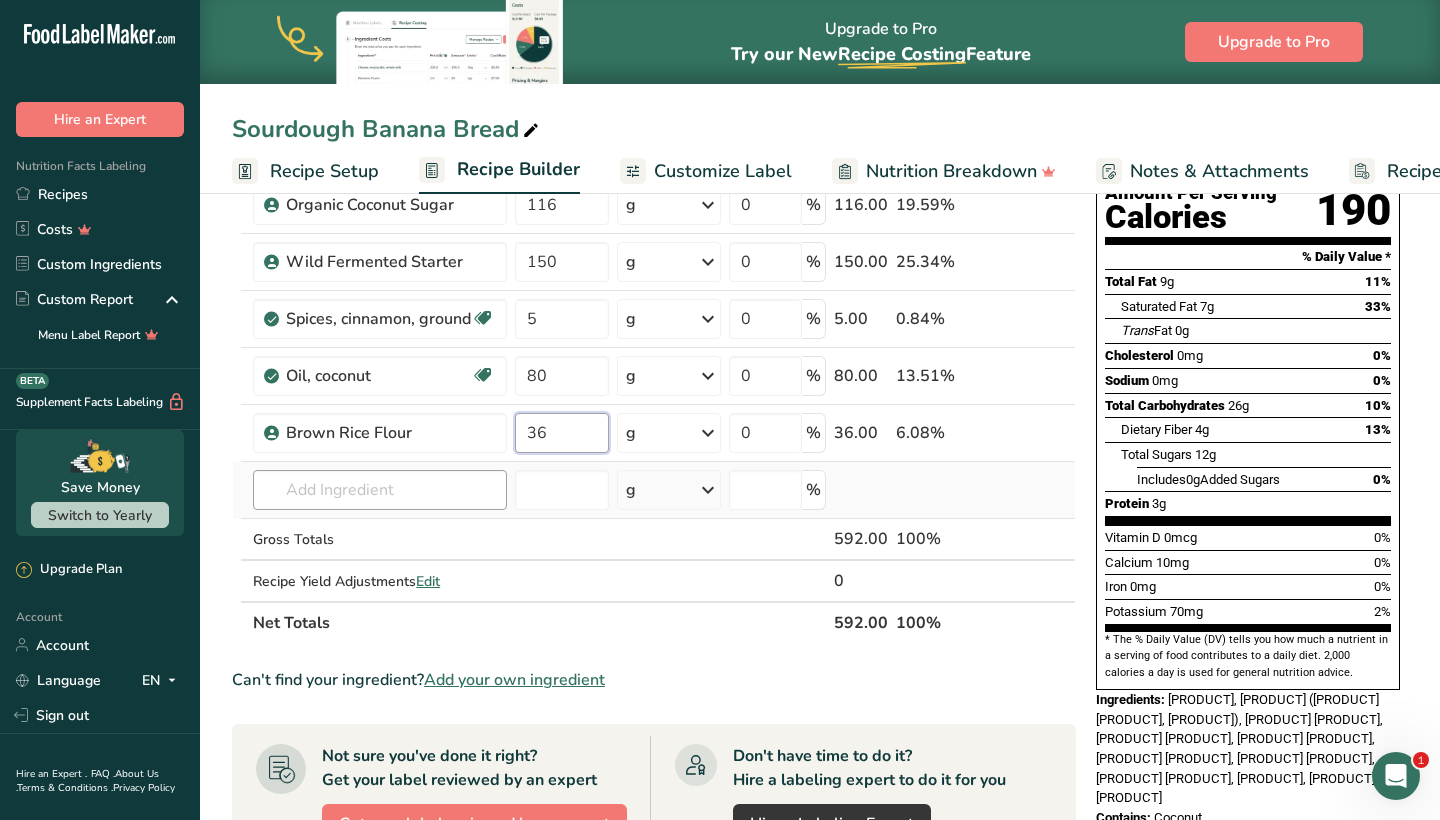 type on "36" 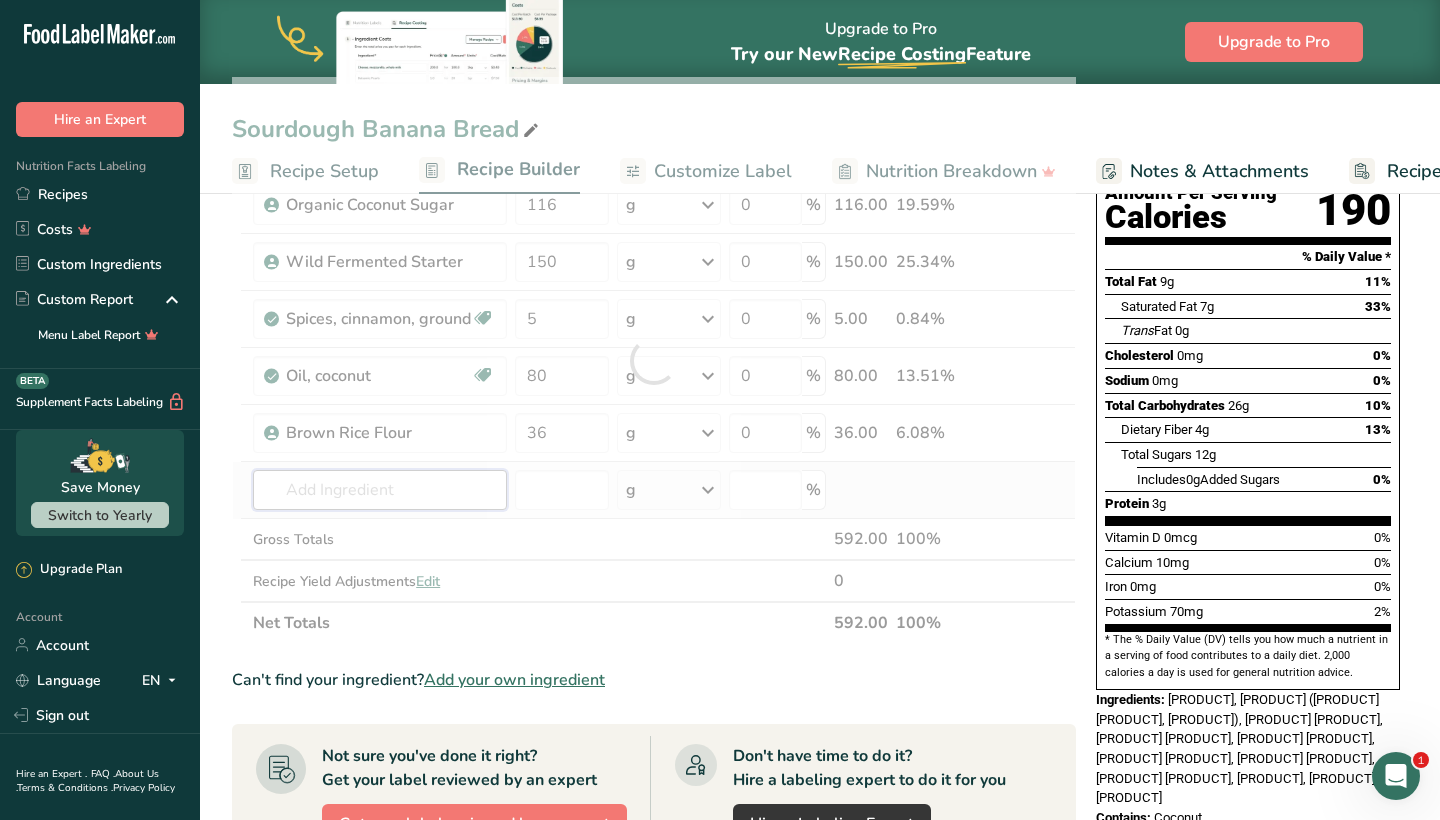 click on "Ingredient *
Amount *
Unit *
Waste *   .a-a{fill:#347362;}.b-a{fill:#fff;}          Grams
Percentage
Organic Banana
205
g
Weight Units
g
kg
mg
See more
Volume Units
l
mL
fl oz
See more
0
%
205.00
34.63%
Organic Coconut Sugar
116
g
Weight Units
g
kg
mg
See more
Volume Units
l
mL
fl oz
See more
0
%
116.00
19.59%
Wild Fermented Starter
150" at bounding box center (654, 360) 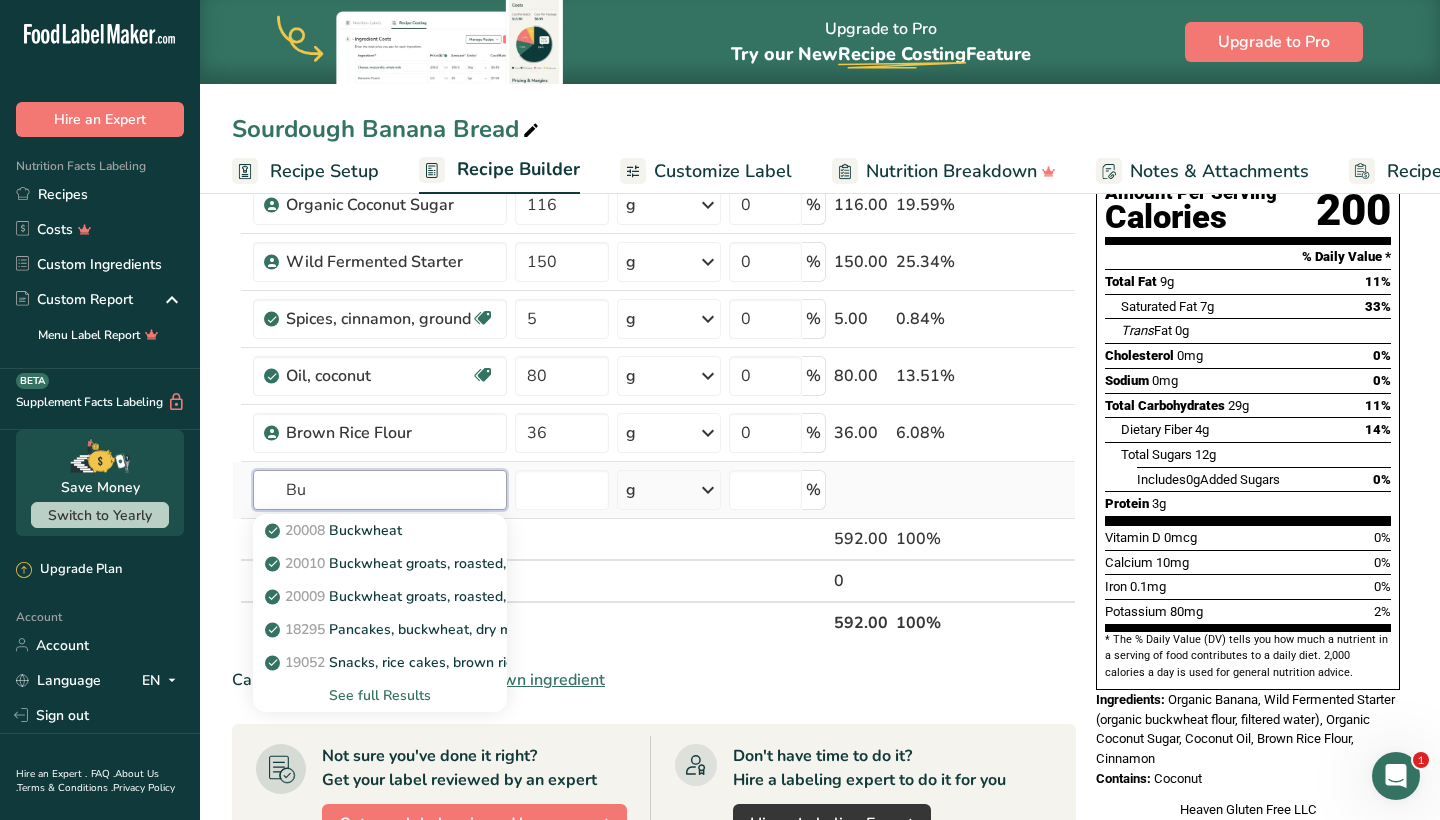 type on "B" 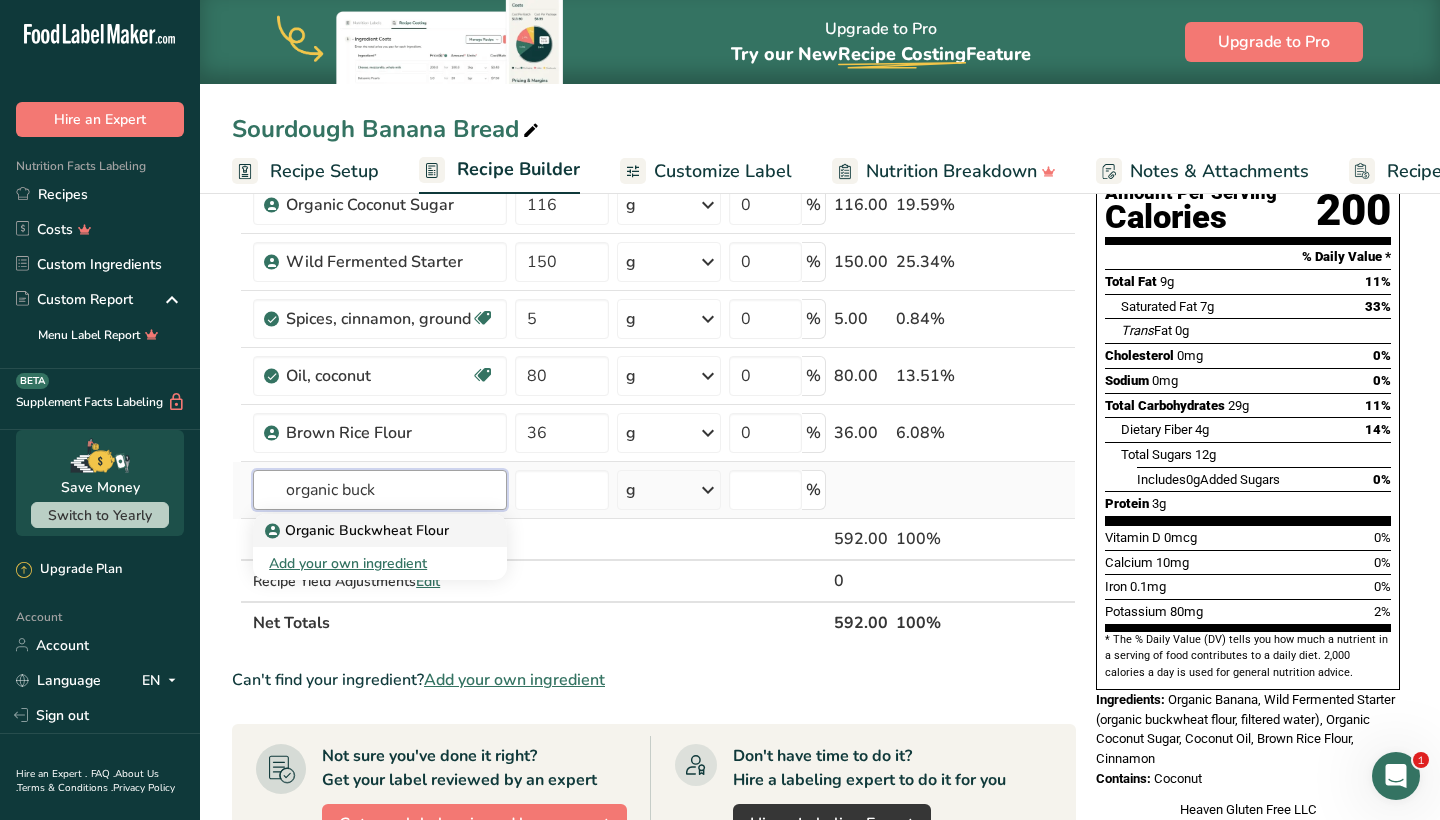 type on "organic buck" 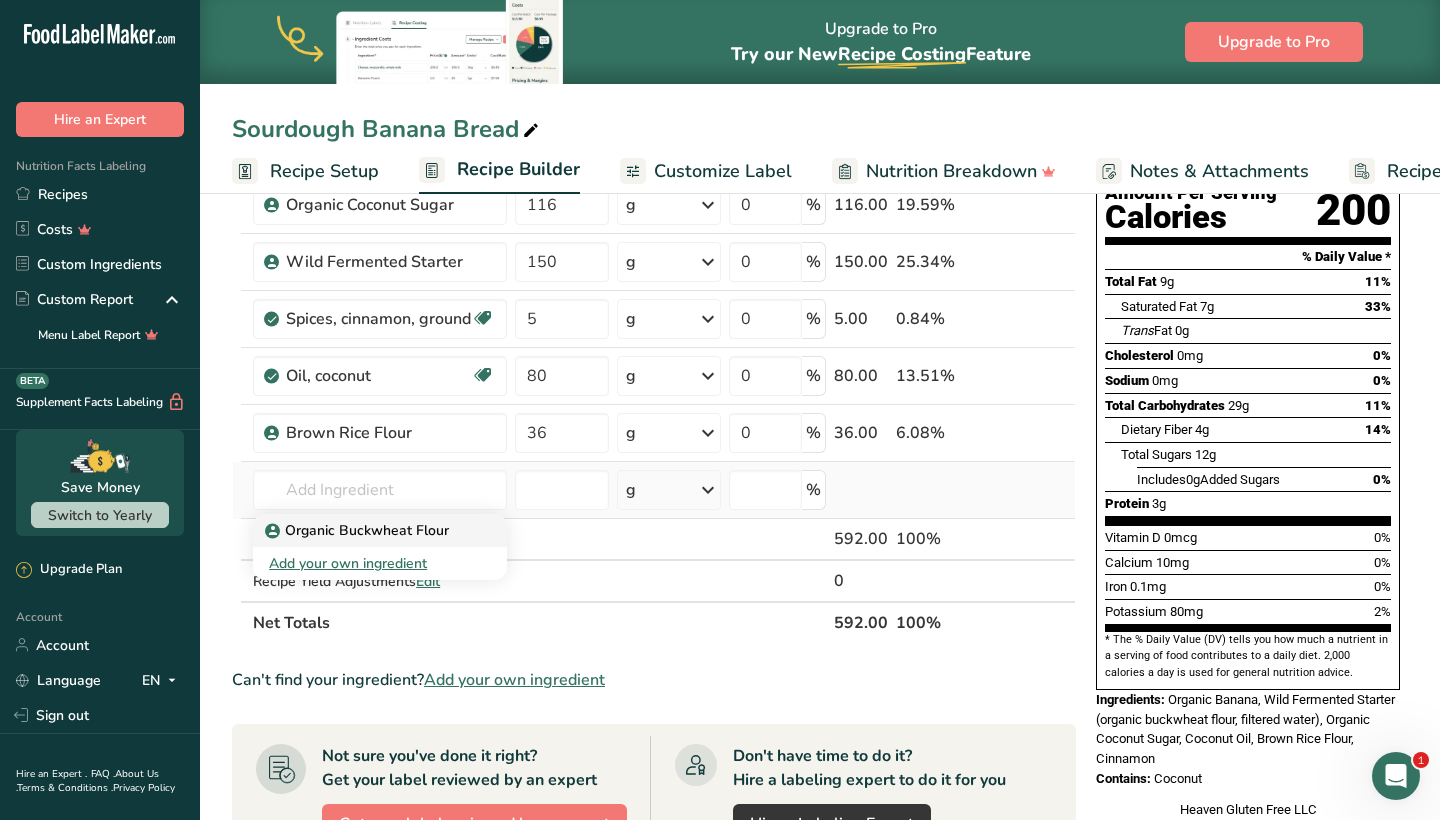click on "Organic Buckwheat Flour" at bounding box center (364, 530) 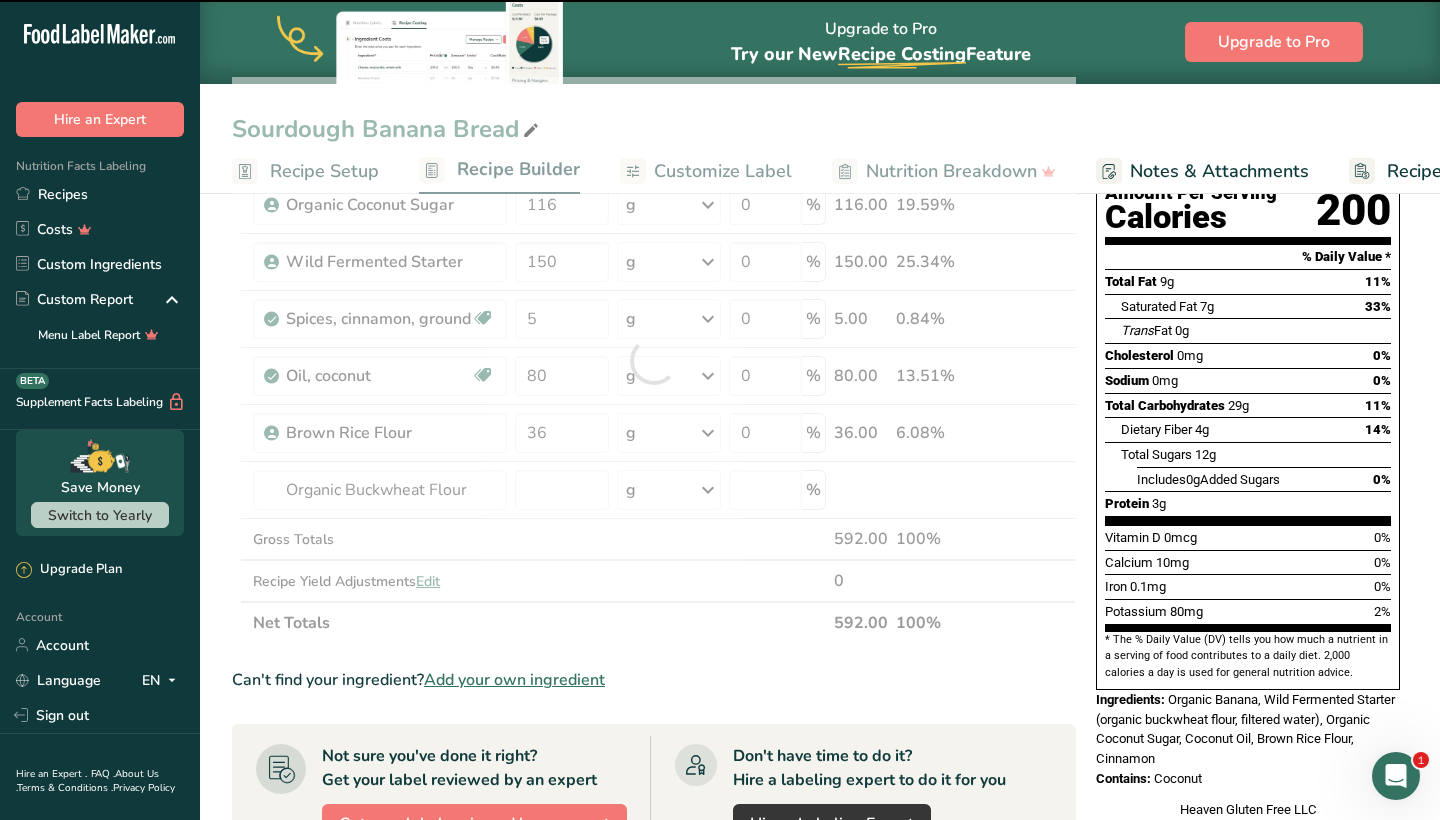 type on "0" 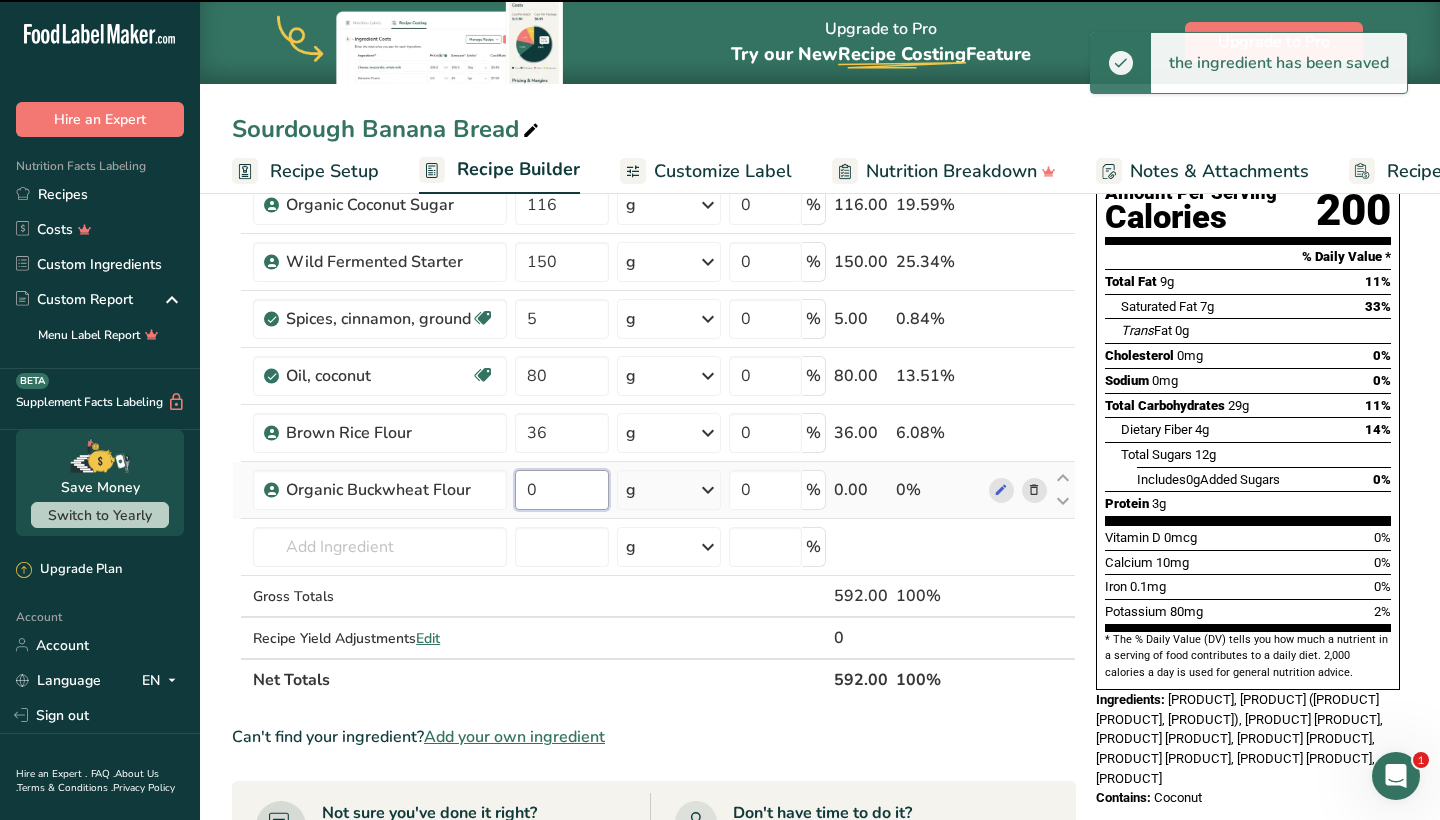 click on "0" at bounding box center [561, 490] 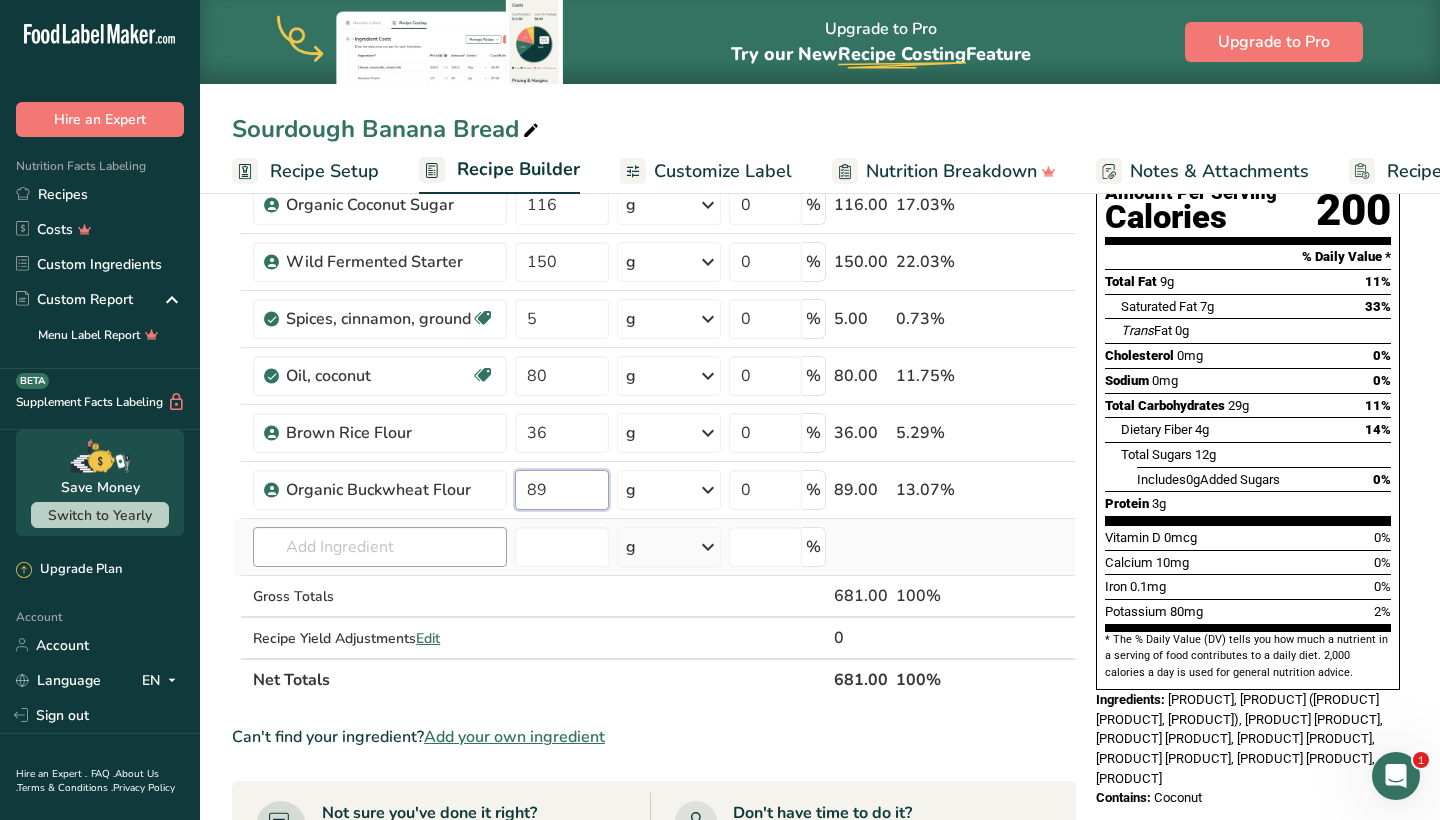 type on "89" 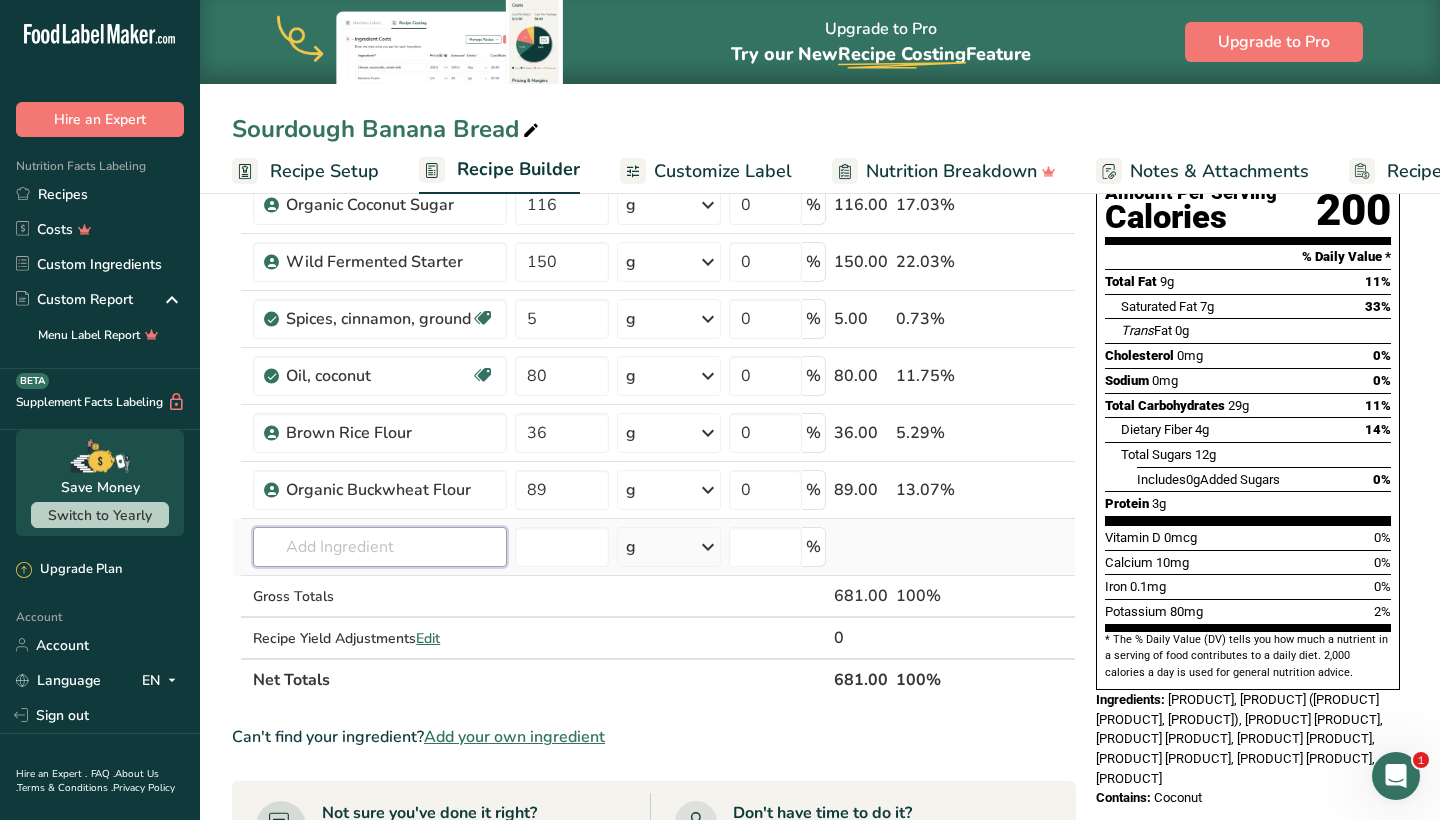 click on "Ingredient *
Amount *
Unit *
Waste *   .a-a{fill:#347362;}.b-a{fill:#fff;}          Grams
Percentage
[PRODUCT]
205
g
Weight Units
g
kg
mg
See more
Volume Units
l
mL
fl oz
See more
0
%
205.00
30.1%
[PRODUCT]
116
g
Weight Units
g
kg
mg
See more
Volume Units
l
mL
fl oz
See more
0
%
116.00
17.03%
[PRODUCT]
150" at bounding box center (654, 389) 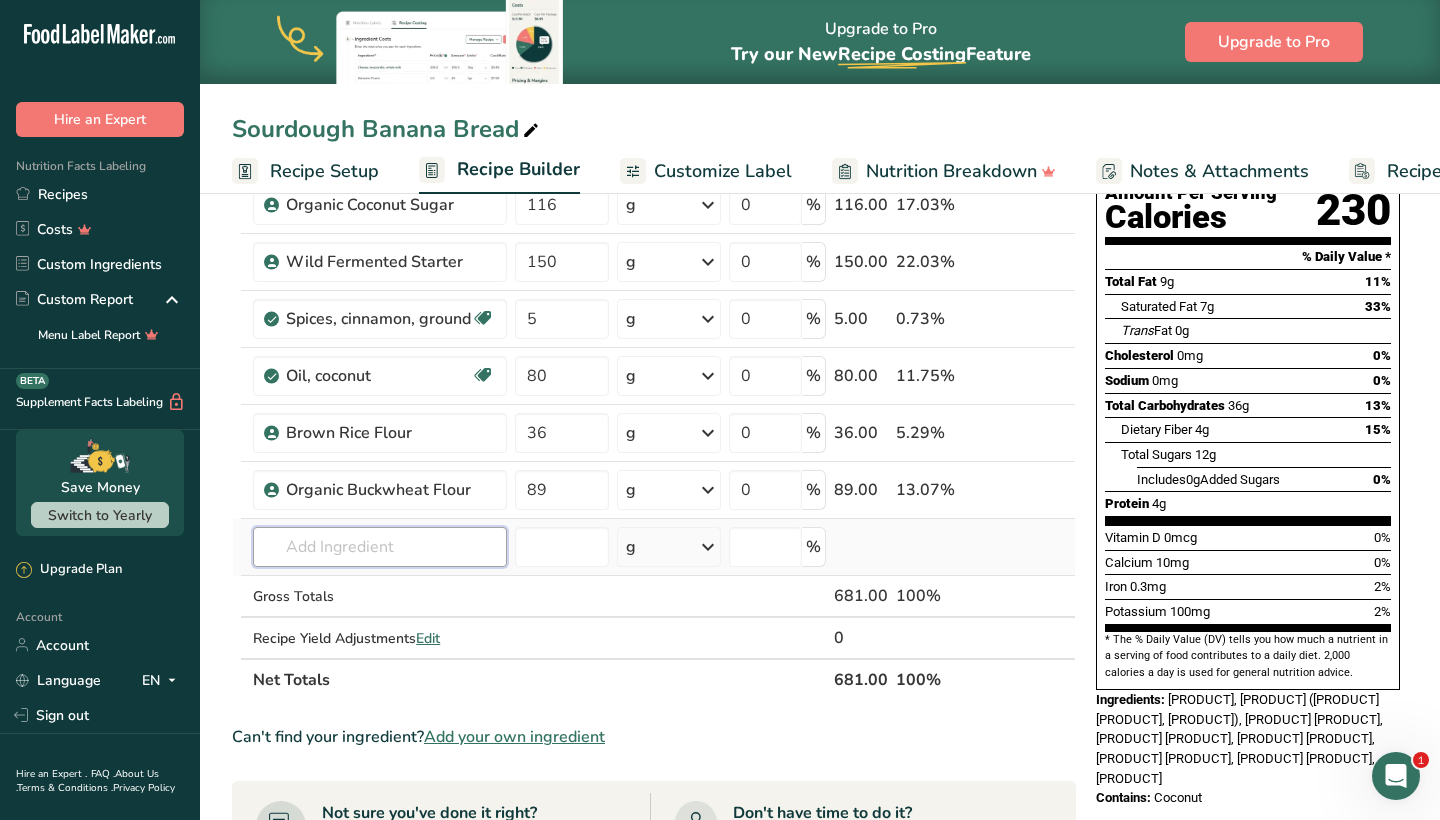 click at bounding box center [380, 547] 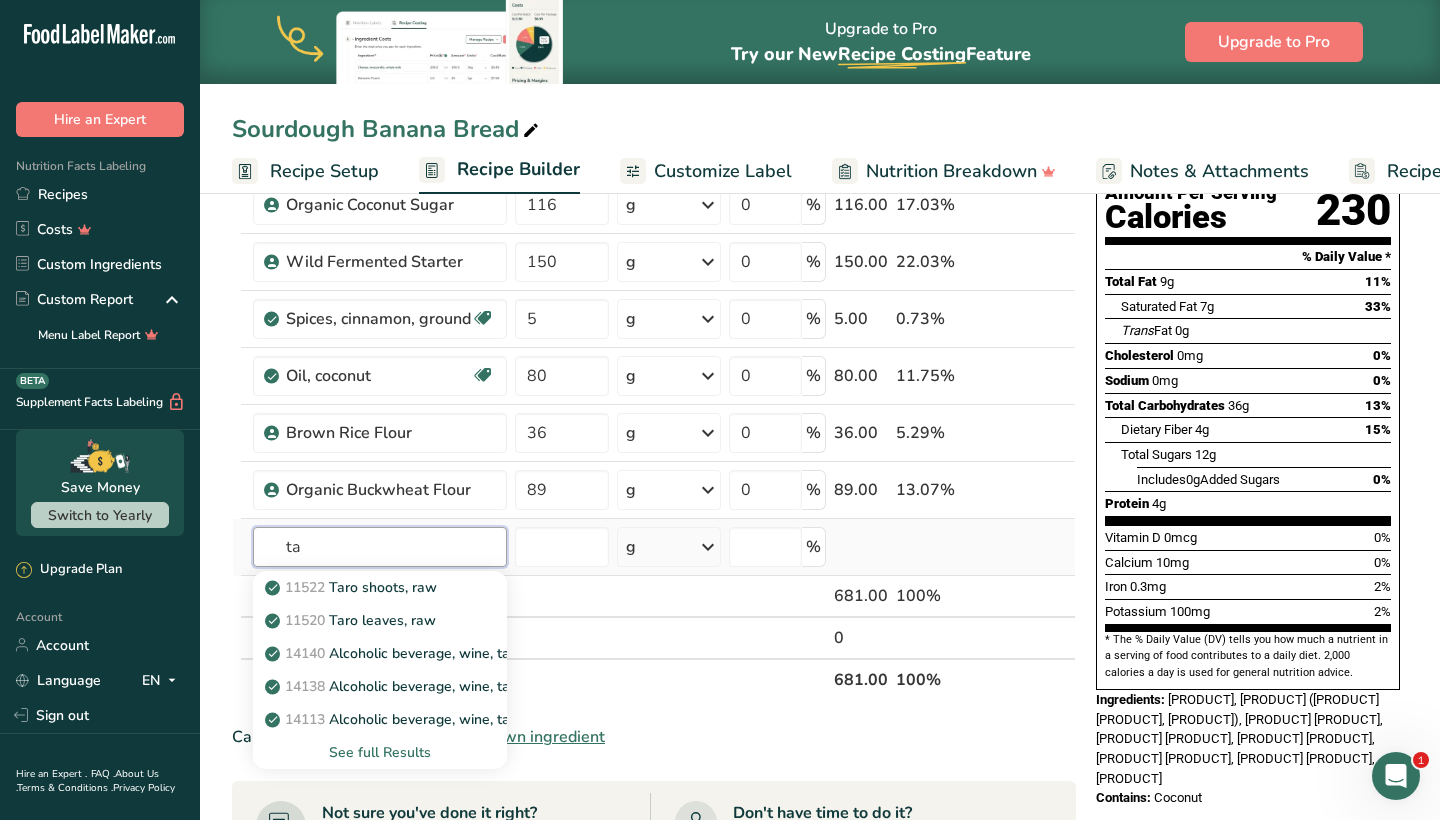 type on "t" 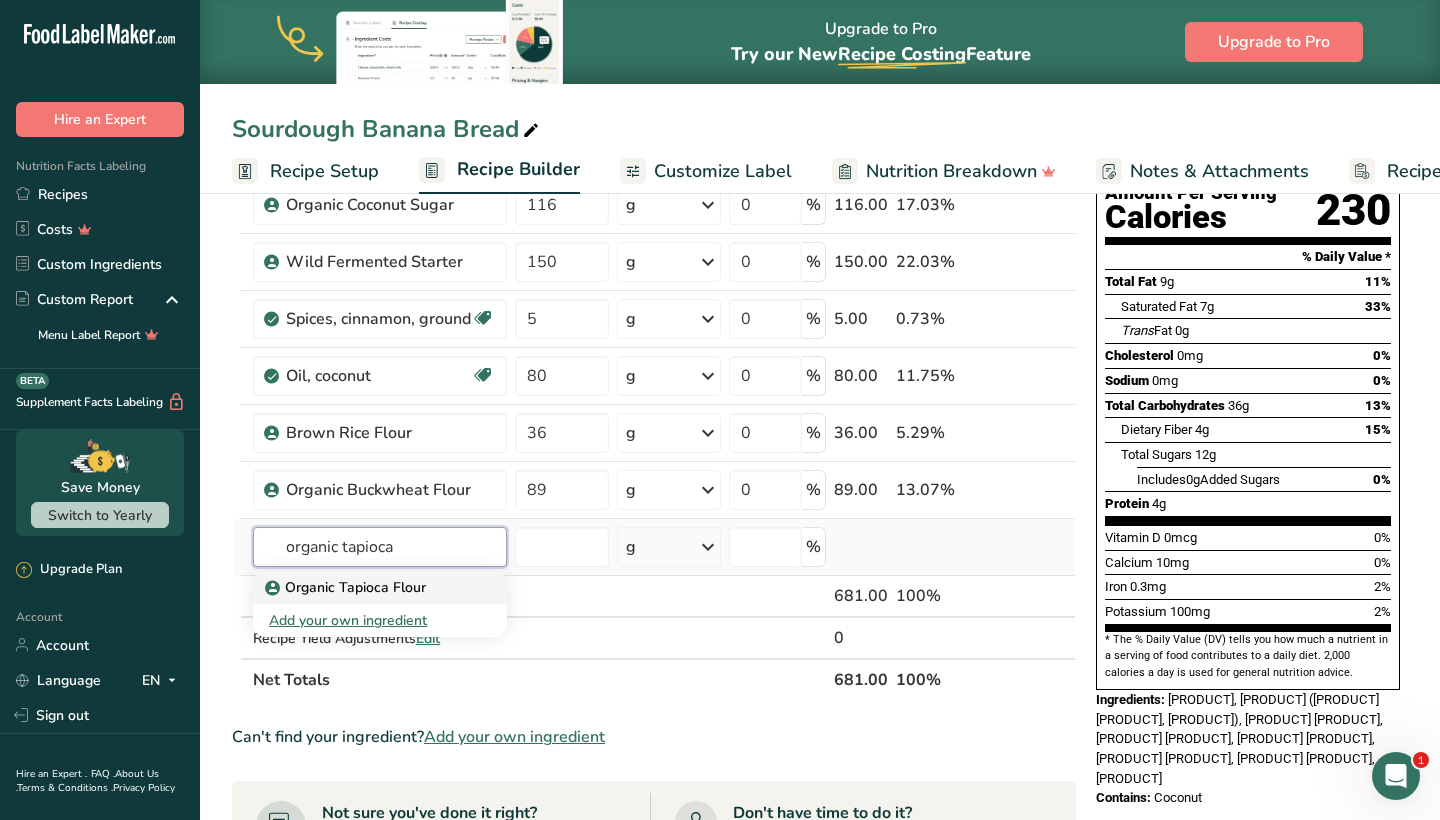 type on "organic tapioca" 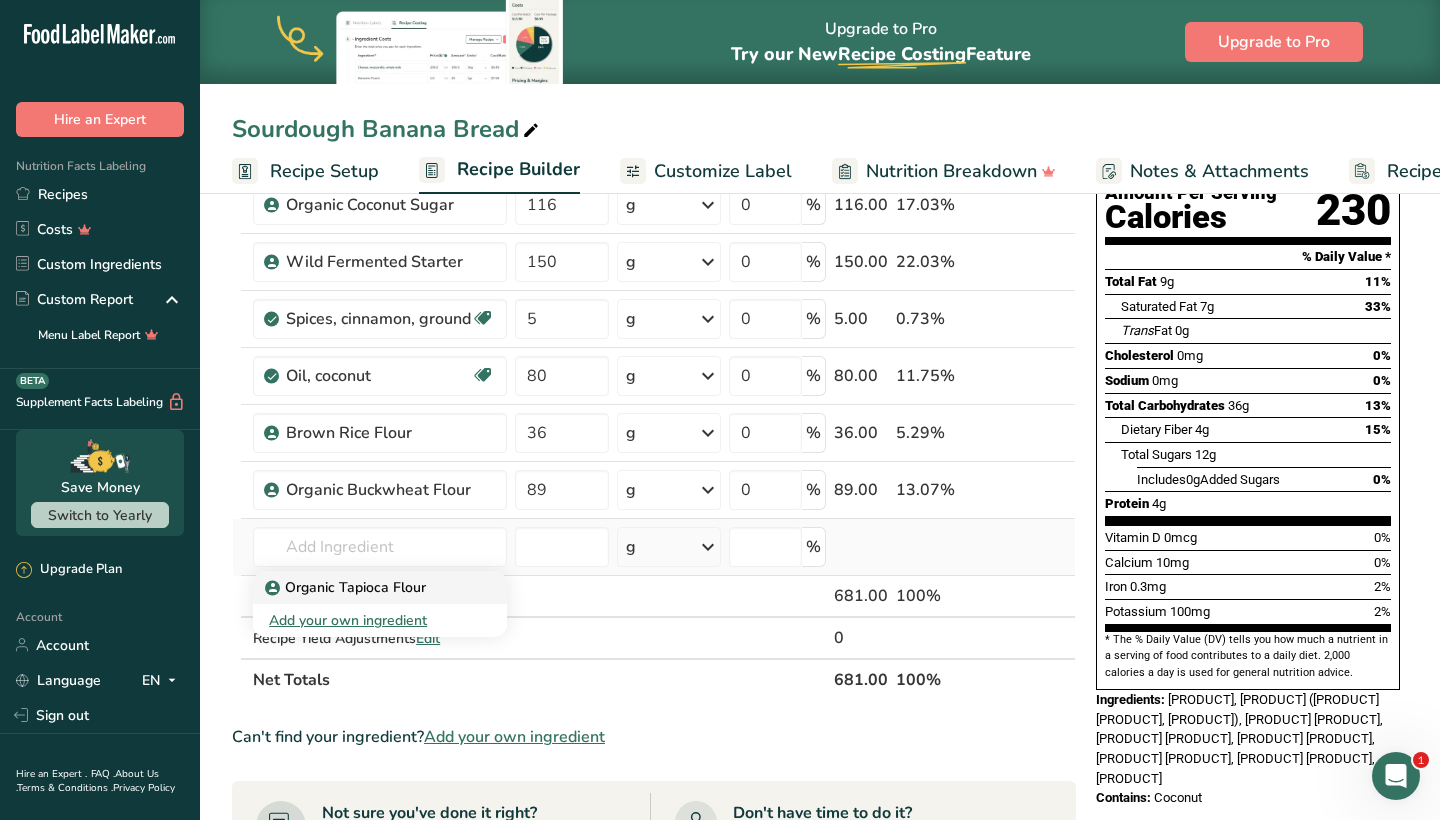 click on "Organic Tapioca Flour" at bounding box center (347, 587) 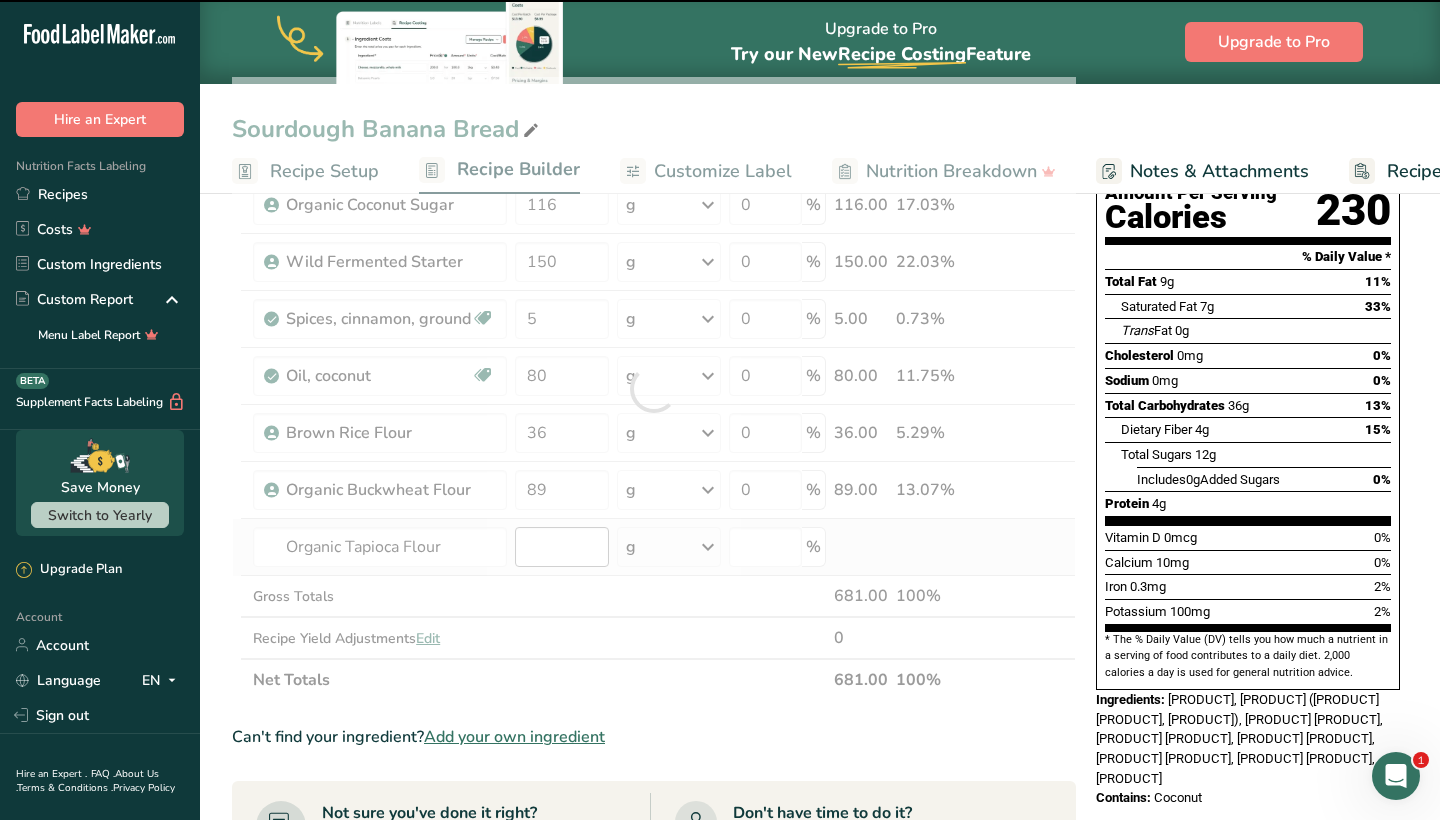 type on "0" 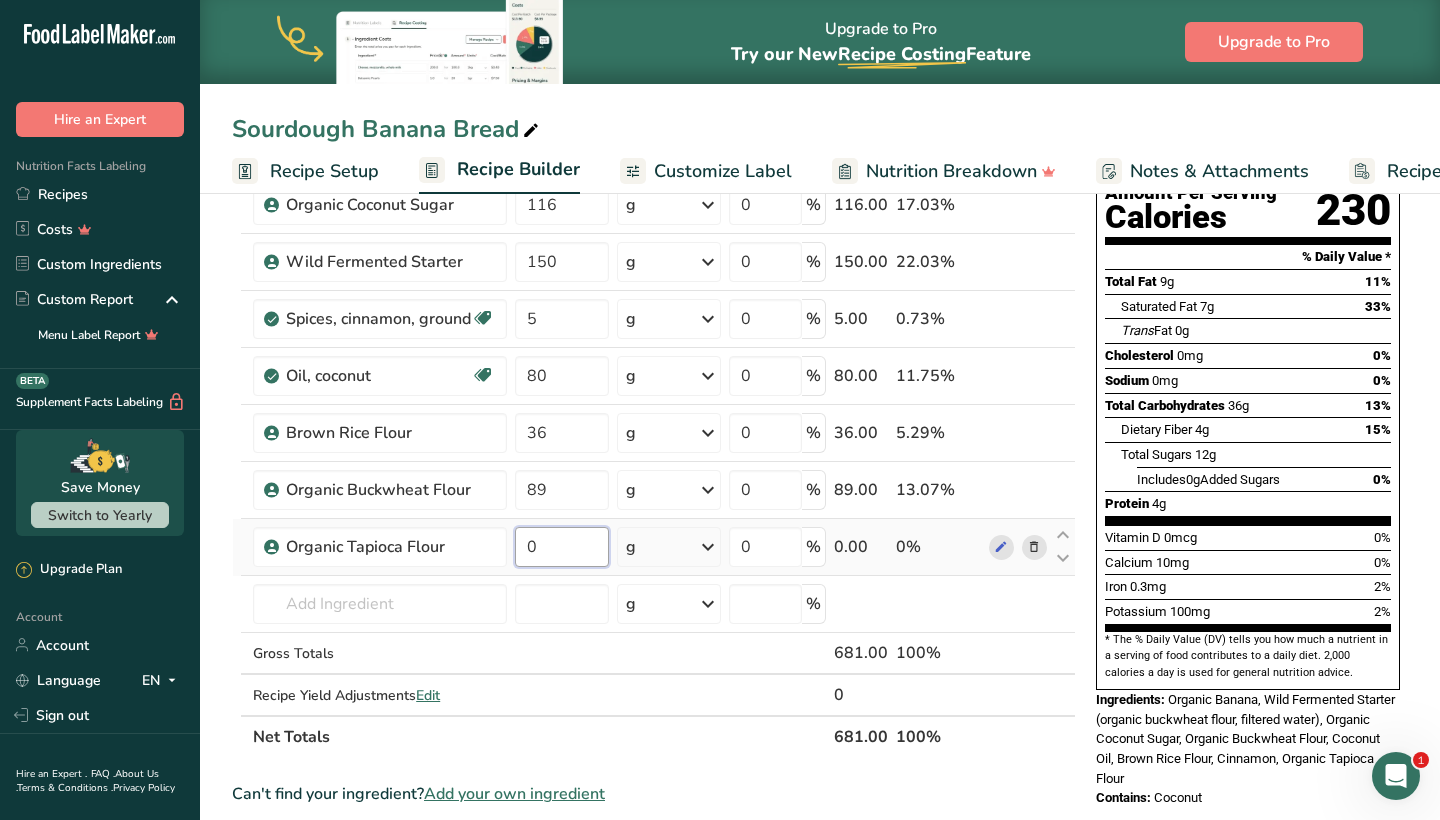 click on "0" at bounding box center [561, 547] 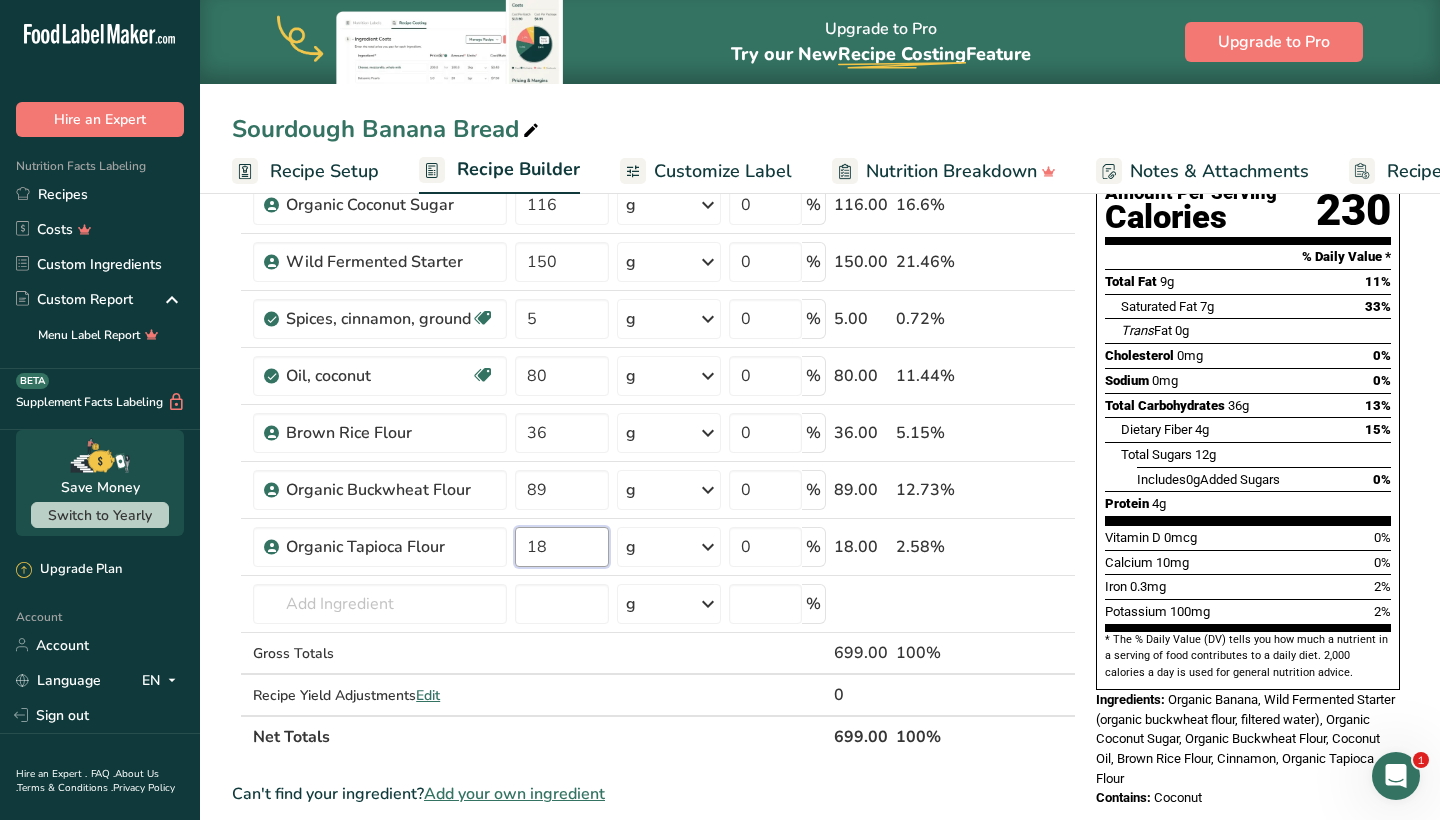 type on "18" 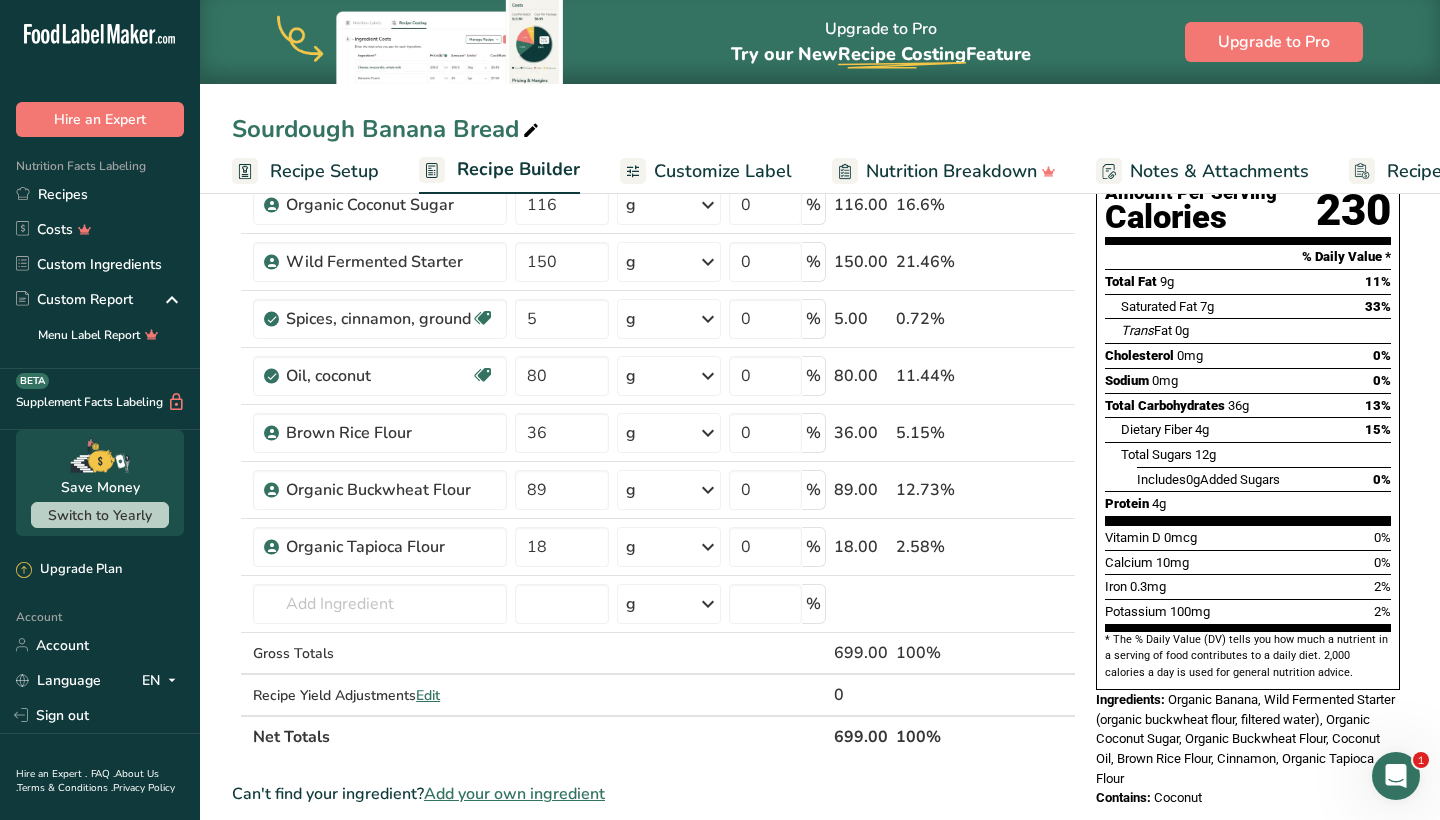 click on "Add Ingredients
Manage Recipe         Delete Recipe           Duplicate Recipe             Scale Recipe             Save as Sub-Recipe   .a-a{fill:#347362;}.b-a{fill:#fff;}                               Nutrition Breakdown                   Recipe Card
NEW
Amino Acids Pattern Report             Activity History
Download
Choose your preferred label style
Standard FDA label
Standard FDA label
The most common format for nutrition facts labels in compliance with the FDA's typeface, style and requirements
Tabular FDA label
A label format compliant with the FDA regulations presented in a tabular (horizontal) display.
Linear FDA label
A simple linear display for small sized packages.
Simplified FDA label" at bounding box center [660, 695] 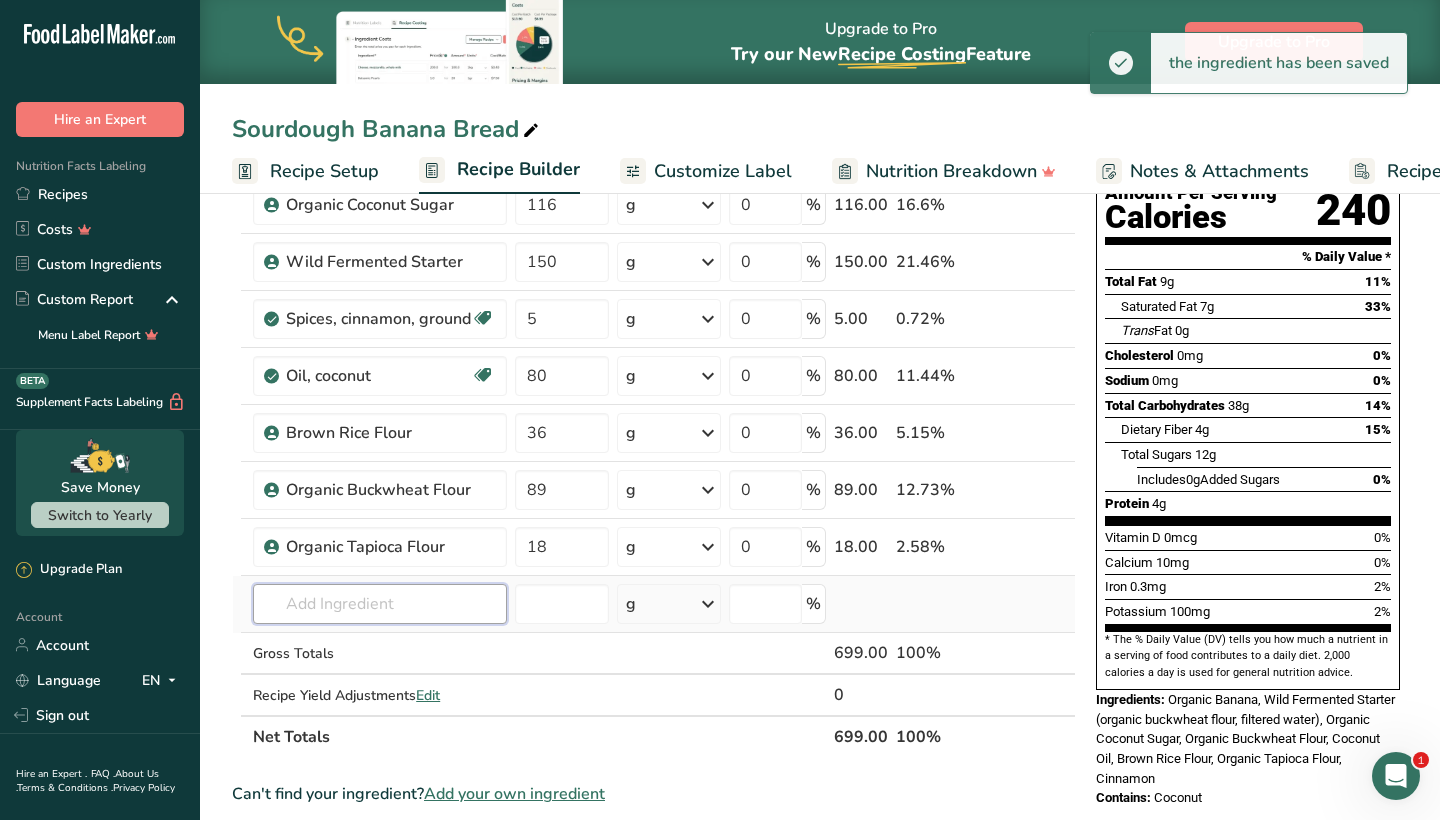 click at bounding box center (380, 604) 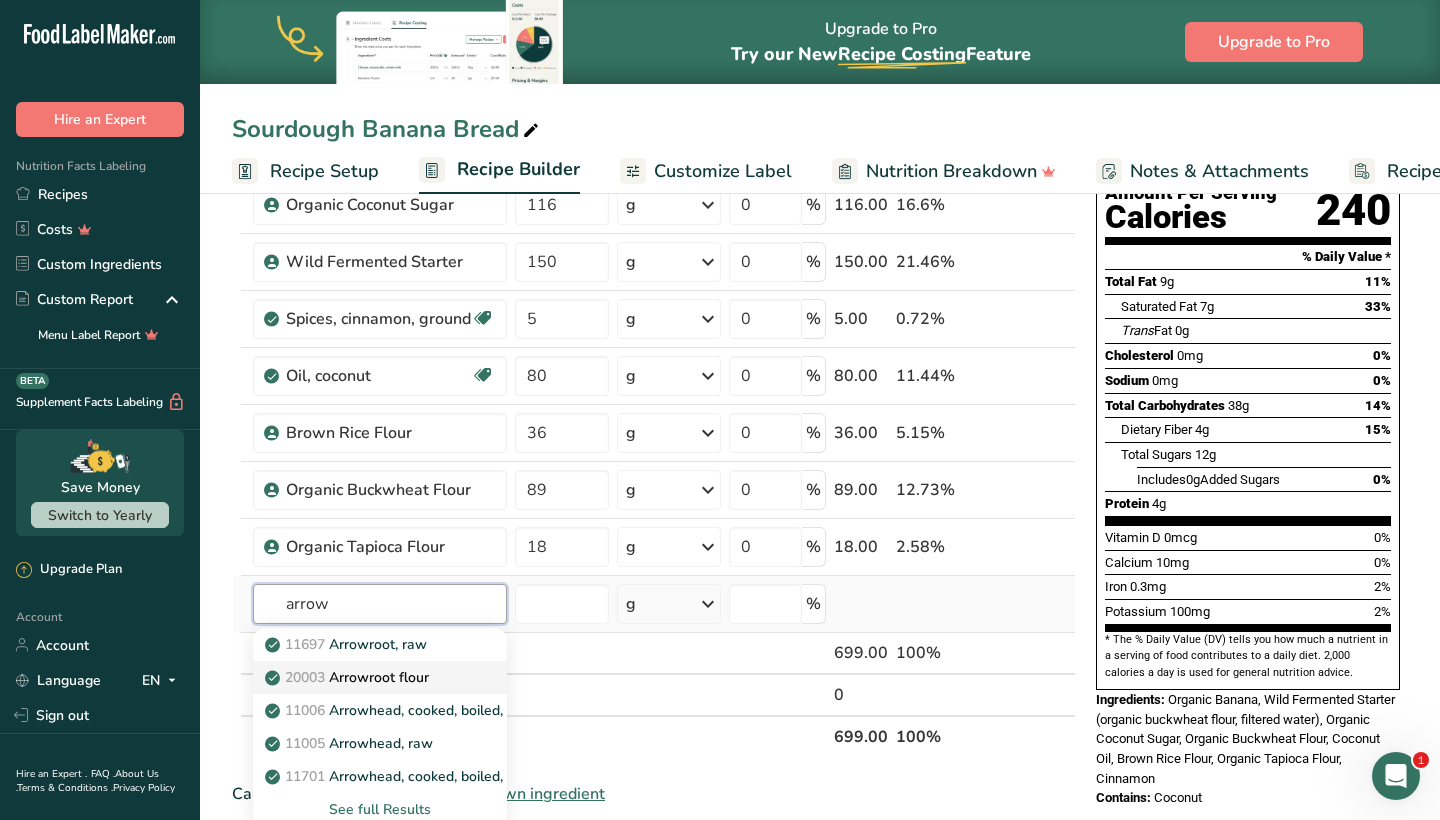 type on "arrow" 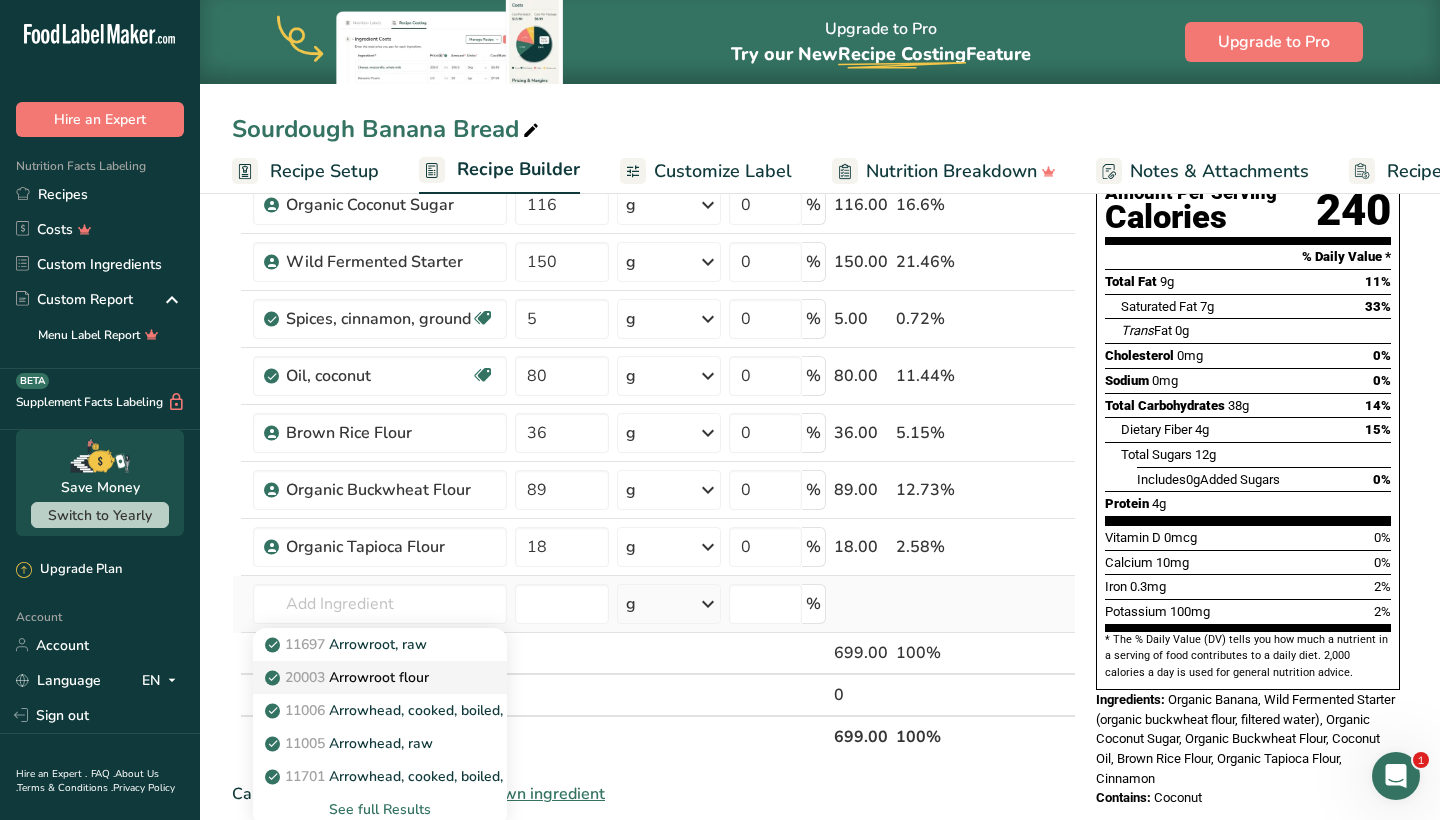click on "20003
Arrowroot flour" at bounding box center [349, 677] 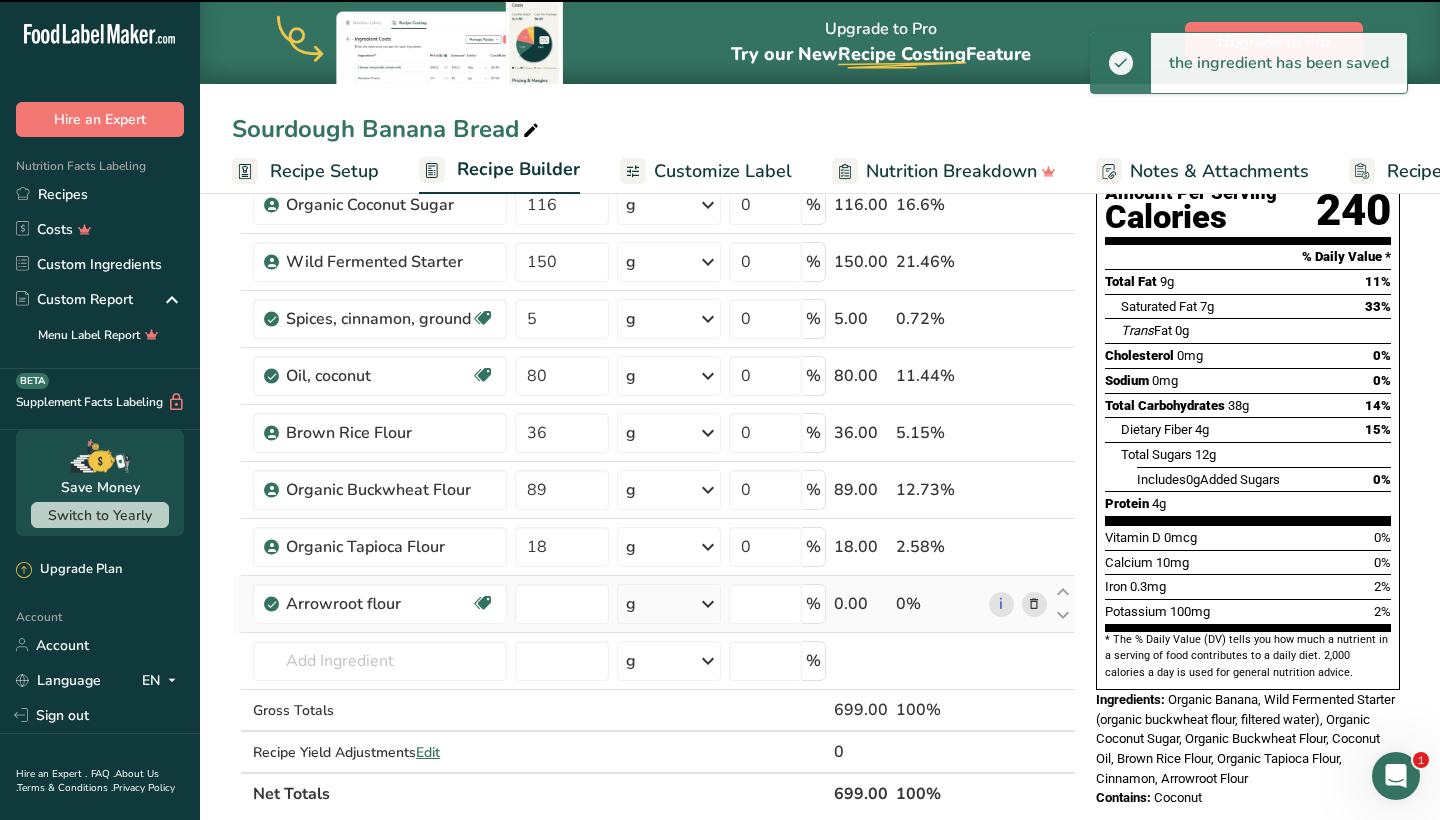 type on "0" 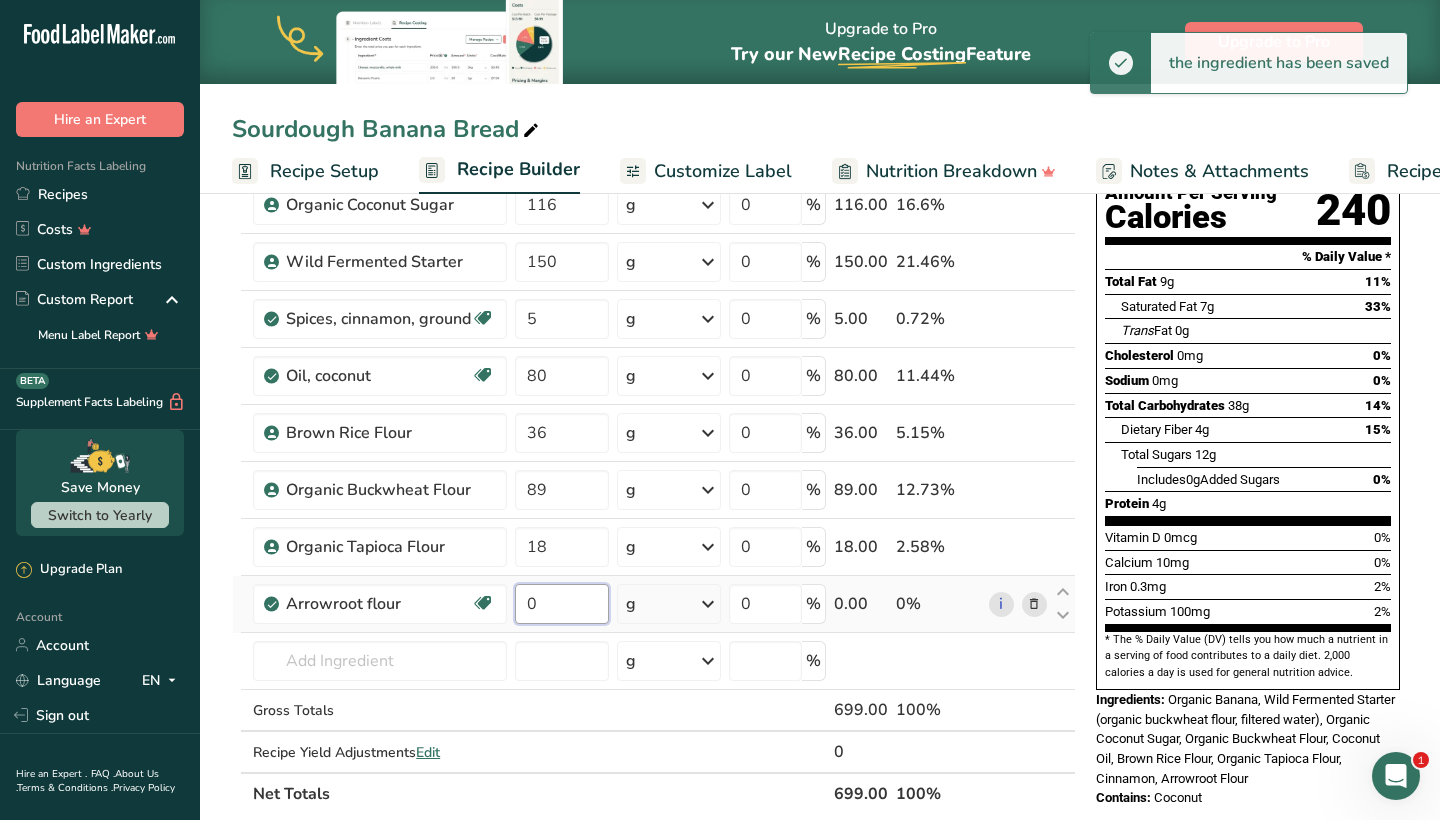 click on "0" at bounding box center [561, 604] 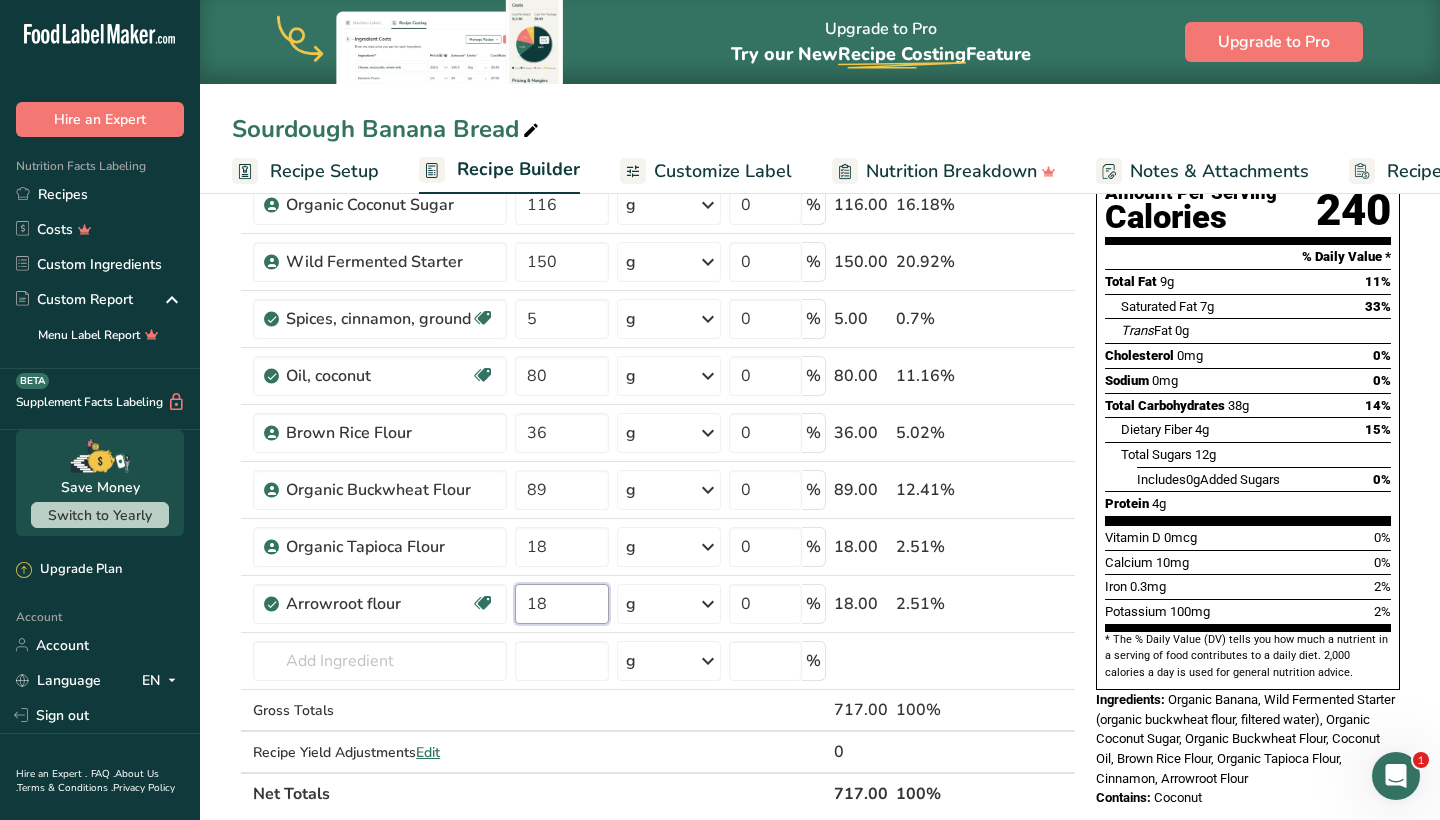 type on "18" 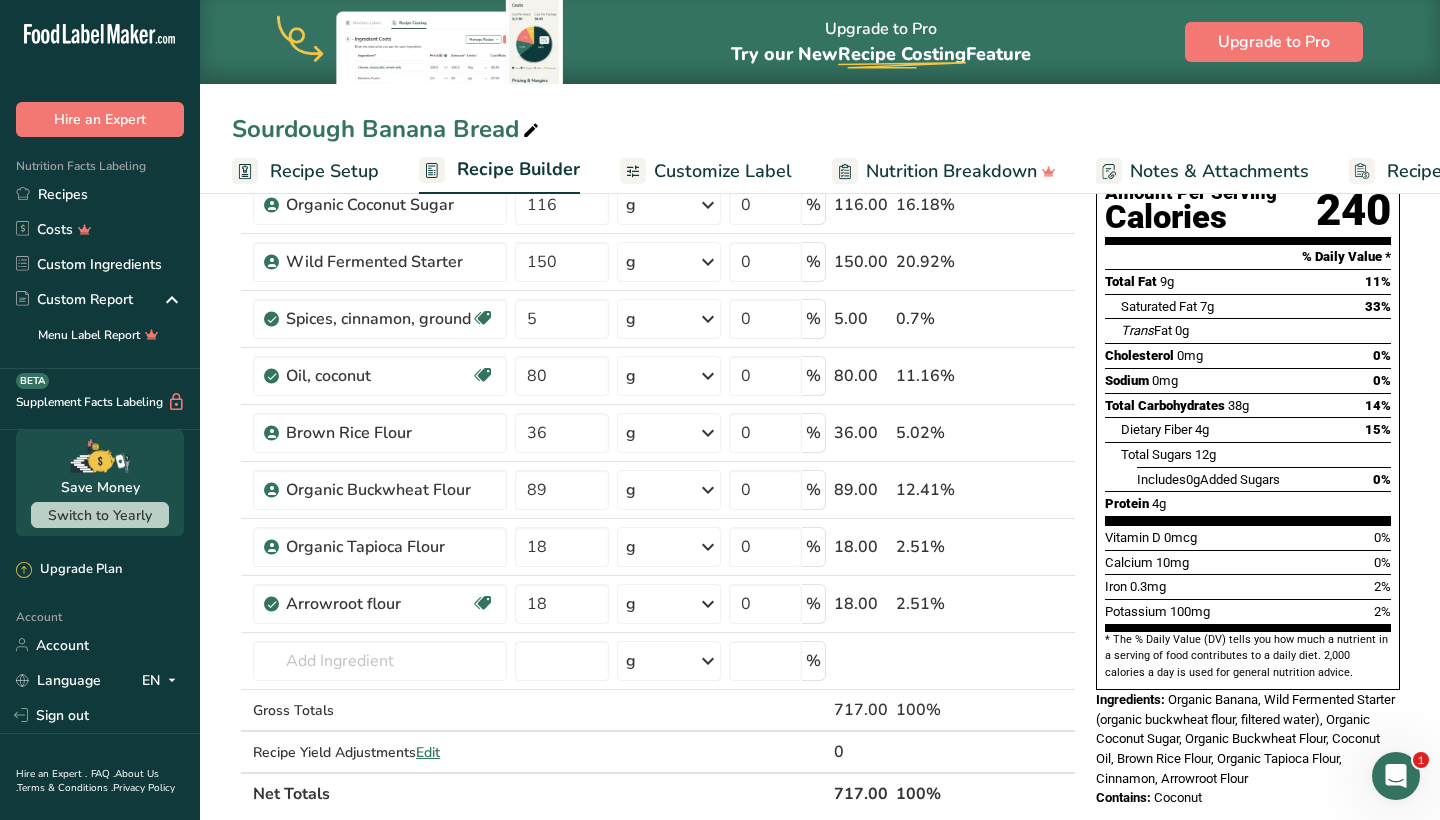 click on "Add Ingredients
Manage Recipe         Delete Recipe           Duplicate Recipe             Scale Recipe             Save as Sub-Recipe   .a-a{fill:#347362;}.b-a{fill:#fff;}                               Nutrition Breakdown                   Recipe Card
NEW
Amino Acids Pattern Report             Activity History
Download
Choose your preferred label style
Standard FDA label
Standard FDA label
The most common format for nutrition facts labels in compliance with the FDA's typeface, style and requirements
Tabular FDA label
A label format compliant with the FDA regulations presented in a tabular (horizontal) display.
Linear FDA label
A simple linear display for small sized packages.
Simplified FDA label" at bounding box center (660, 724) 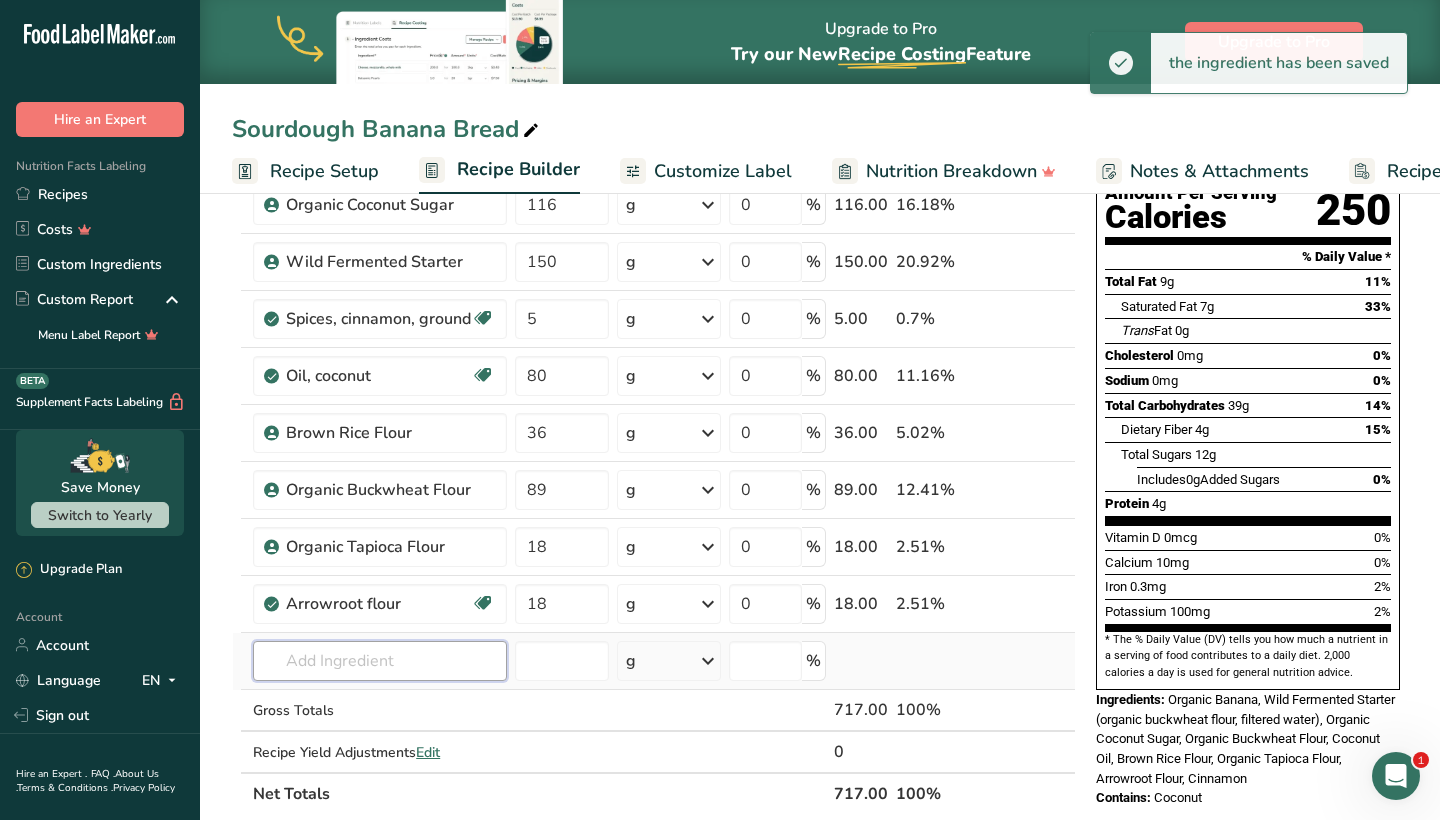 click at bounding box center [380, 661] 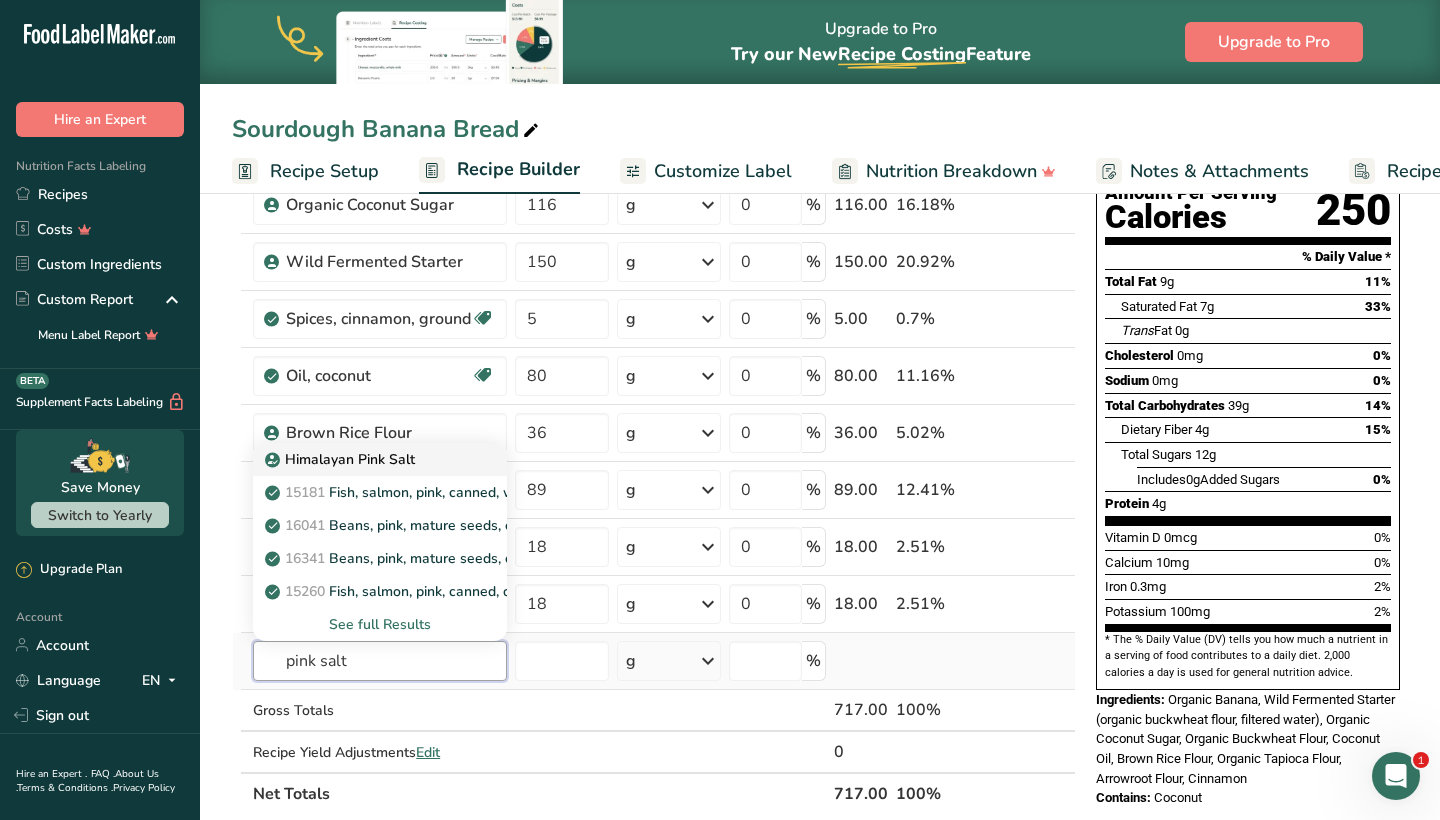 type on "pink salt" 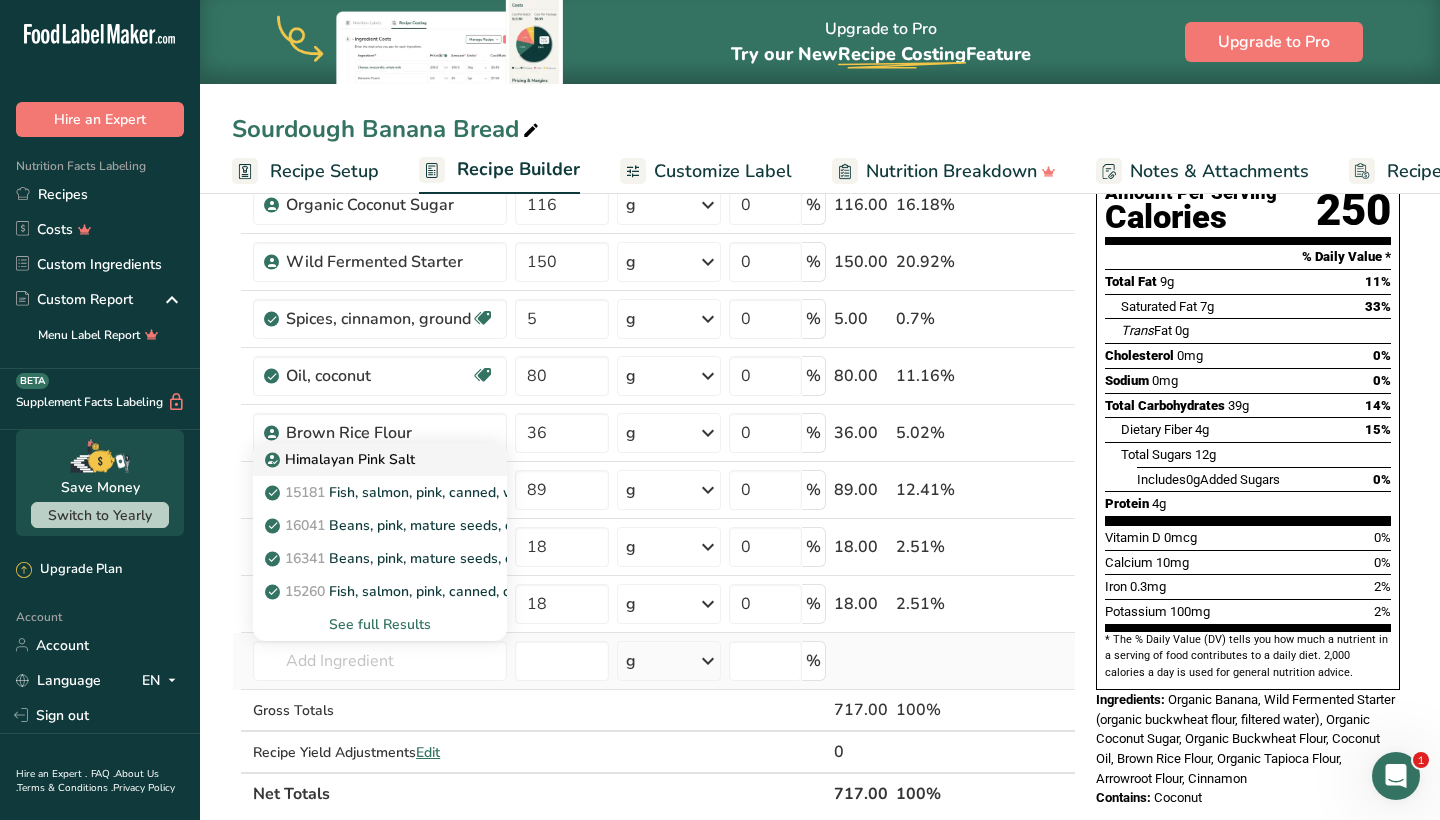 click on "Himalayan Pink Salt" at bounding box center (342, 459) 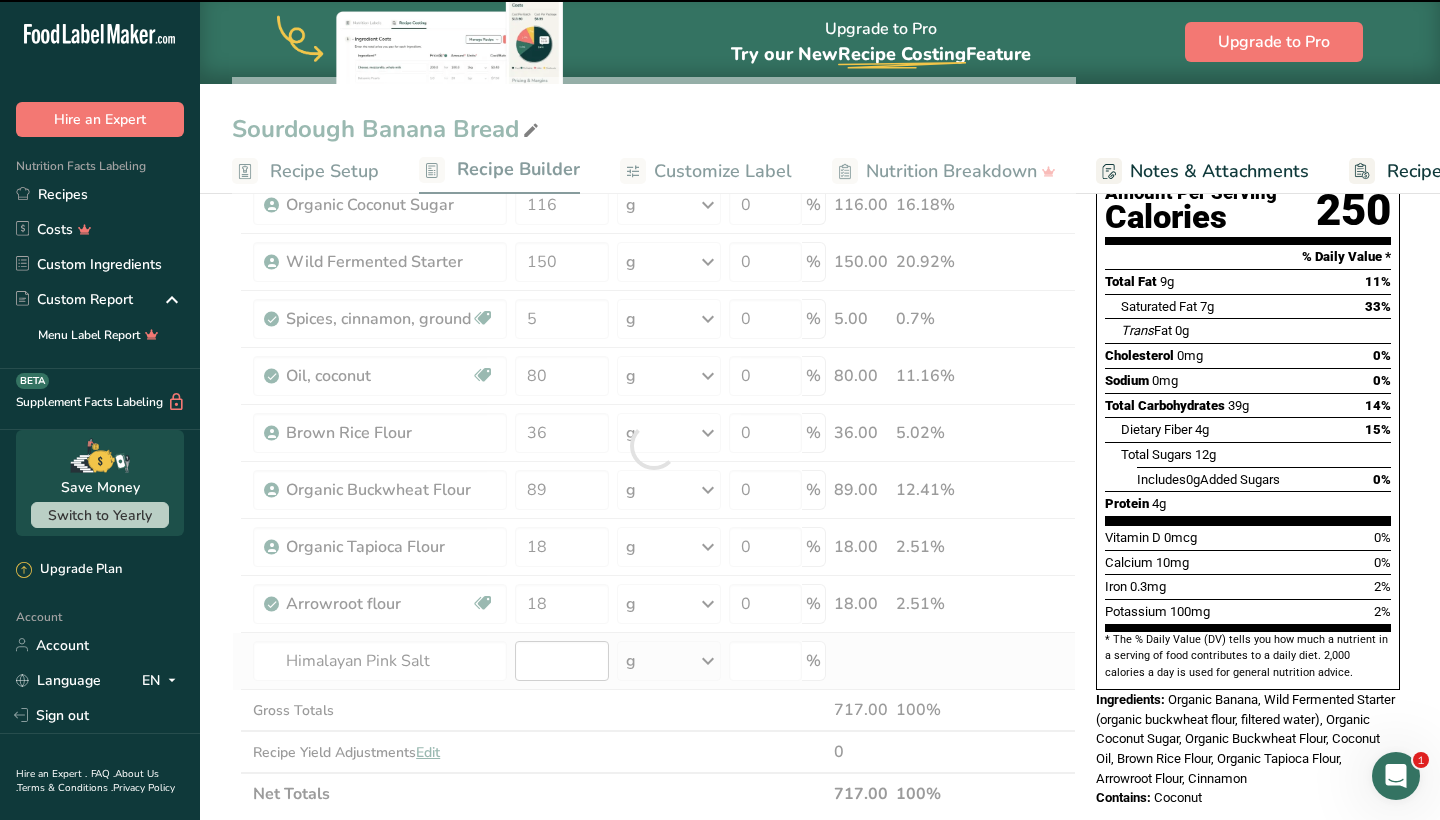 type on "0" 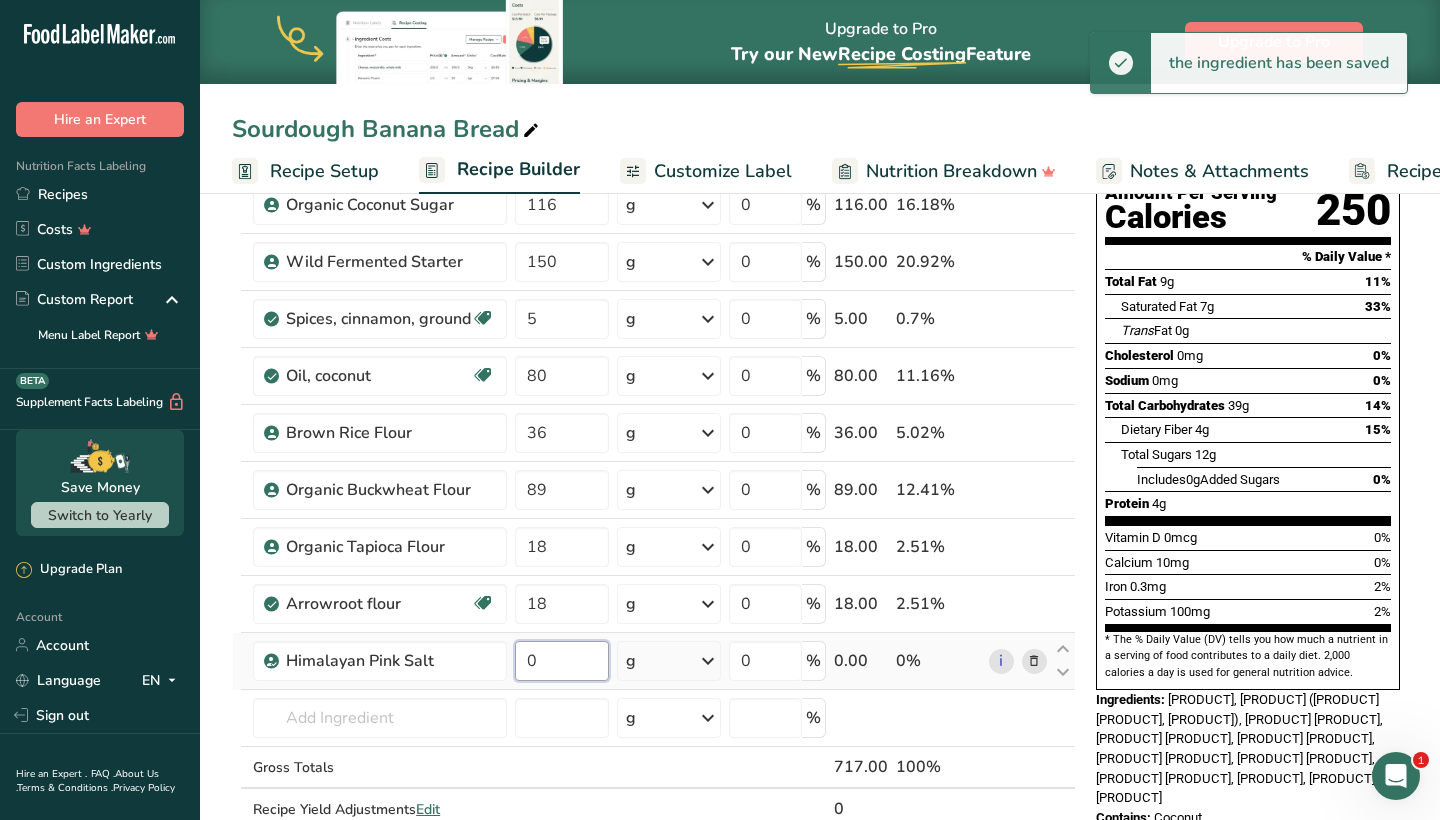click on "0" at bounding box center [561, 661] 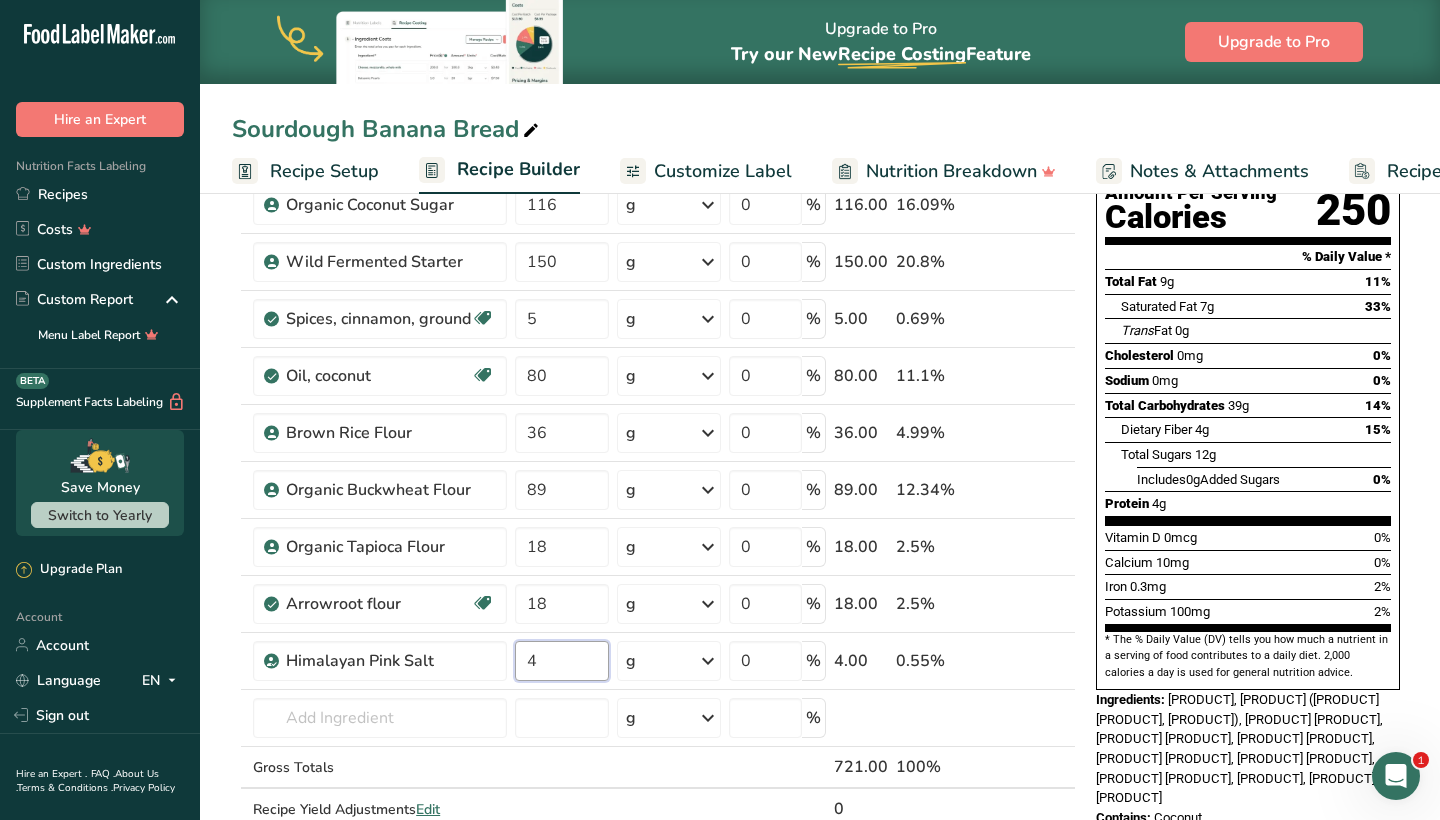 type on "4" 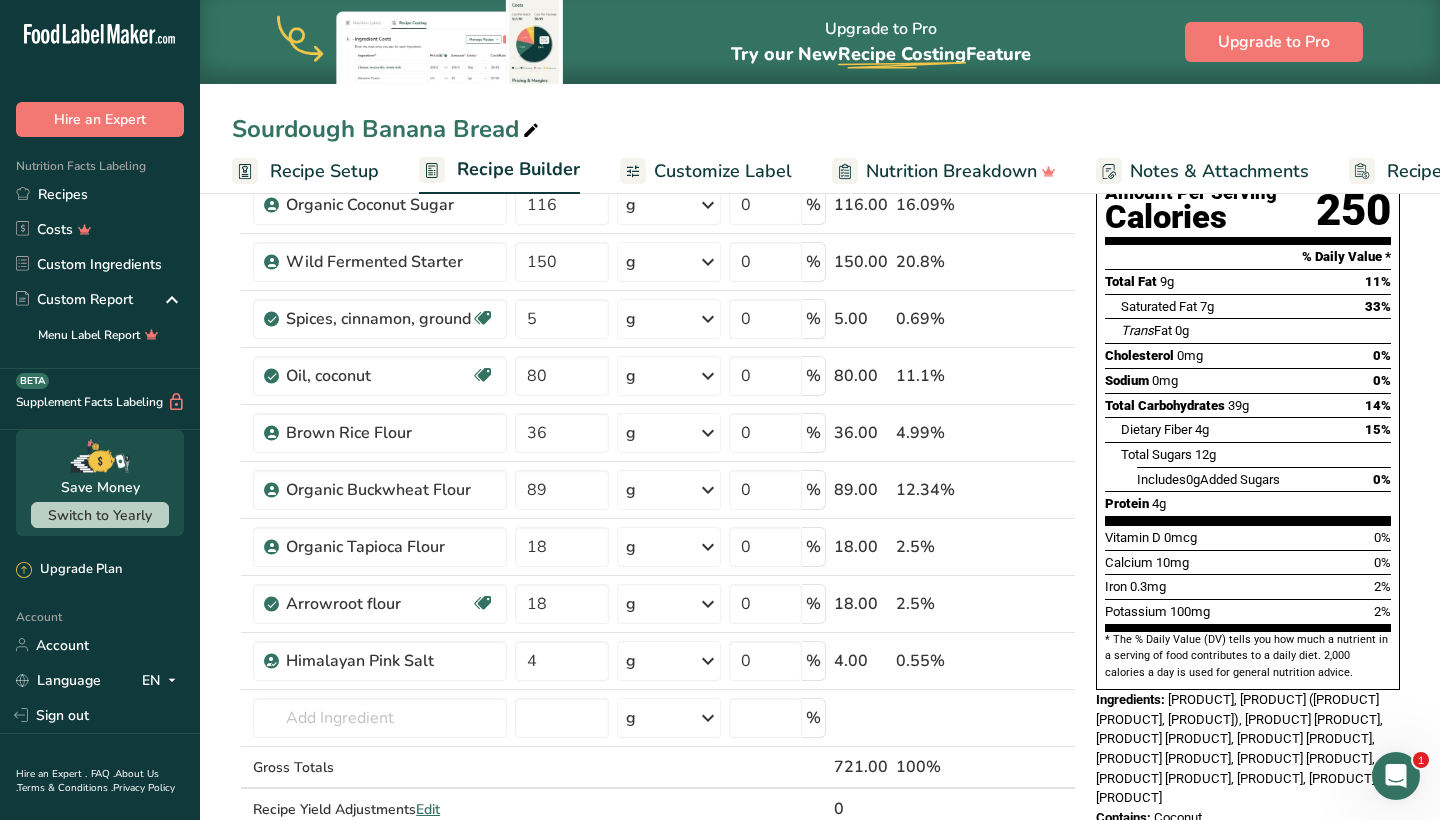 click on "Heaven Gluten Free LLC
1025 Currie Ave, [CITY], [STATE], 55403
[EMAIL]" at bounding box center (1248, 869) 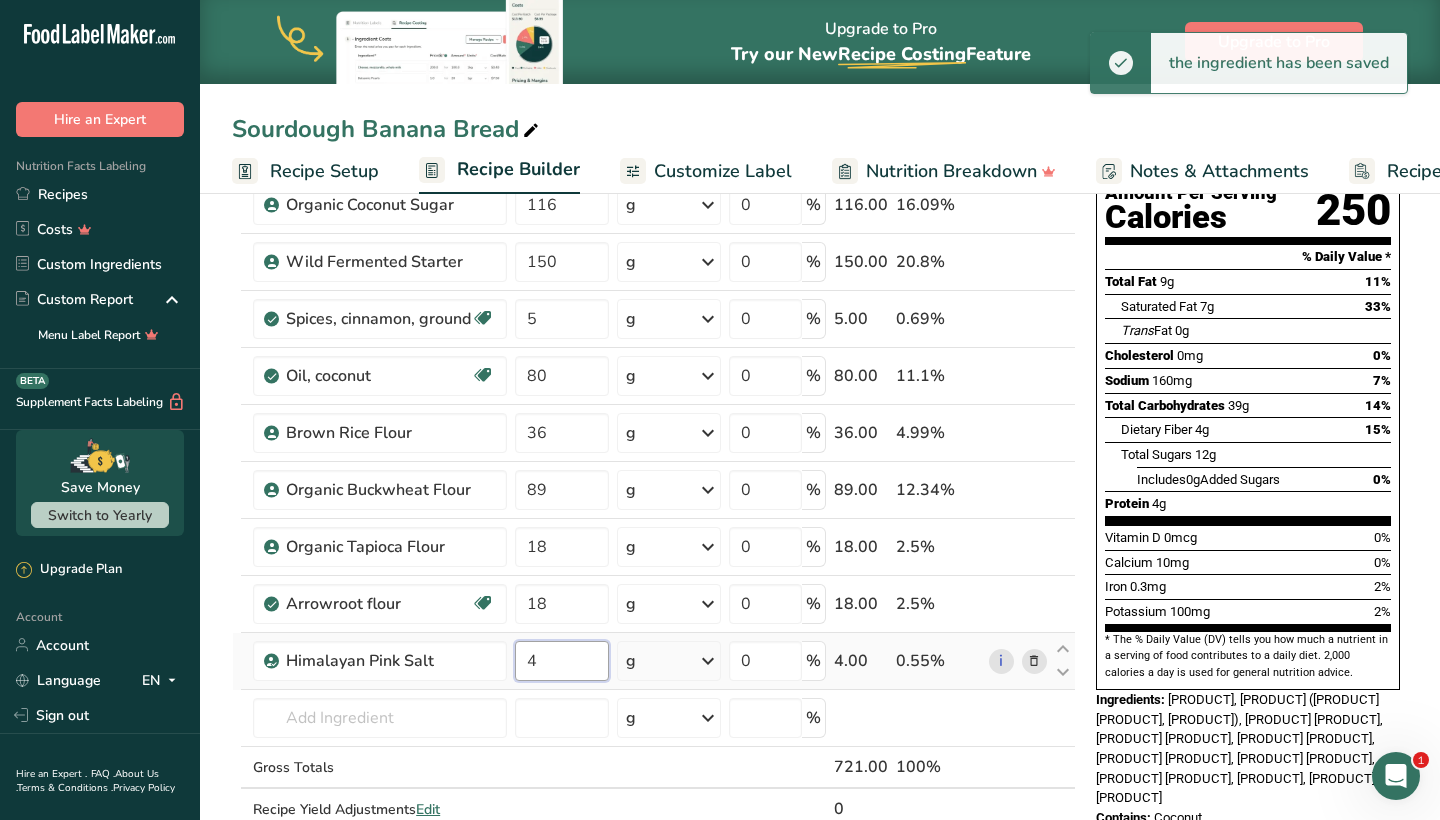 click on "4" at bounding box center (561, 661) 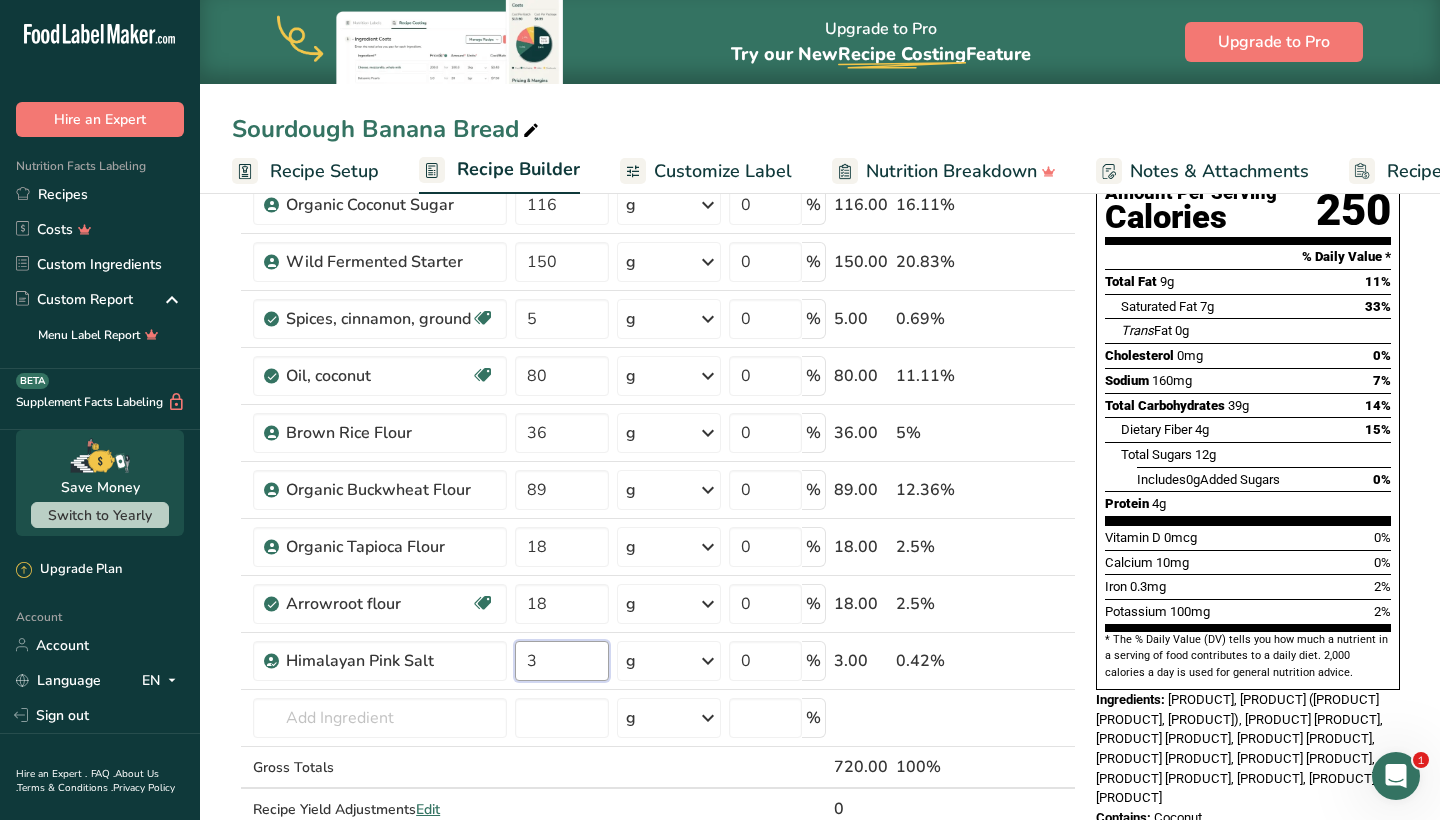 type on "3" 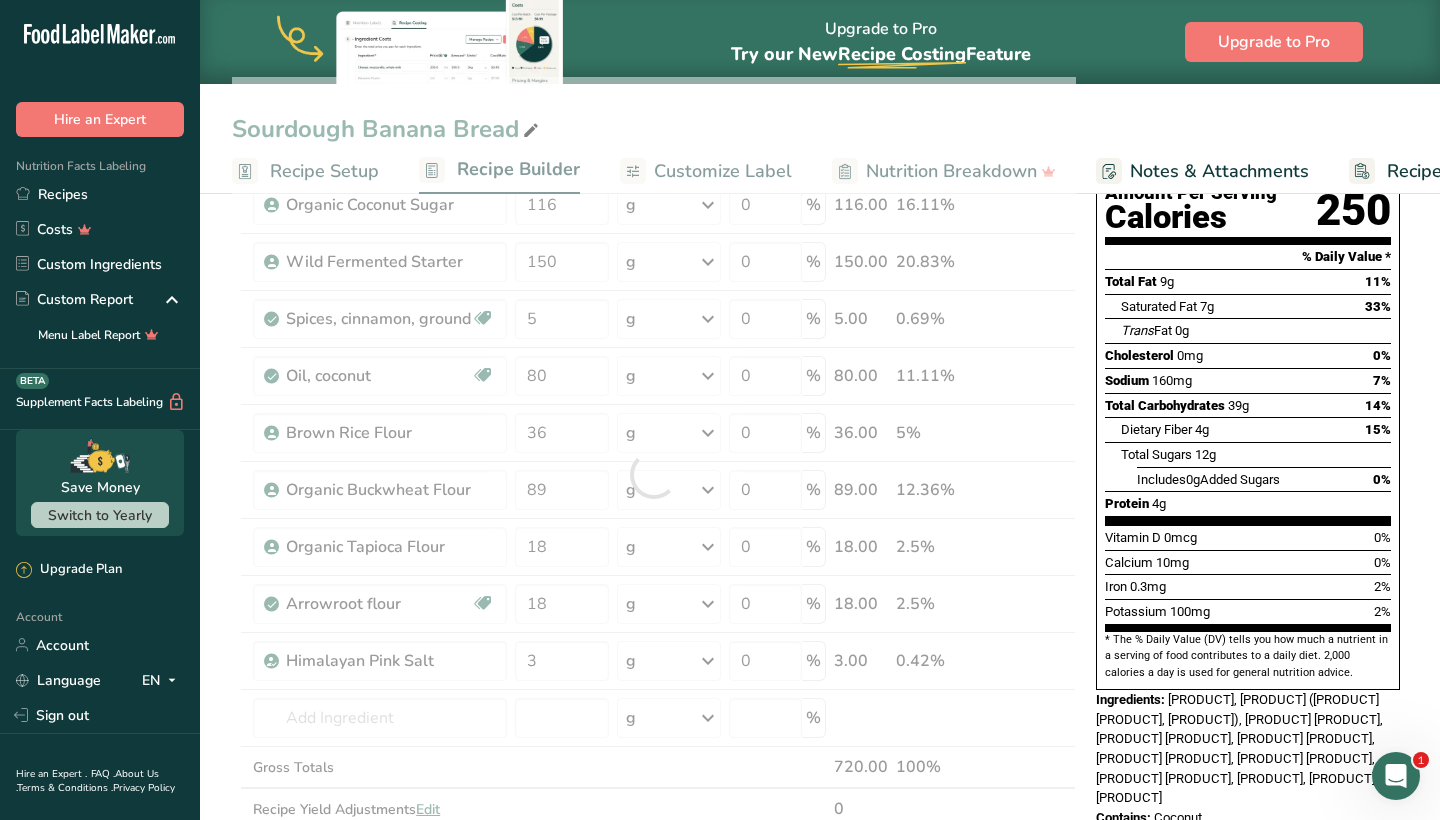 click on "Nutrition Facts
10 Servings Per Container
Serving Size
72g
Amount Per Serving
Calories
250
% Daily Value *
Total Fat
9g
11%
Saturated Fat
7g
33%
Trans  Fat
0g
Cholesterol
0mg
0%
Sodium
160mg
7%
Total Carbohydrates
39g
14%
Dietary Fiber
4g
15%" at bounding box center (1248, 452) 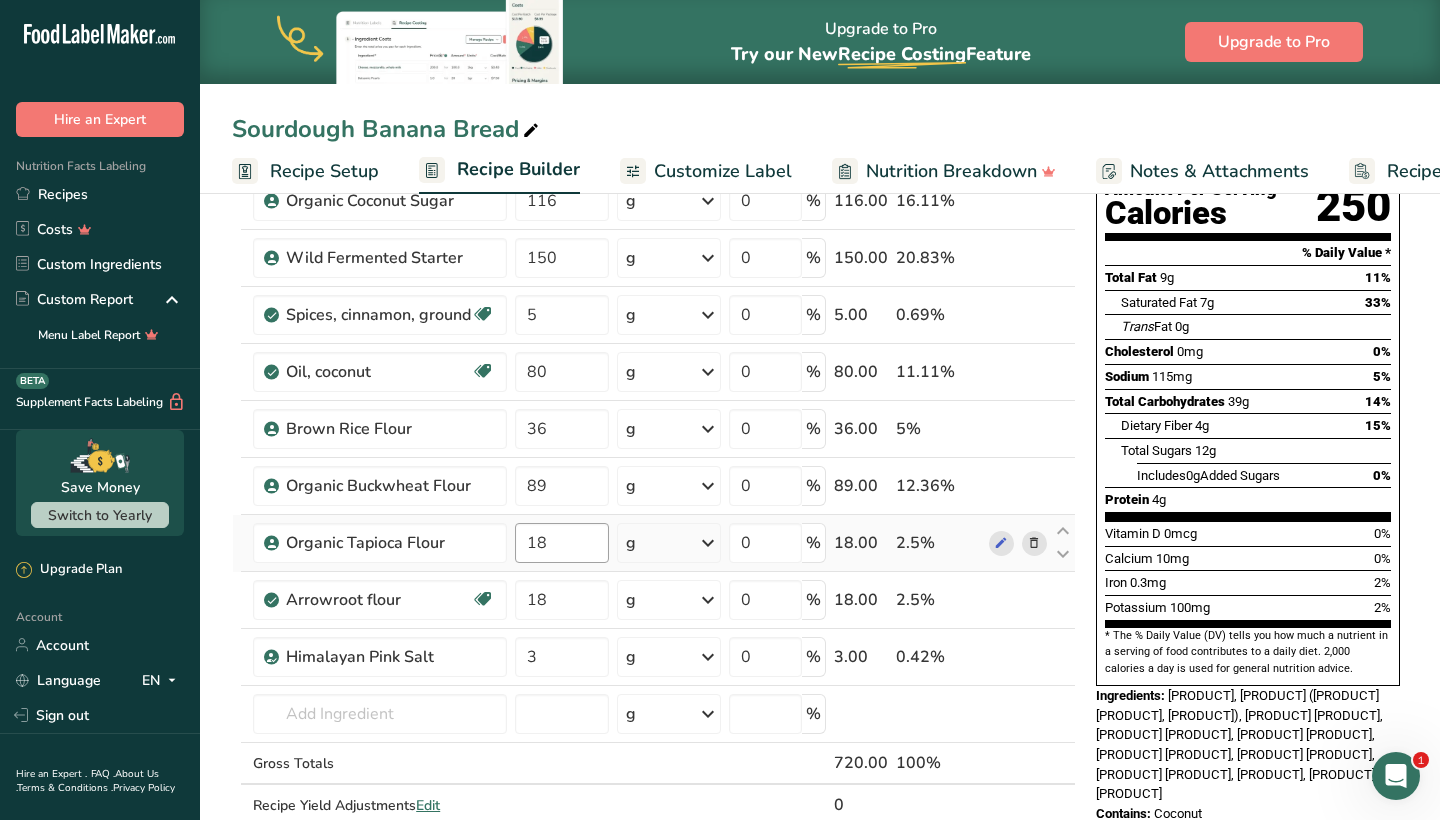 scroll, scrollTop: 227, scrollLeft: 0, axis: vertical 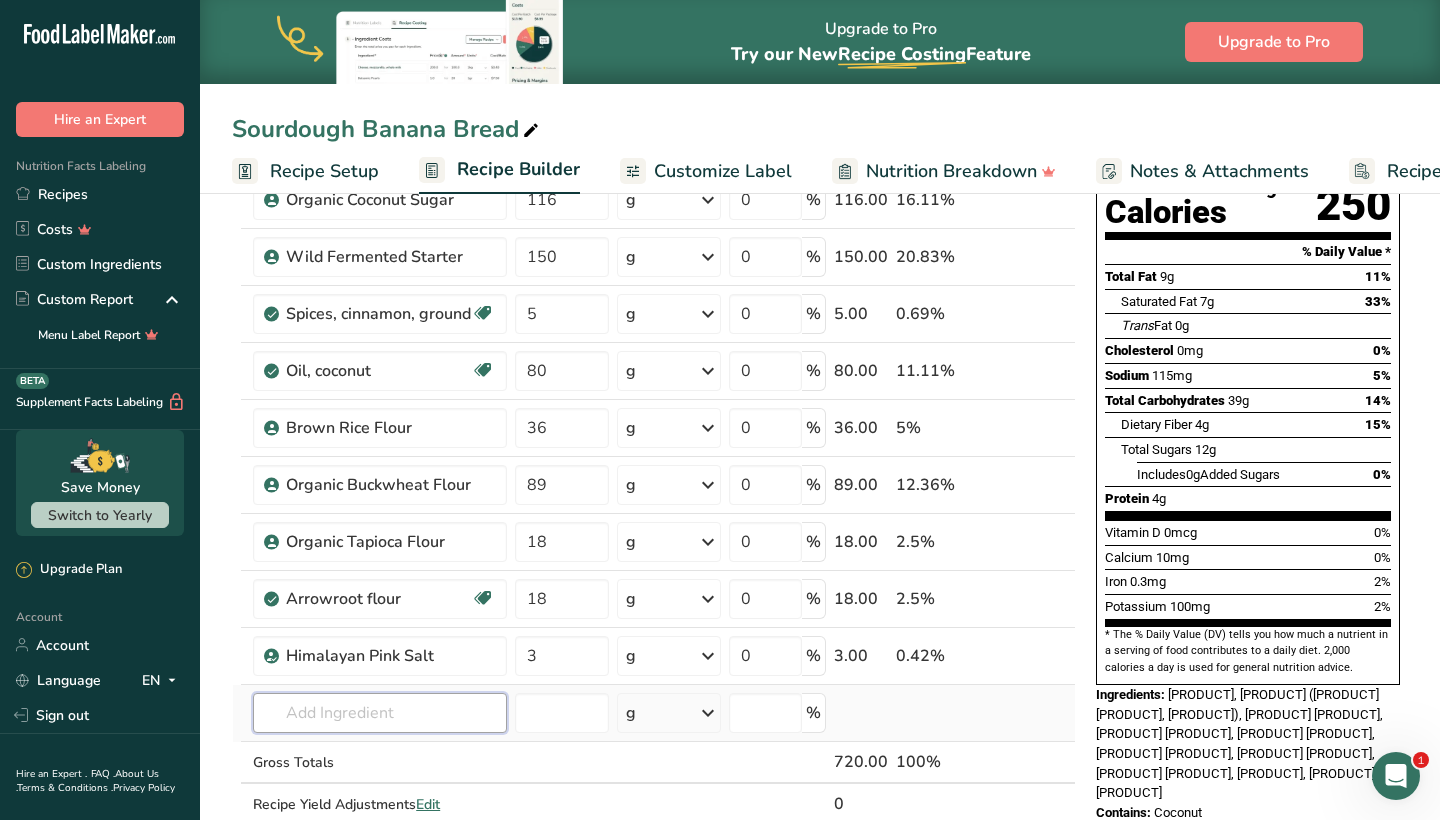 click at bounding box center [380, 713] 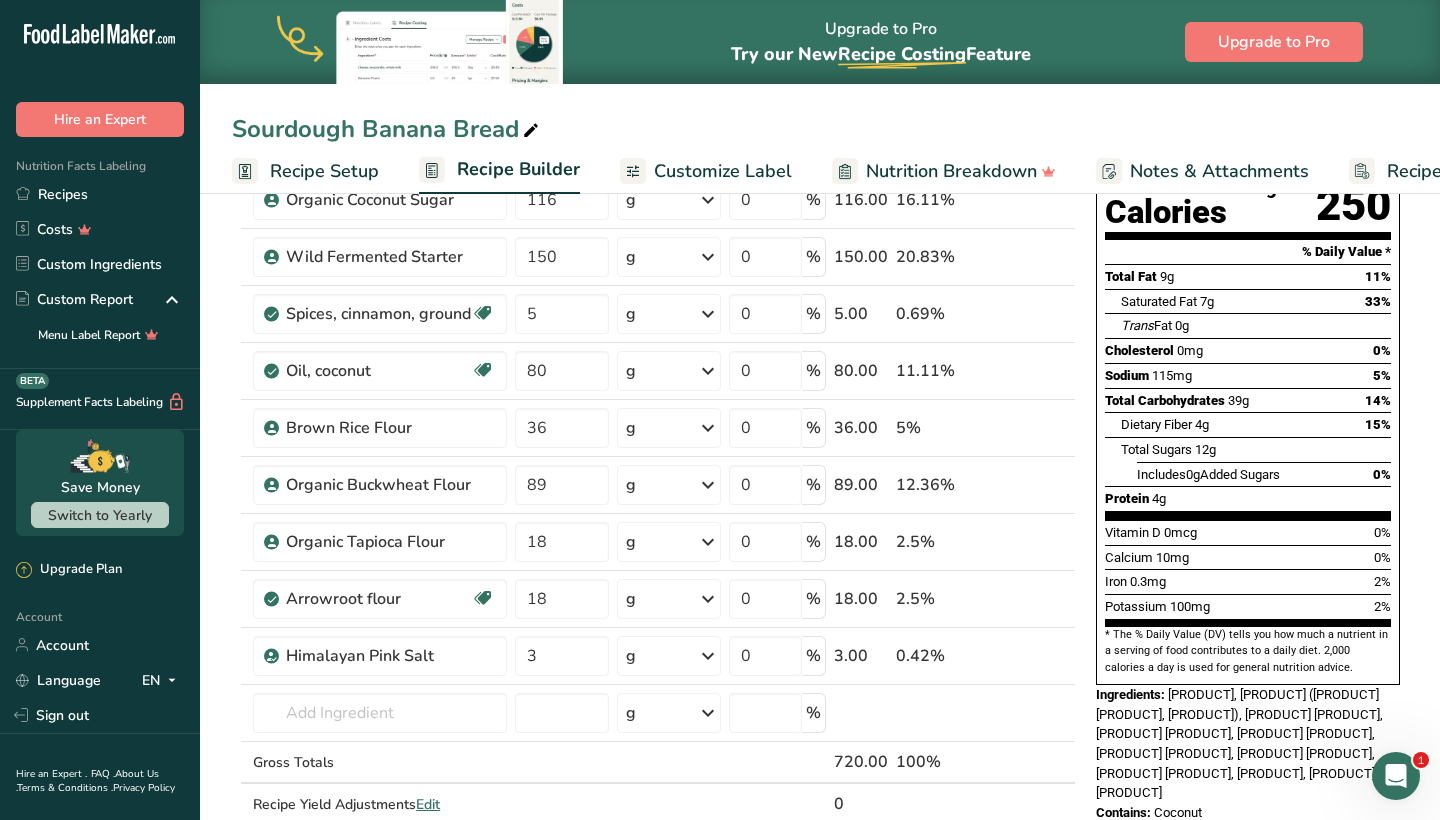 click on "Add Ingredients
Manage Recipe         Delete Recipe           Duplicate Recipe             Scale Recipe             Save as Sub-Recipe   .a-a{fill:#347362;}.b-a{fill:#fff;}                               Nutrition Breakdown                   Recipe Card
NEW
Amino Acids Pattern Report             Activity History
Download
Choose your preferred label style
Standard FDA label
Standard FDA label
The most common format for nutrition facts labels in compliance with the FDA's typeface, style and requirements
Tabular FDA label
A label format compliant with the FDA regulations presented in a tabular (horizontal) display.
Linear FDA label
A simple linear display for small sized packages.
Simplified FDA label" at bounding box center [820, 747] 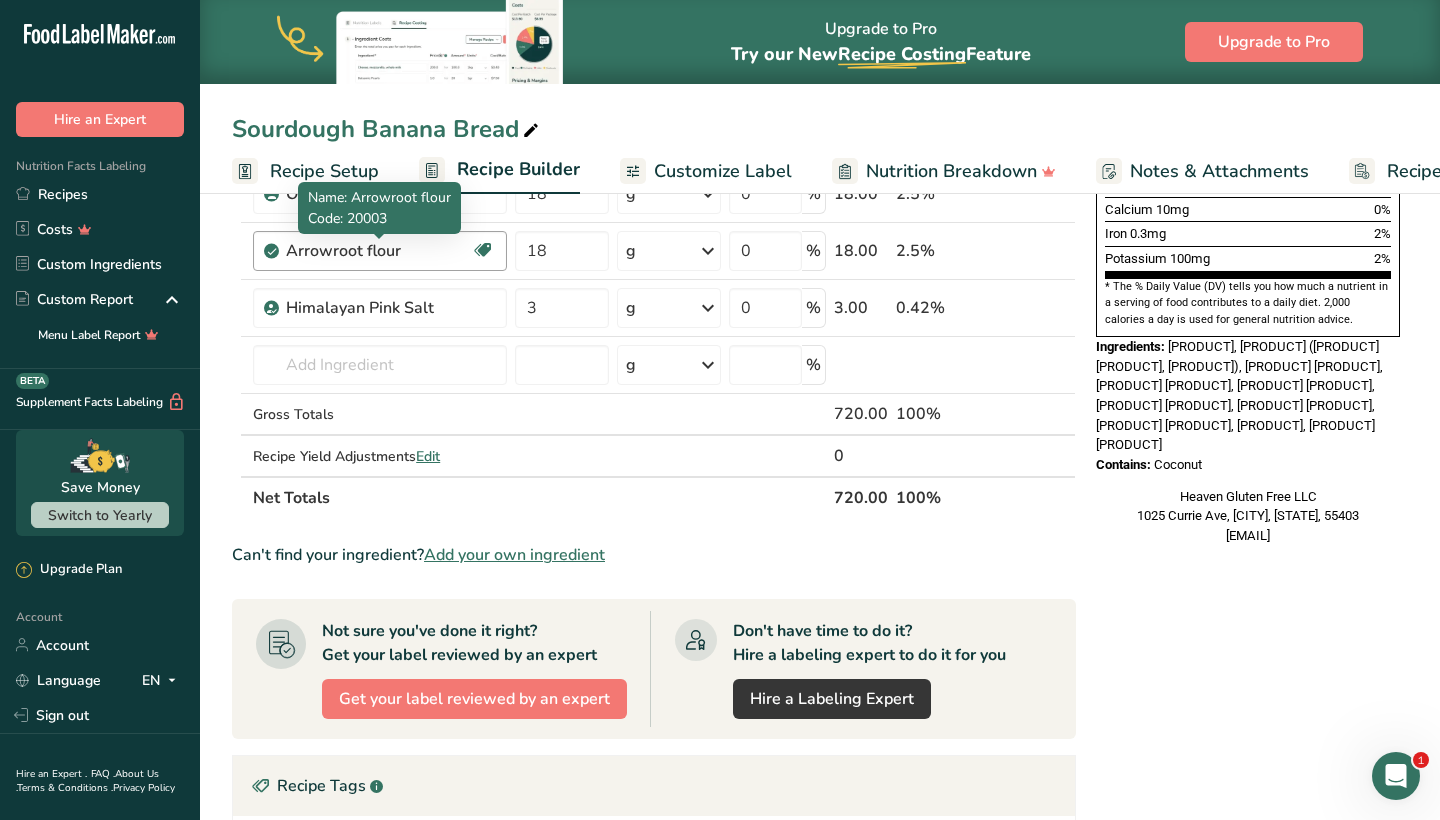 scroll, scrollTop: 577, scrollLeft: 0, axis: vertical 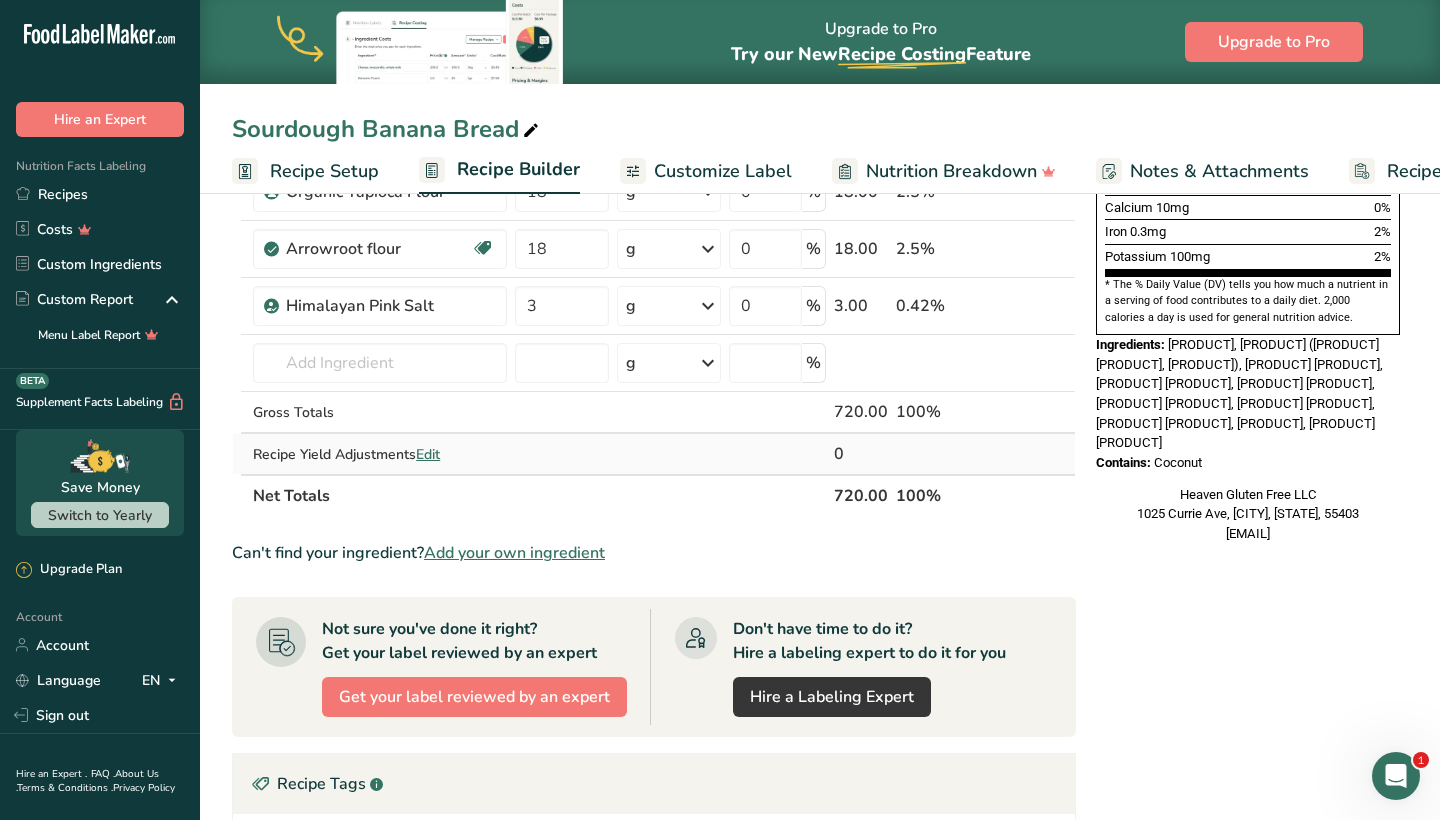 click on "Edit" at bounding box center [428, 454] 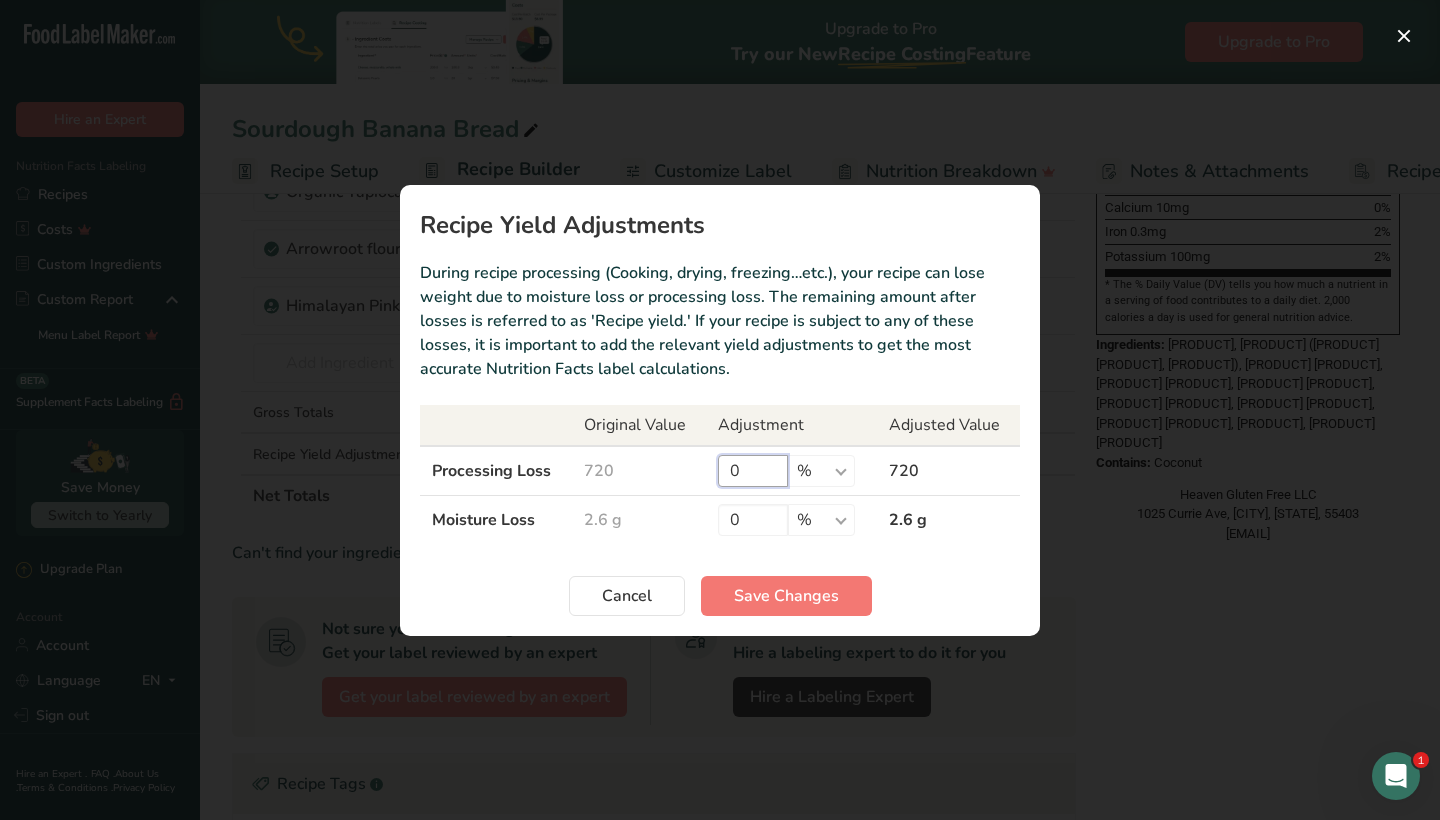 click on "0" at bounding box center (753, 471) 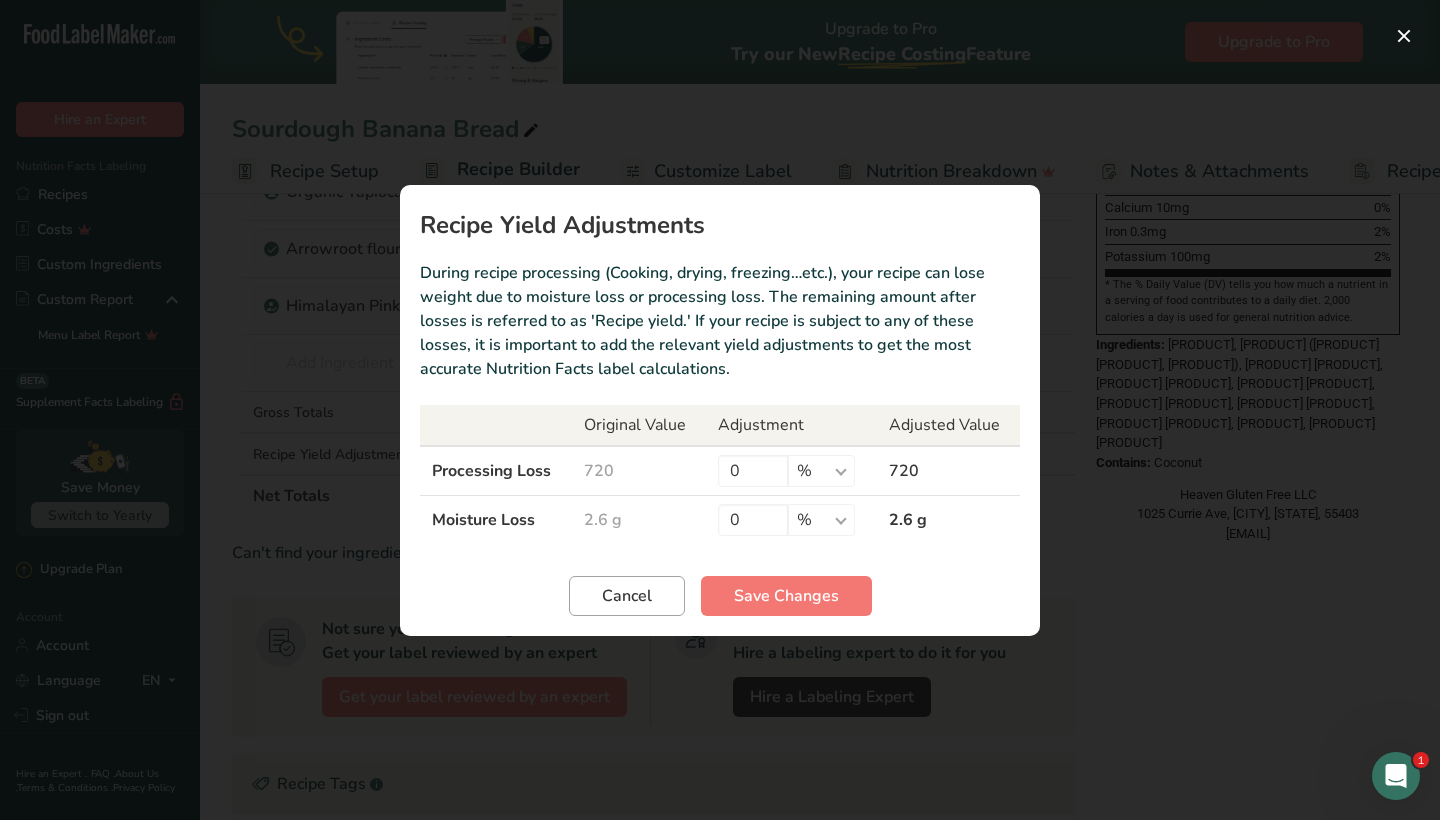 click on "Cancel" at bounding box center [627, 596] 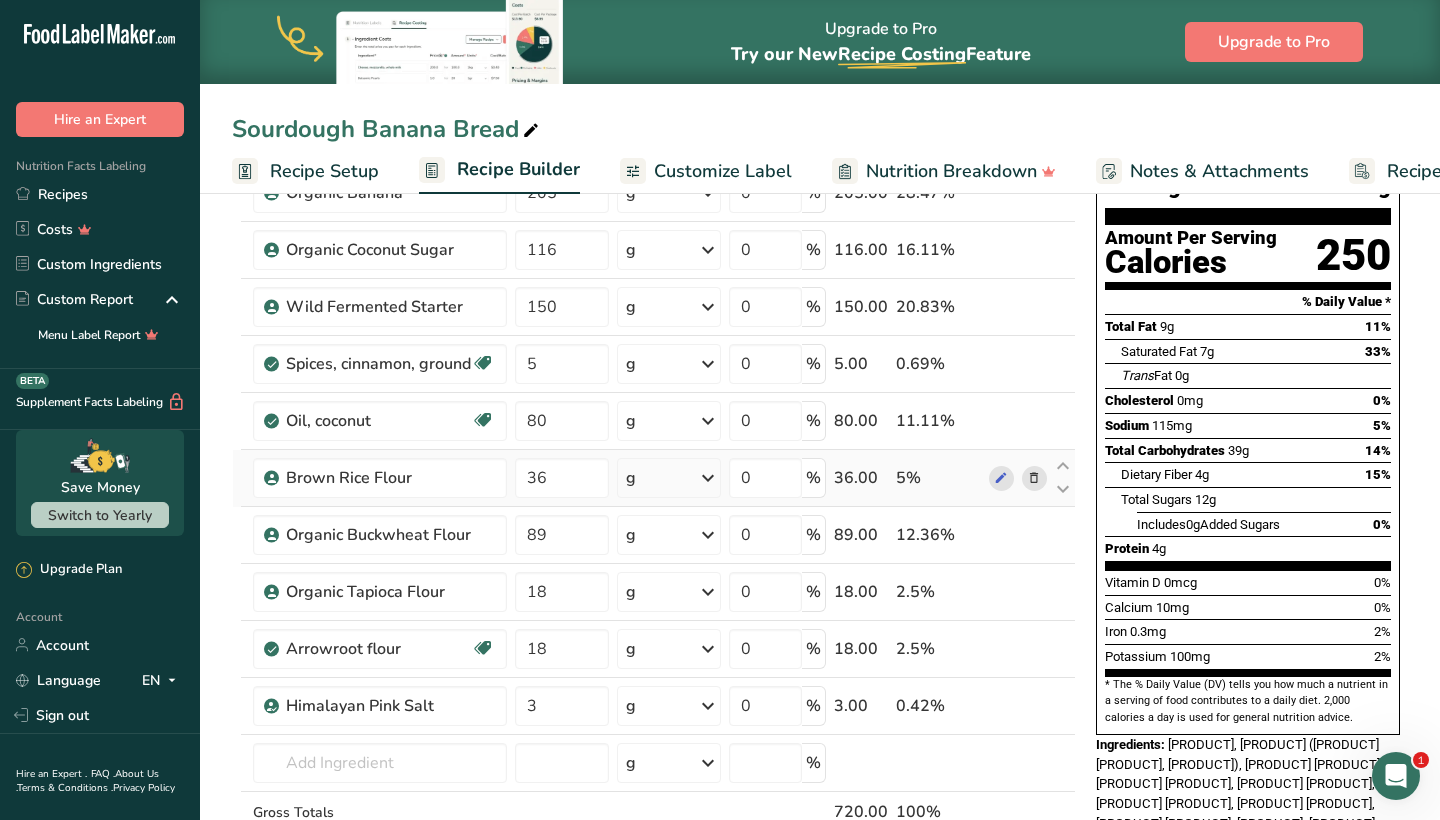 scroll, scrollTop: 178, scrollLeft: 0, axis: vertical 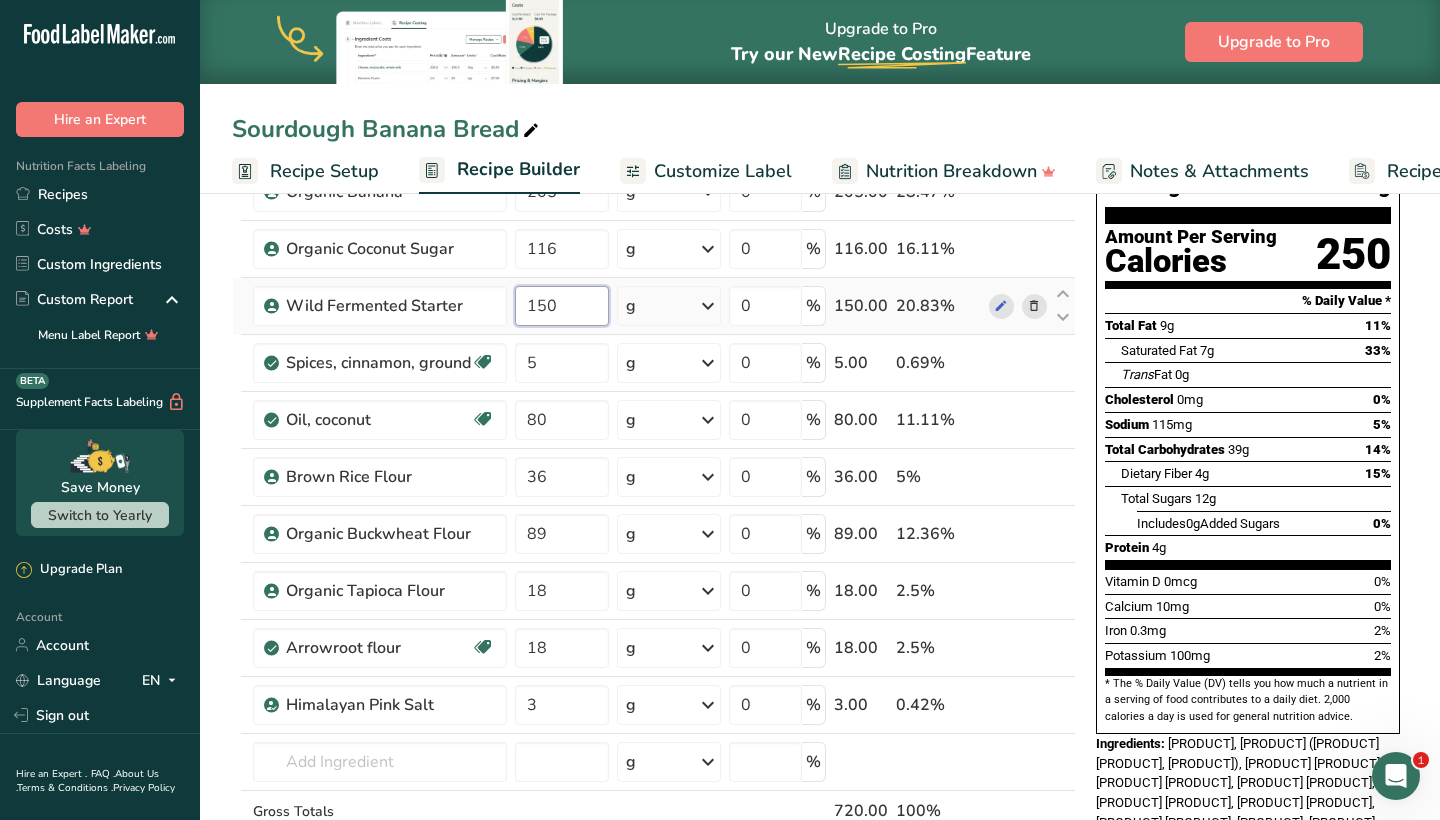 drag, startPoint x: 583, startPoint y: 304, endPoint x: 542, endPoint y: 308, distance: 41.19466 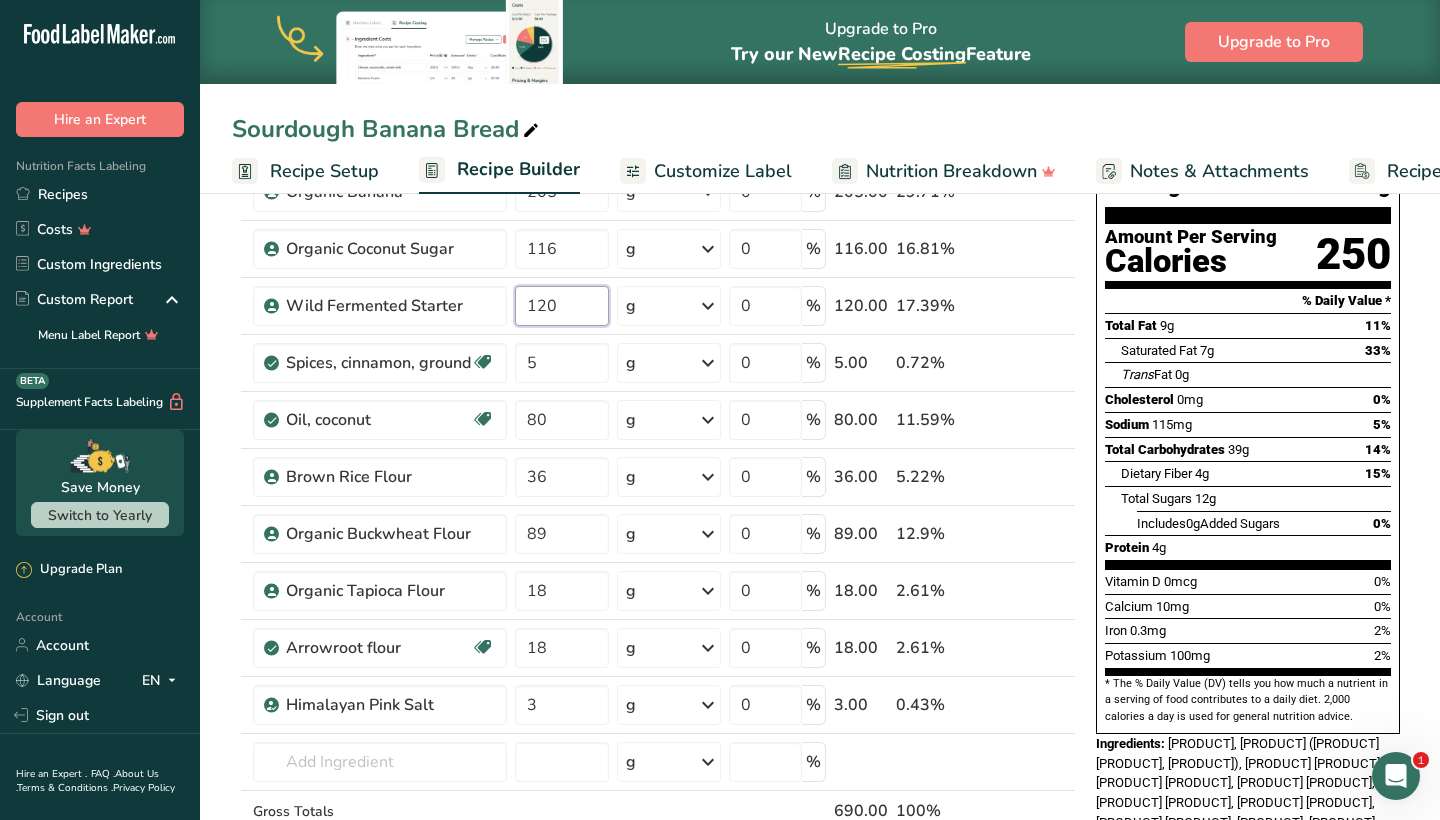 type on "120" 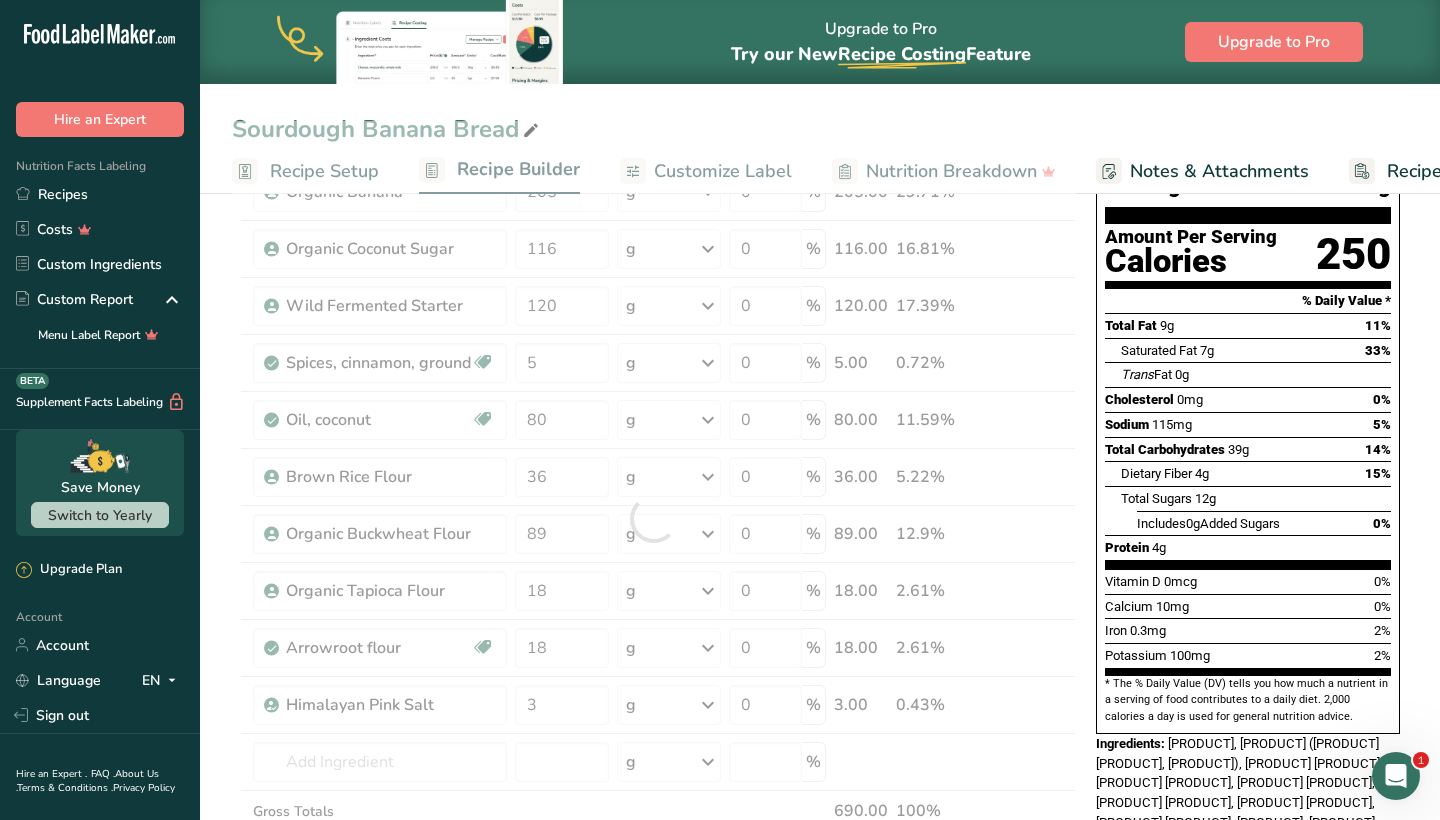 click on "Nutrition Facts
10 Servings Per Container
Serving Size
72g
Amount Per Serving
Calories
250
% Daily Value *
Total Fat
9g
11%
Saturated Fat
7g
33%
Trans  Fat
0g
Cholesterol
0mg
0%
Sodium
115mg
5%
Total Carbohydrates
39g
14%
Dietary Fiber
4g
15%" at bounding box center (1248, 496) 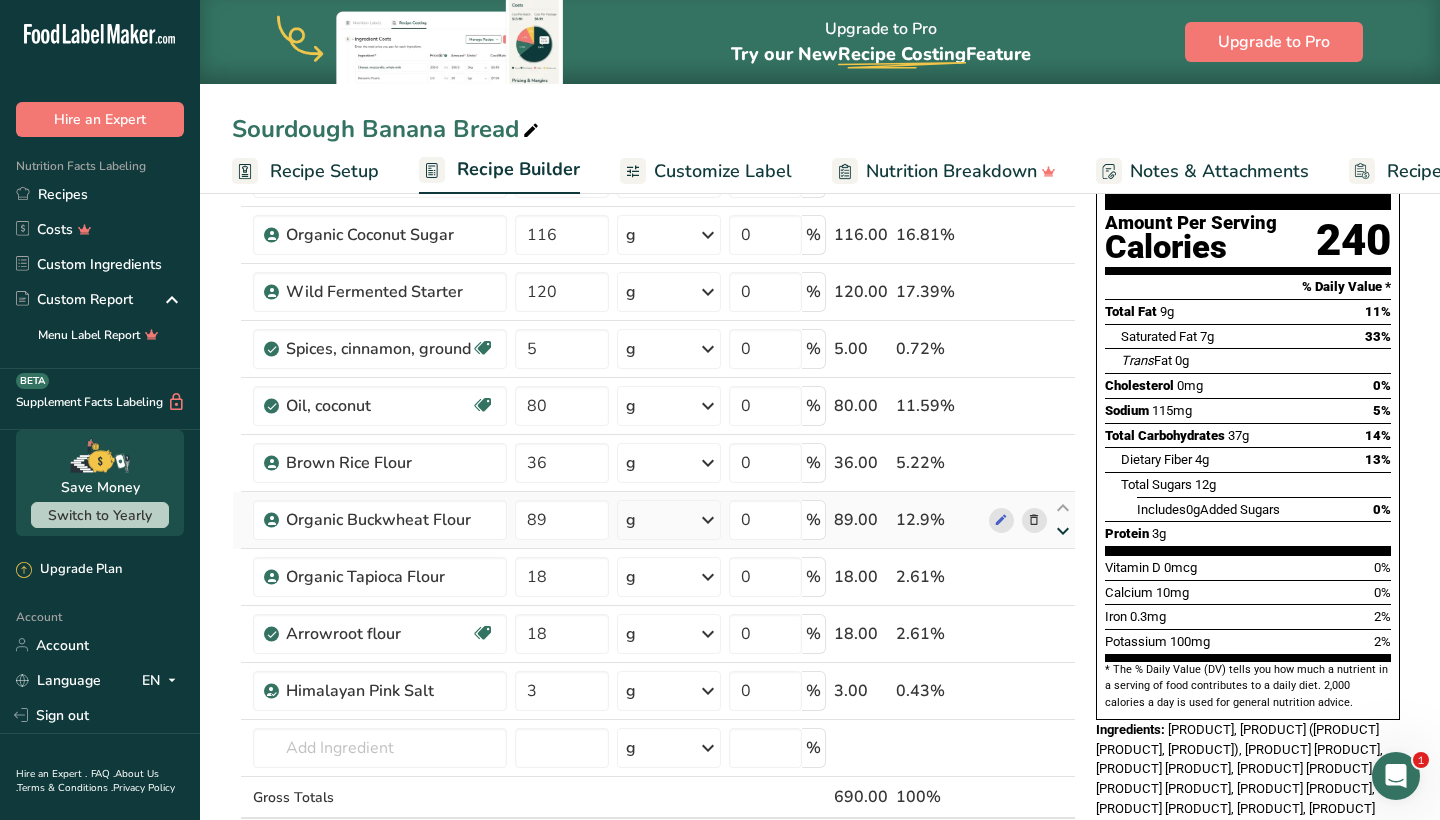 scroll, scrollTop: 195, scrollLeft: 0, axis: vertical 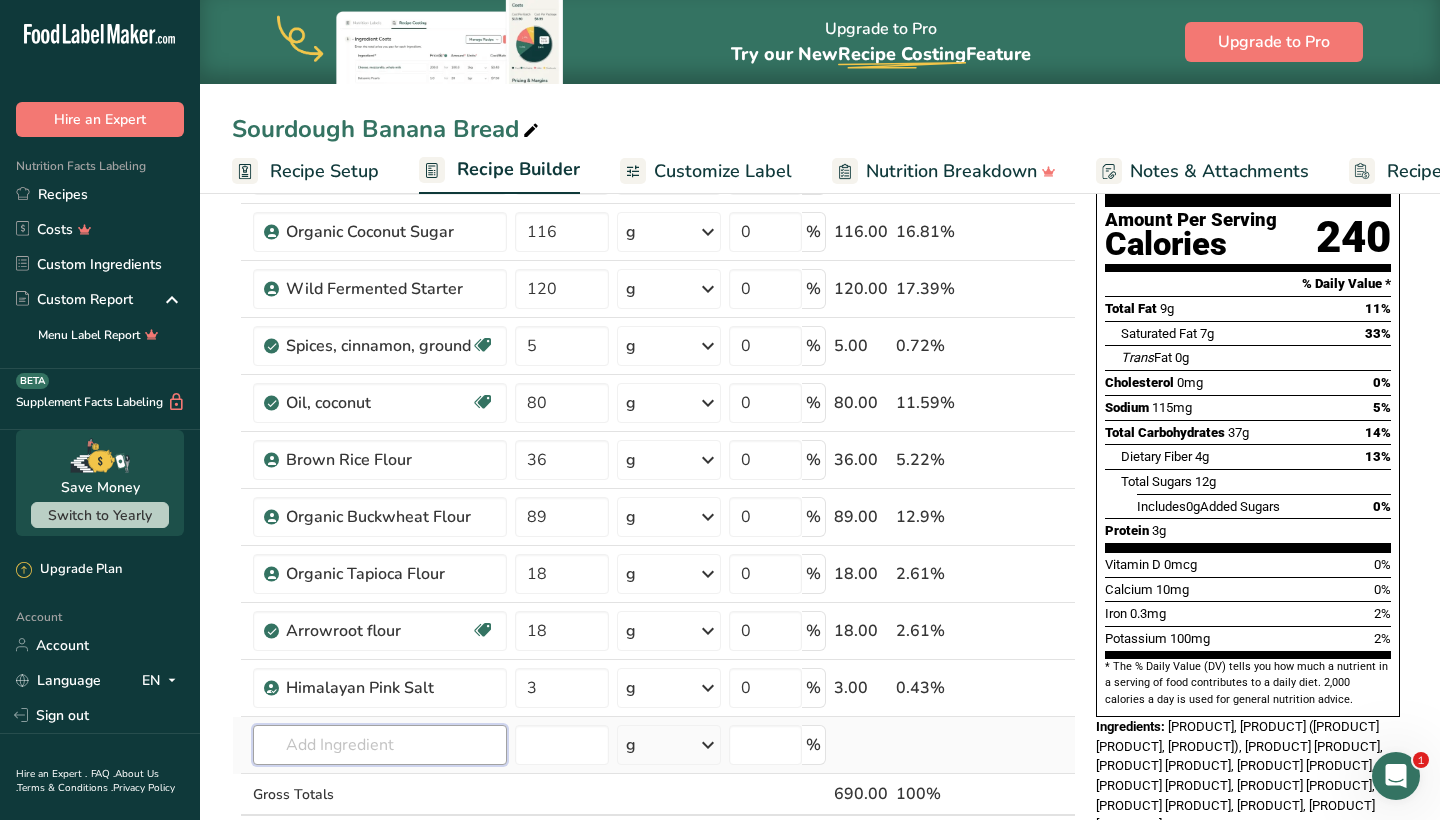 click at bounding box center [380, 745] 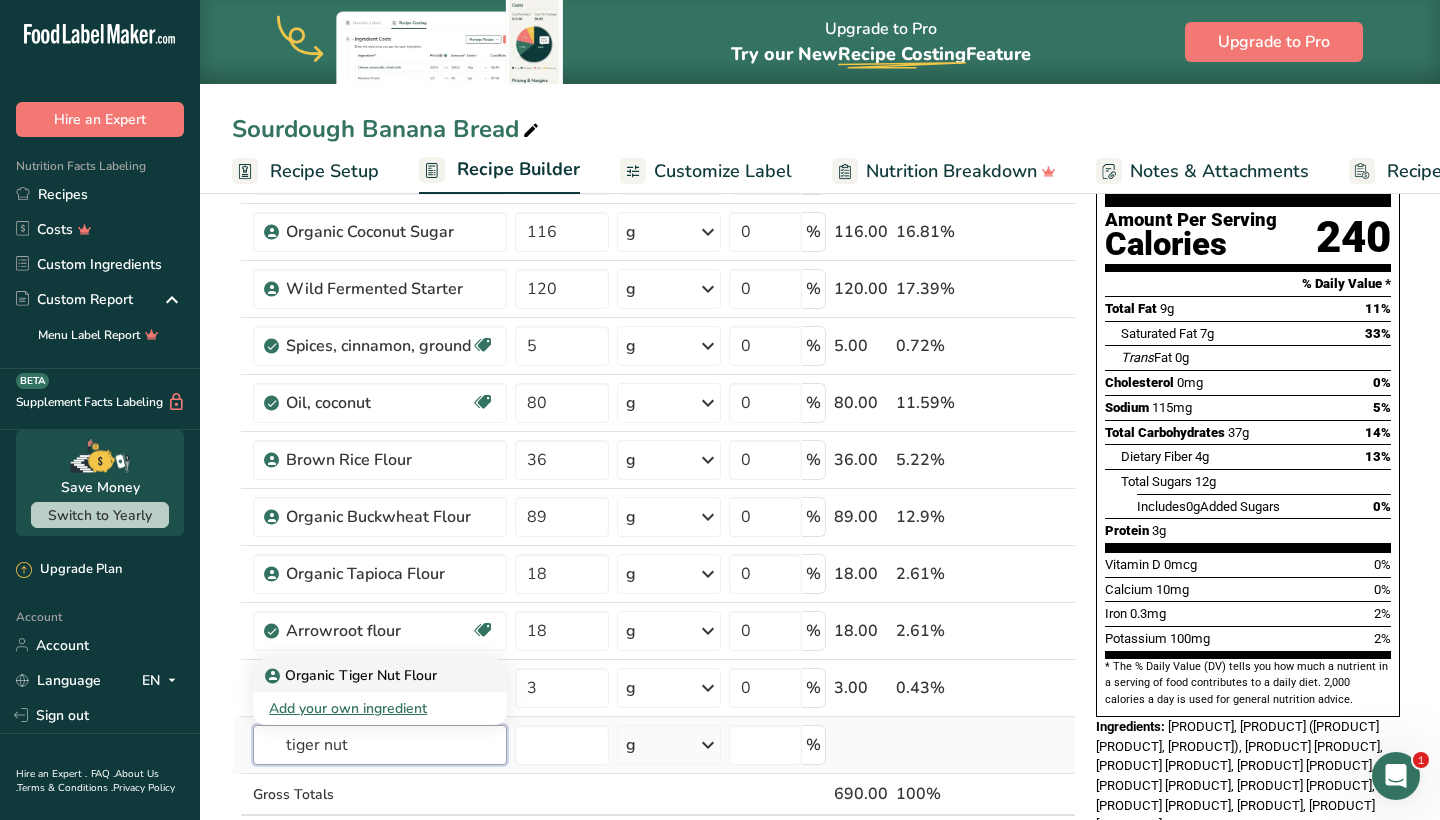 type on "tiger nut" 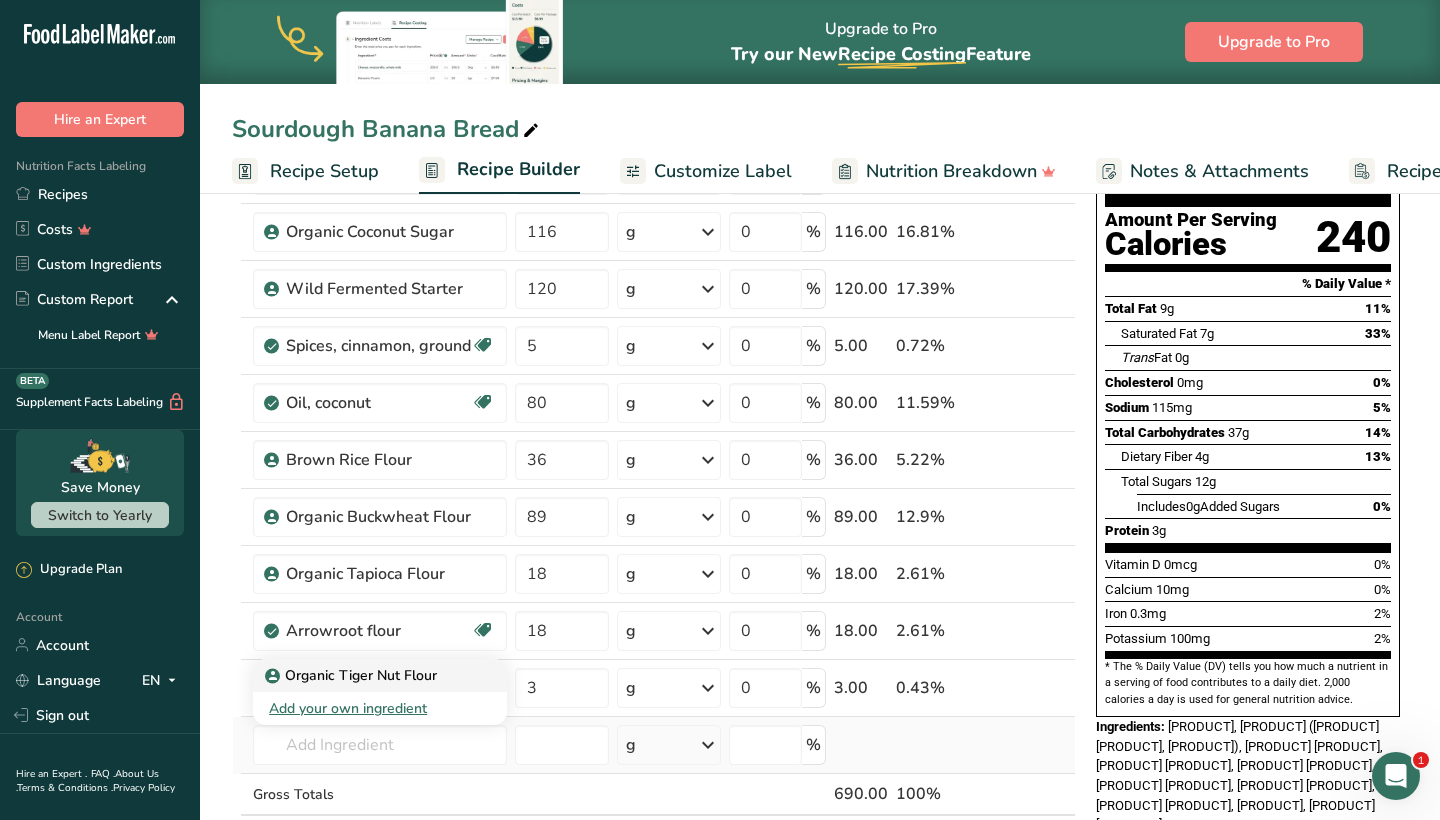 click on "Organic Tiger Nut Flour" at bounding box center [353, 675] 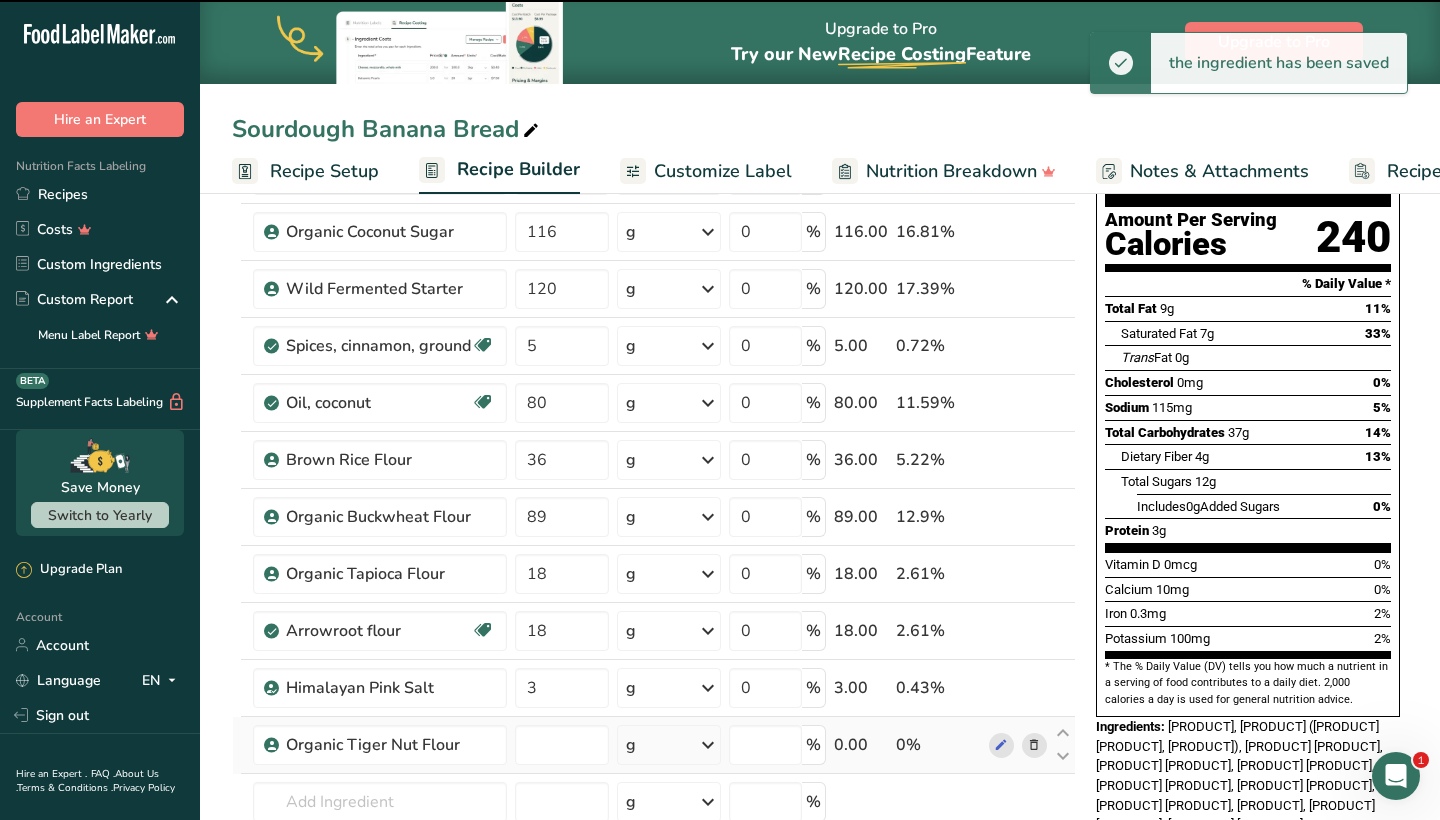 type on "0" 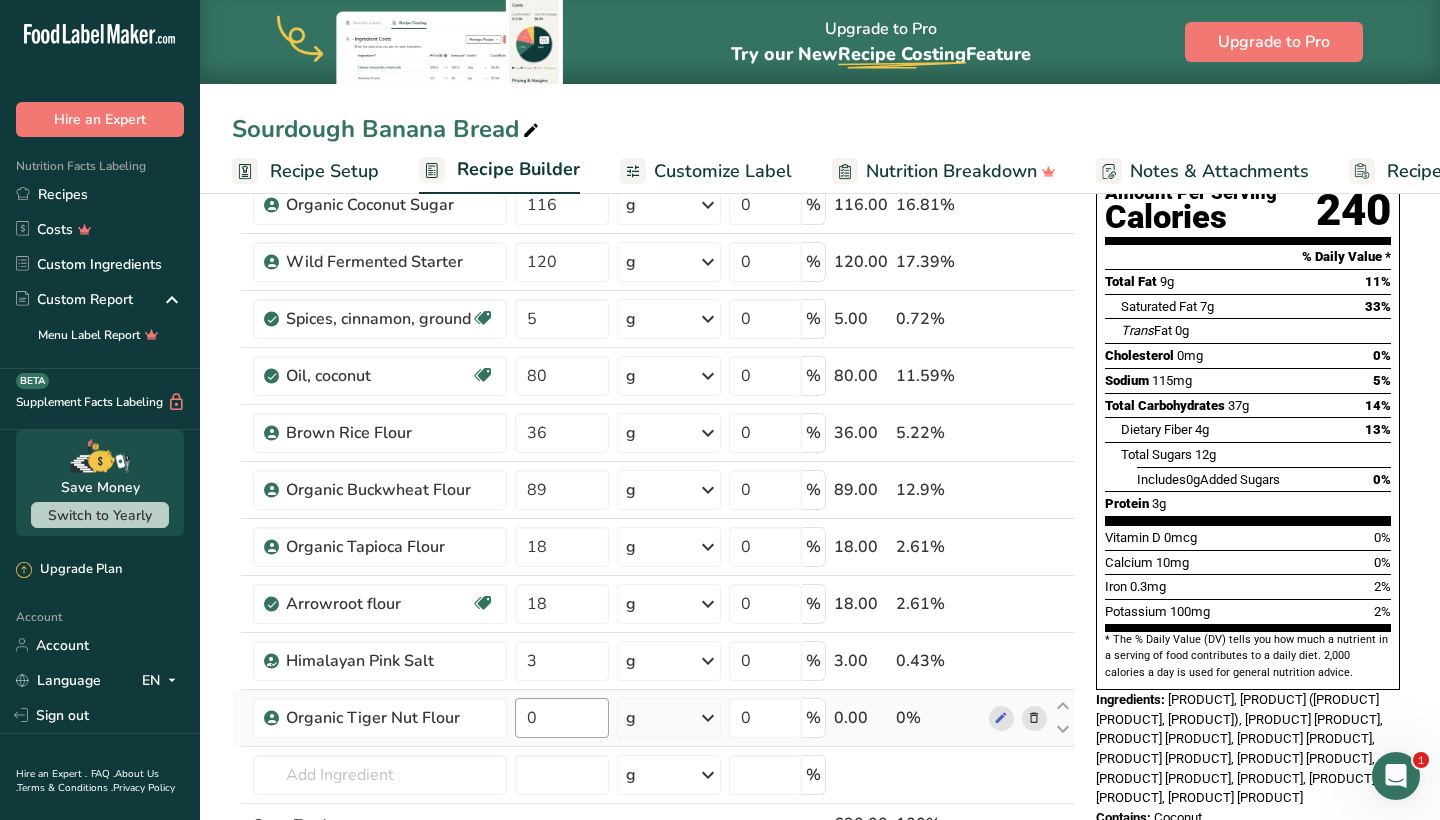 scroll, scrollTop: 223, scrollLeft: 0, axis: vertical 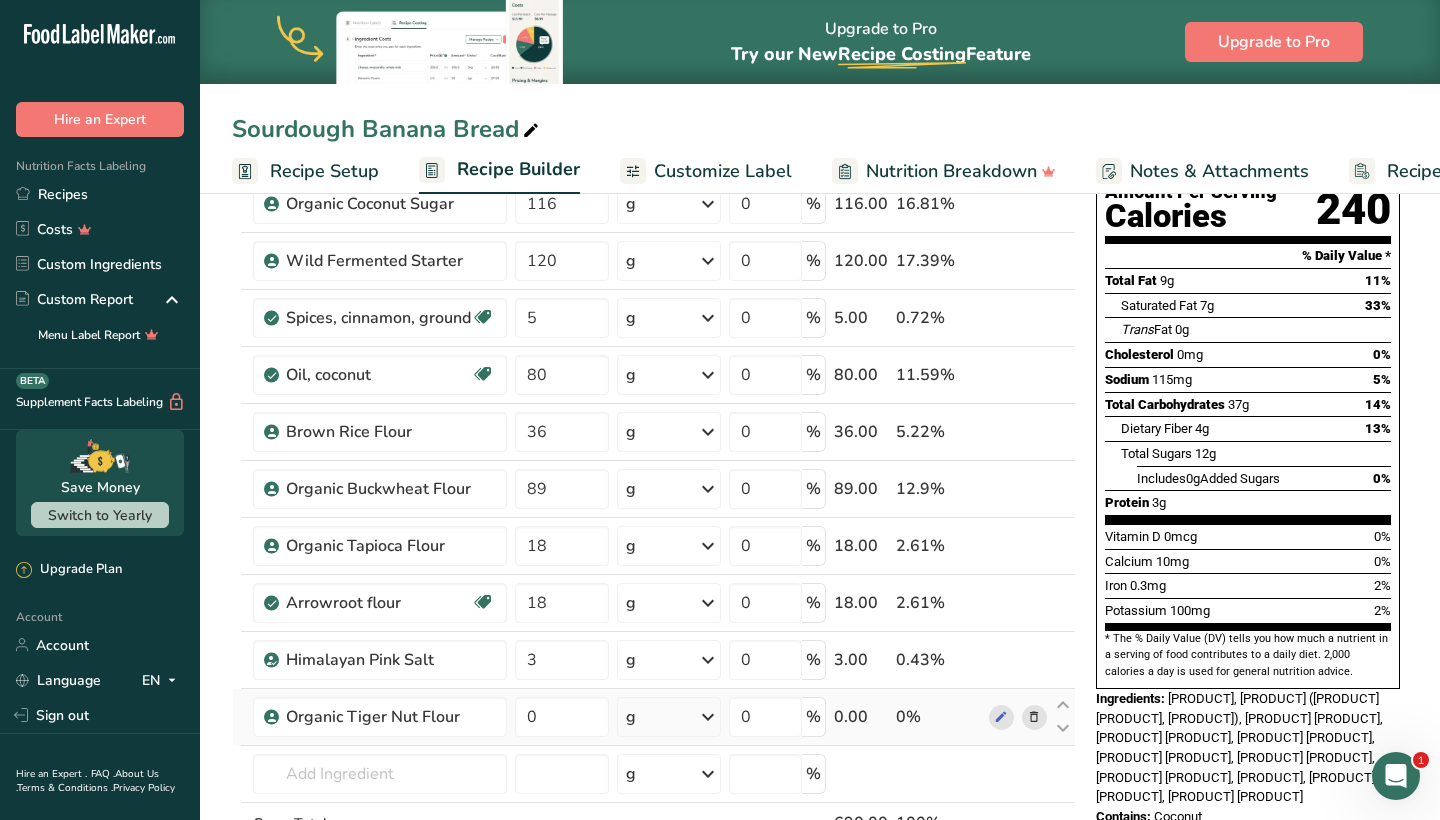 click on "0" at bounding box center [561, 717] 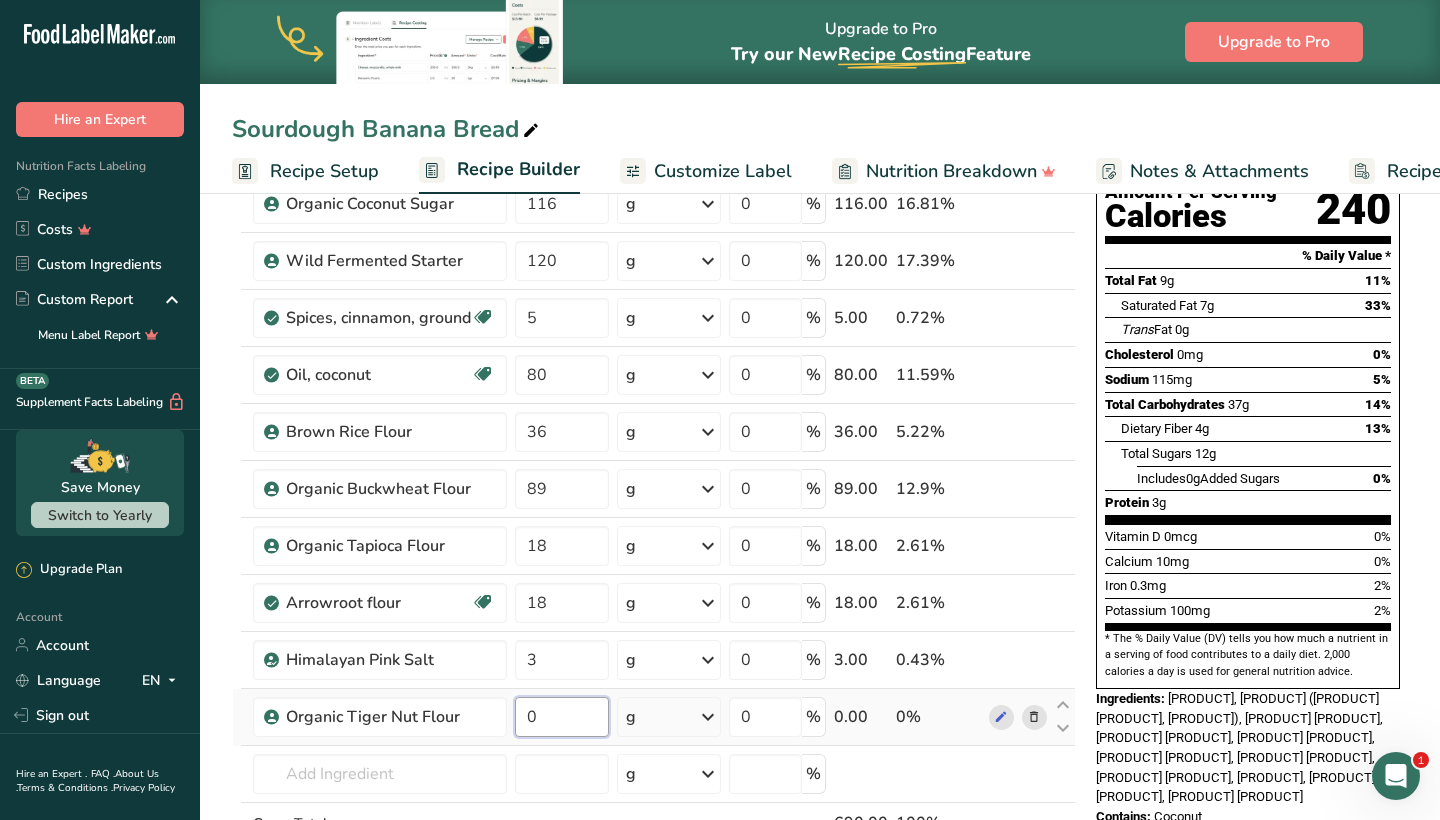 click on "0" at bounding box center [561, 717] 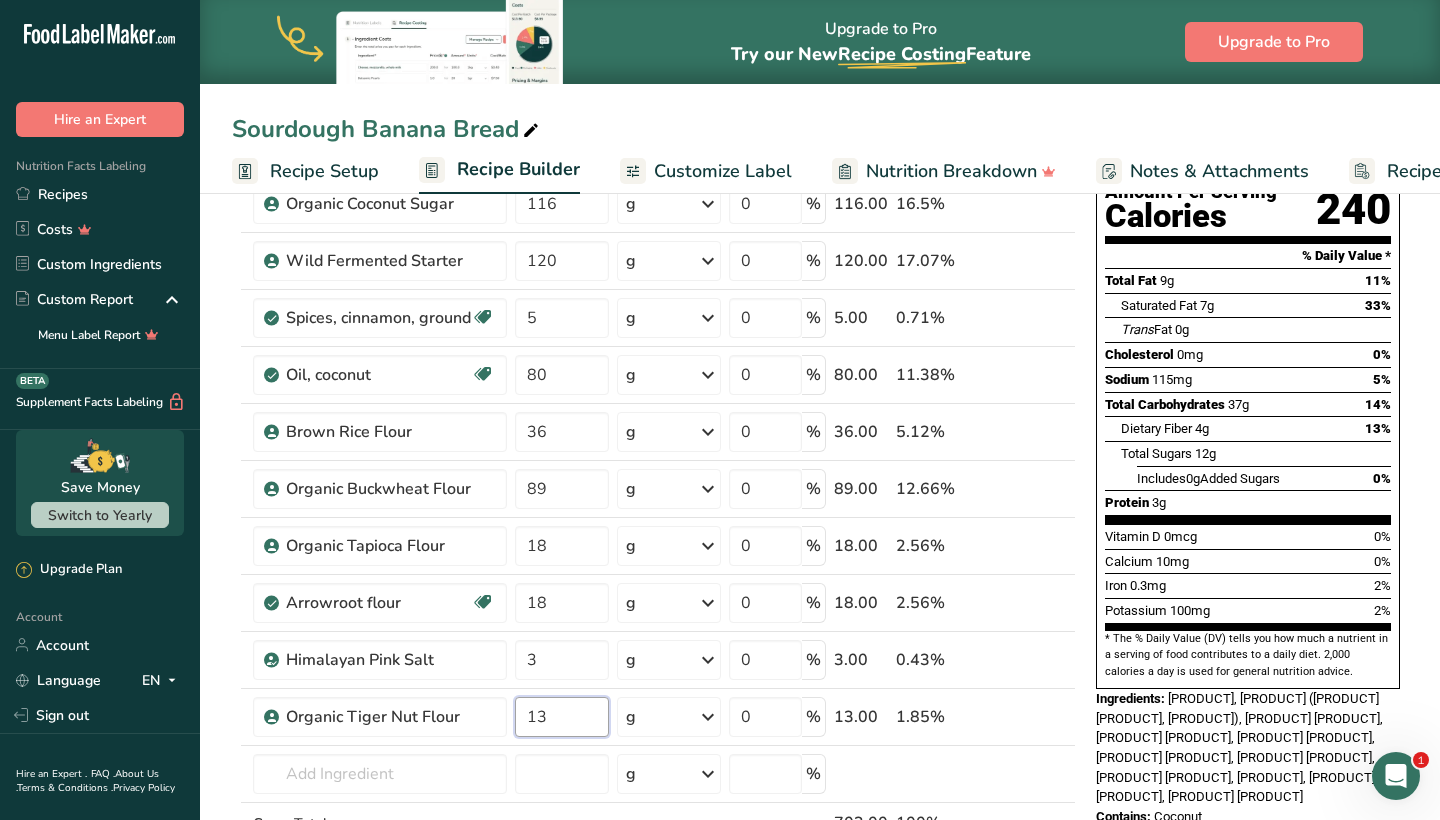 type on "13" 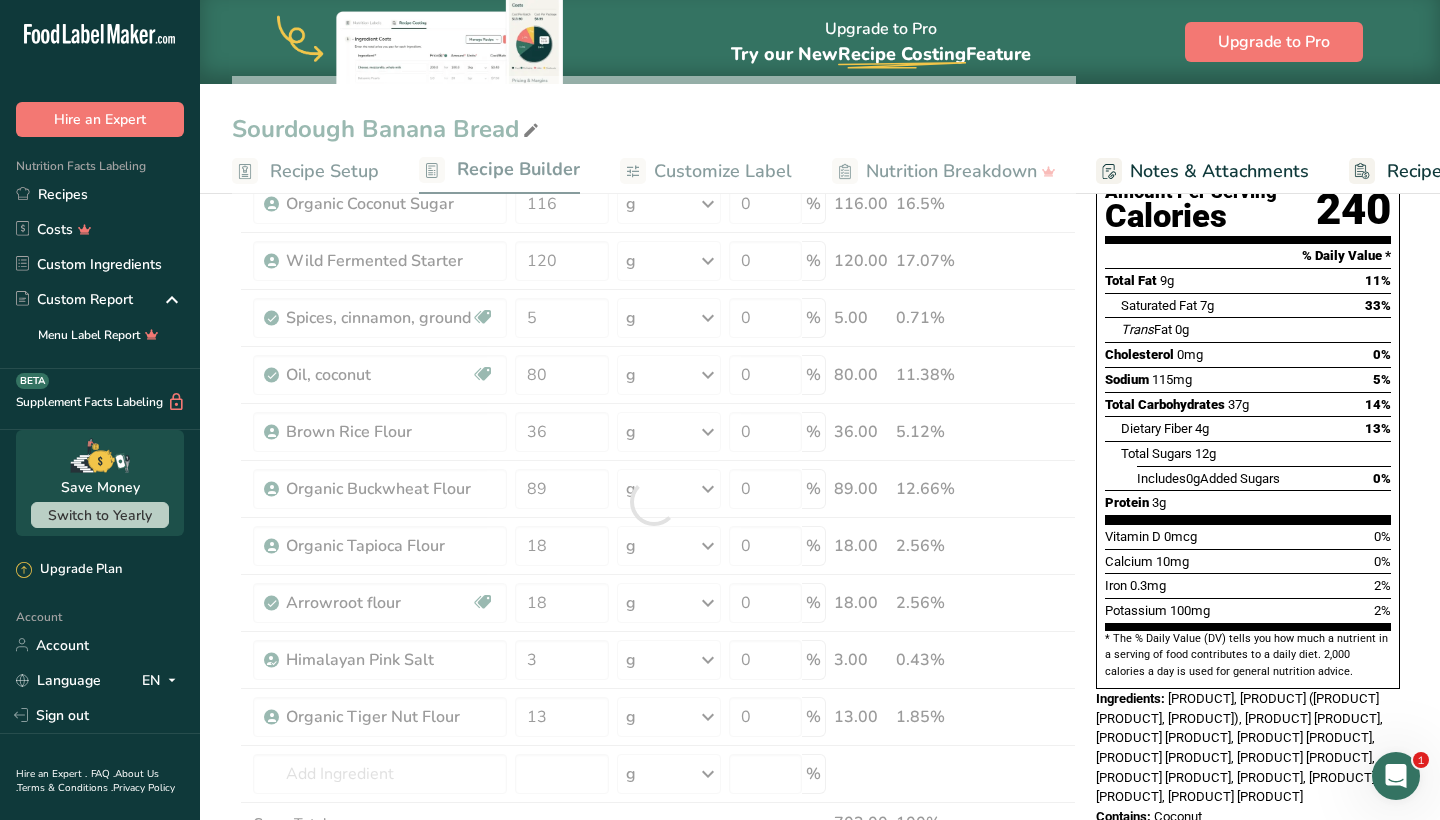click on "Add Ingredients
Manage Recipe         Delete Recipe           Duplicate Recipe             Scale Recipe             Save as Sub-Recipe   .a-a{fill:#347362;}.b-a{fill:#fff;}                               Nutrition Breakdown                   Recipe Card
NEW
Amino Acids Pattern Report             Activity History
Download
Choose your preferred label style
Standard FDA label
Standard FDA label
The most common format for nutrition facts labels in compliance with the FDA's typeface, style and requirements
Tabular FDA label
A label format compliant with the FDA regulations presented in a tabular (horizontal) display.
Linear FDA label
A simple linear display for small sized packages.
Simplified FDA label" at bounding box center (660, 780) 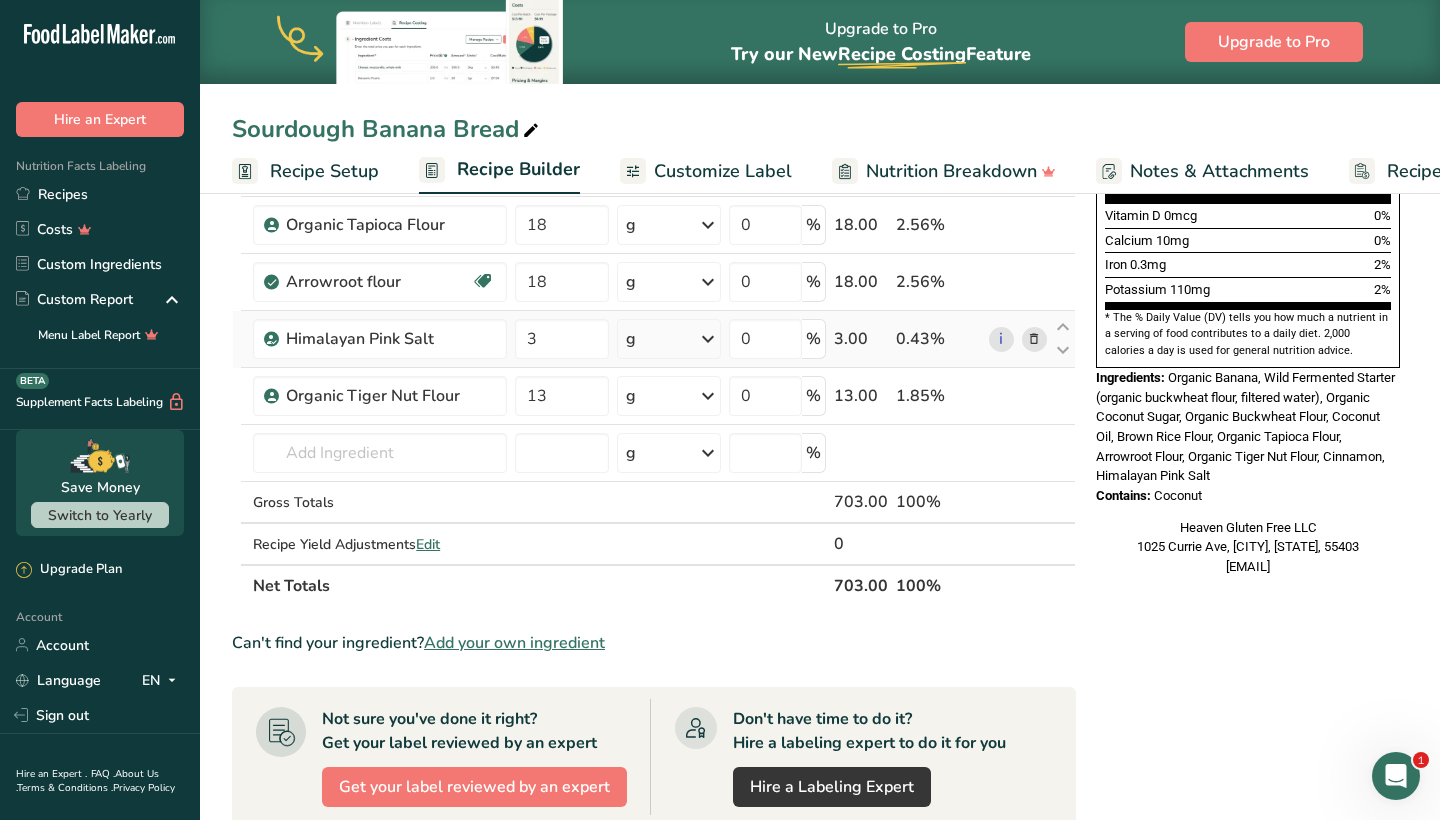 scroll, scrollTop: 545, scrollLeft: 0, axis: vertical 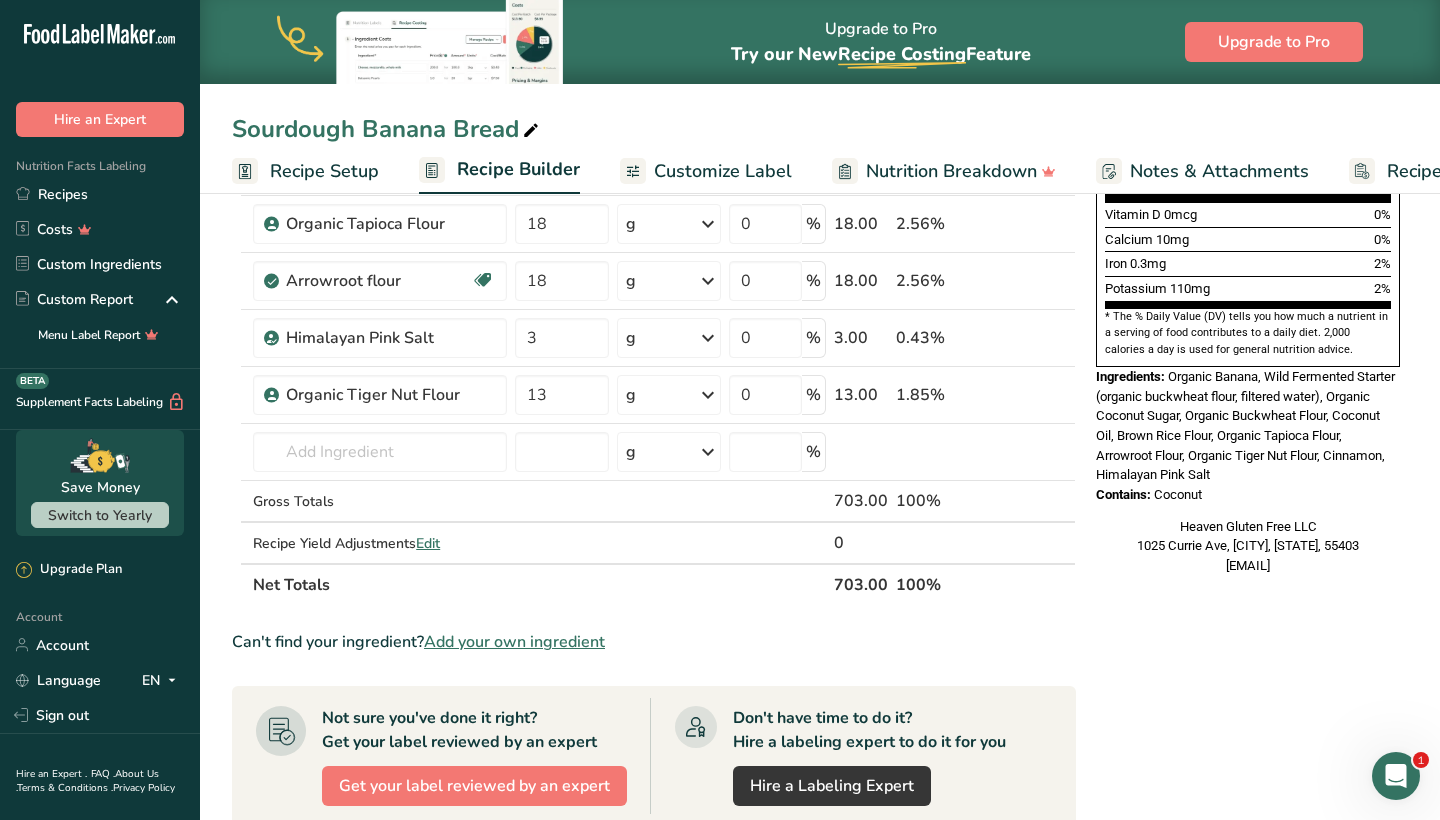 drag, startPoint x: 914, startPoint y: 1, endPoint x: 1198, endPoint y: 698, distance: 752.6387 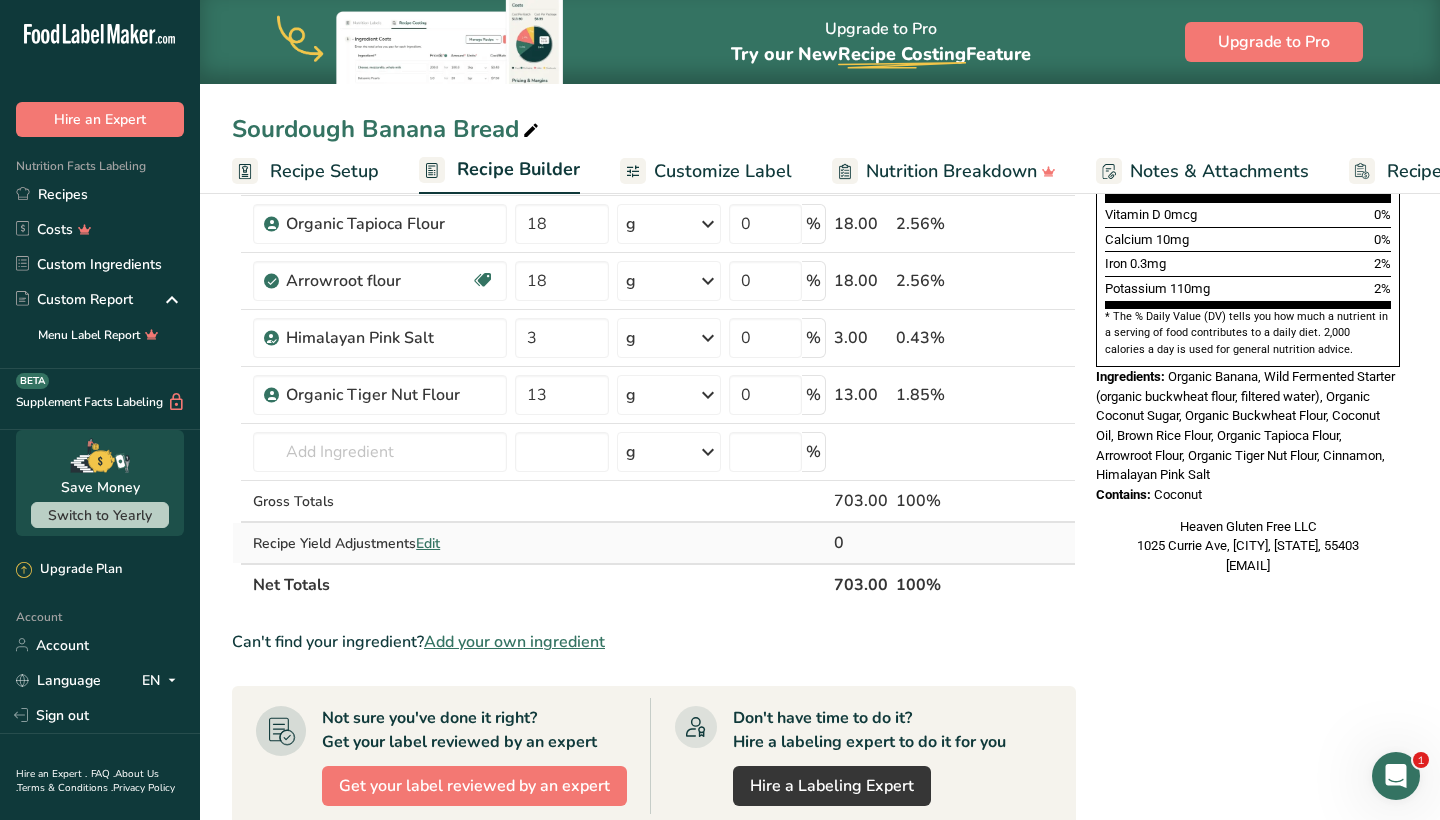 click on "Edit" at bounding box center [428, 543] 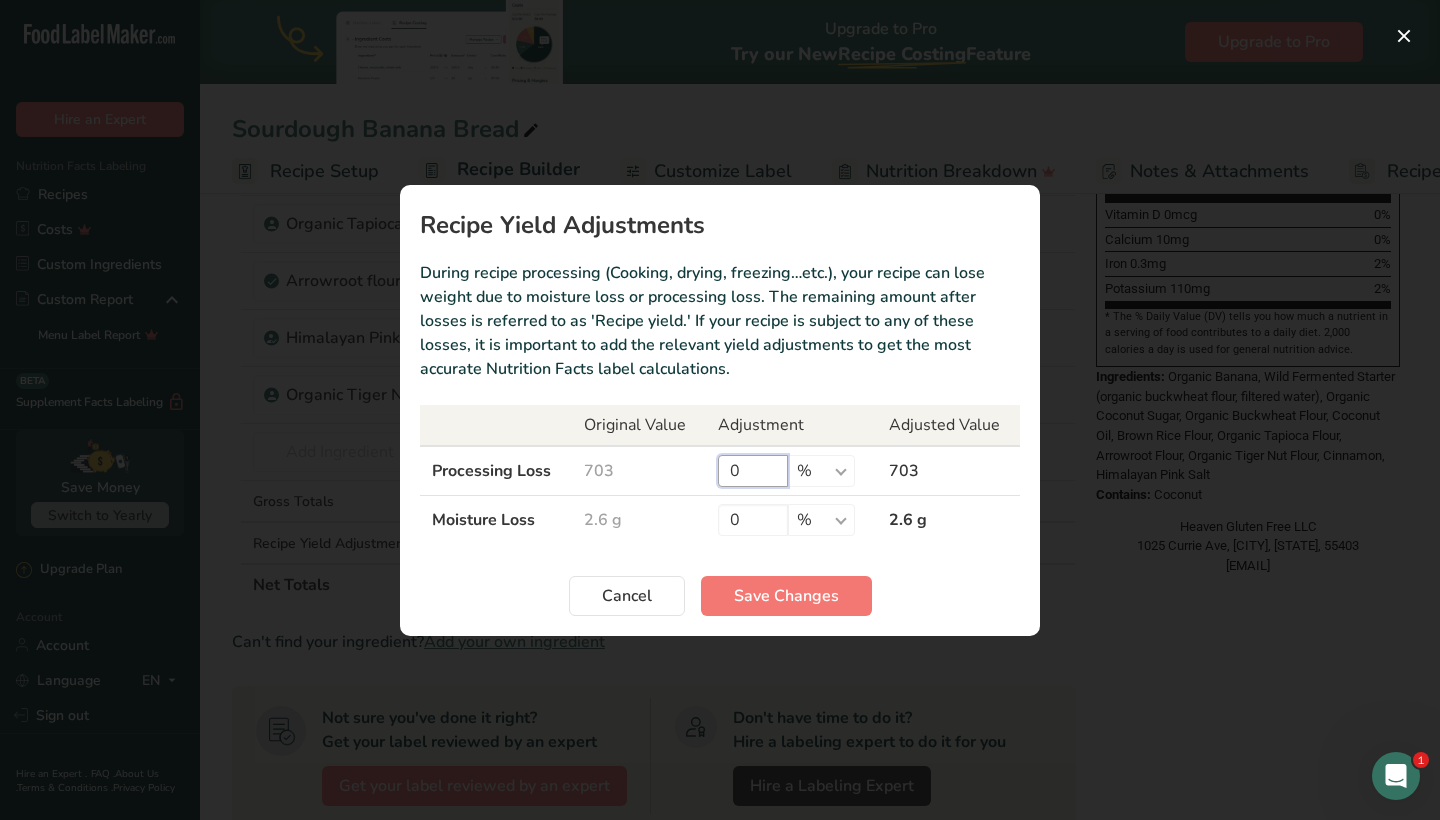 click on "0" at bounding box center (753, 471) 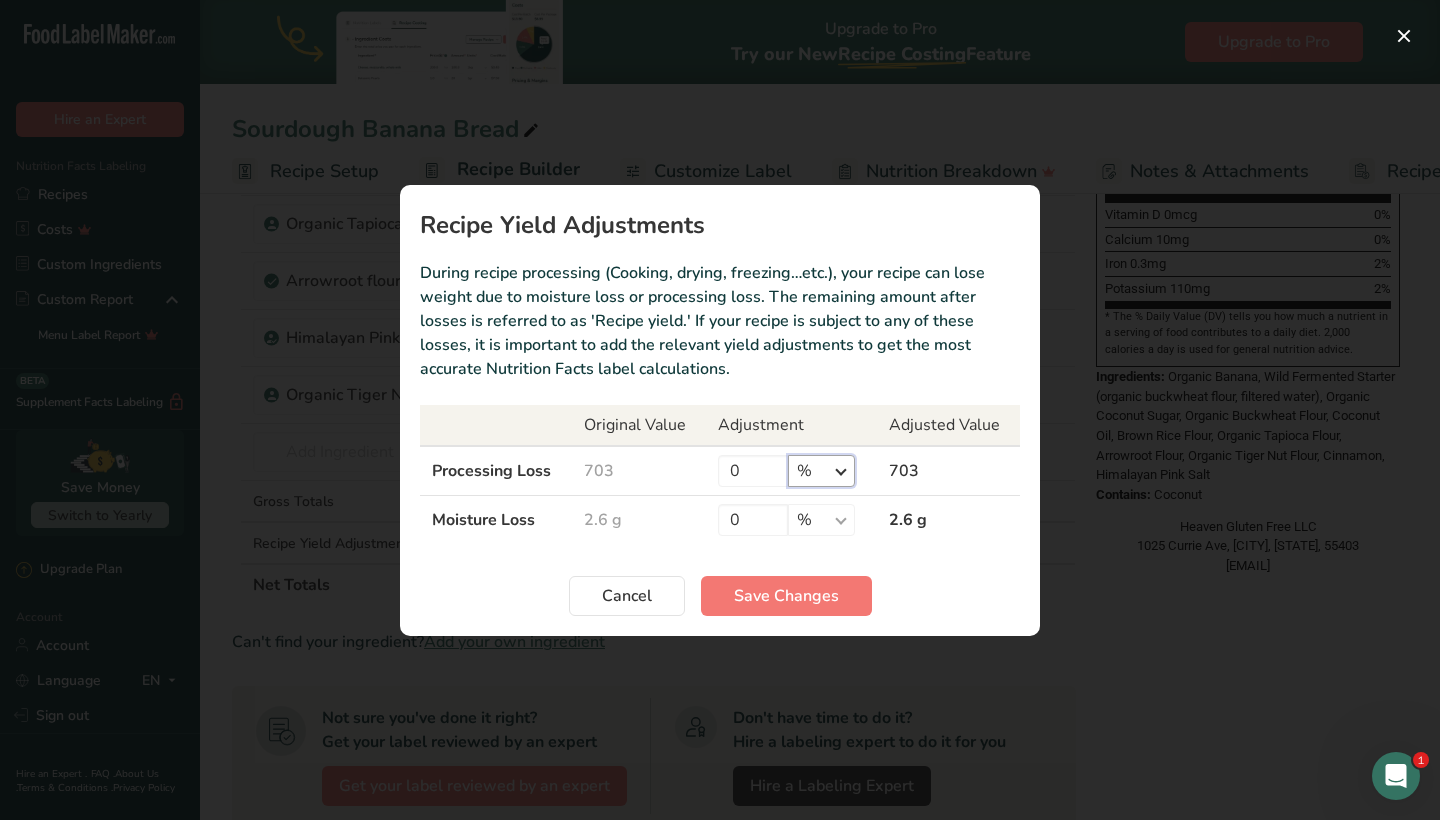 select on "0" 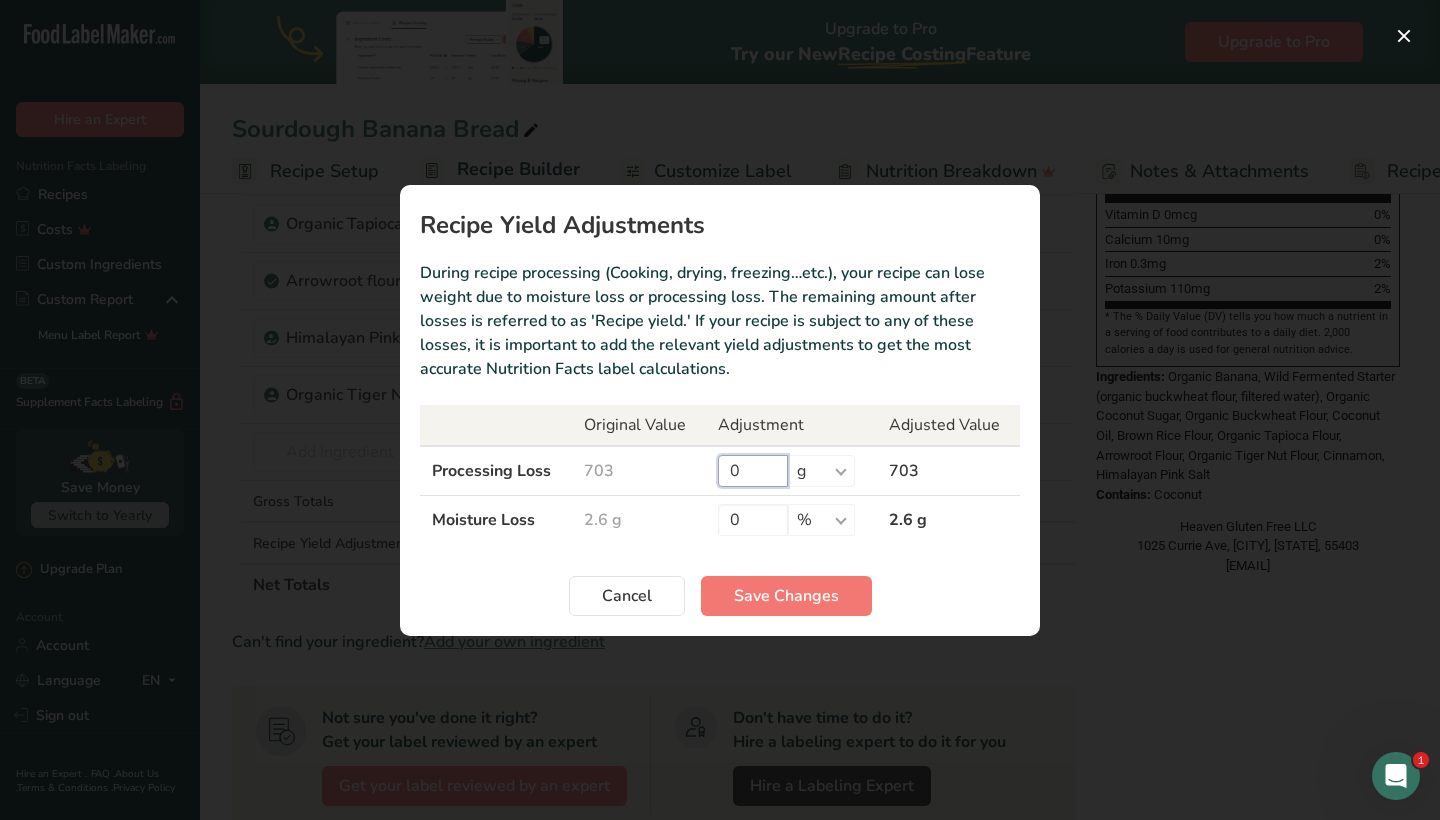 click on "0" at bounding box center [753, 471] 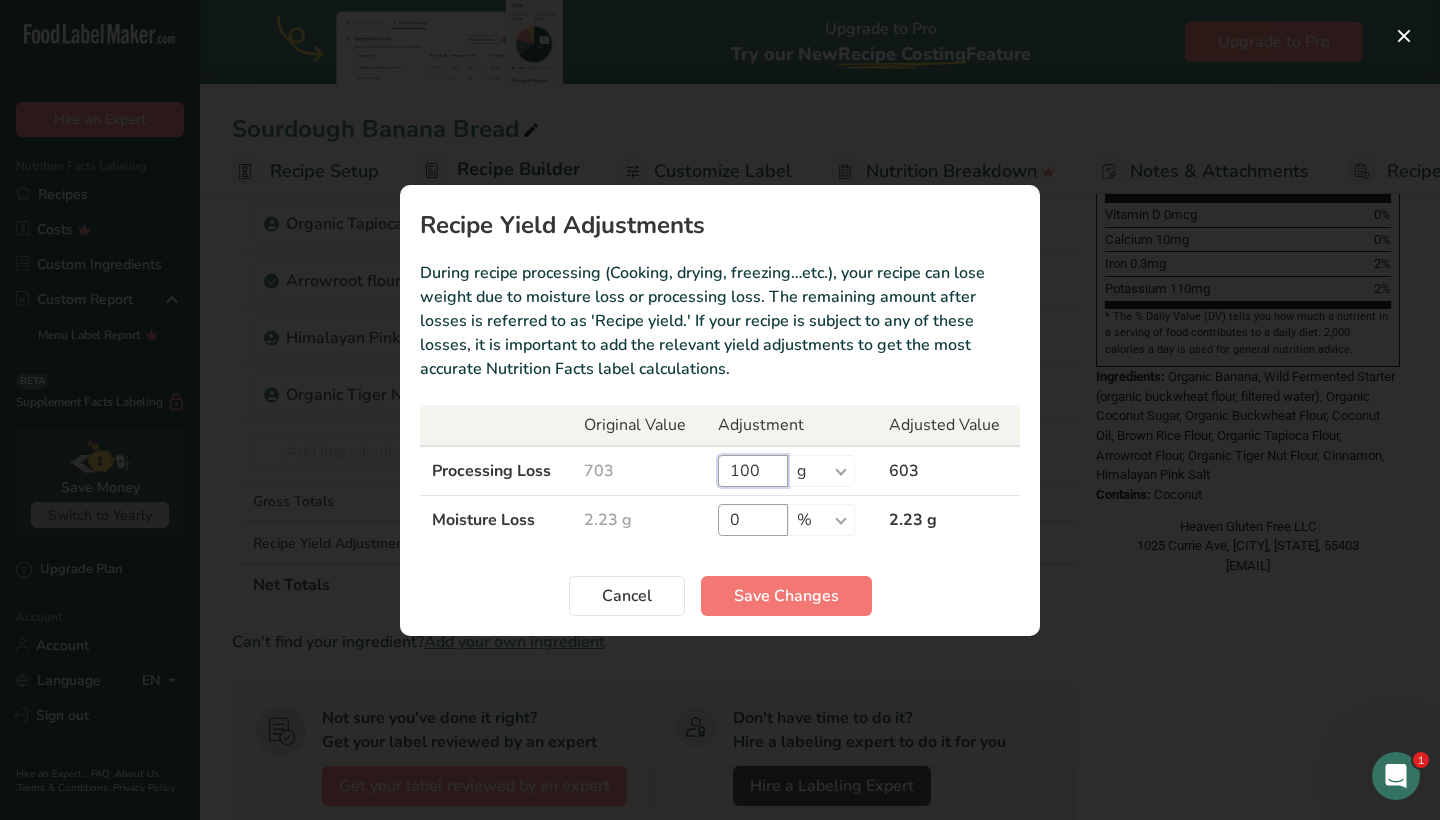 type on "100" 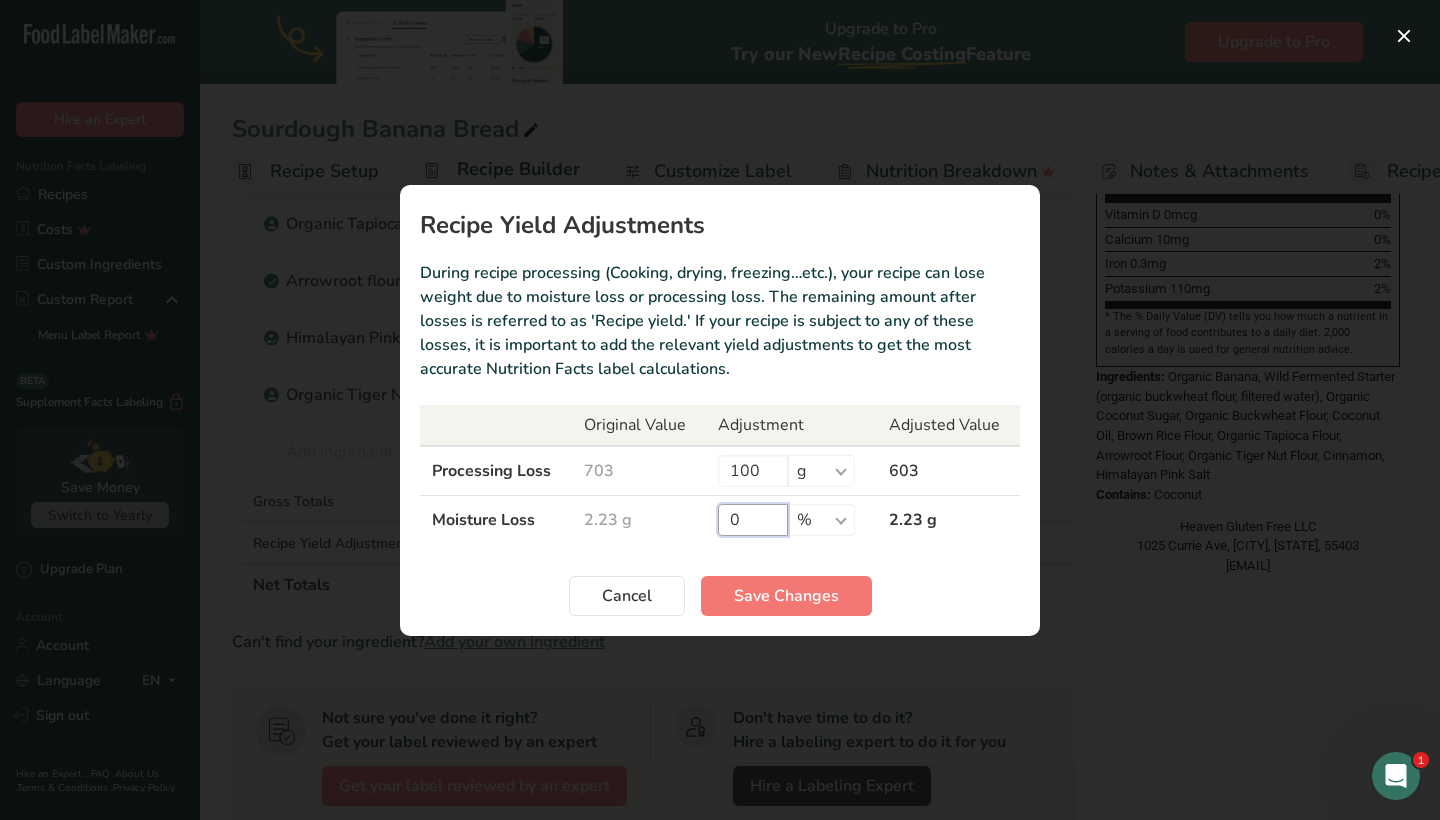 click on "0" at bounding box center [753, 520] 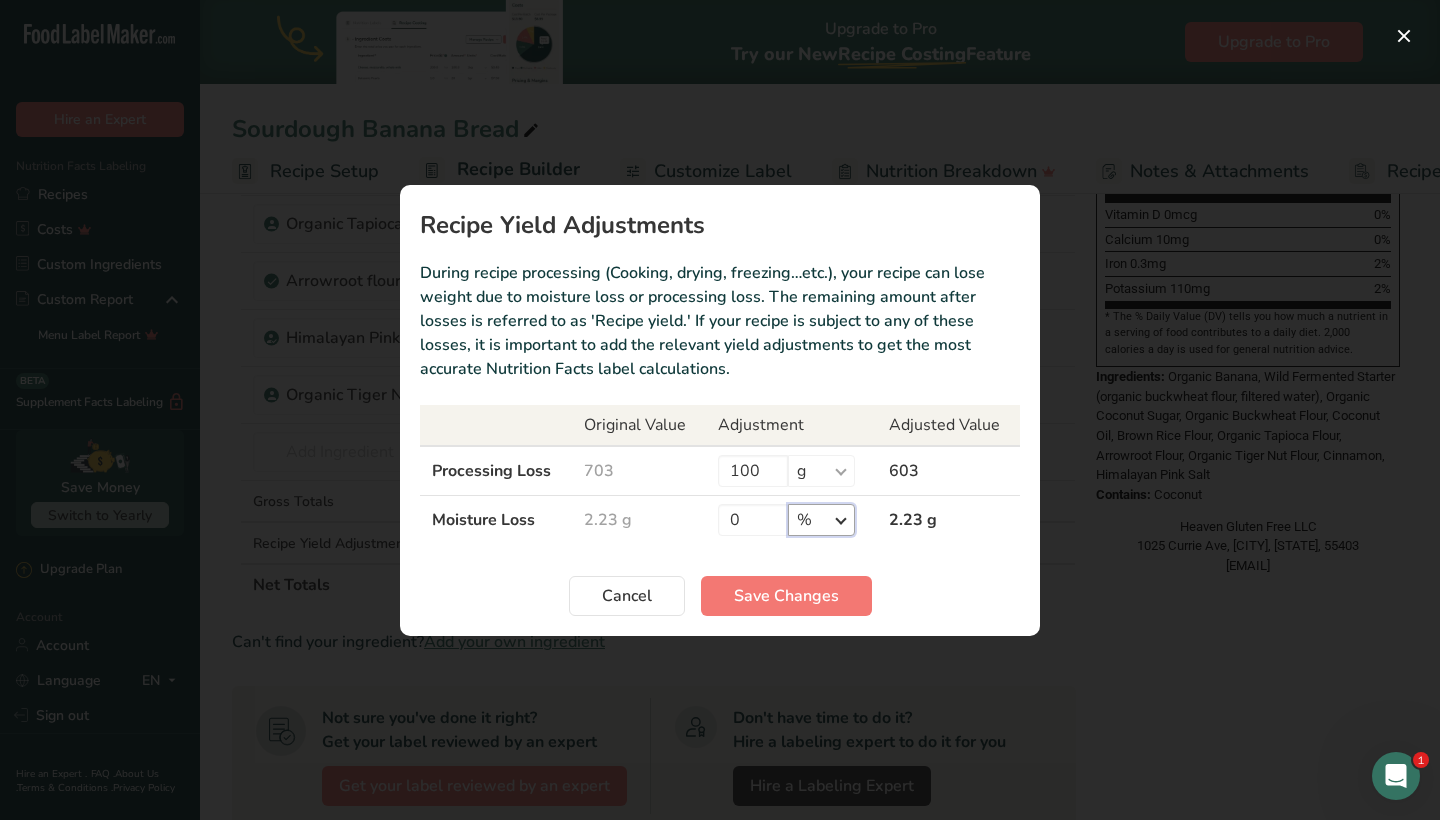select on "0" 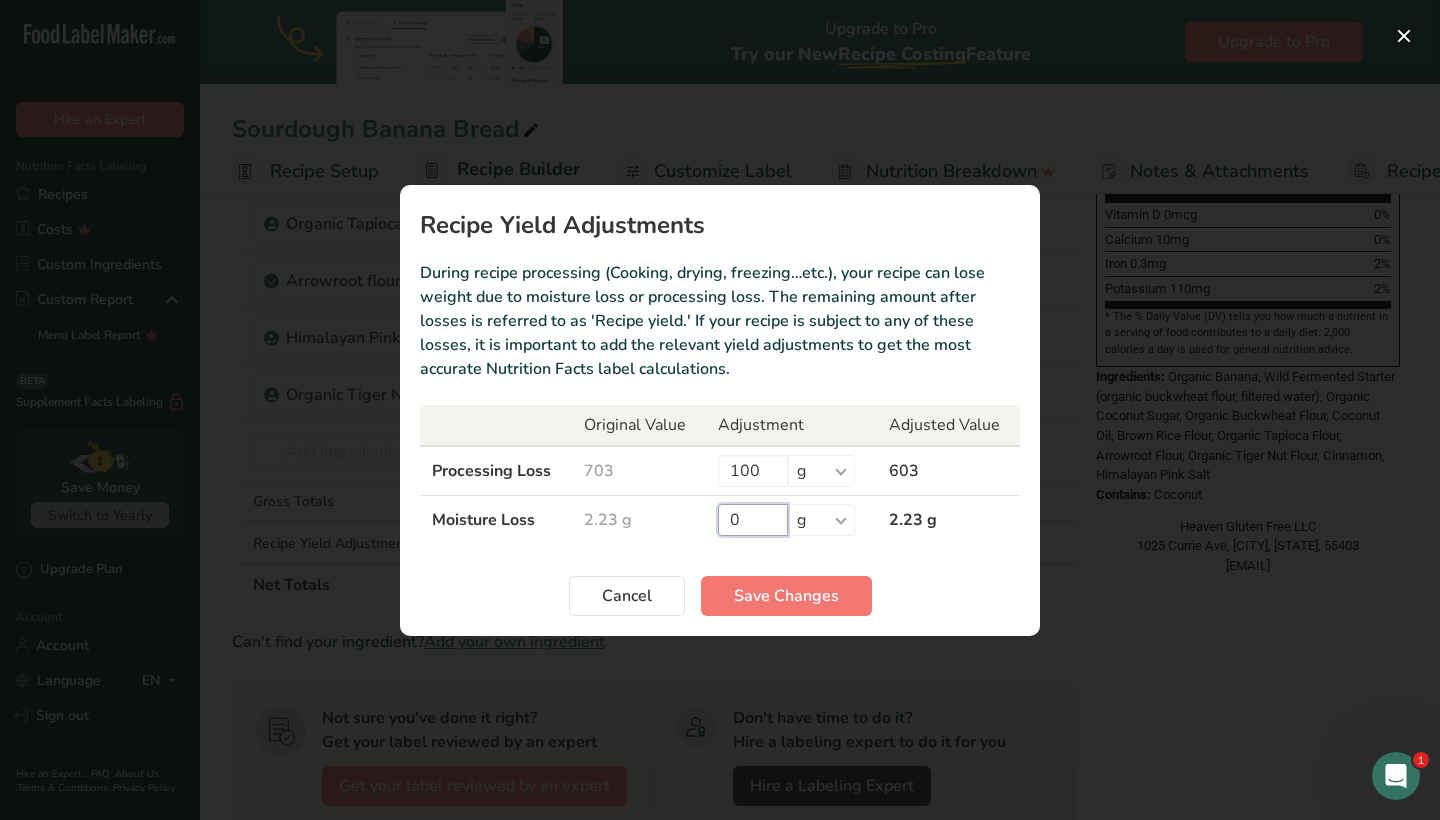 click on "0" at bounding box center (753, 520) 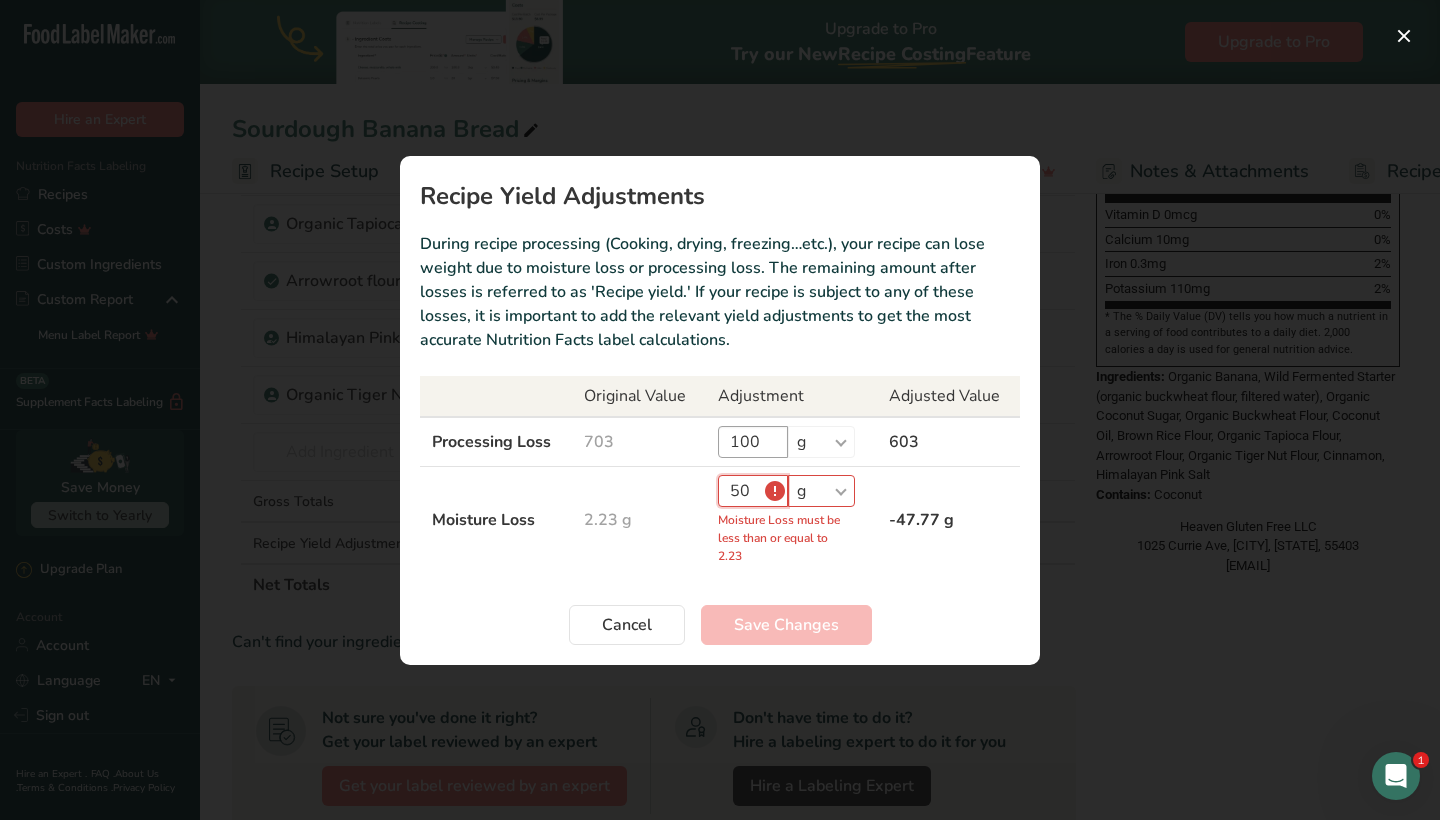 type on "50" 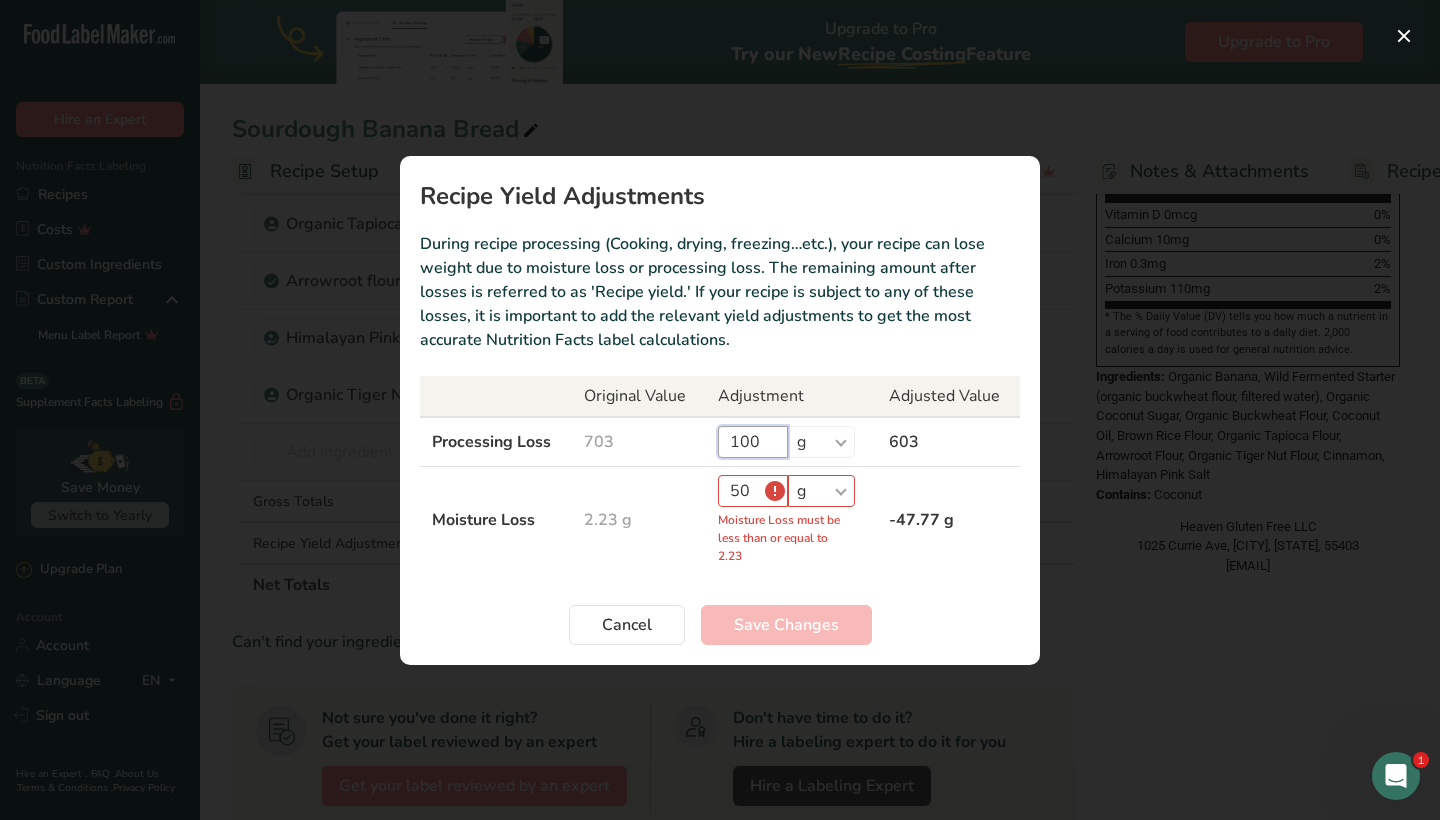 click on "100" at bounding box center [753, 442] 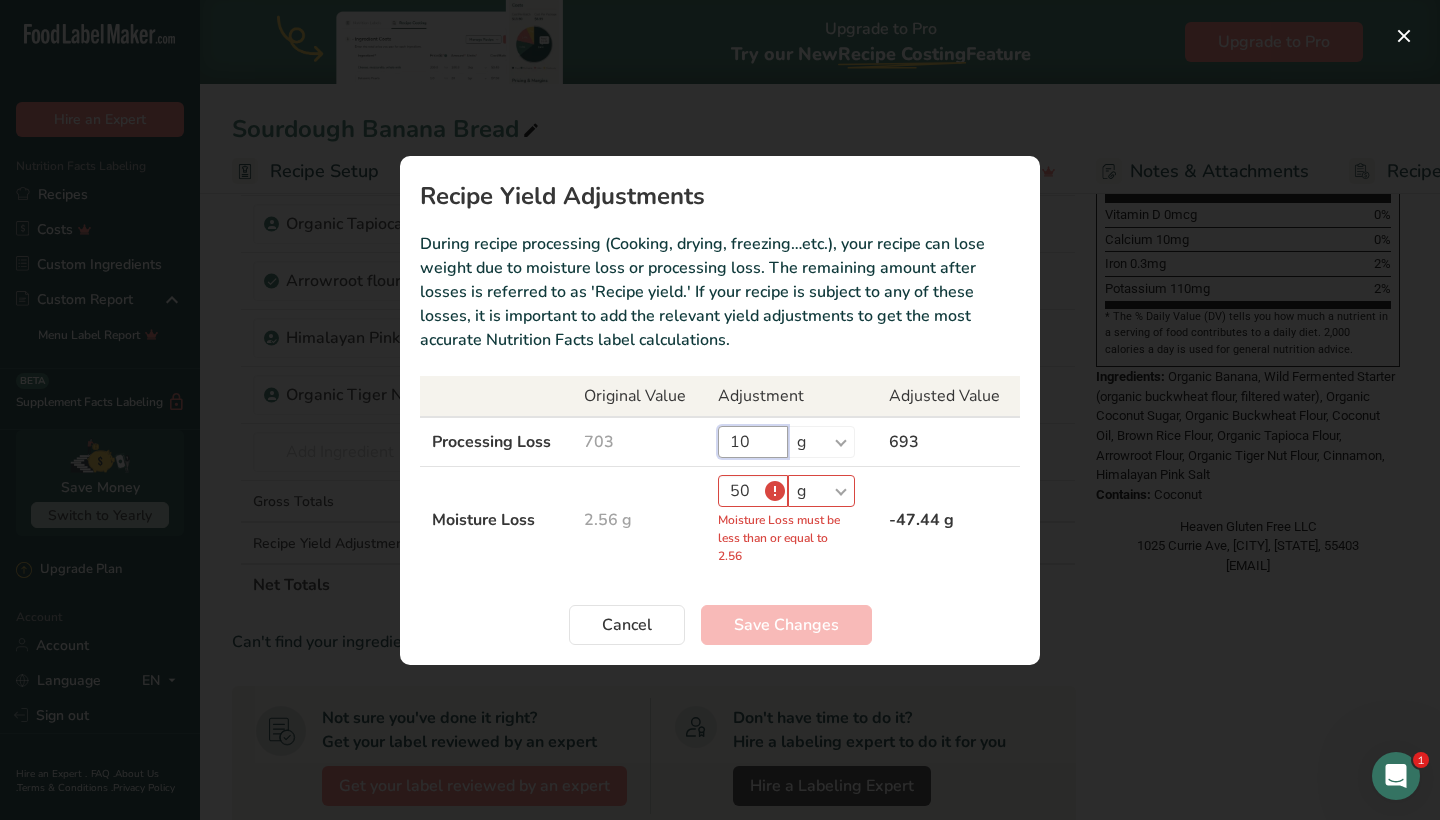 type on "1" 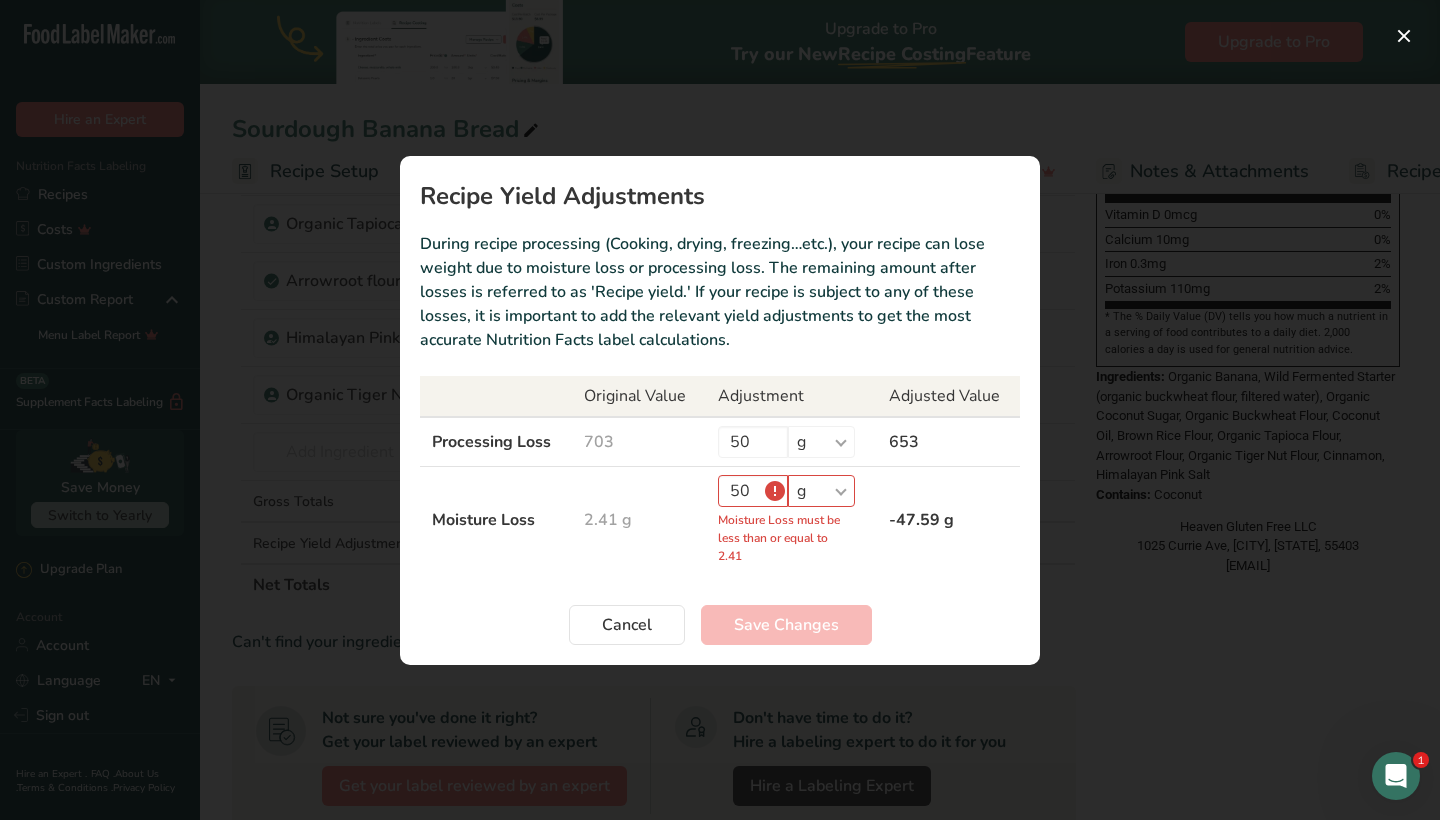 click on "Recipe Yield Adjustments
During recipe processing (Cooking, drying, freezing…etc.), your recipe can lose weight due to moisture loss or processing loss. The remaining amount after losses is referred to as 'Recipe yield.' If your recipe is subject to any of these losses, it is important to add the relevant yield adjustments to get the most accurate Nutrition Facts label calculations.
Original Value   Adjustment   Adjusted Value
Processing Loss
703
50
%
g
kg
mg
mcg
lb
oz
653
Moisture Loss
2.41 g" at bounding box center [720, 410] 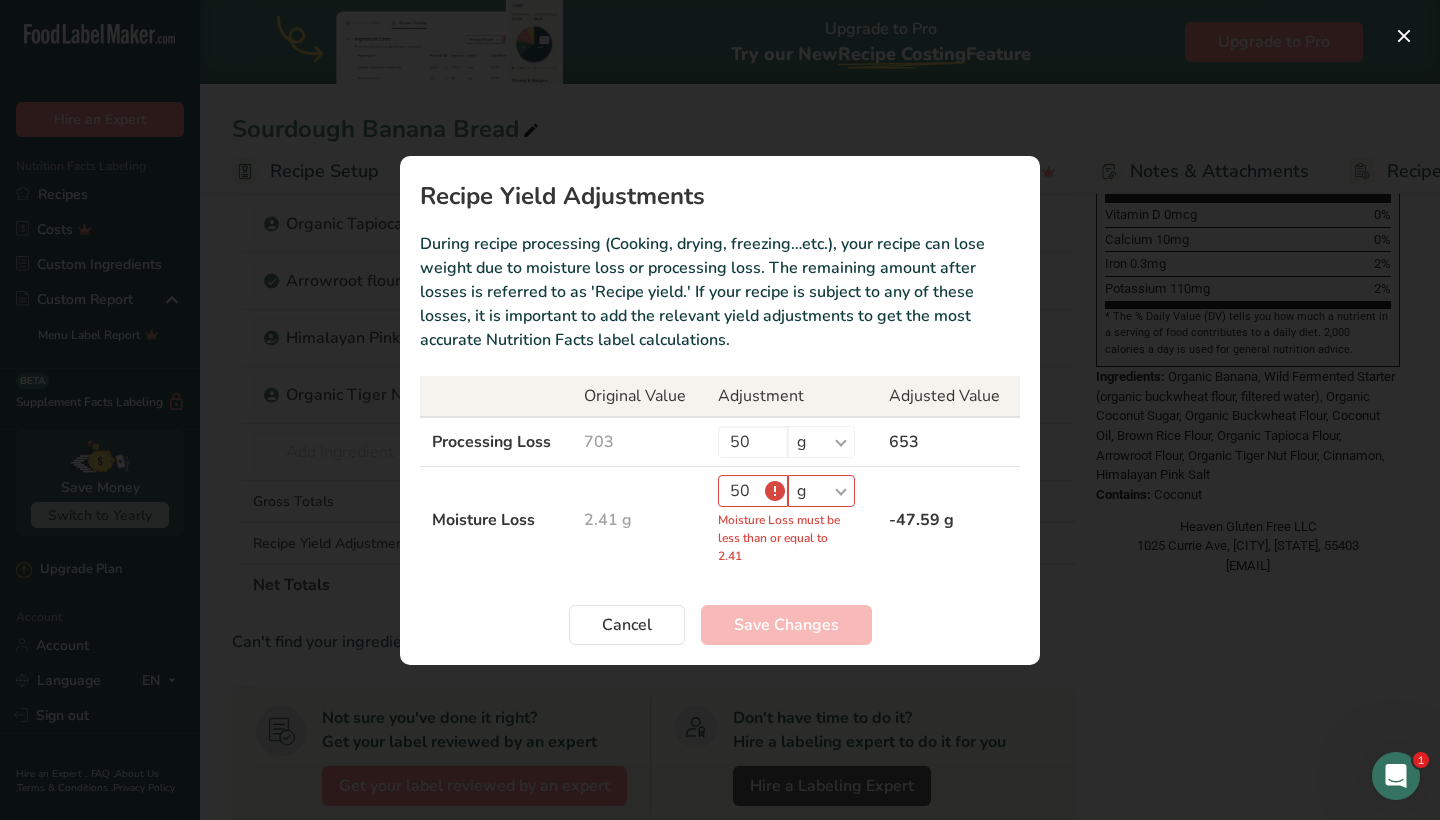 click on "50
%
g
kg
mg
mcg
lb
oz
Moisture Loss must be less than or equal to 2.41" at bounding box center (791, 519) 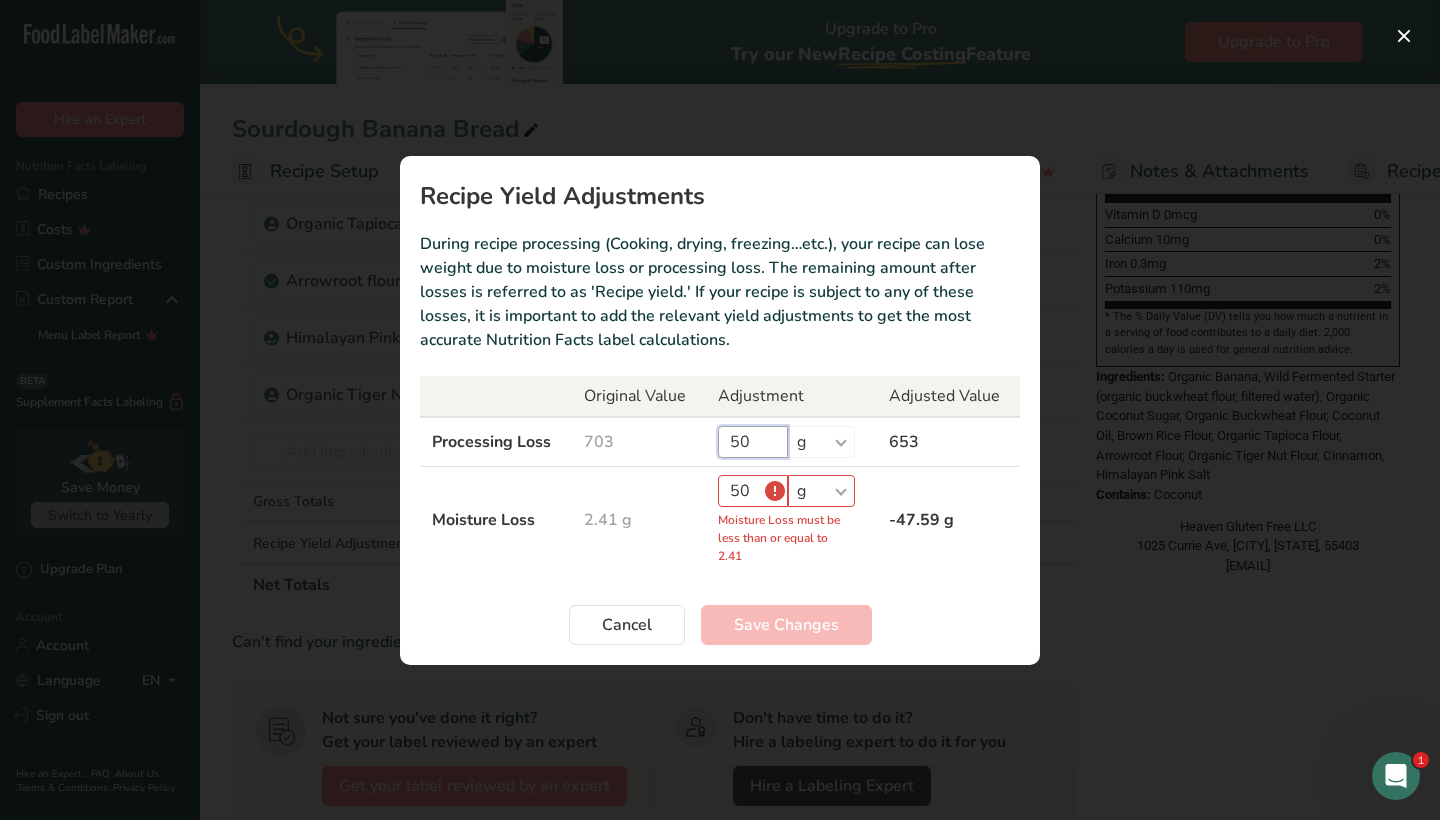 click on "50" at bounding box center (753, 442) 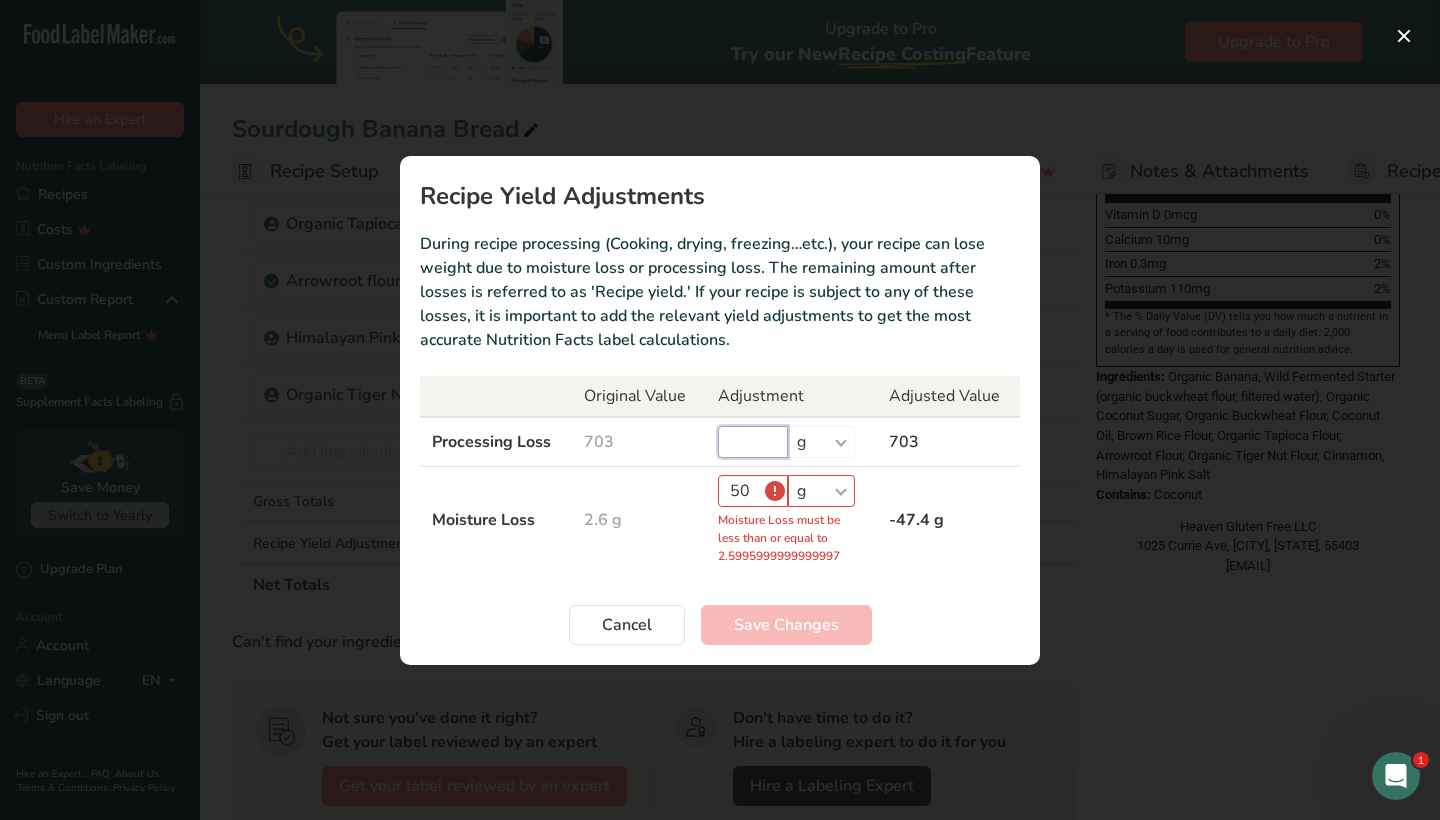 type 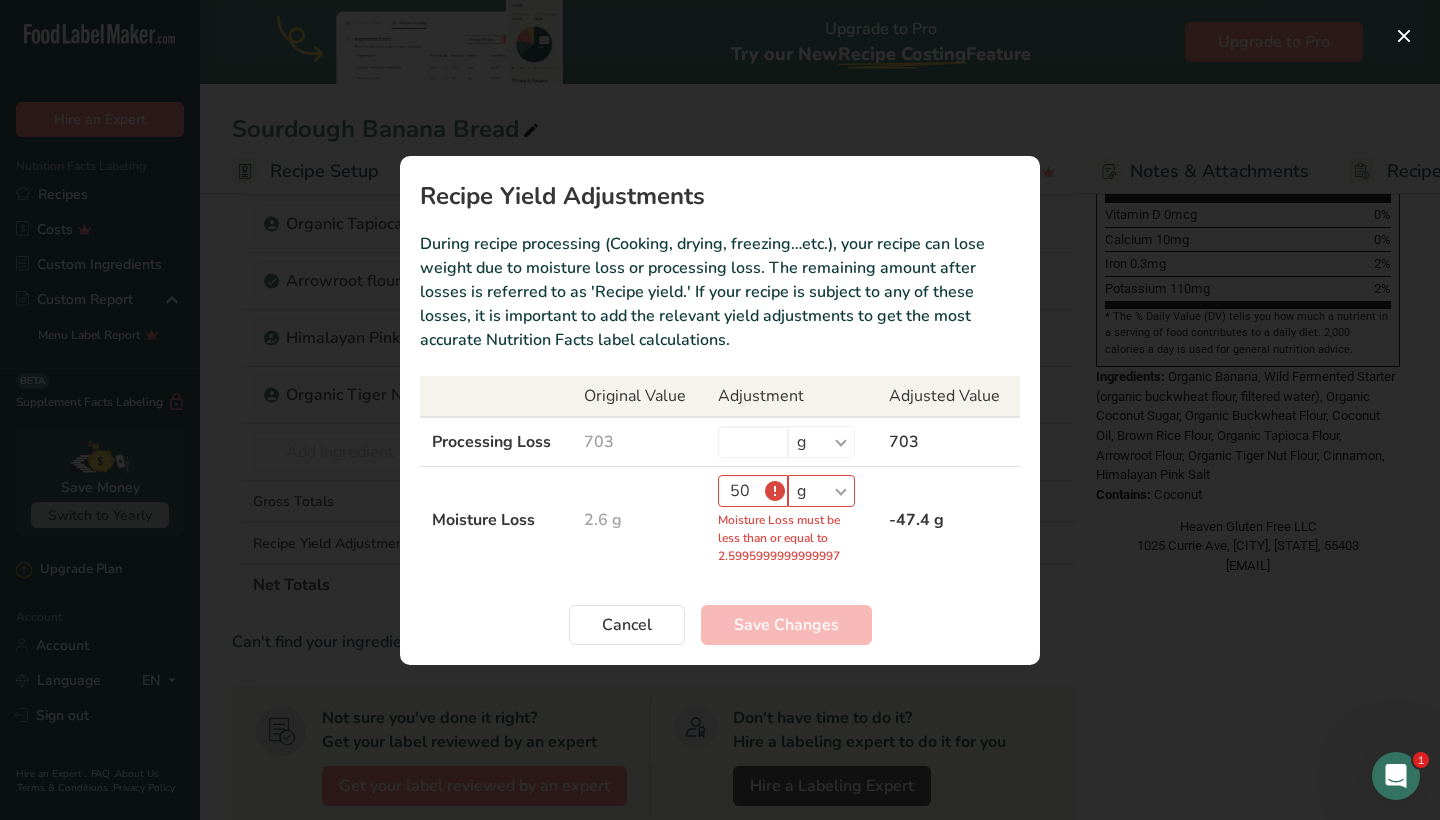 click on "Moisture Loss must be less than or equal to 2.5995999999999997" at bounding box center [780, 538] 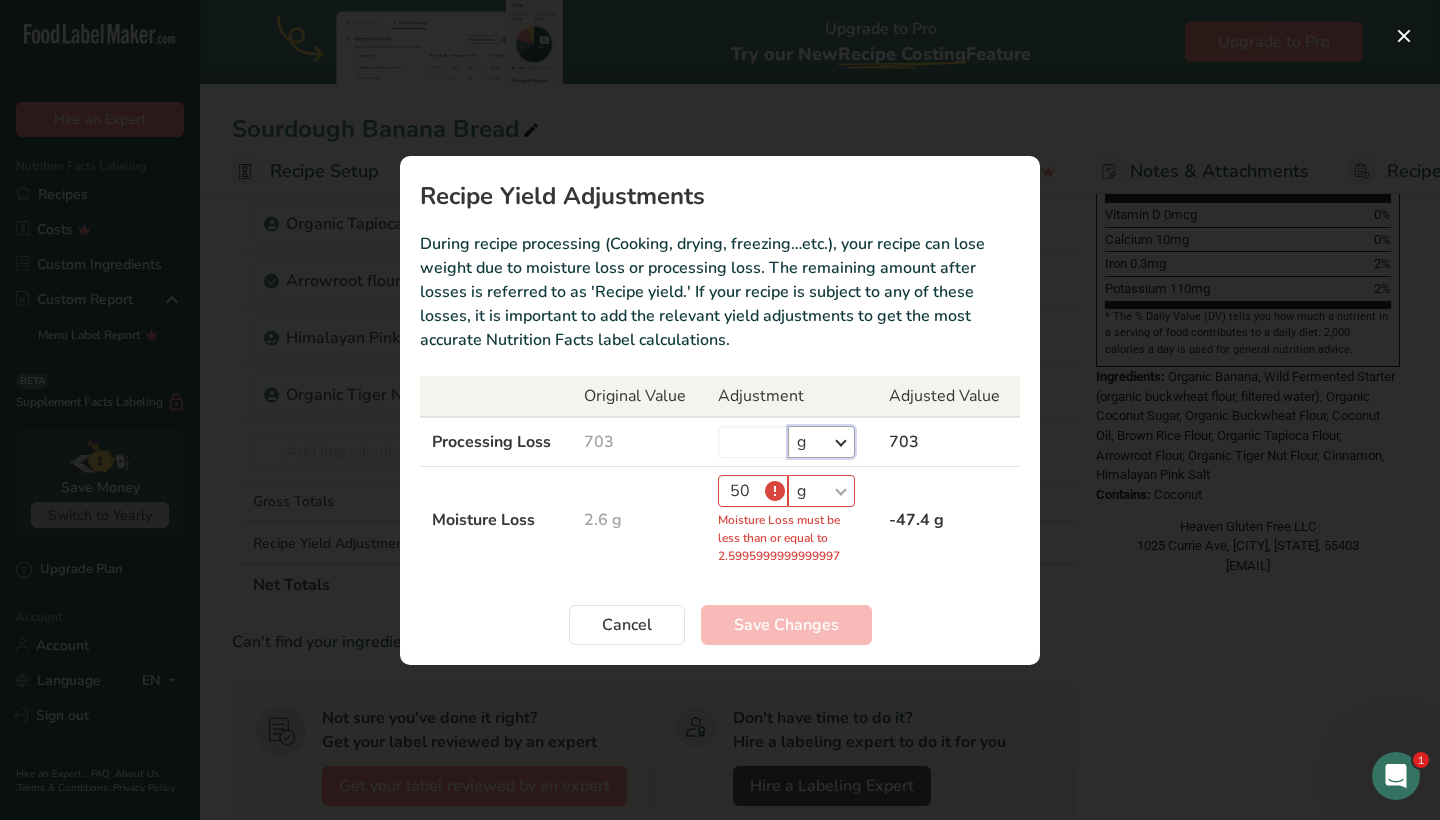 select on "-1" 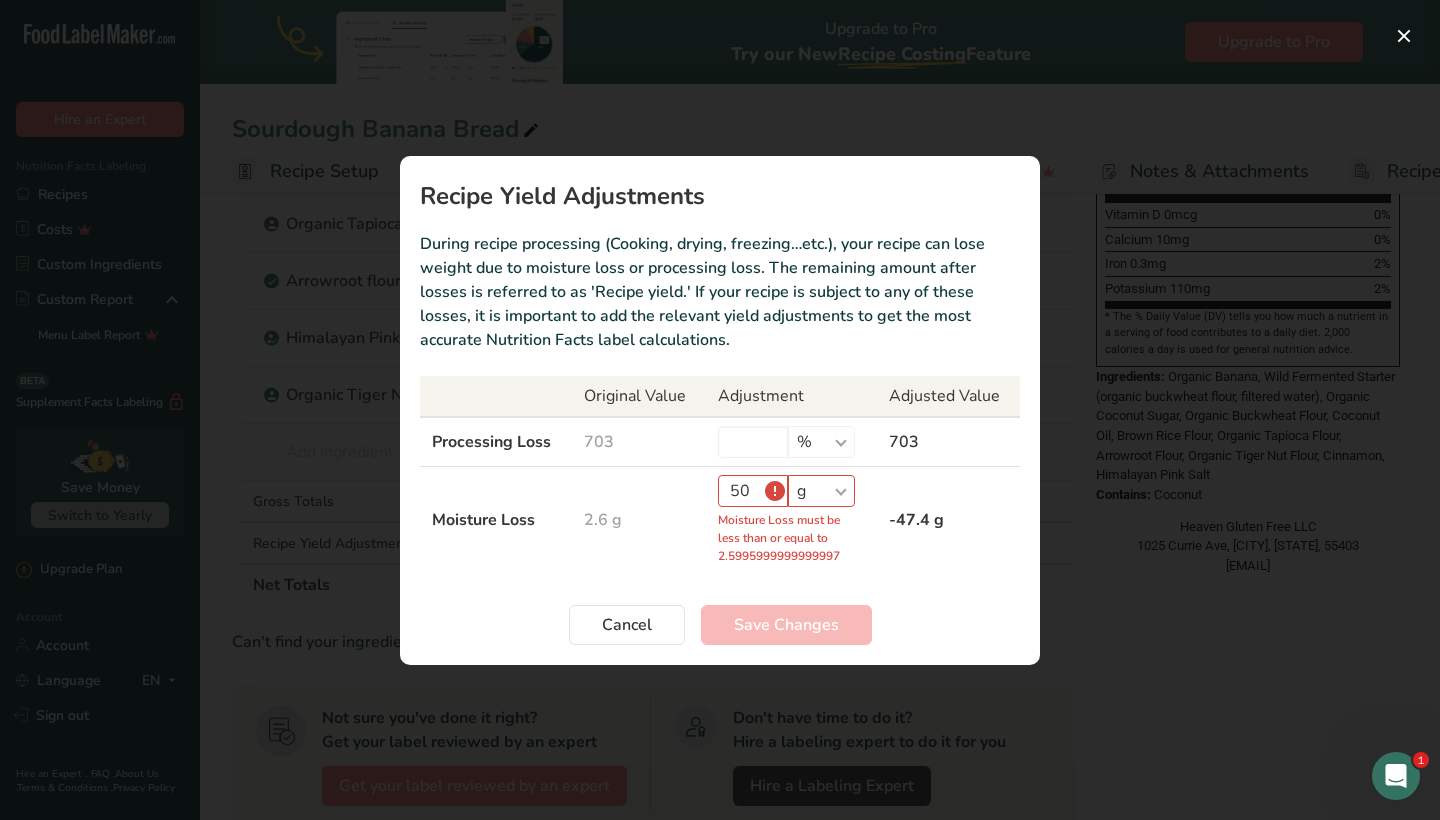 click on "-47.4 g" at bounding box center (948, 519) 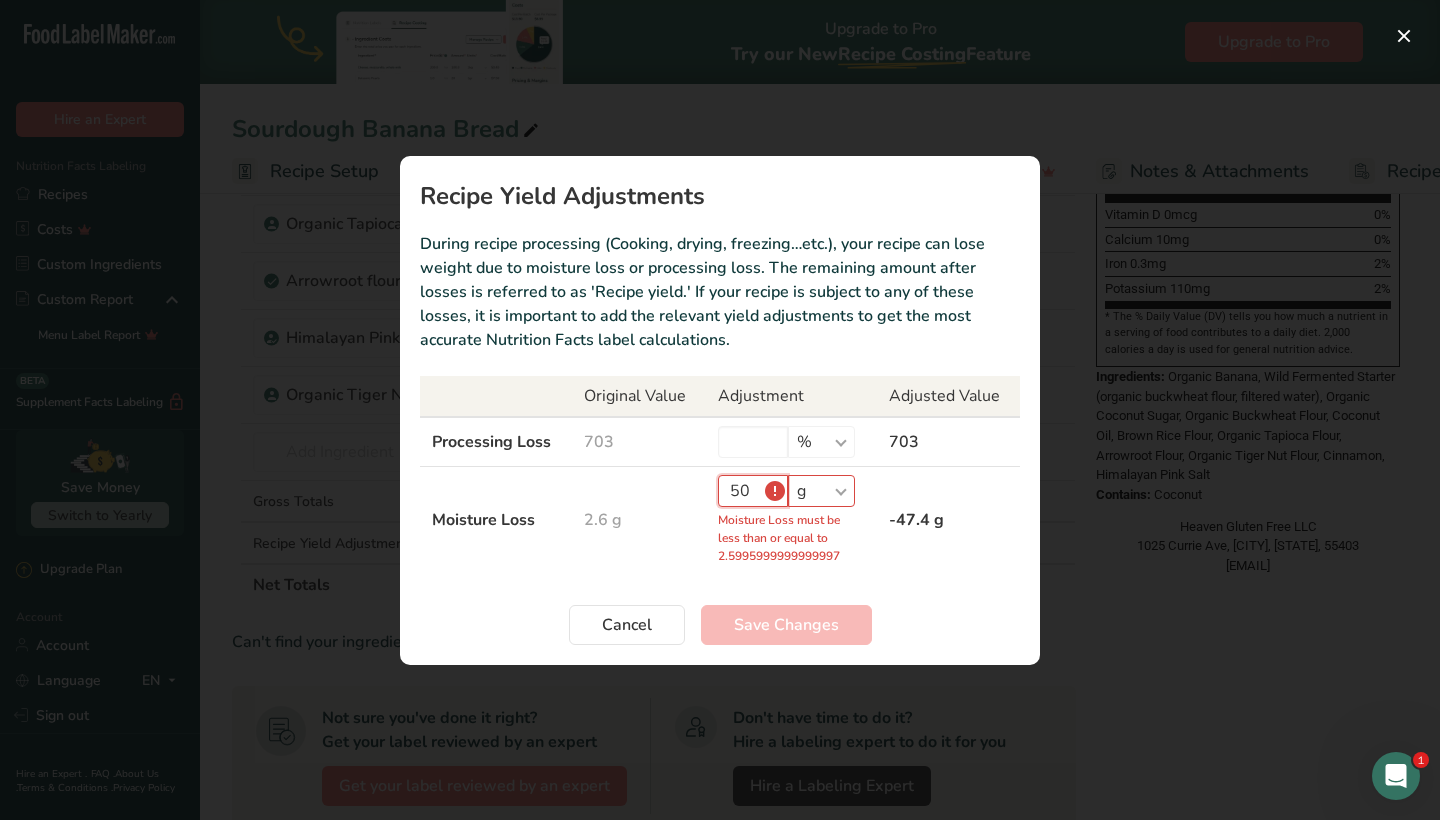 click on "50" at bounding box center [753, 491] 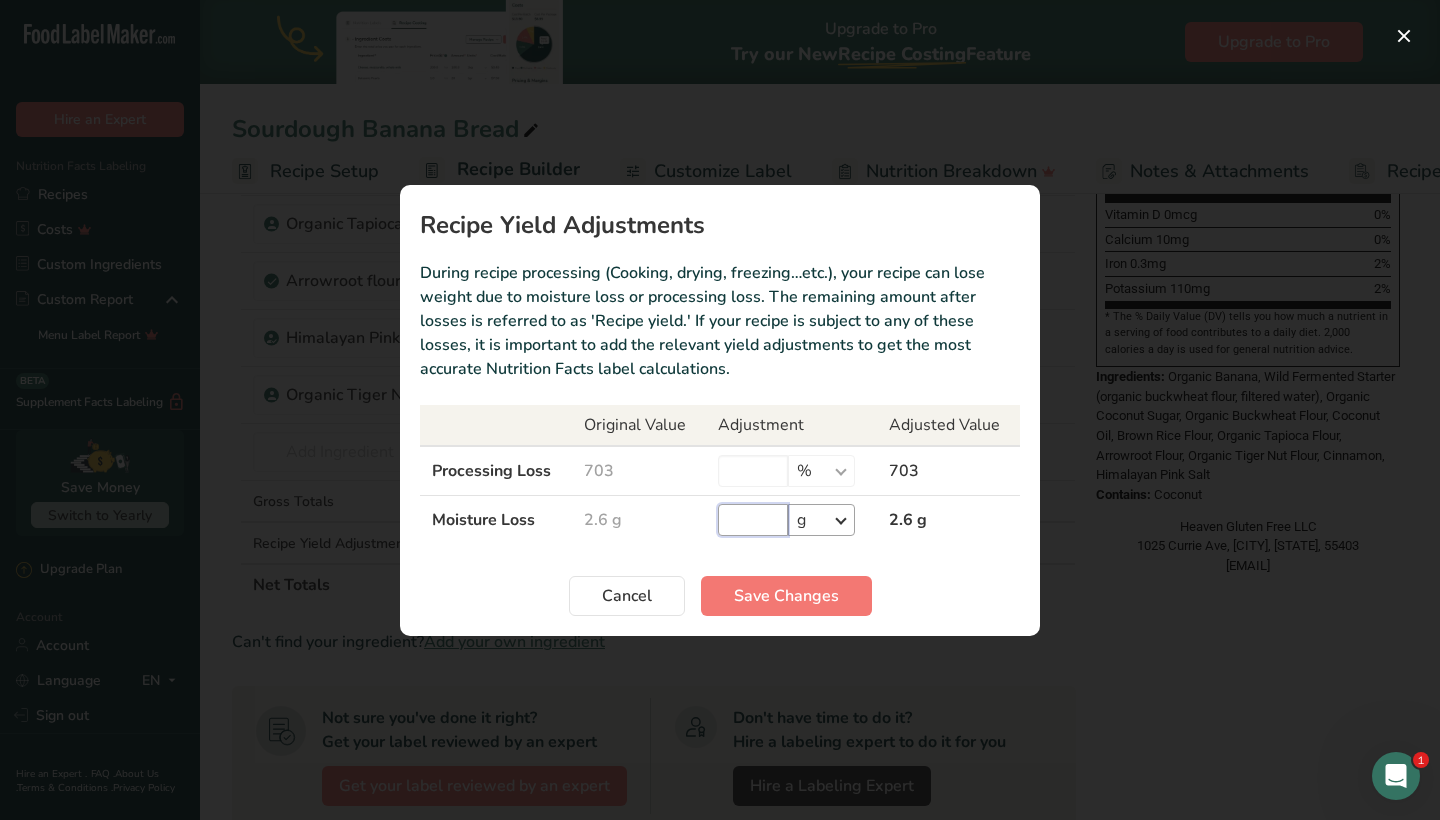 type 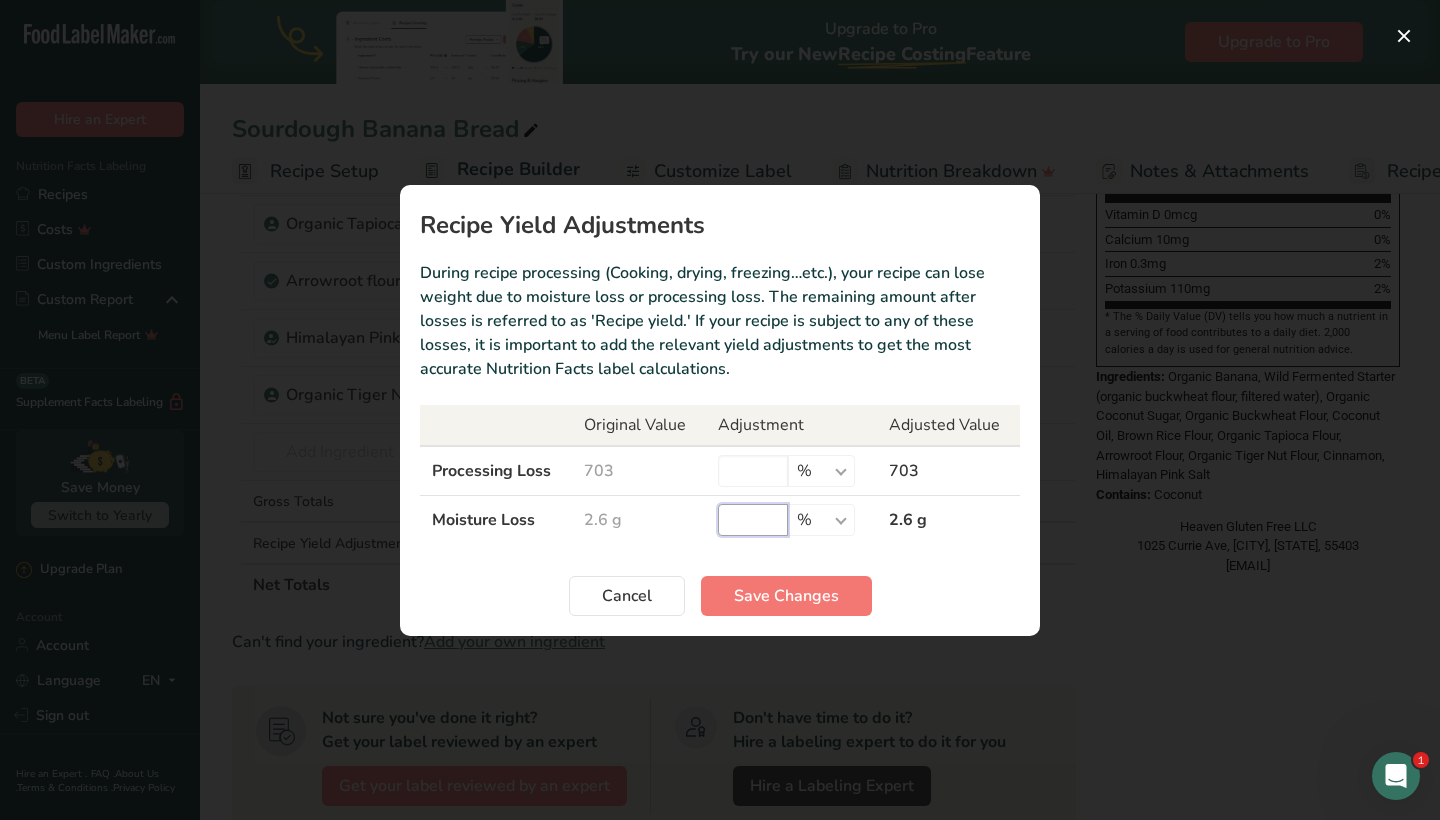 click at bounding box center [753, 520] 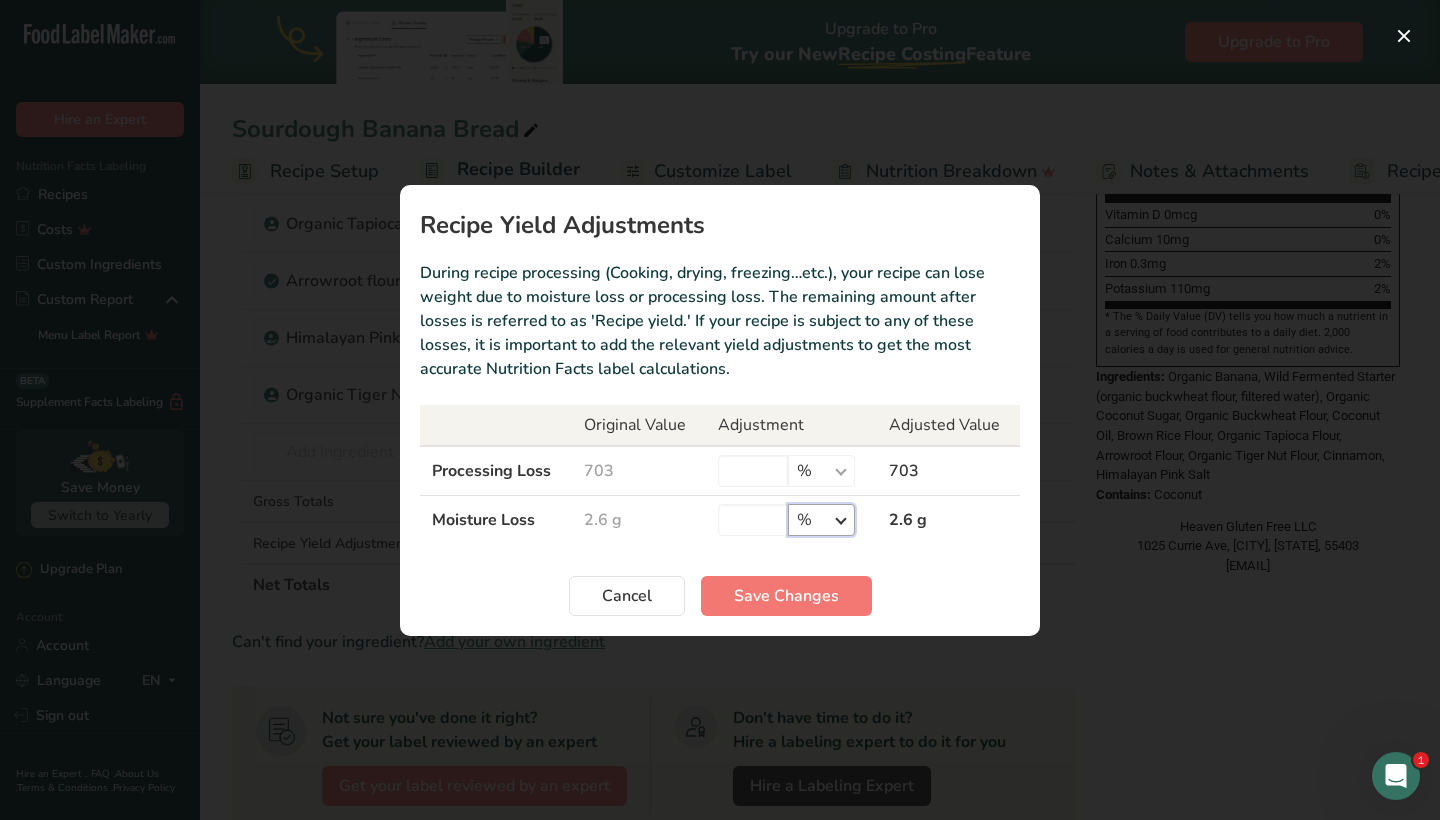 select on "0" 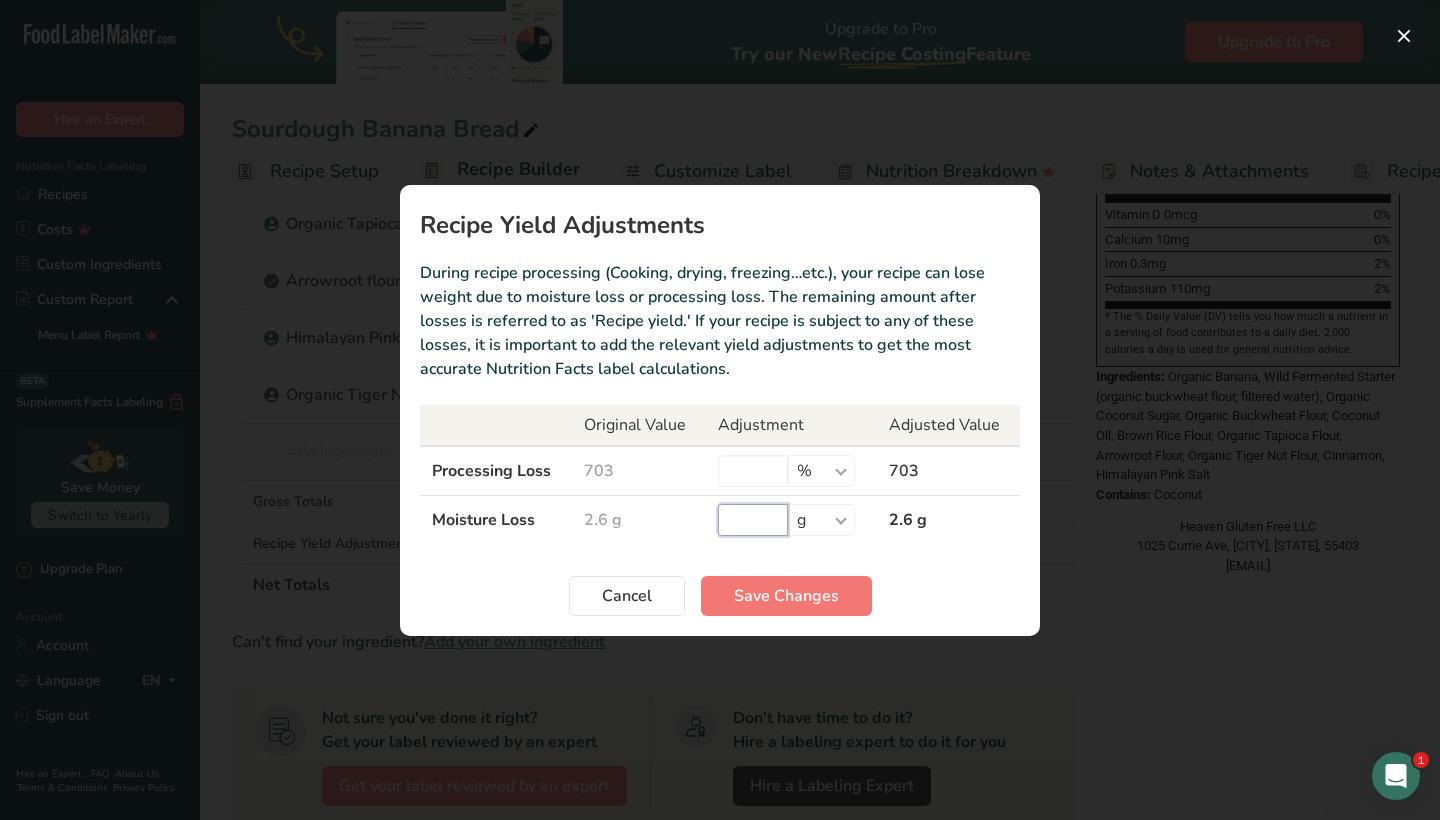 click at bounding box center [753, 520] 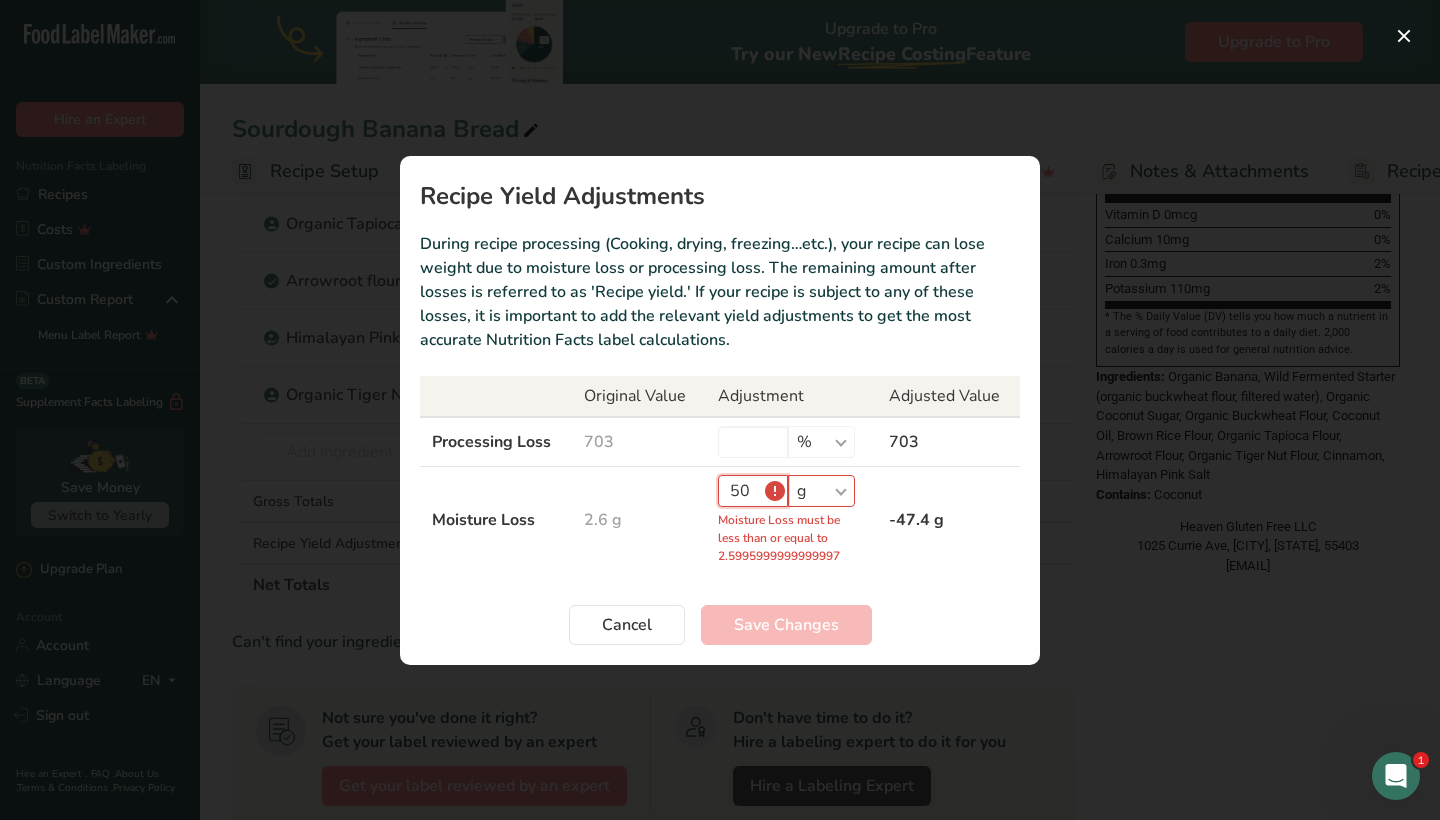 type on "50" 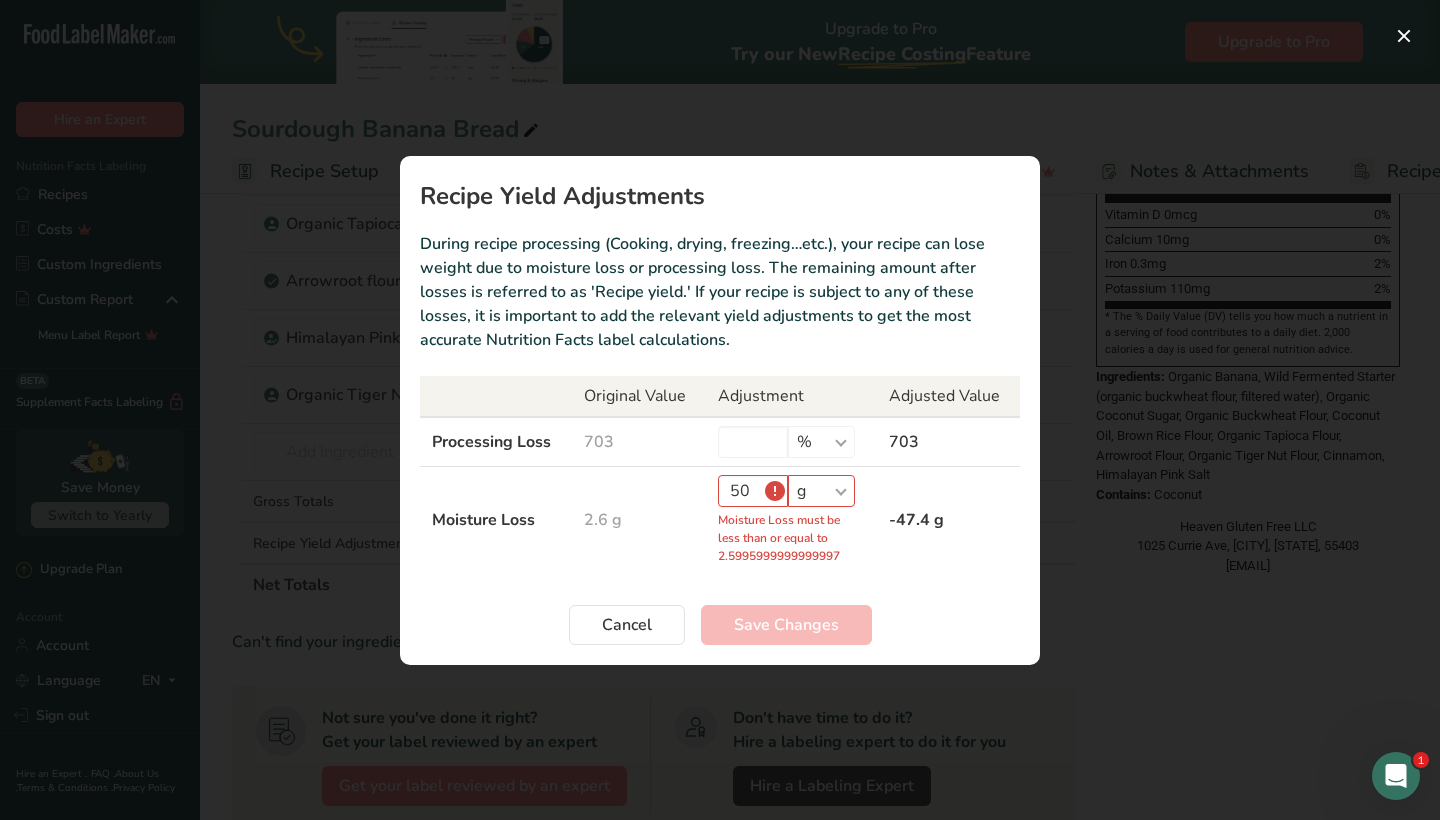click on "Cancel
Save Changes" at bounding box center [720, 625] 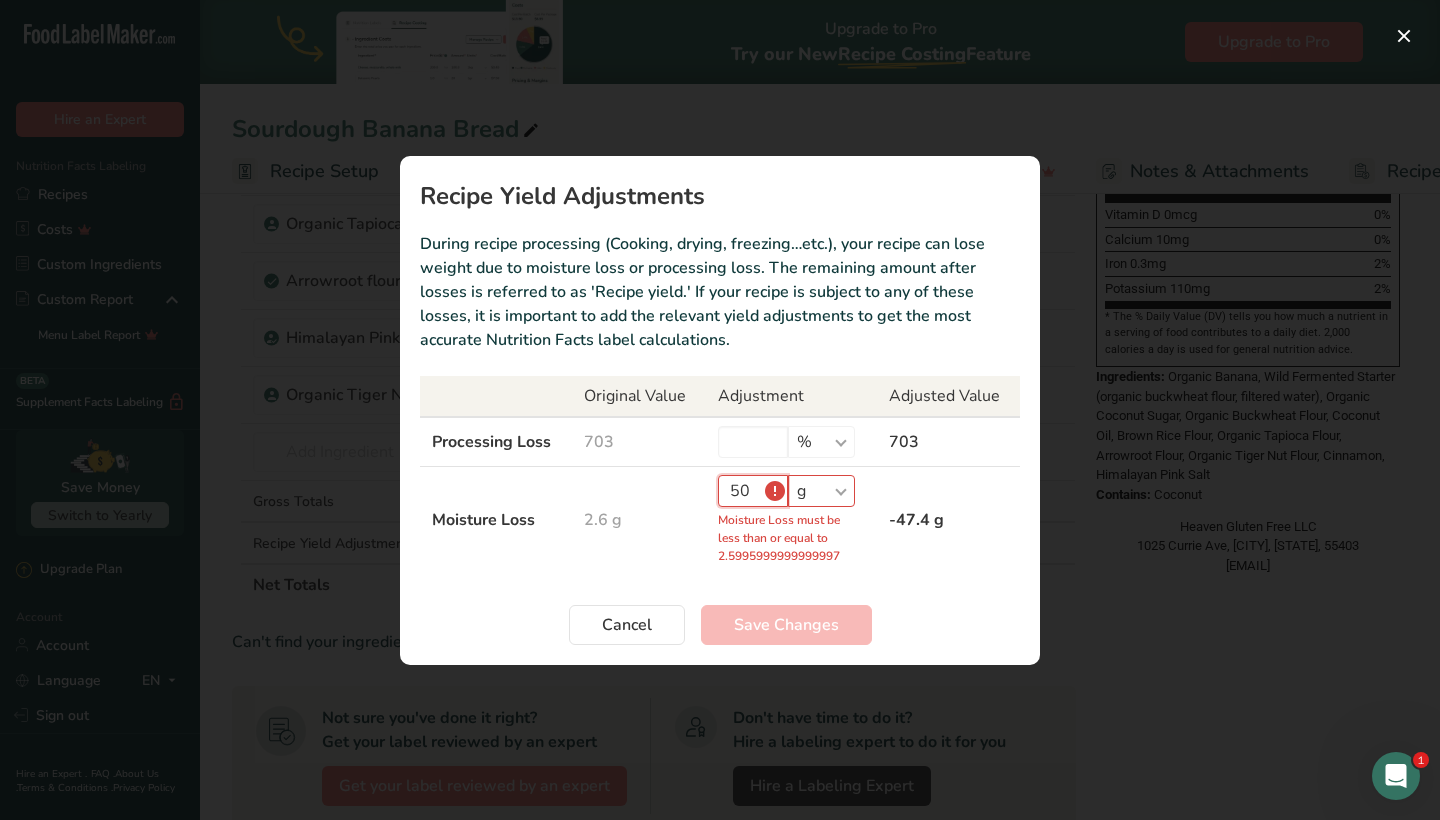 click on "50" at bounding box center [753, 491] 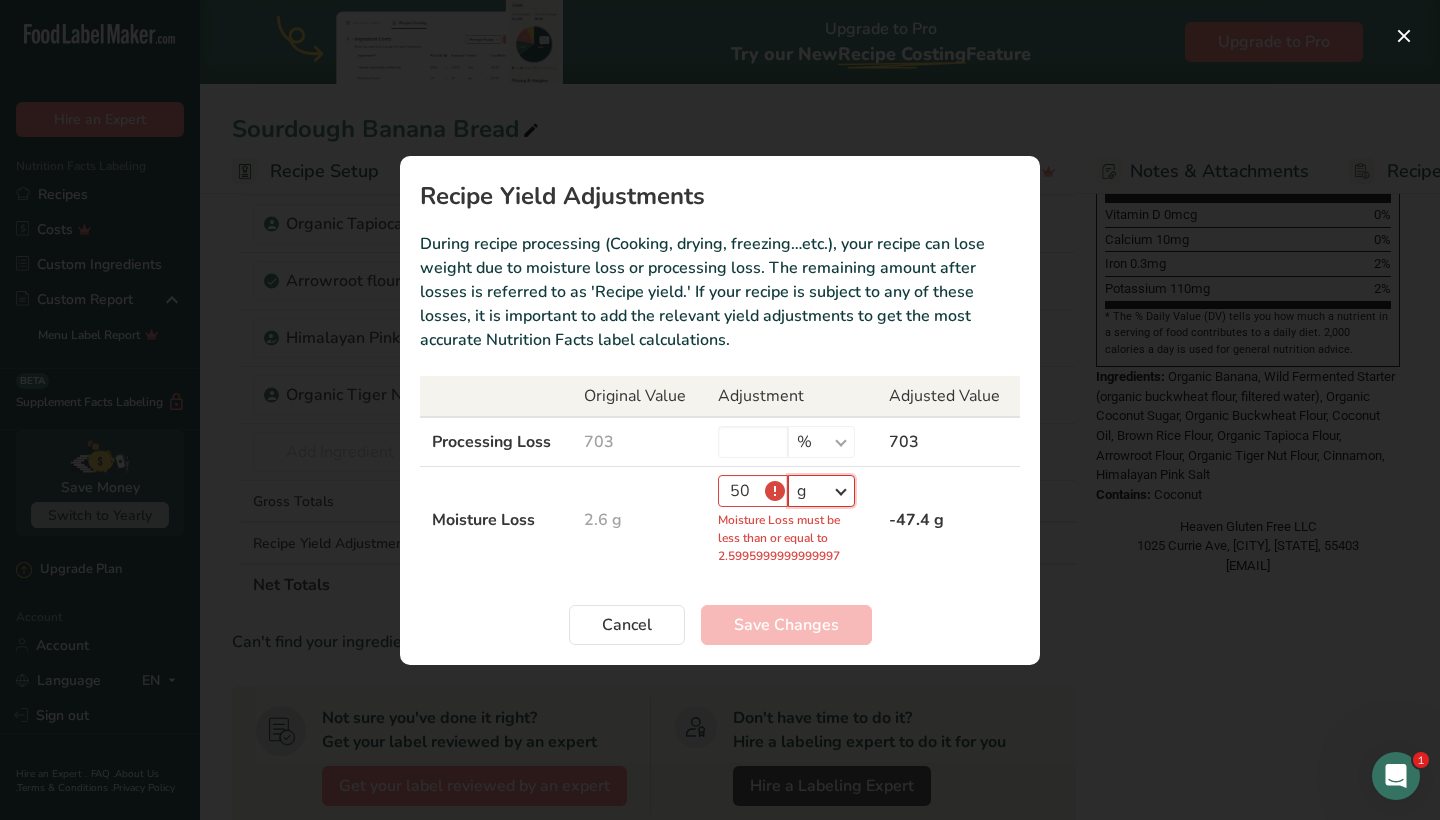 select on "-1" 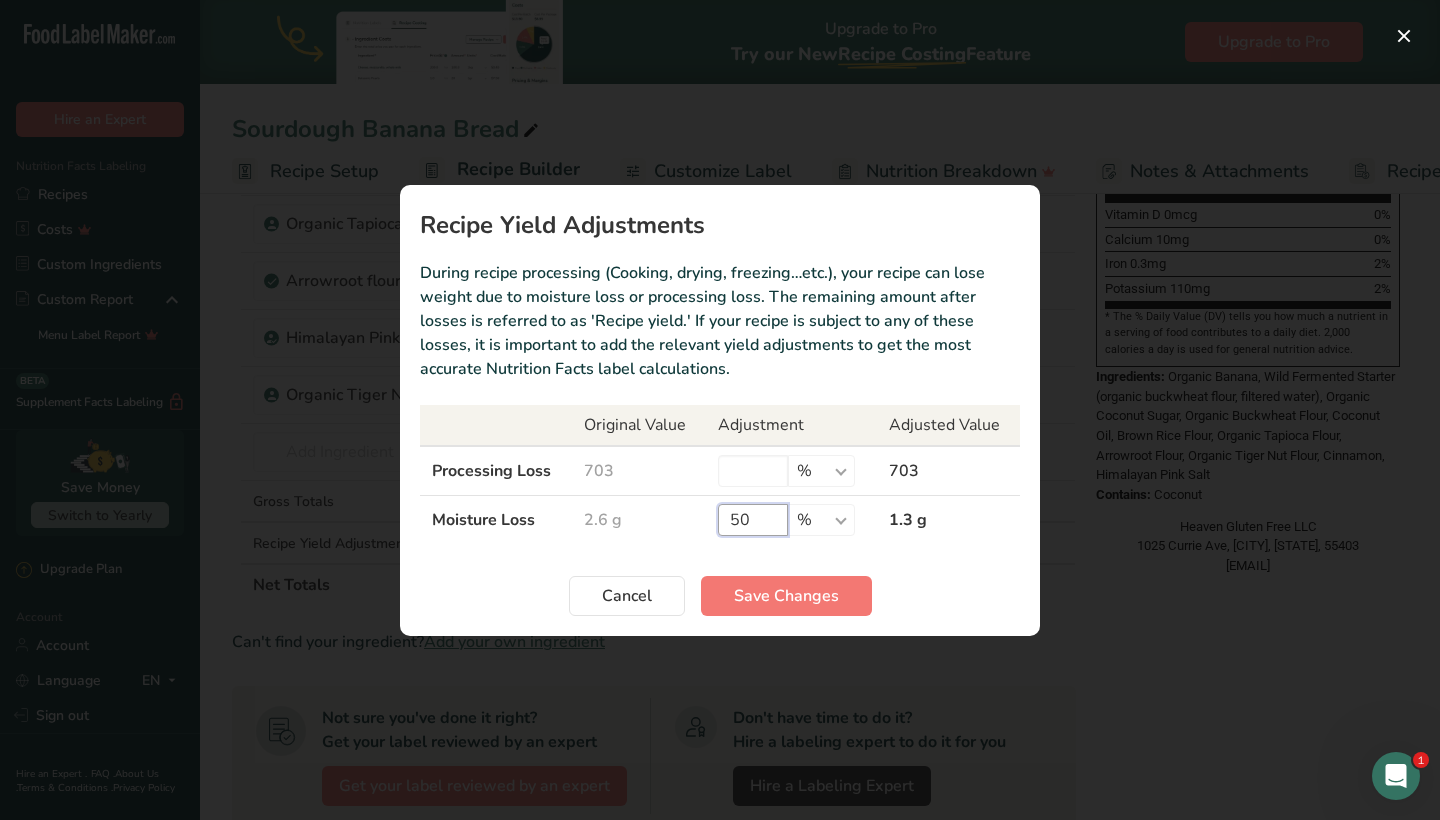 click on "50" at bounding box center (753, 520) 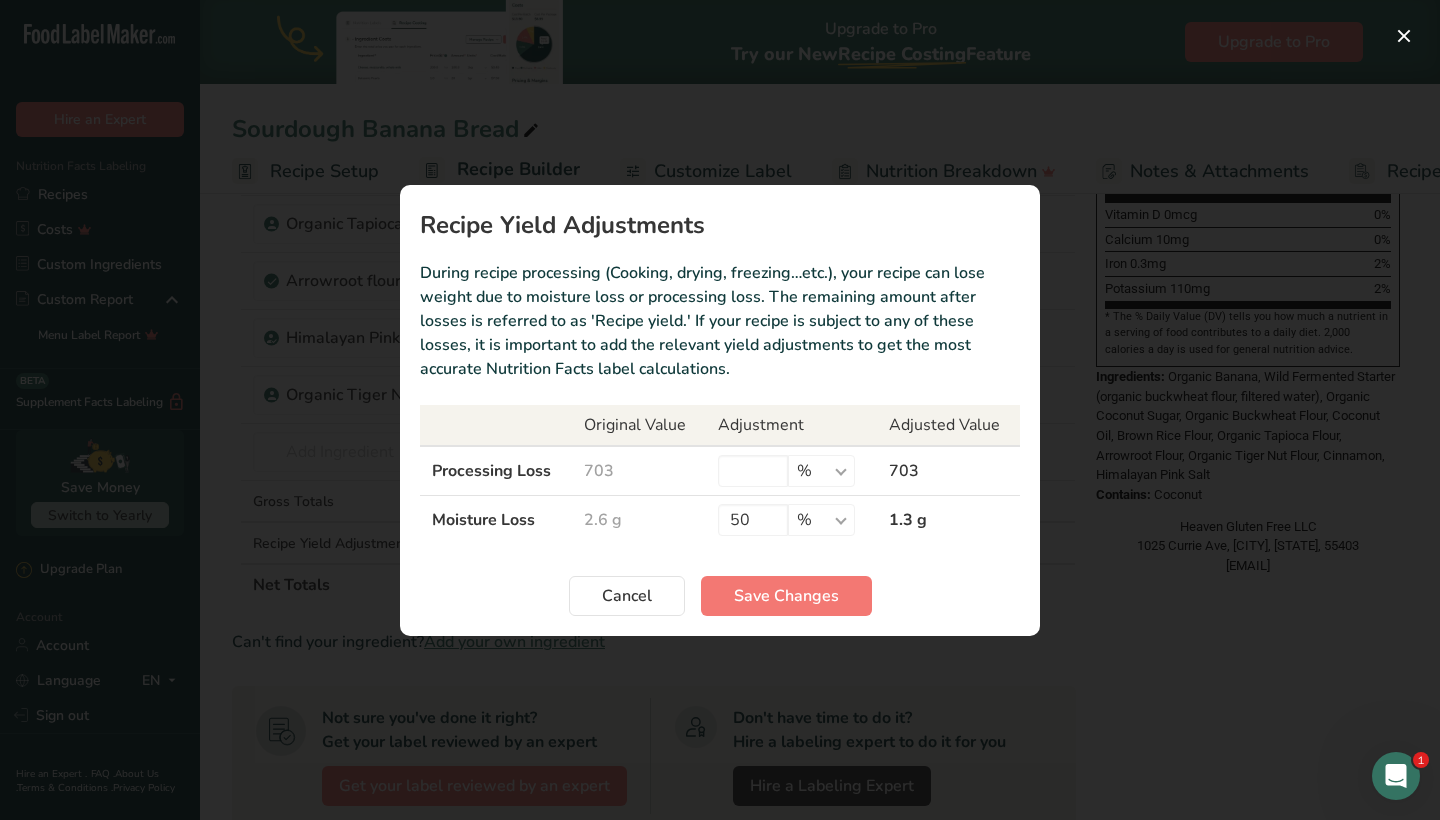 click on "2.6 g" at bounding box center (639, 519) 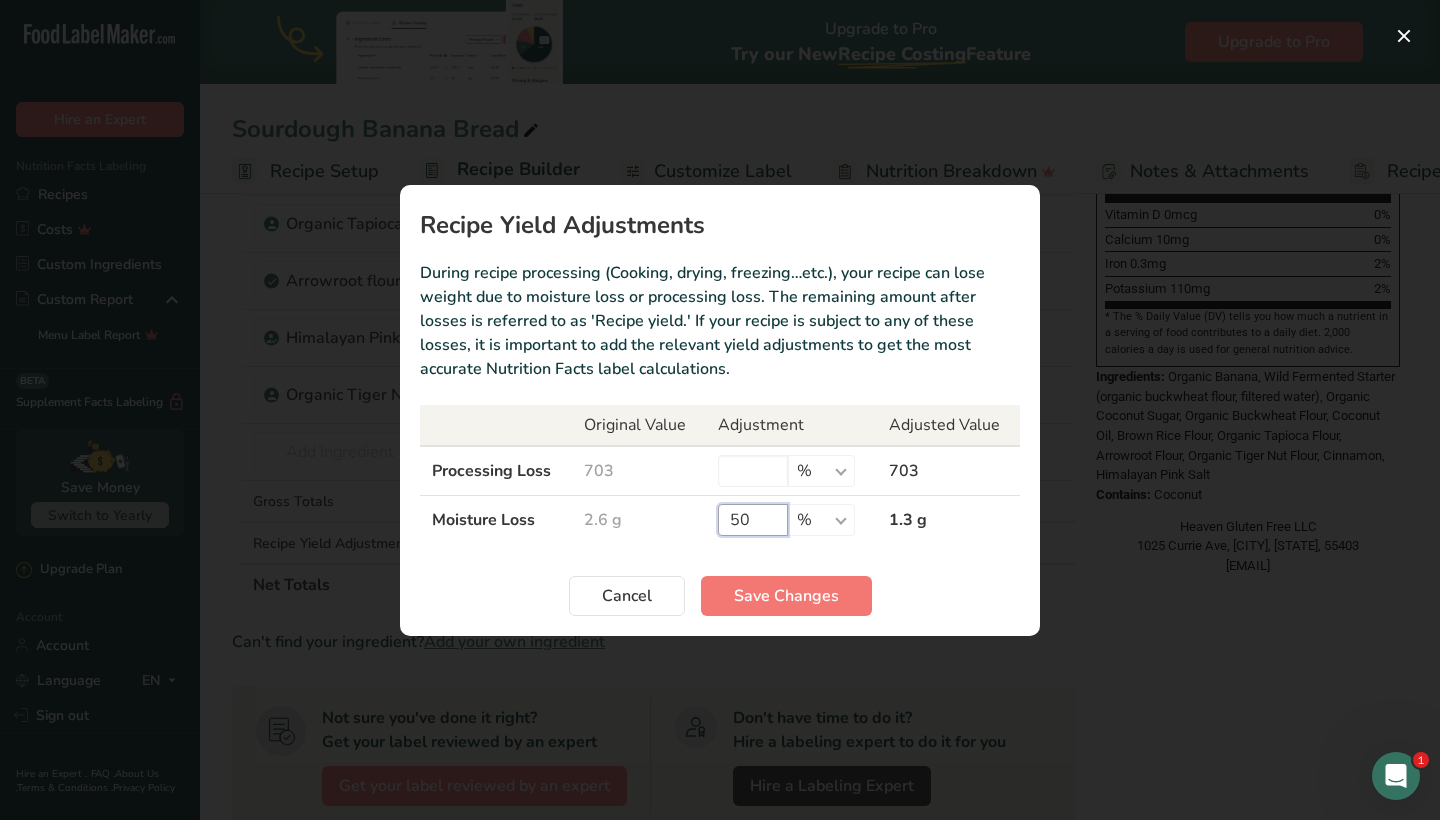 click on "50" at bounding box center [753, 520] 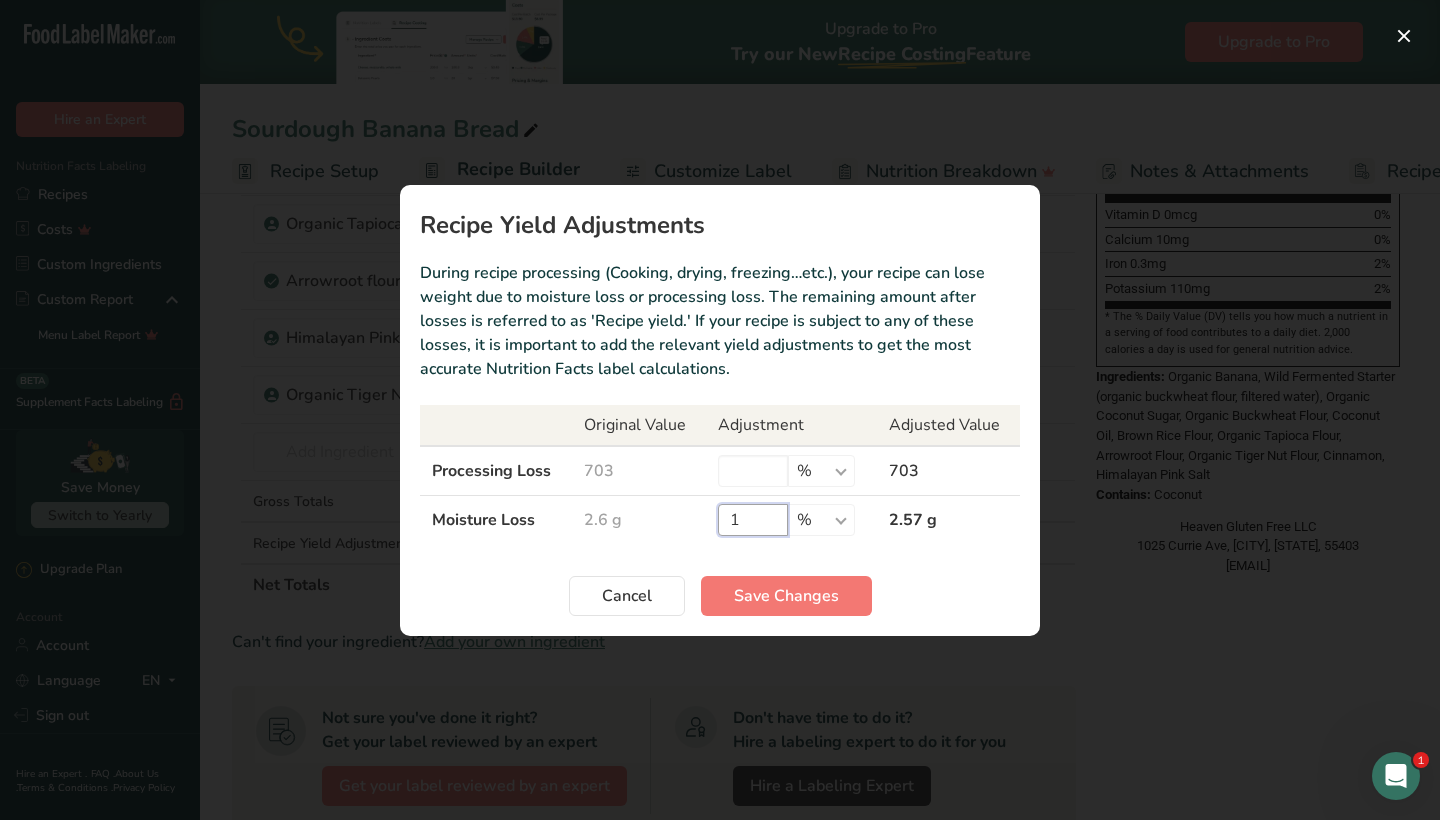 type on "1" 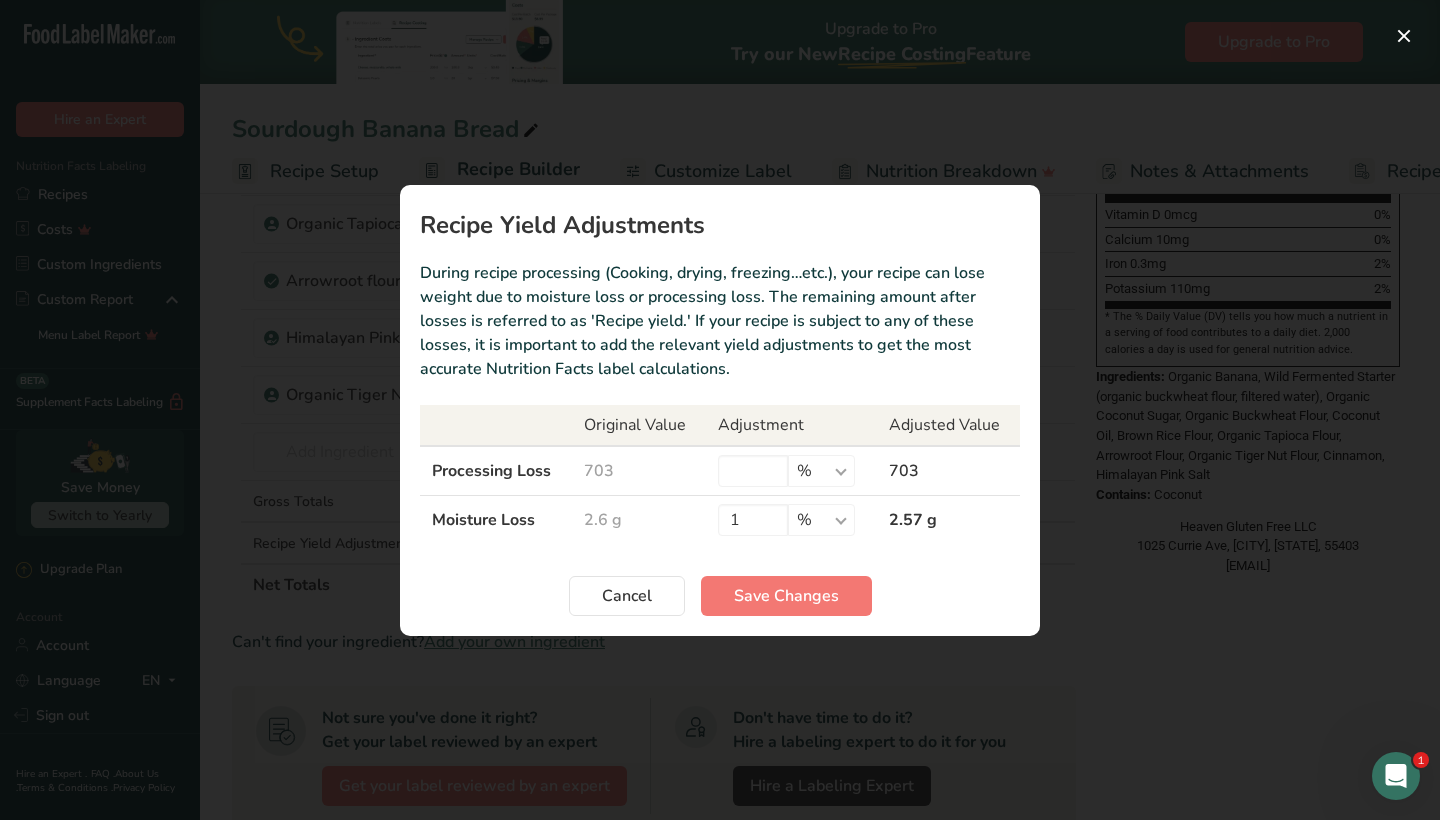click on "Recipe Yield Adjustments
During recipe processing (Cooking, drying, freezing…etc.), your recipe can lose weight due to moisture loss or processing loss. The remaining amount after losses is referred to as 'Recipe yield.' If your recipe is subject to any of these losses, it is important to add the relevant yield adjustments to get the most accurate Nutrition Facts label calculations.
Original Value   Adjustment   Adjusted Value
Processing Loss
703
%
g
kg
mg
mcg
lb
oz
703
Moisture Loss
2.6 g
1" at bounding box center [720, 410] 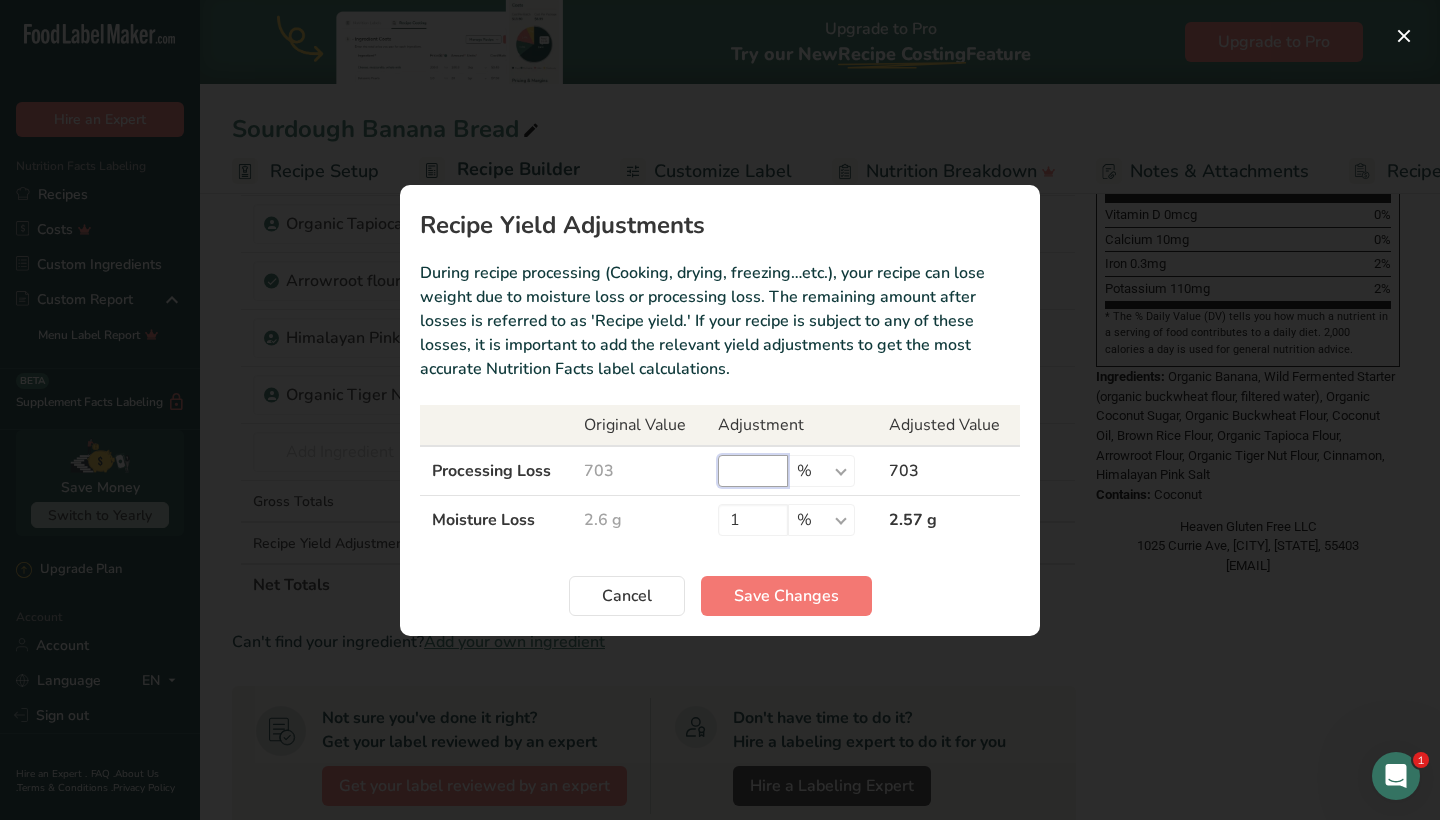 click at bounding box center (753, 471) 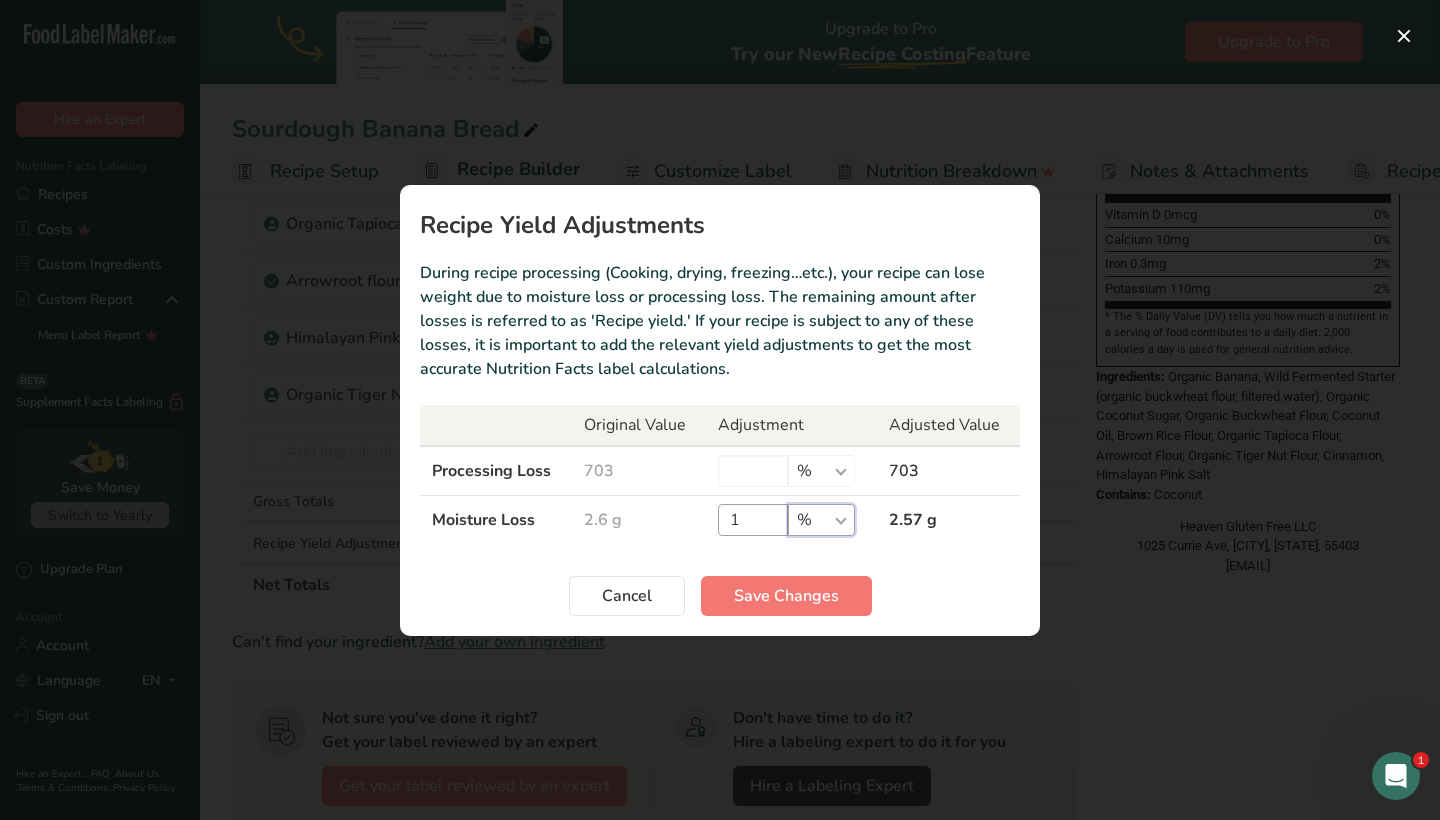drag, startPoint x: 825, startPoint y: 511, endPoint x: 765, endPoint y: 516, distance: 60.207973 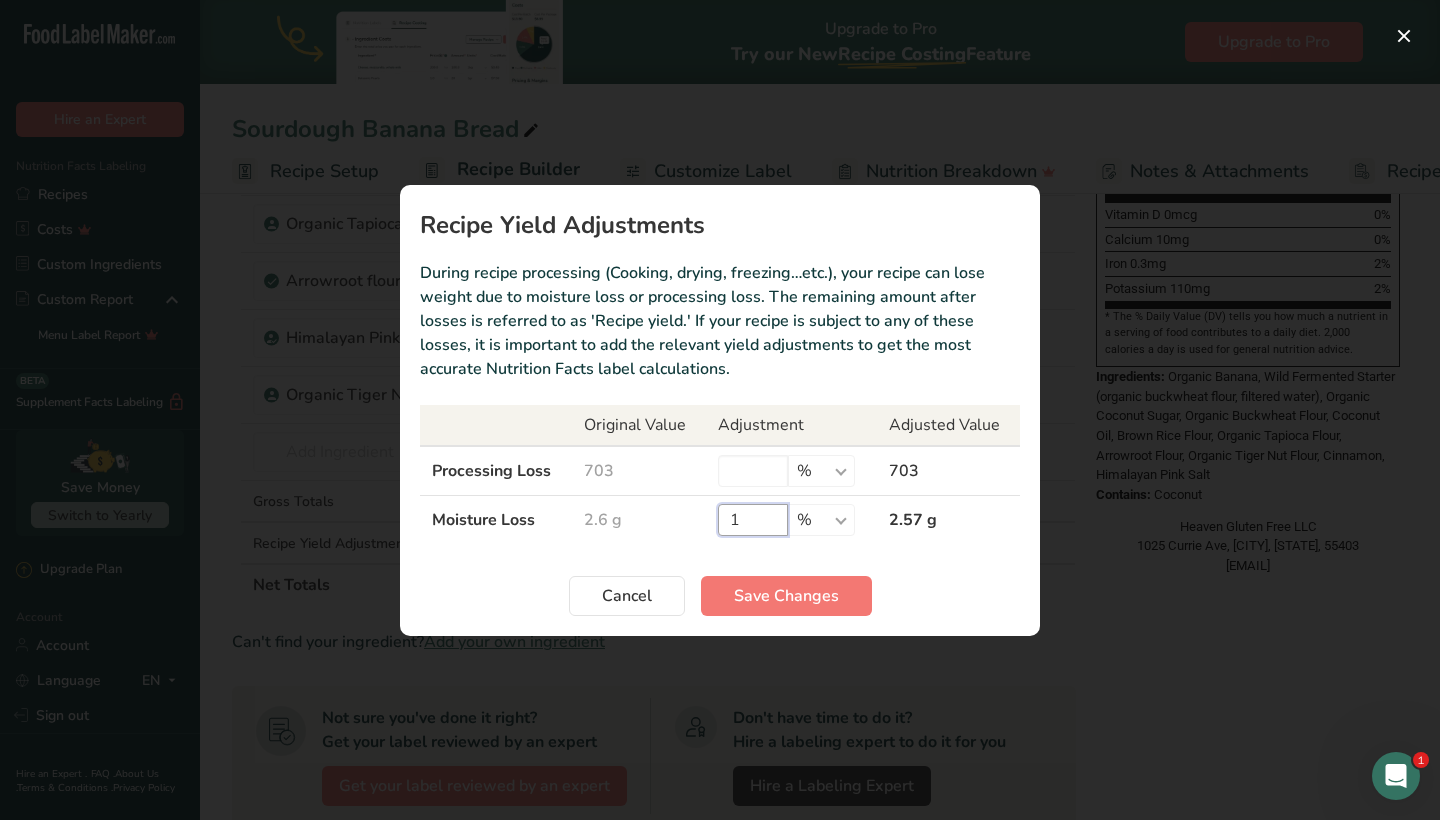 click on "1" at bounding box center (753, 520) 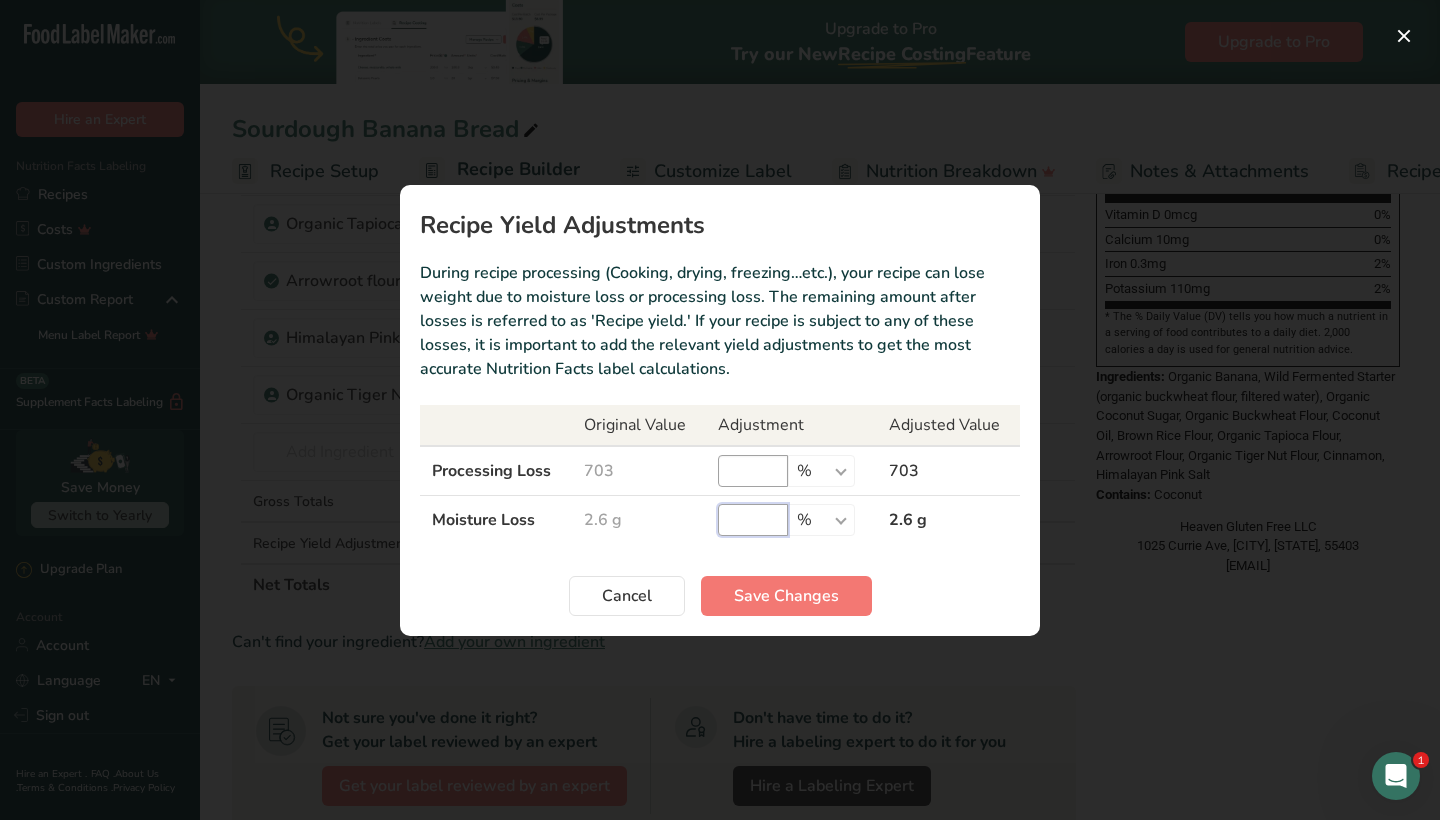 type 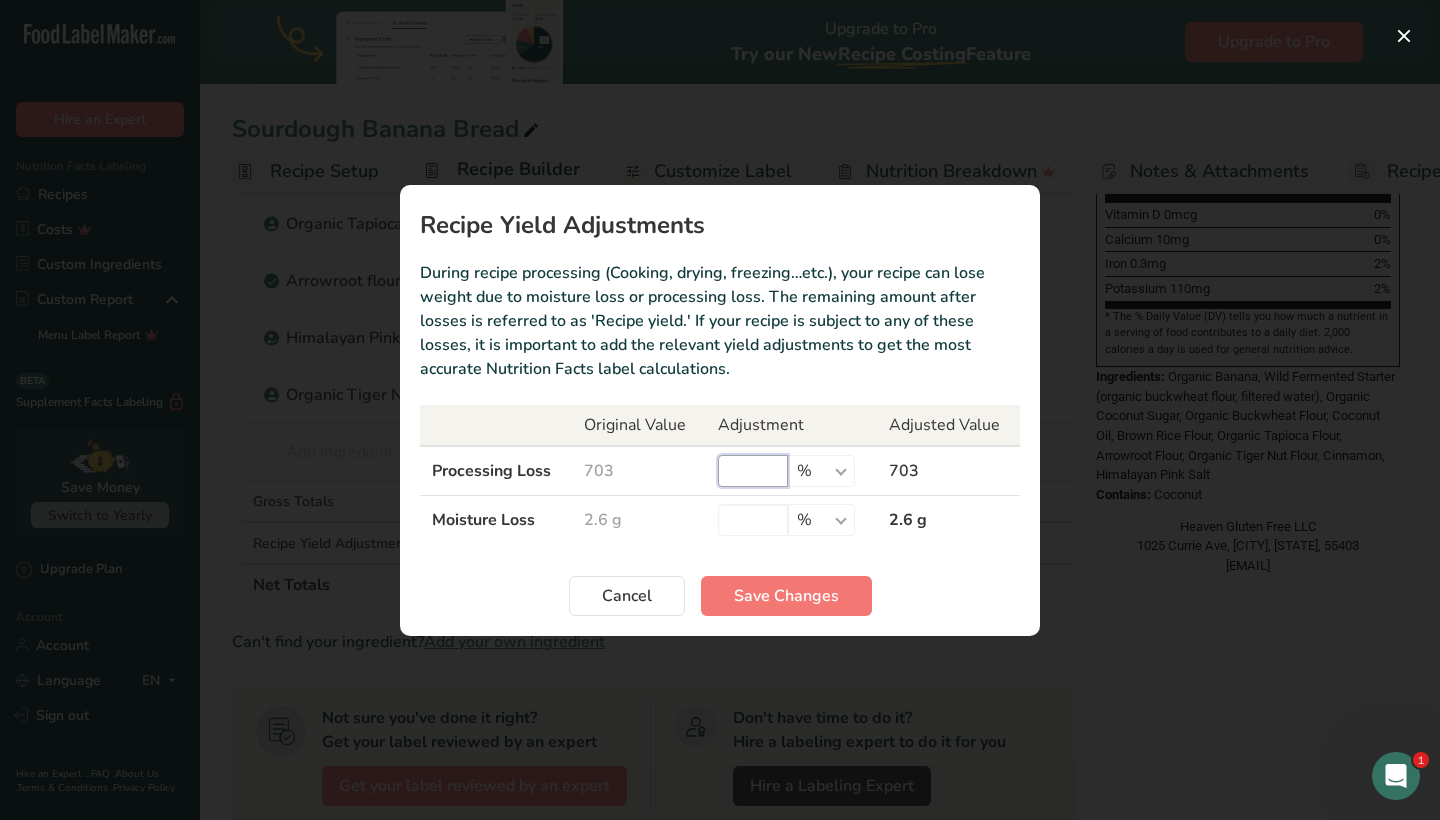 click at bounding box center [753, 471] 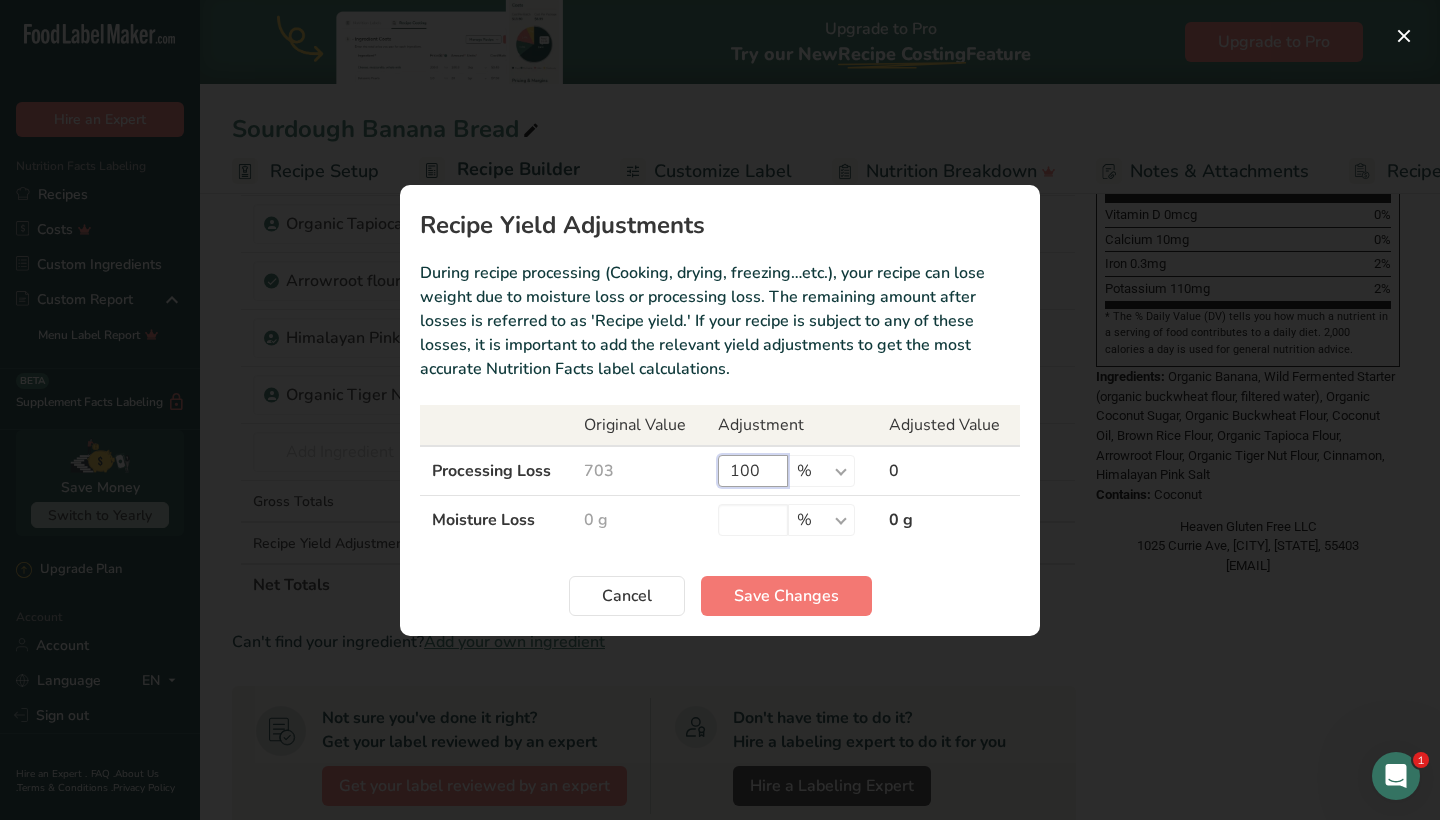 type on "100" 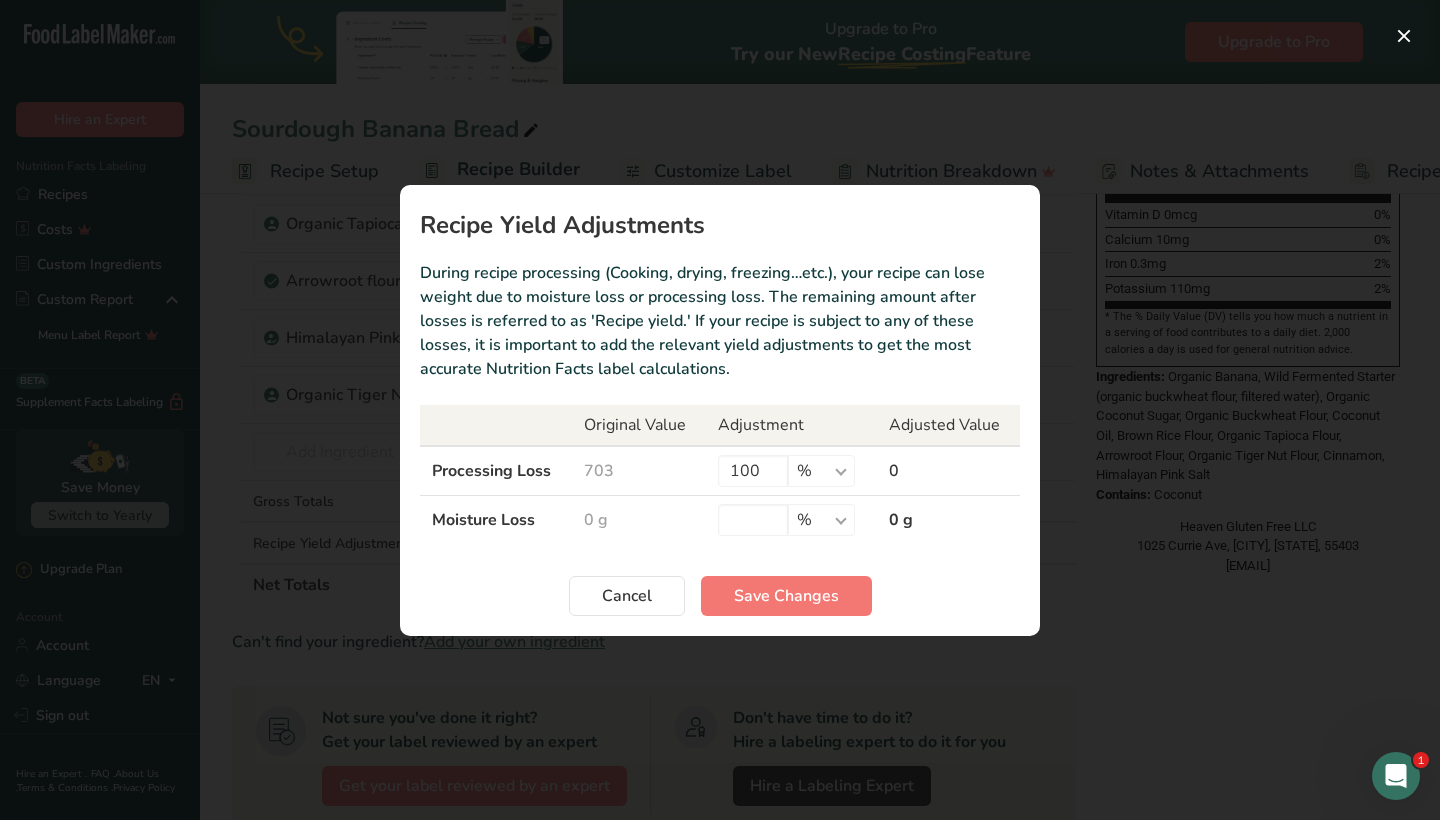 click on "Recipe Yield Adjustments
During recipe processing (Cooking, drying, freezing…etc.), your recipe can lose weight due to moisture loss or processing loss. The remaining amount after losses is referred to as 'Recipe yield.' If your recipe is subject to any of these losses, it is important to add the relevant yield adjustments to get the most accurate Nutrition Facts label calculations.
Original Value   Adjustment   Adjusted Value
Processing Loss
703
100
%
g
kg
mg
mcg
lb
oz
0
Moisture Loss
0 g" at bounding box center [720, 410] 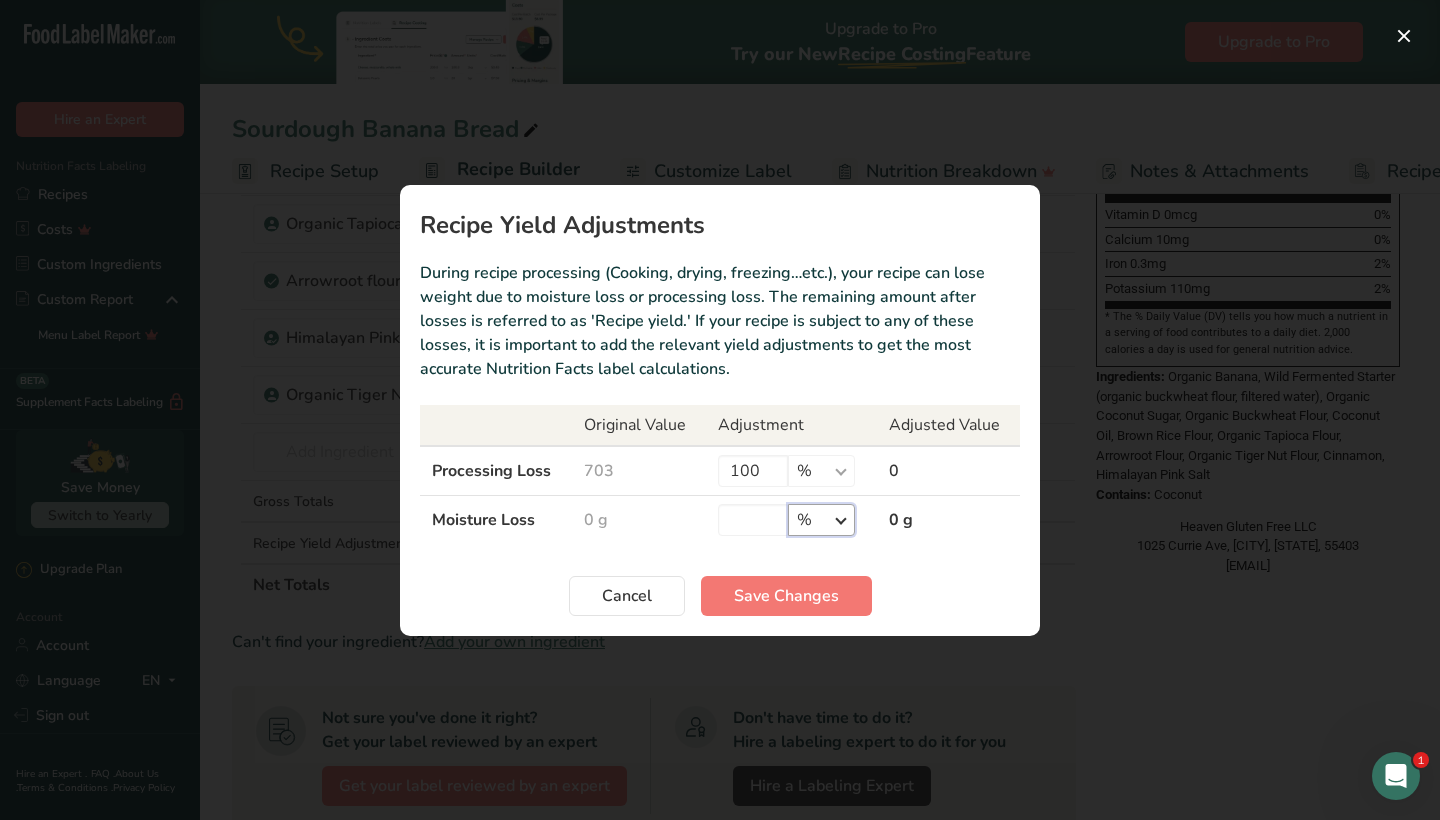 select on "0" 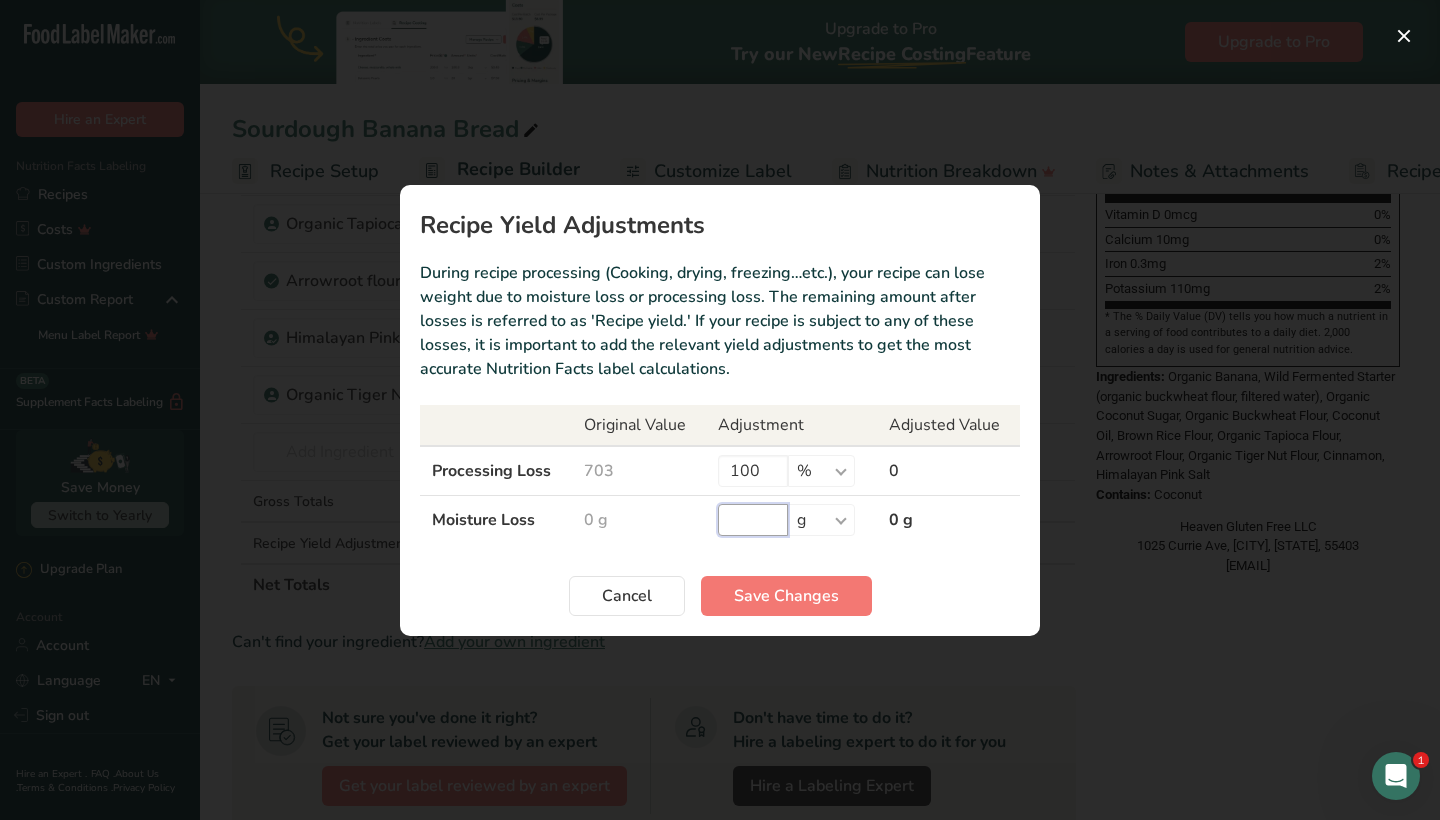 click at bounding box center [753, 520] 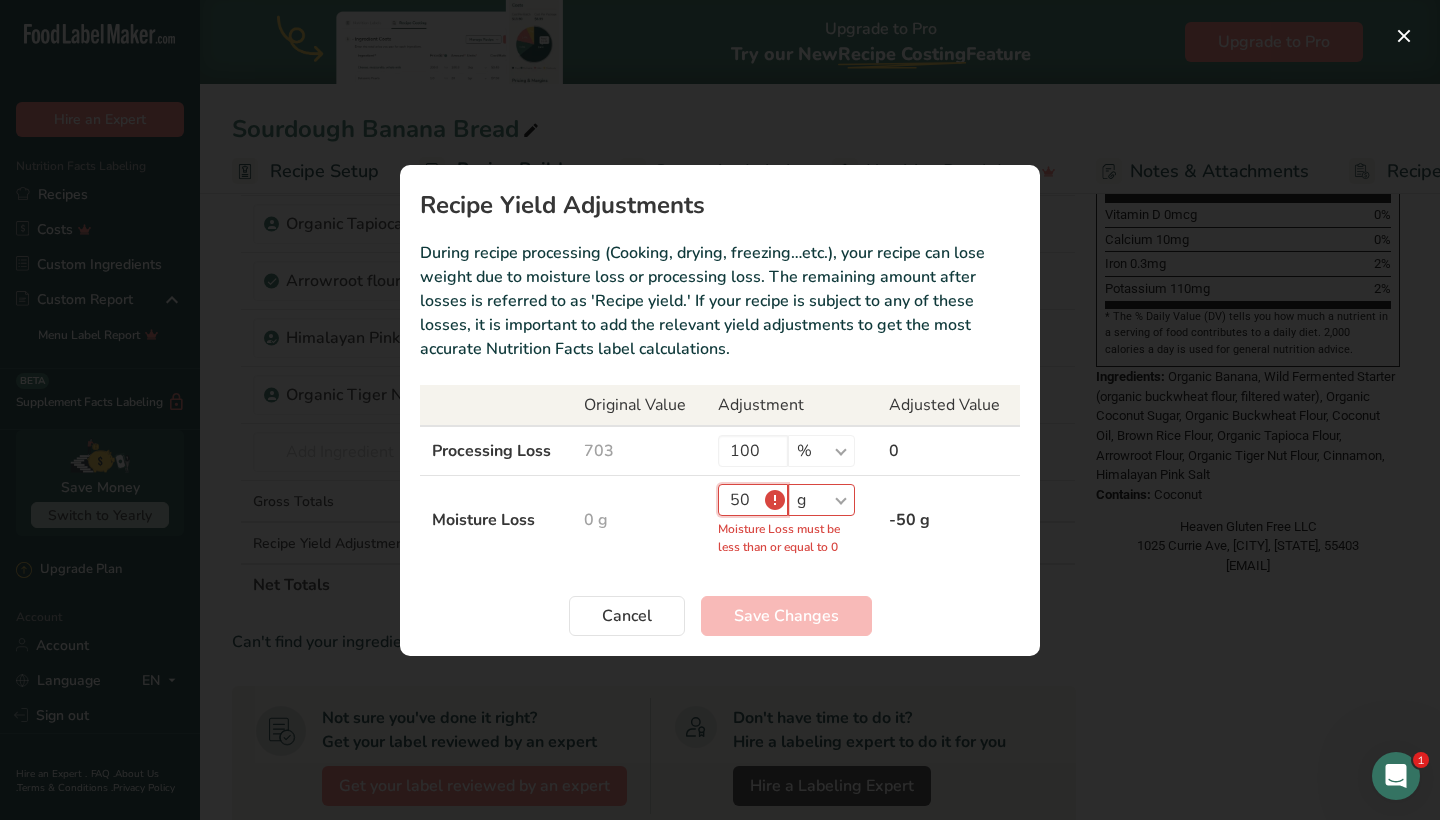 type on "50" 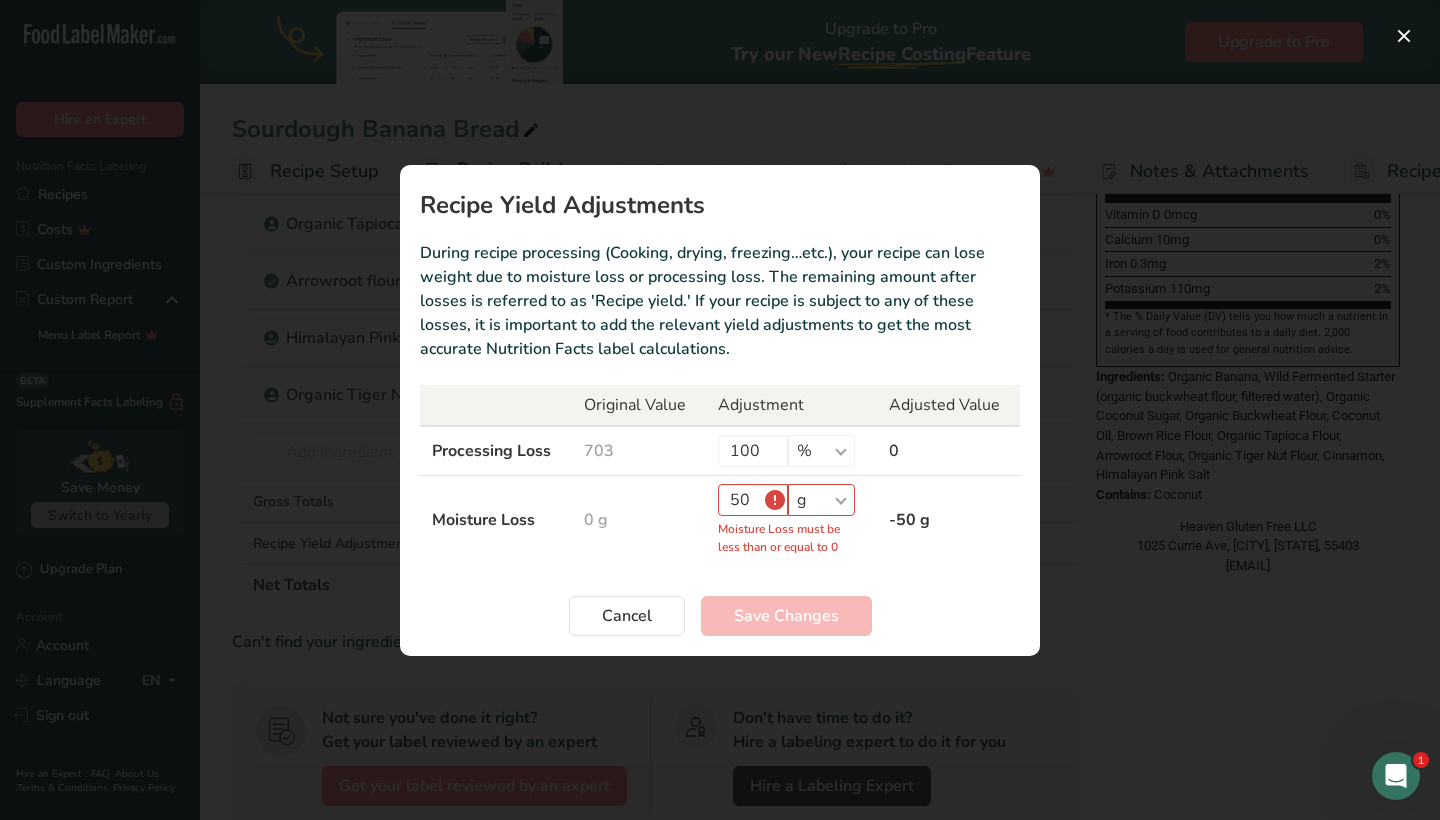 click on "Recipe Yield Adjustments
During recipe processing (Cooking, drying, freezing…etc.), your recipe can lose weight due to moisture loss or processing loss. The remaining amount after losses is referred to as 'Recipe yield.' If your recipe is subject to any of these losses, it is important to add the relevant yield adjustments to get the most accurate Nutrition Facts label calculations.
Original Value   Adjustment   Adjusted Value
Processing Loss
703
100
%
g
kg
mg
mcg
lb
oz
0
Moisture Loss
0 g
50" at bounding box center [720, 410] 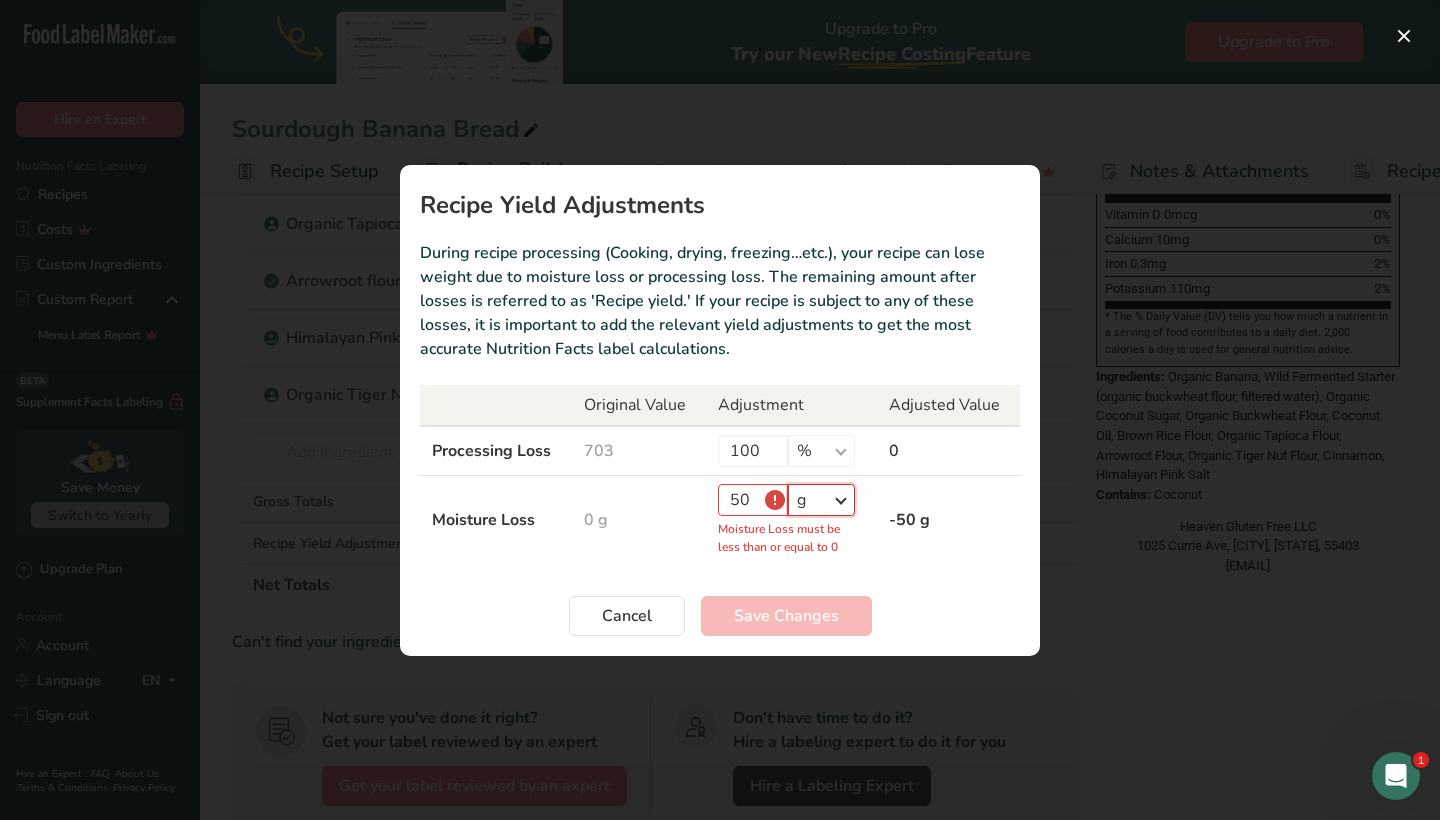 select on "-1" 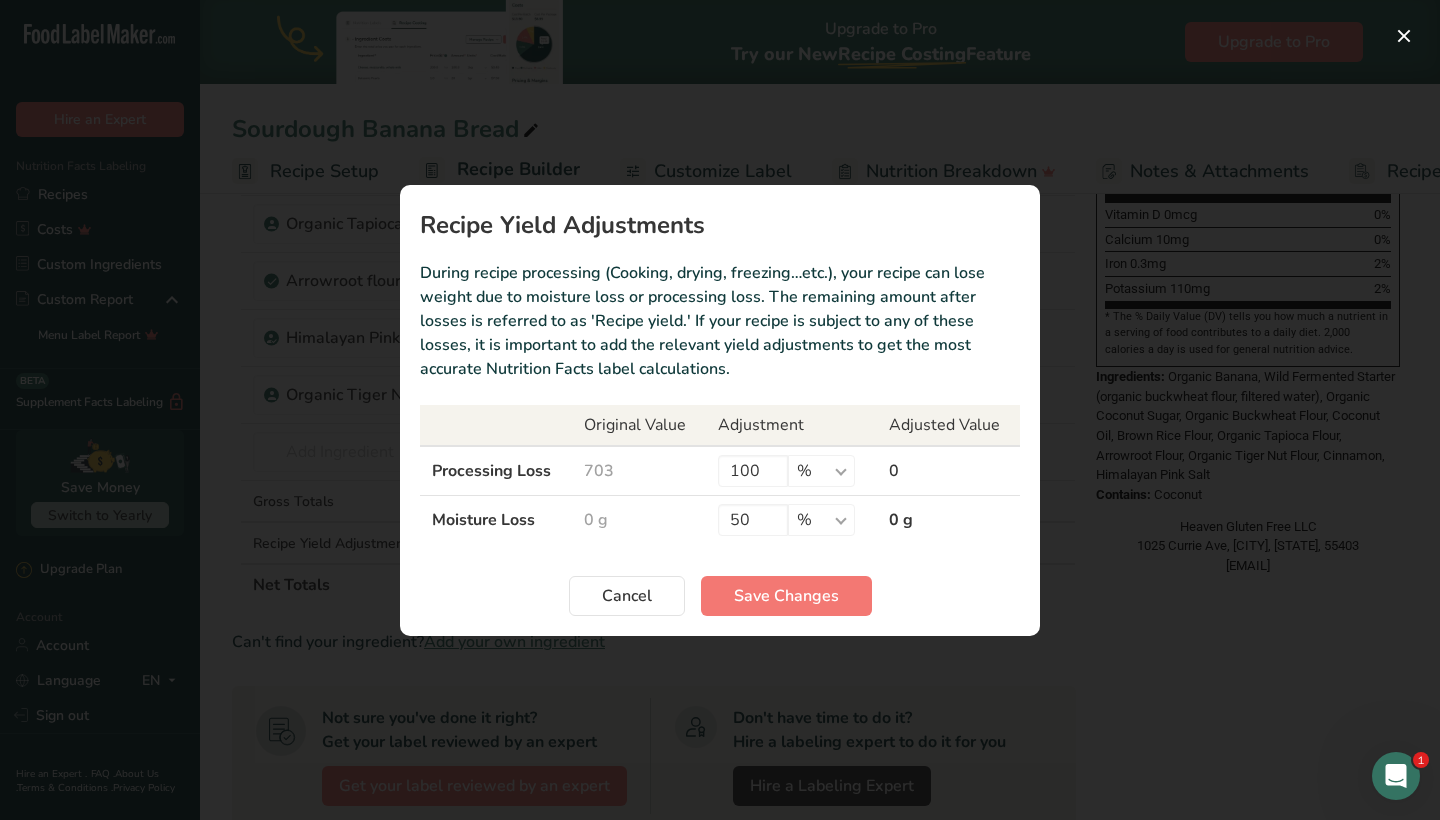 click on "50
%
g
kg
mg
mcg
lb
oz" at bounding box center [791, 519] 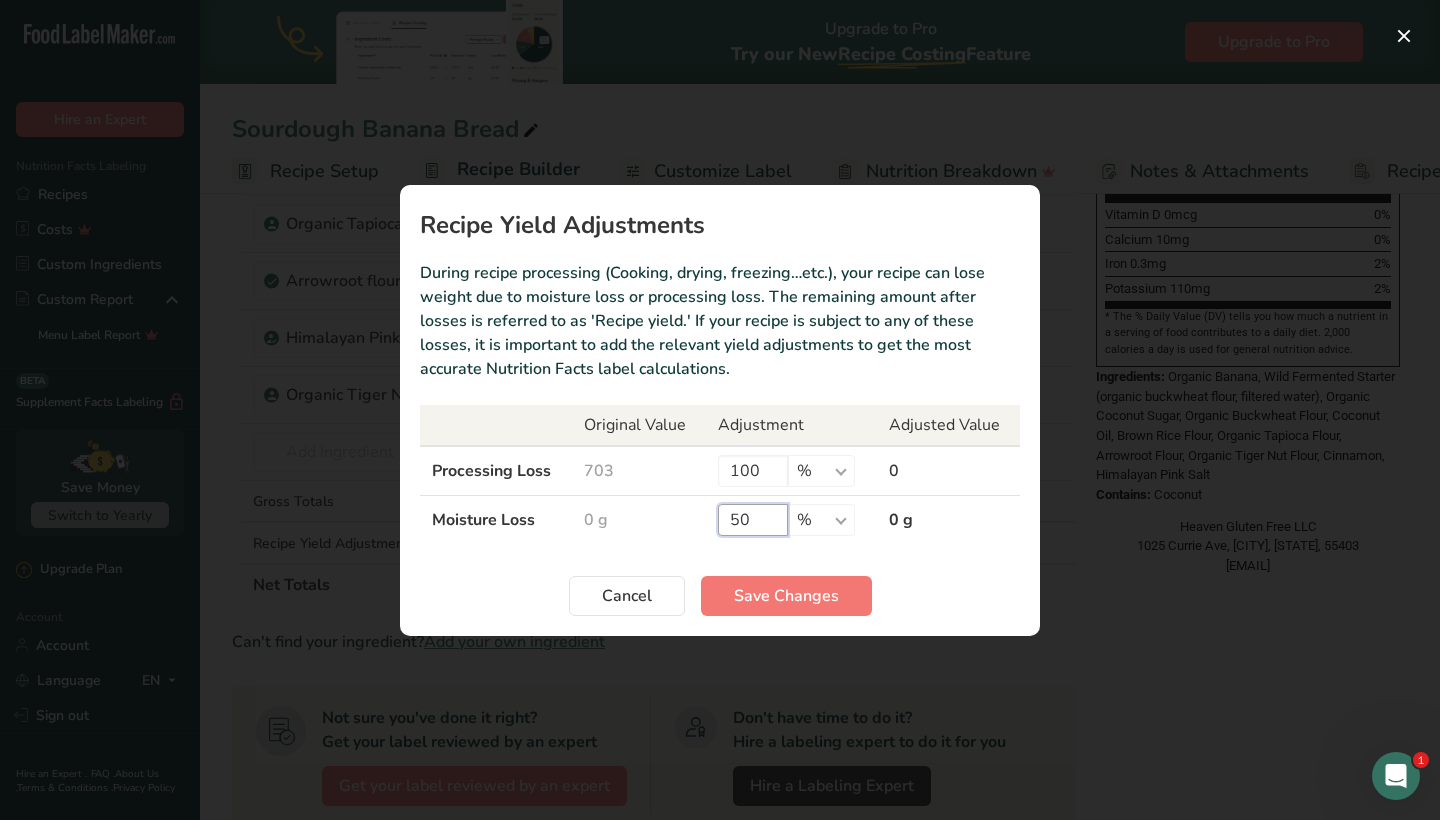 click on "50" at bounding box center [753, 520] 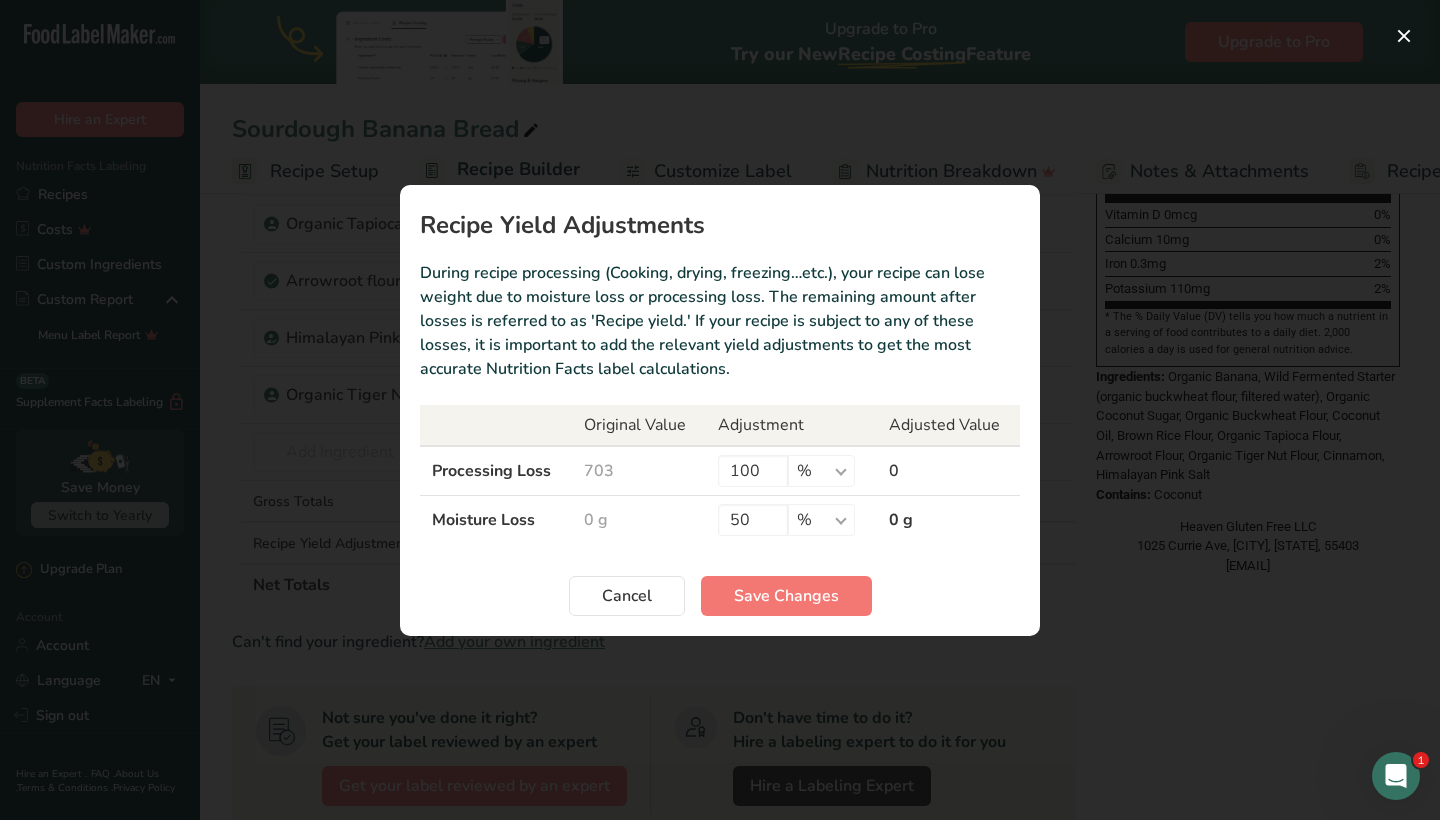 click on "Recipe Yield Adjustments
During recipe processing (Cooking, drying, freezing…etc.), your recipe can lose weight due to moisture loss or processing loss. The remaining amount after losses is referred to as 'Recipe yield.' If your recipe is subject to any of these losses, it is important to add the relevant yield adjustments to get the most accurate Nutrition Facts label calculations.
Original Value   Adjustment   Adjusted Value
Processing Loss
703
100
%
g
kg
mg
mcg
lb
oz
0
Moisture Loss
0 g
50" at bounding box center [720, 410] 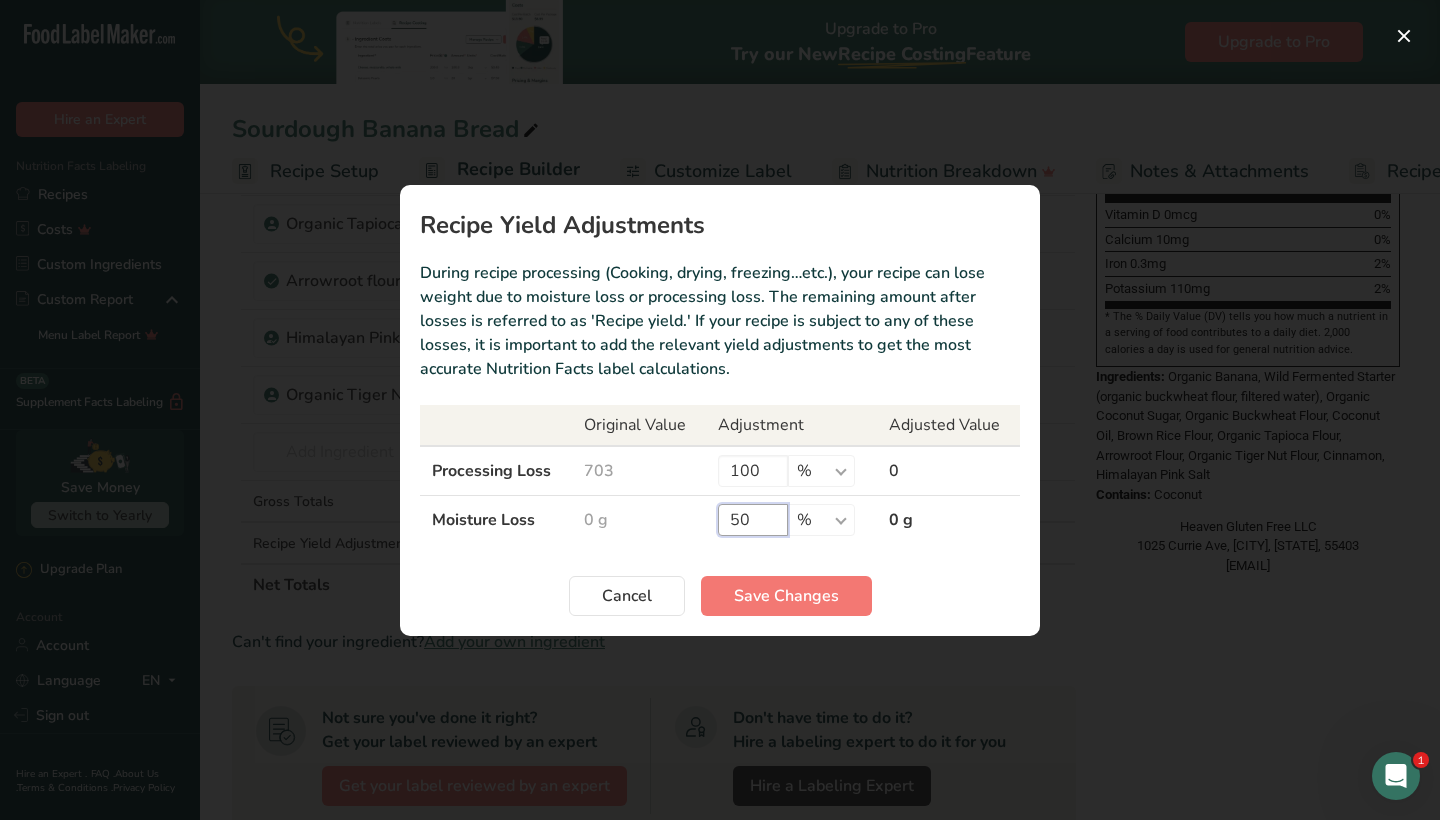 click on "50" at bounding box center [753, 520] 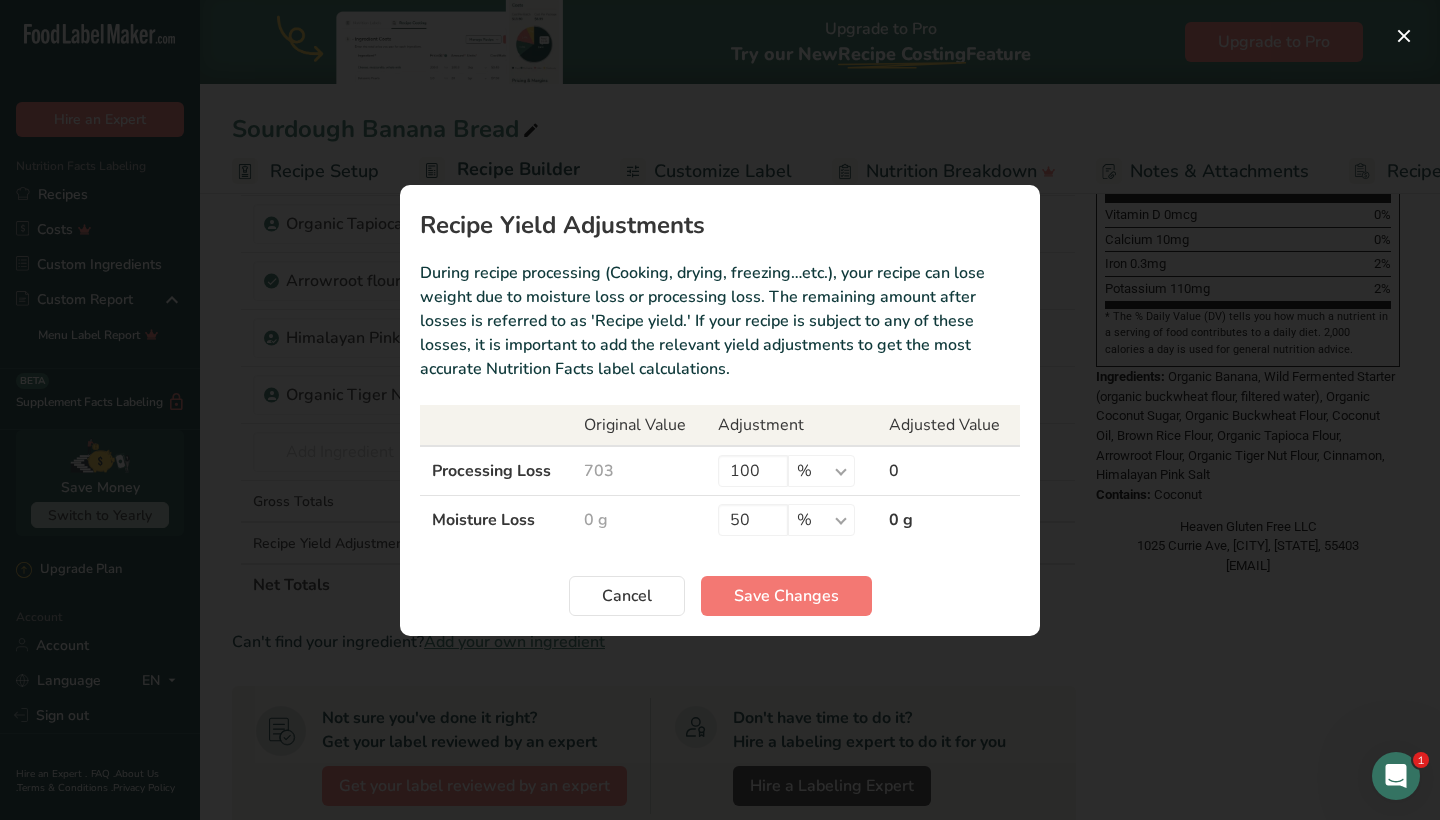 click on "Recipe Yield Adjustments
During recipe processing (Cooking, drying, freezing…etc.), your recipe can lose weight due to moisture loss or processing loss. The remaining amount after losses is referred to as 'Recipe yield.' If your recipe is subject to any of these losses, it is important to add the relevant yield adjustments to get the most accurate Nutrition Facts label calculations.
Original Value   Adjustment   Adjusted Value
Processing Loss
703
100
%
g
kg
mg
mcg
lb
oz
0
Moisture Loss
0 g
50" at bounding box center (720, 410) 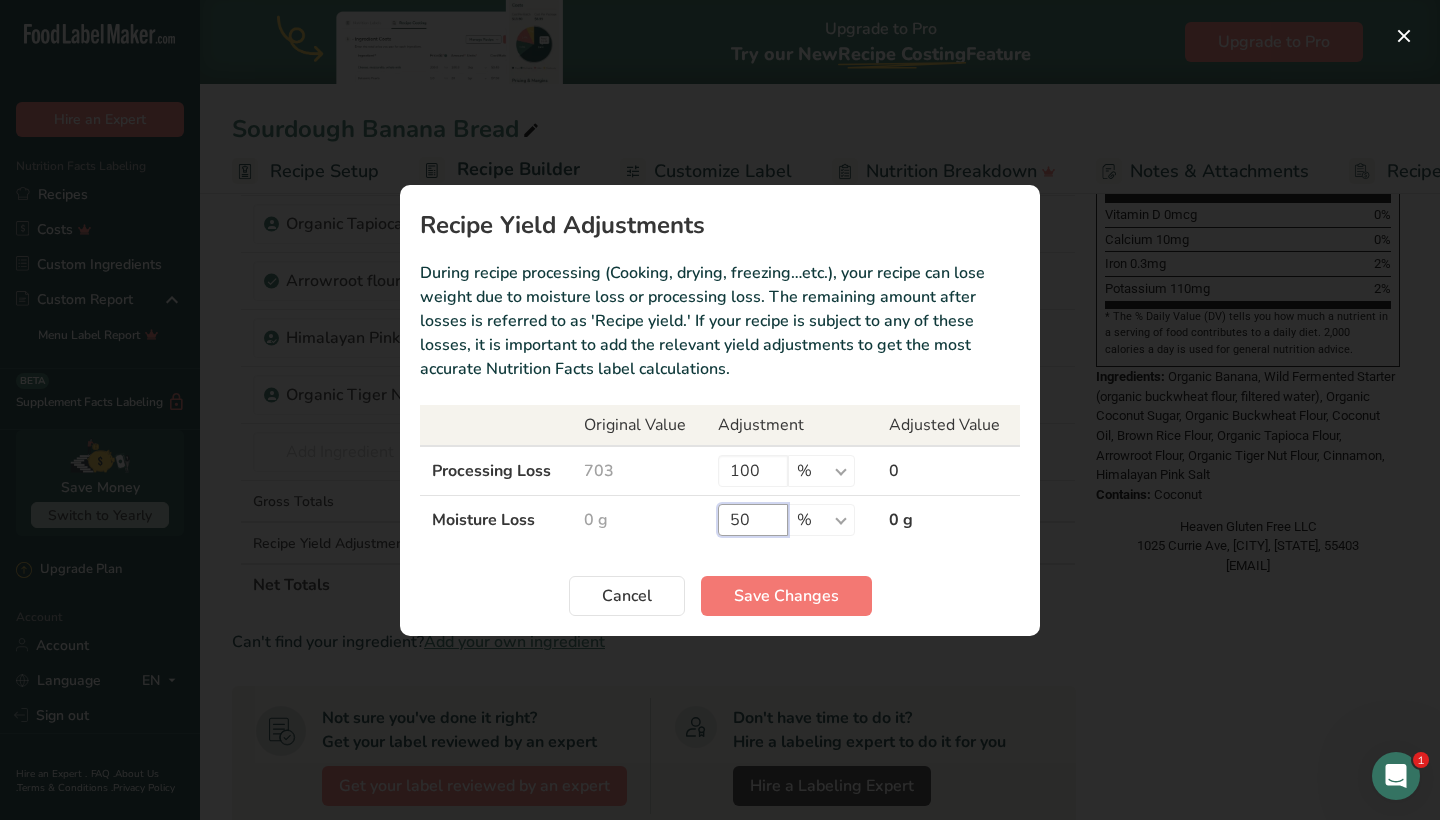 click on "50" at bounding box center (753, 520) 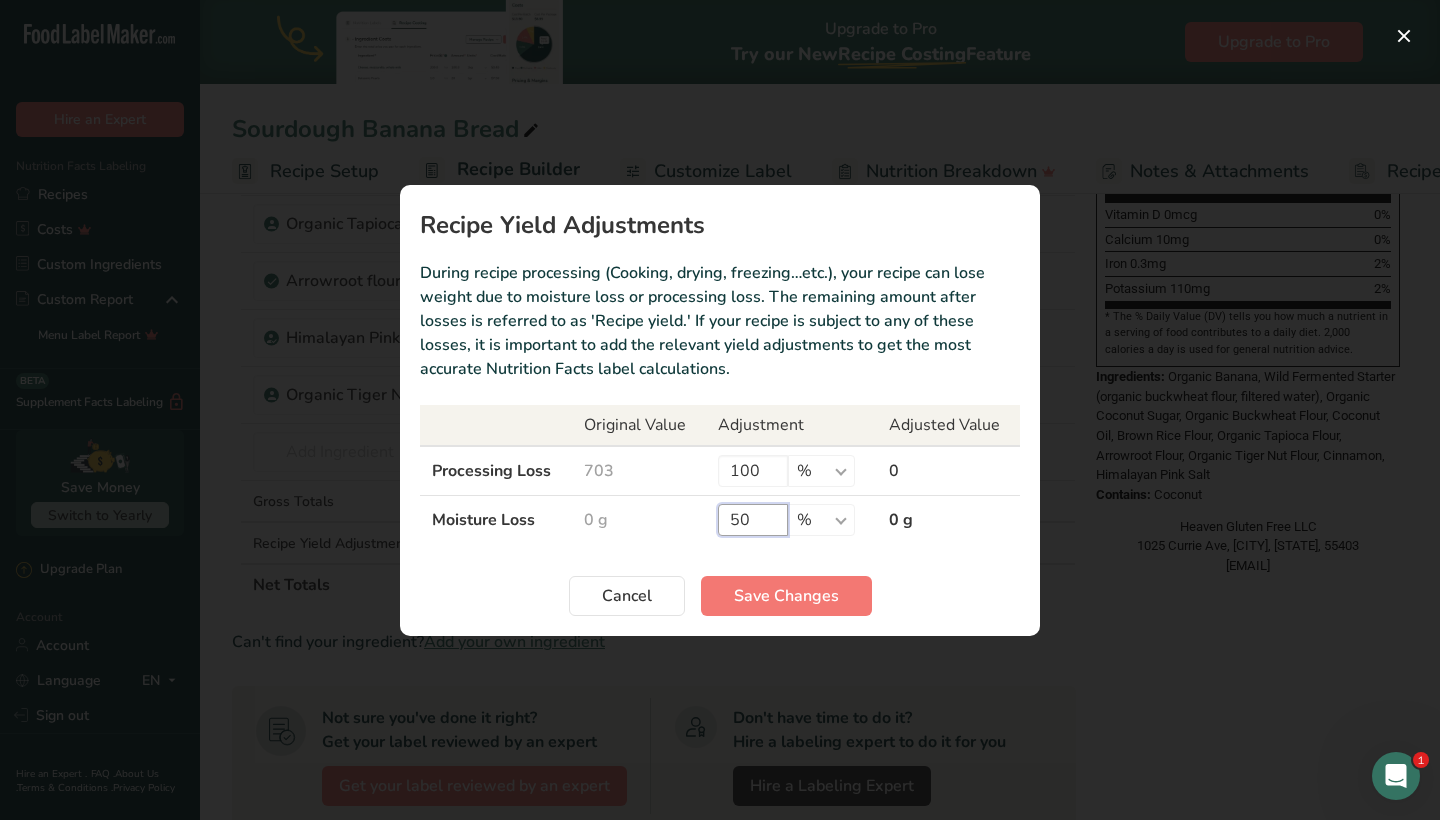 type on "5" 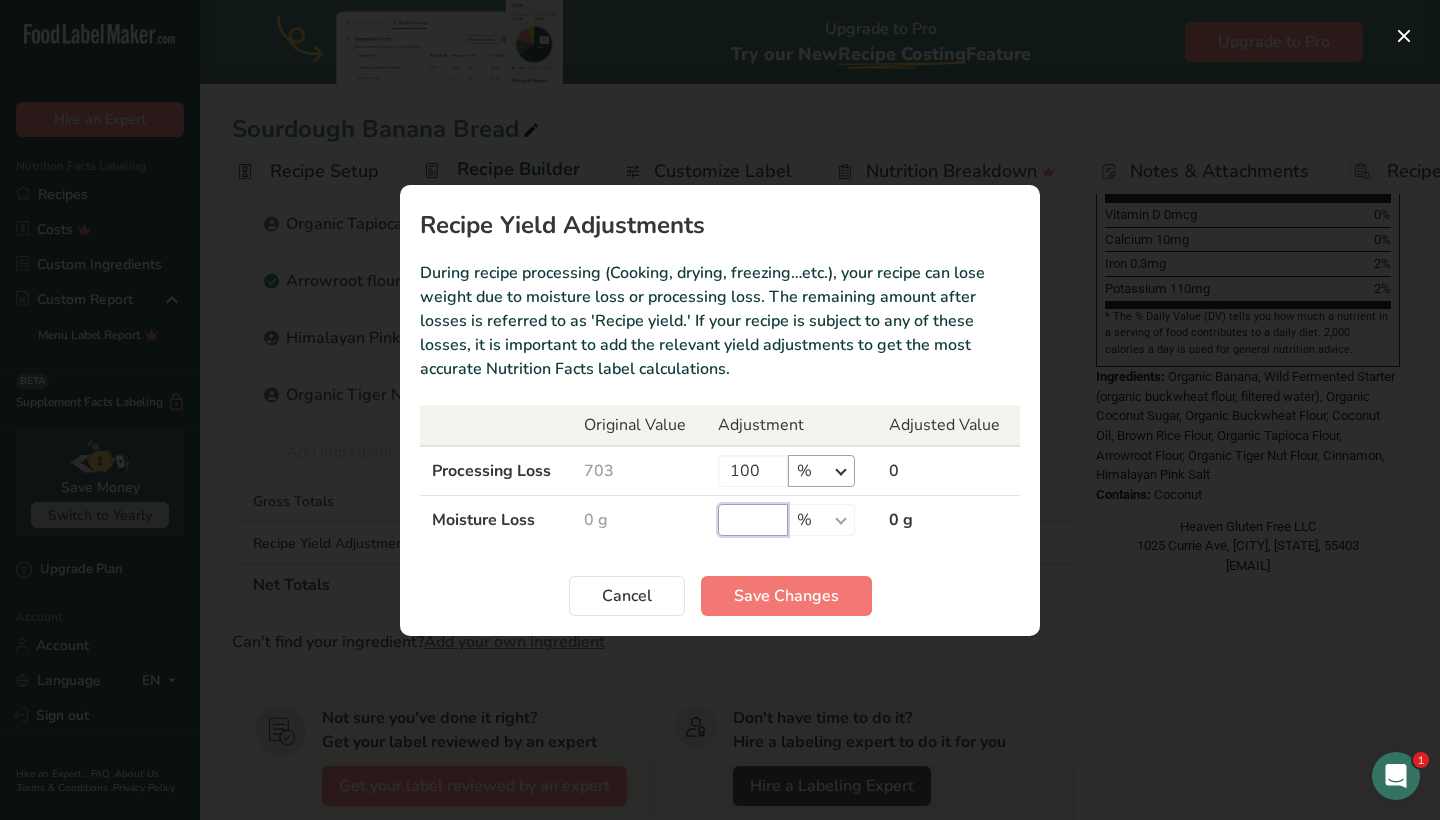 type 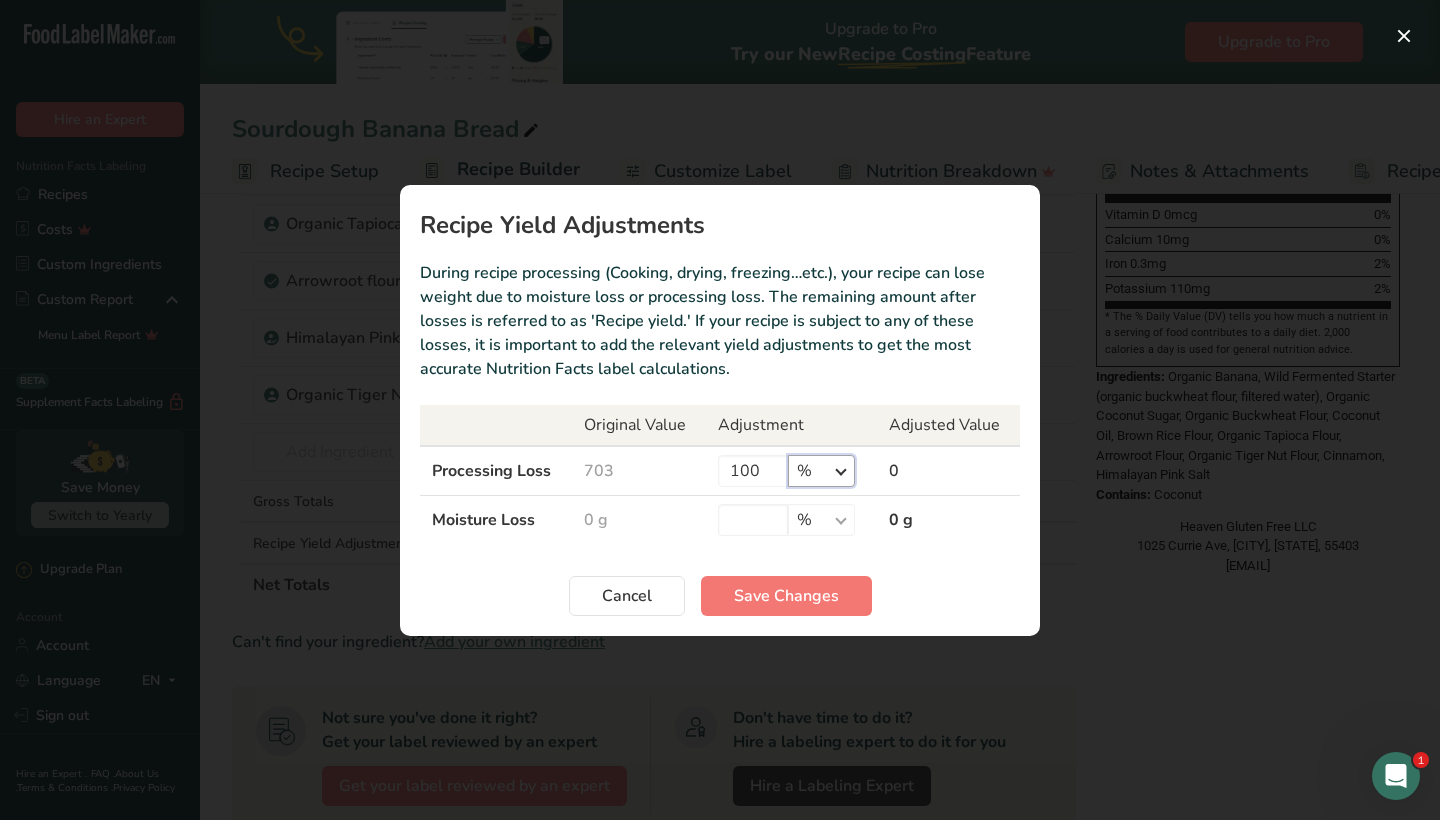 select on "0" 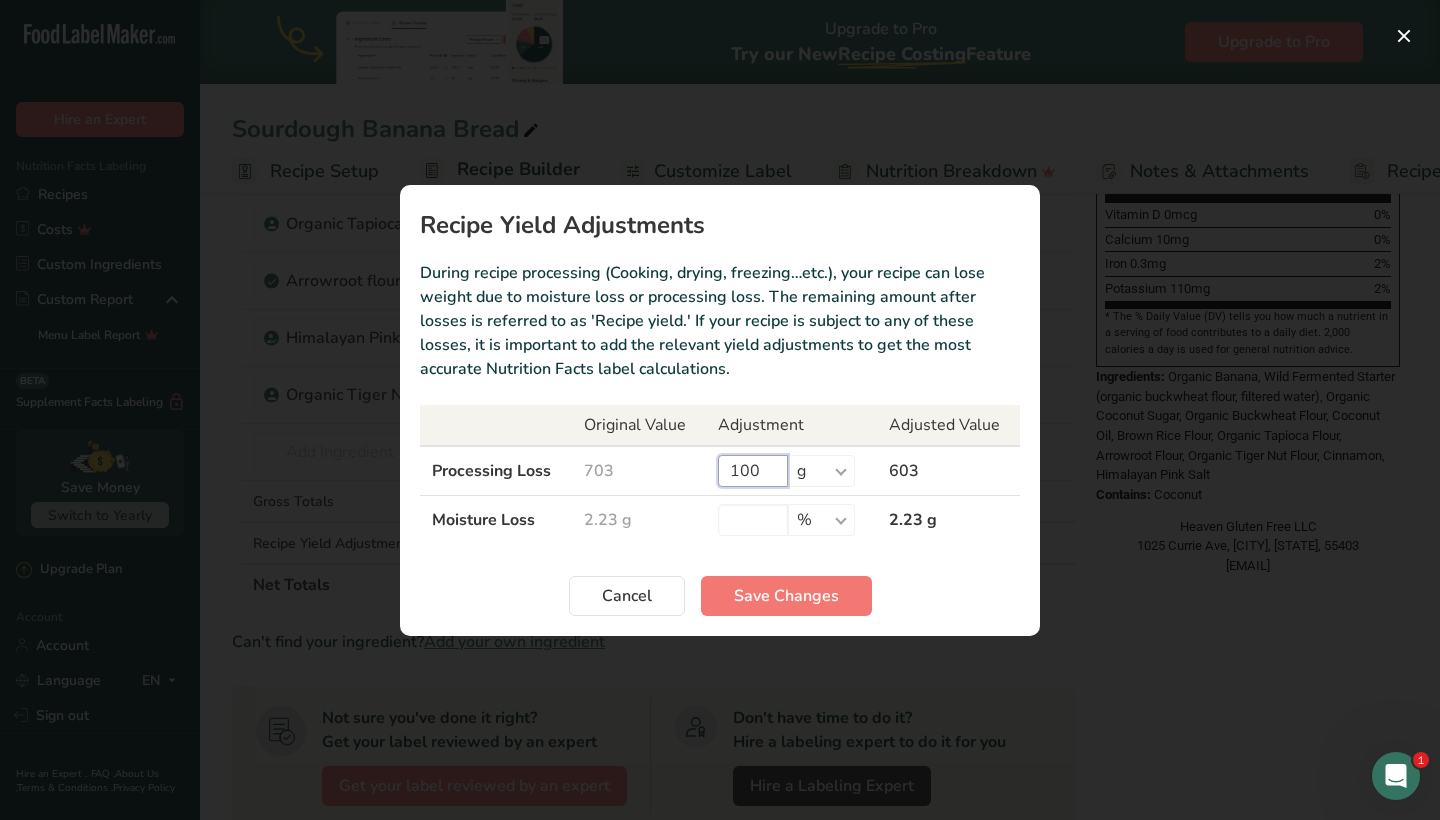 click on "100" at bounding box center (753, 471) 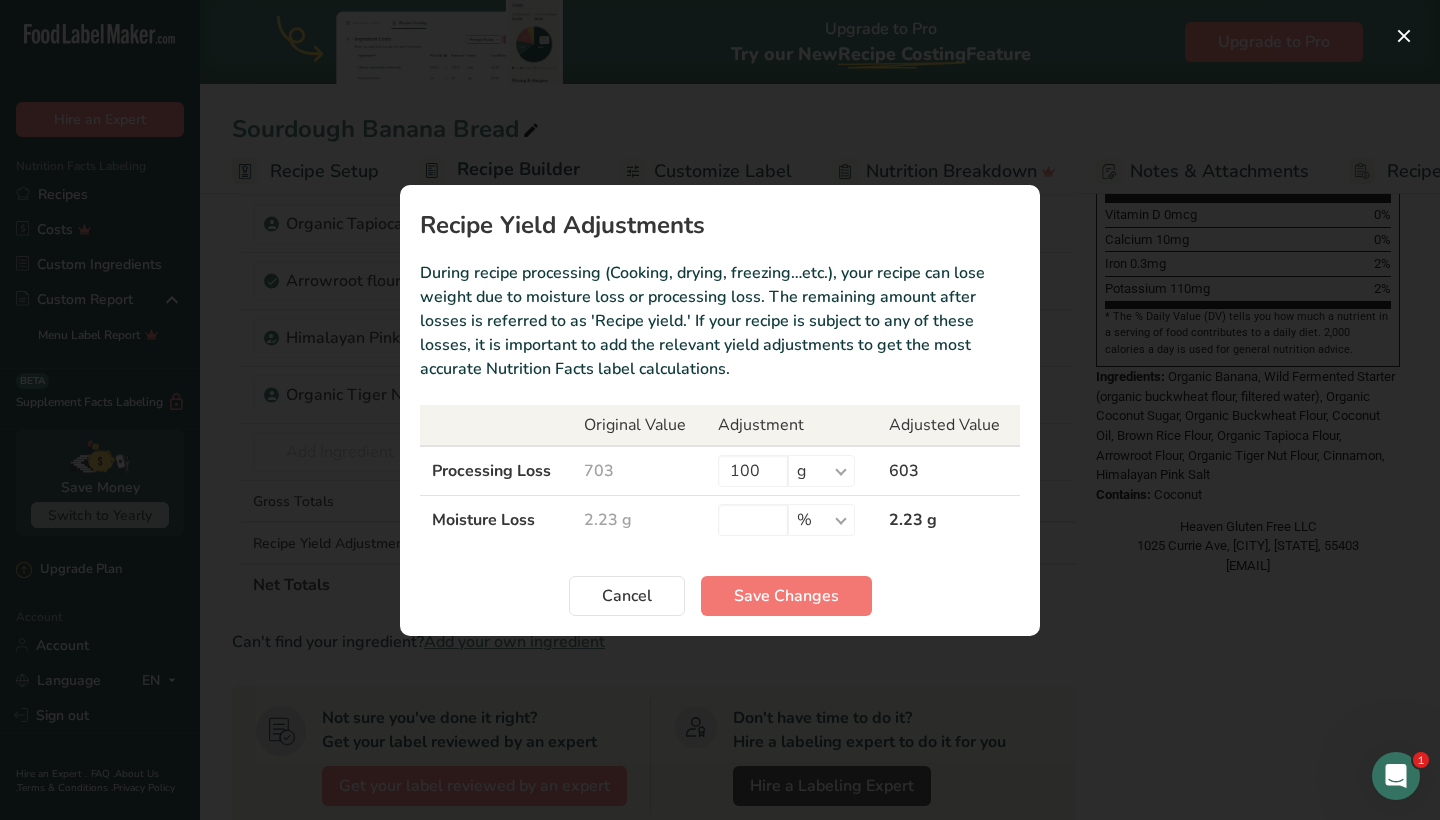 click on "Recipe Yield Adjustments
During recipe processing (Cooking, drying, freezing…etc.), your recipe can lose weight due to moisture loss or processing loss. The remaining amount after losses is referred to as 'Recipe yield.' If your recipe is subject to any of these losses, it is important to add the relevant yield adjustments to get the most accurate Nutrition Facts label calculations.
Original Value   Adjustment   Adjusted Value
Processing Loss
703
100
%
g
kg
mg
mcg
lb
oz
603
Moisture Loss
2.23 g" at bounding box center [720, 410] 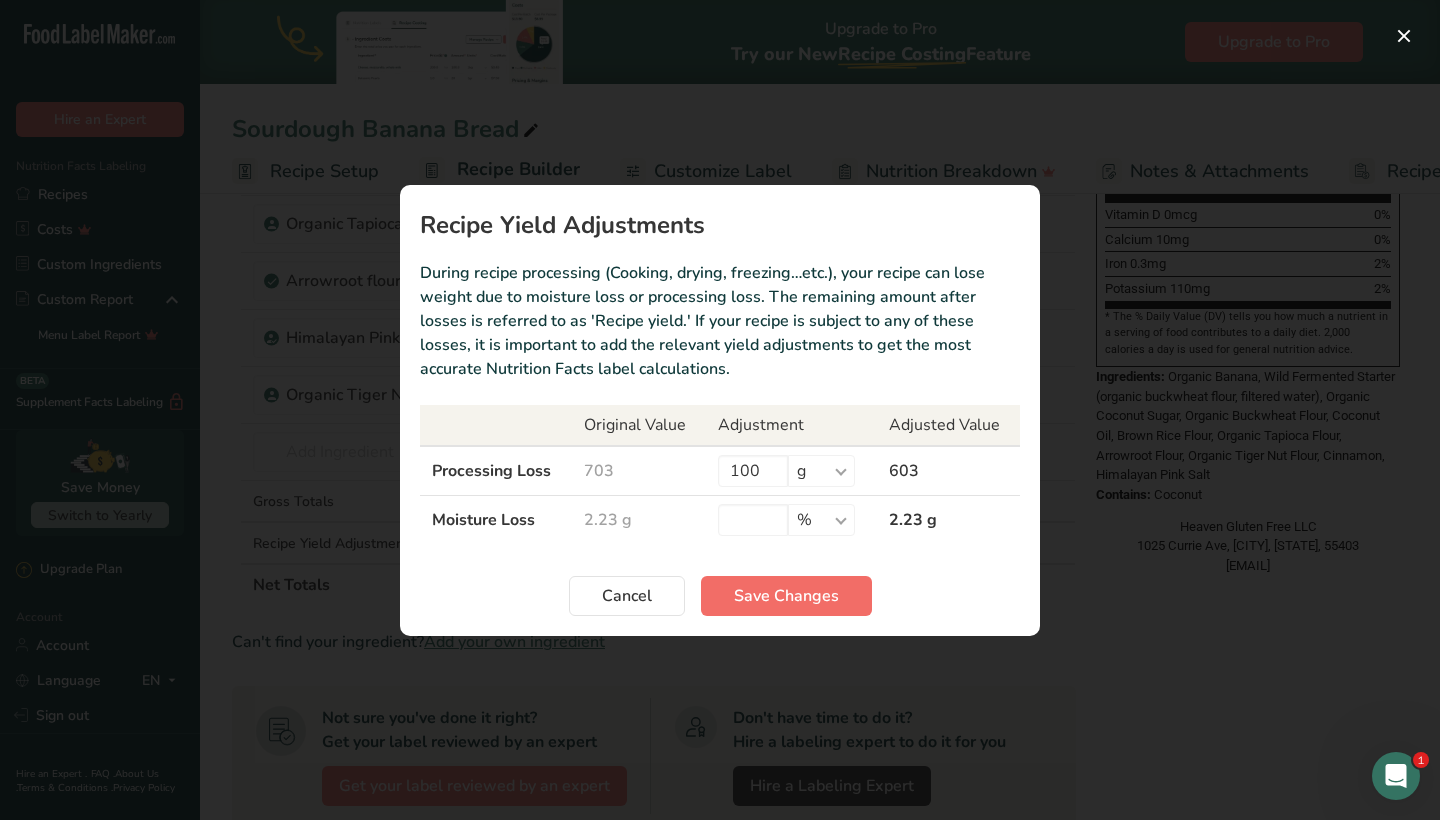 click on "Save Changes" at bounding box center [786, 596] 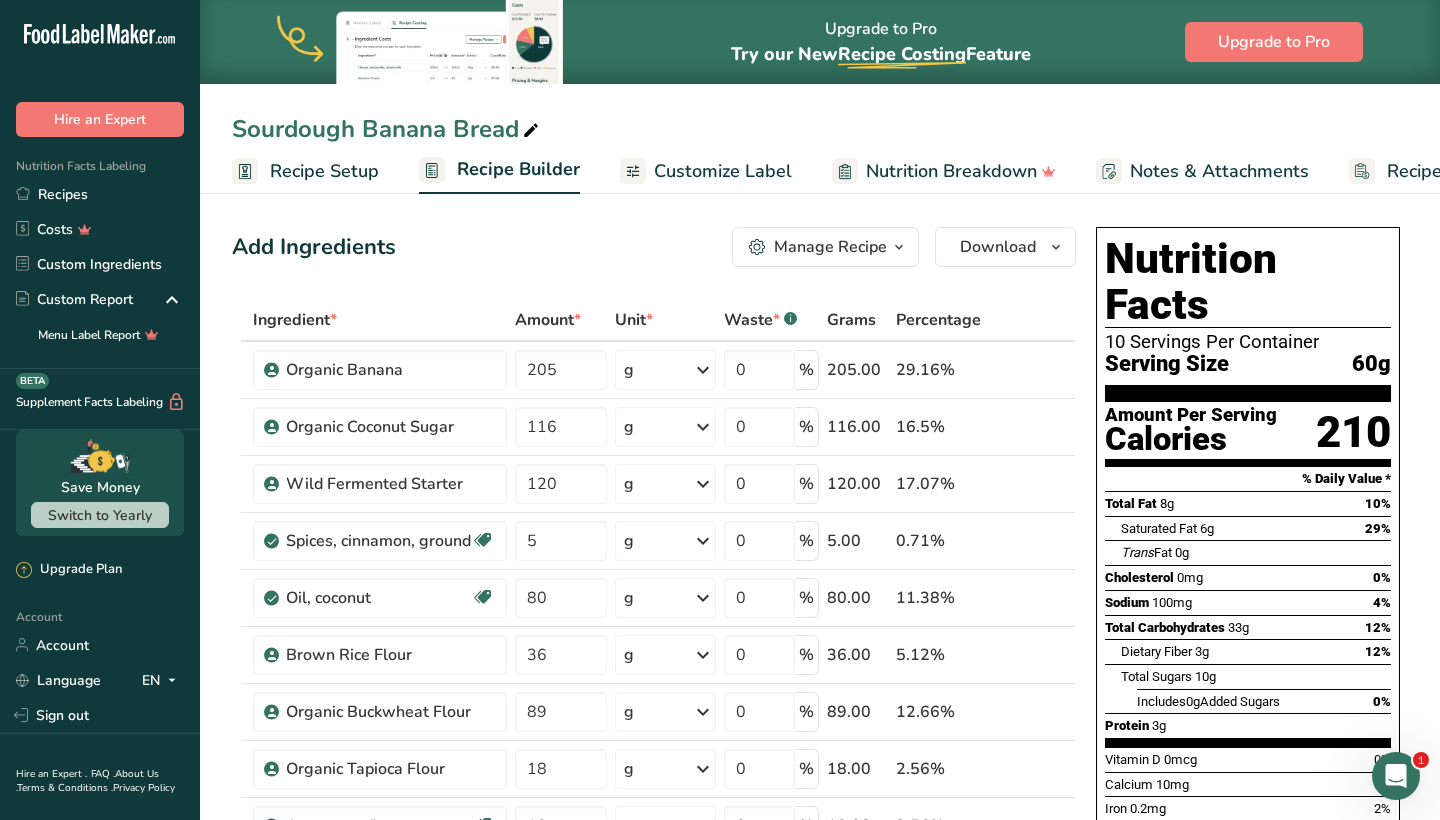 scroll, scrollTop: 0, scrollLeft: 0, axis: both 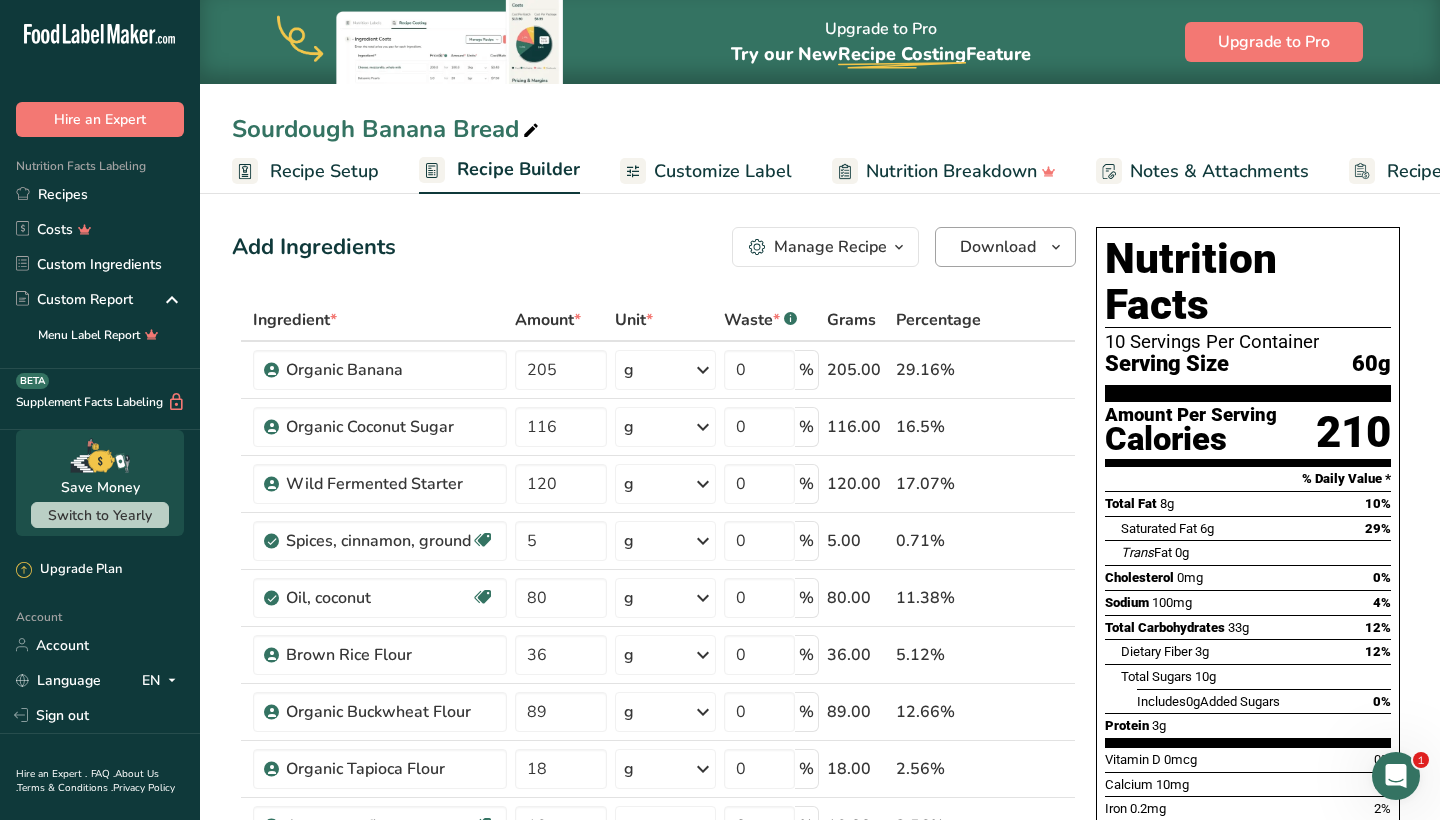 click on "Download" at bounding box center [998, 247] 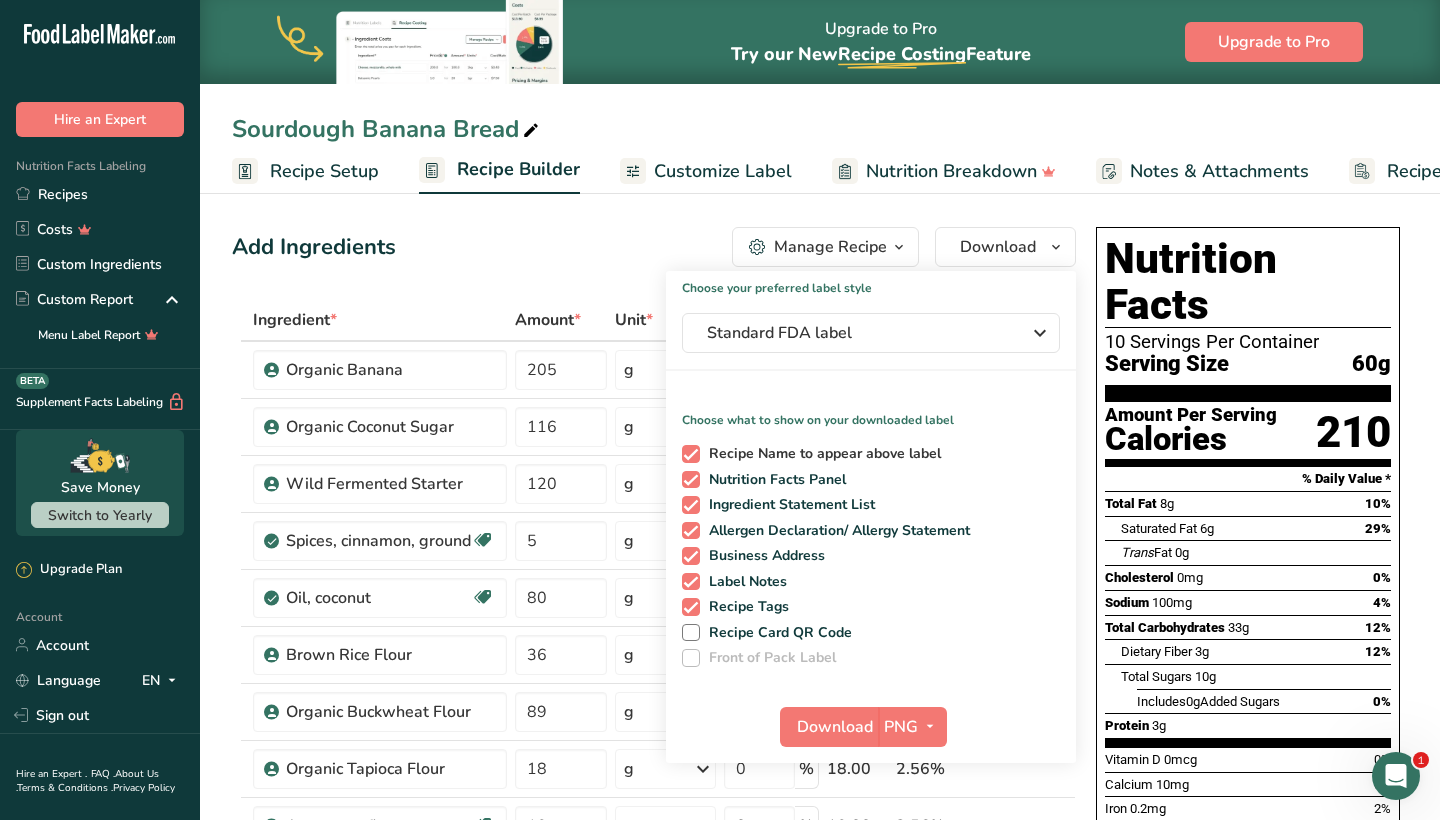 click at bounding box center [691, 454] 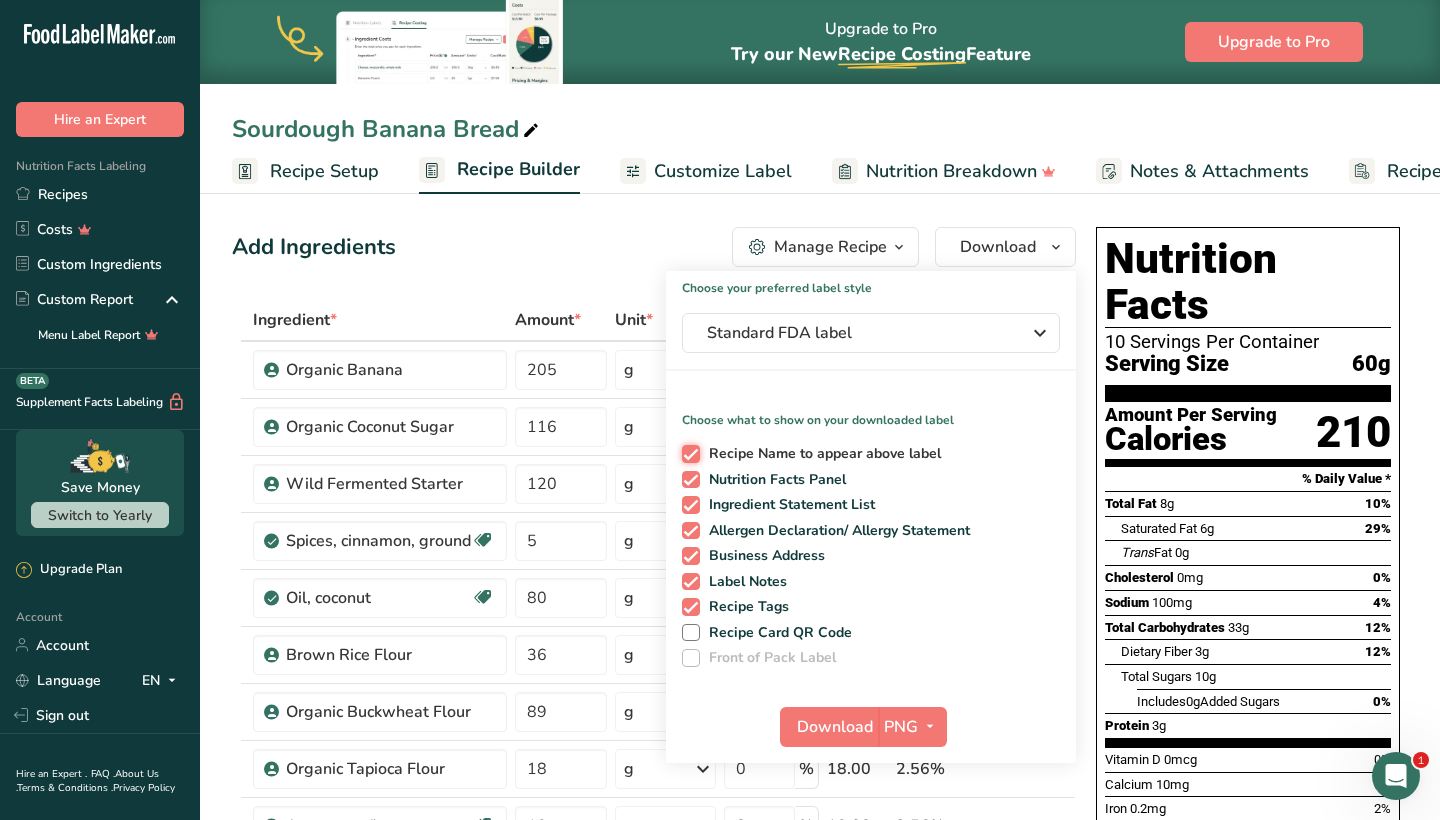 click on "Recipe Name to appear above label" at bounding box center [688, 453] 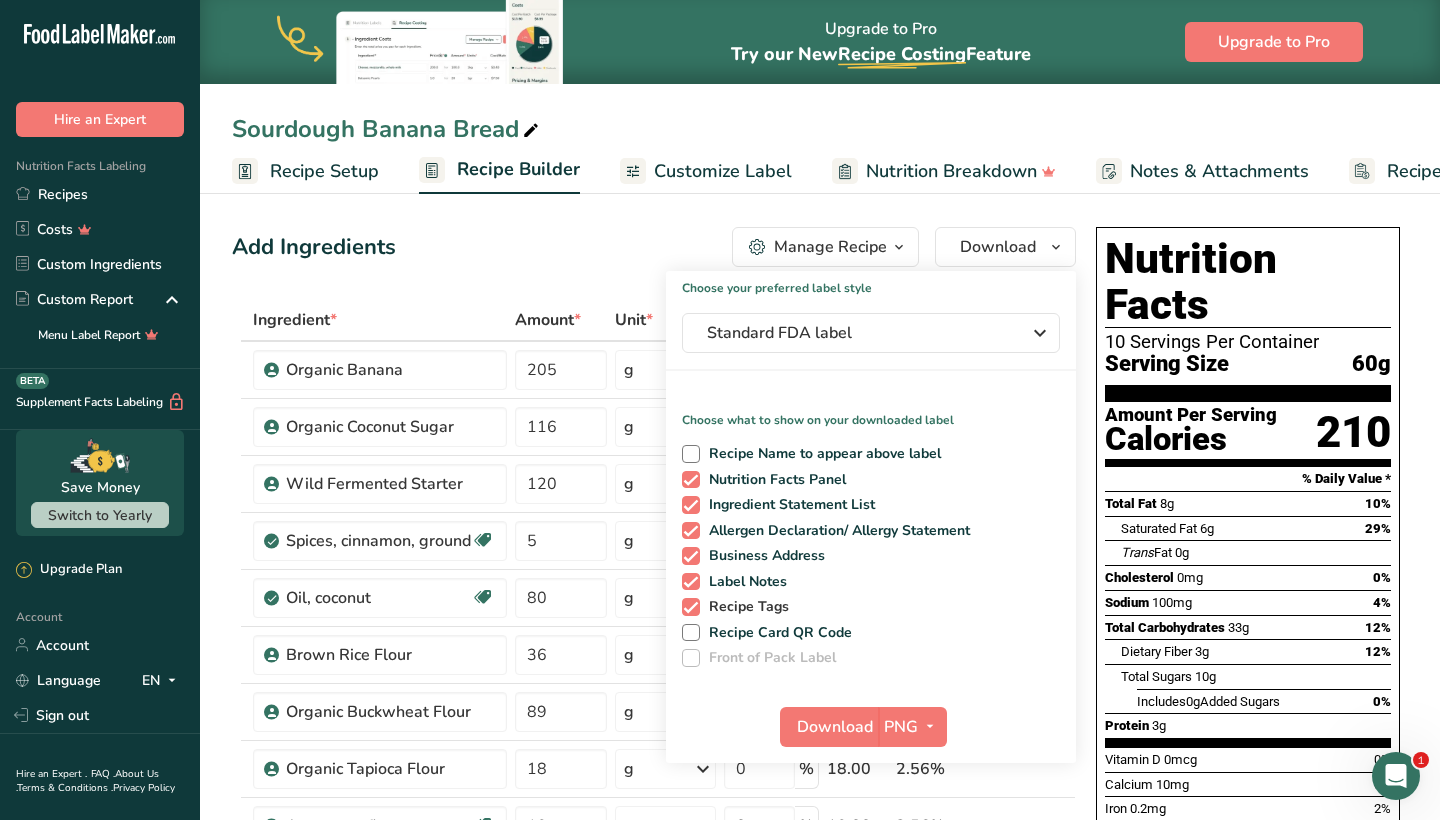 click at bounding box center [691, 607] 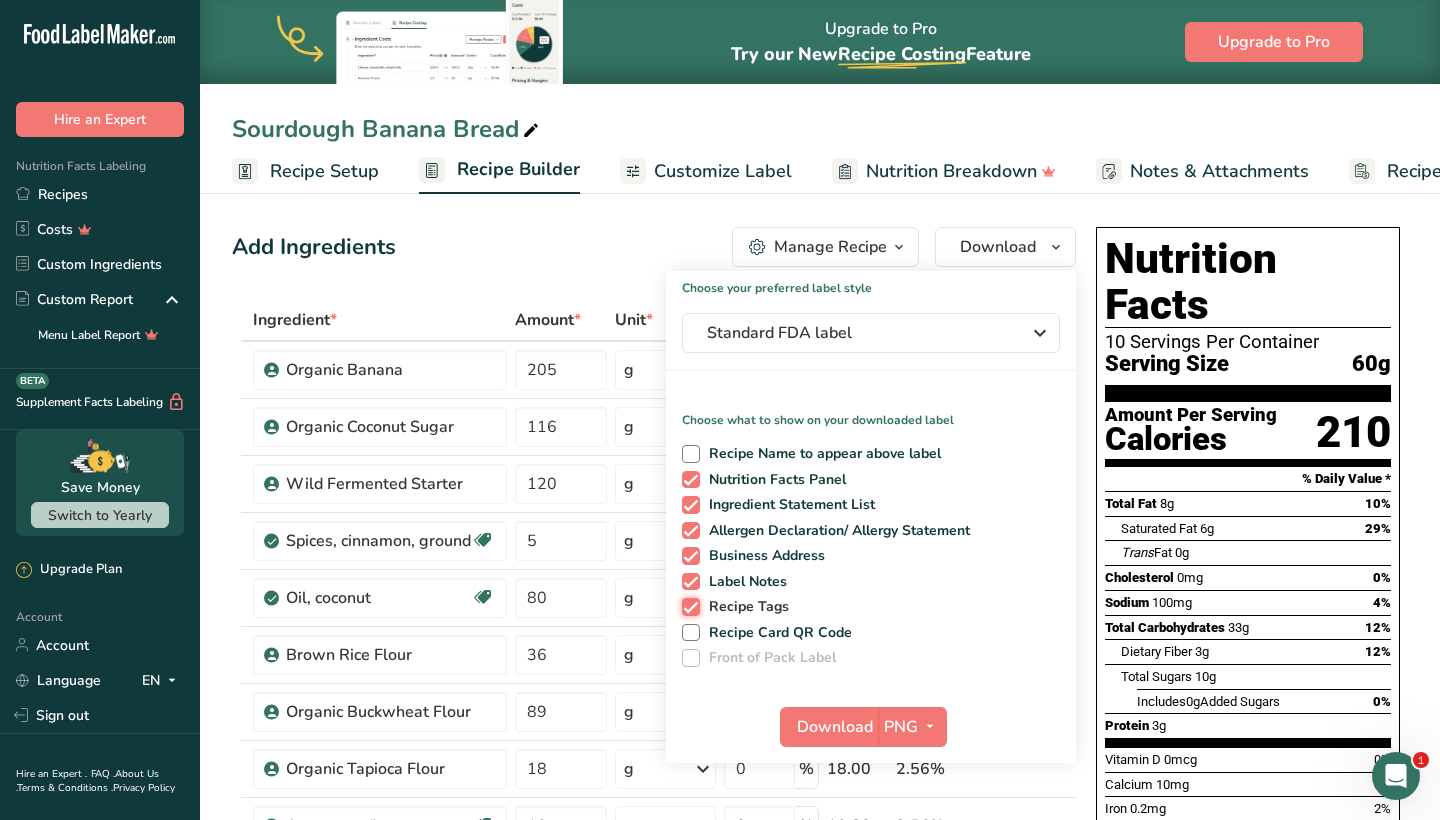 click on "Recipe Tags" at bounding box center [688, 606] 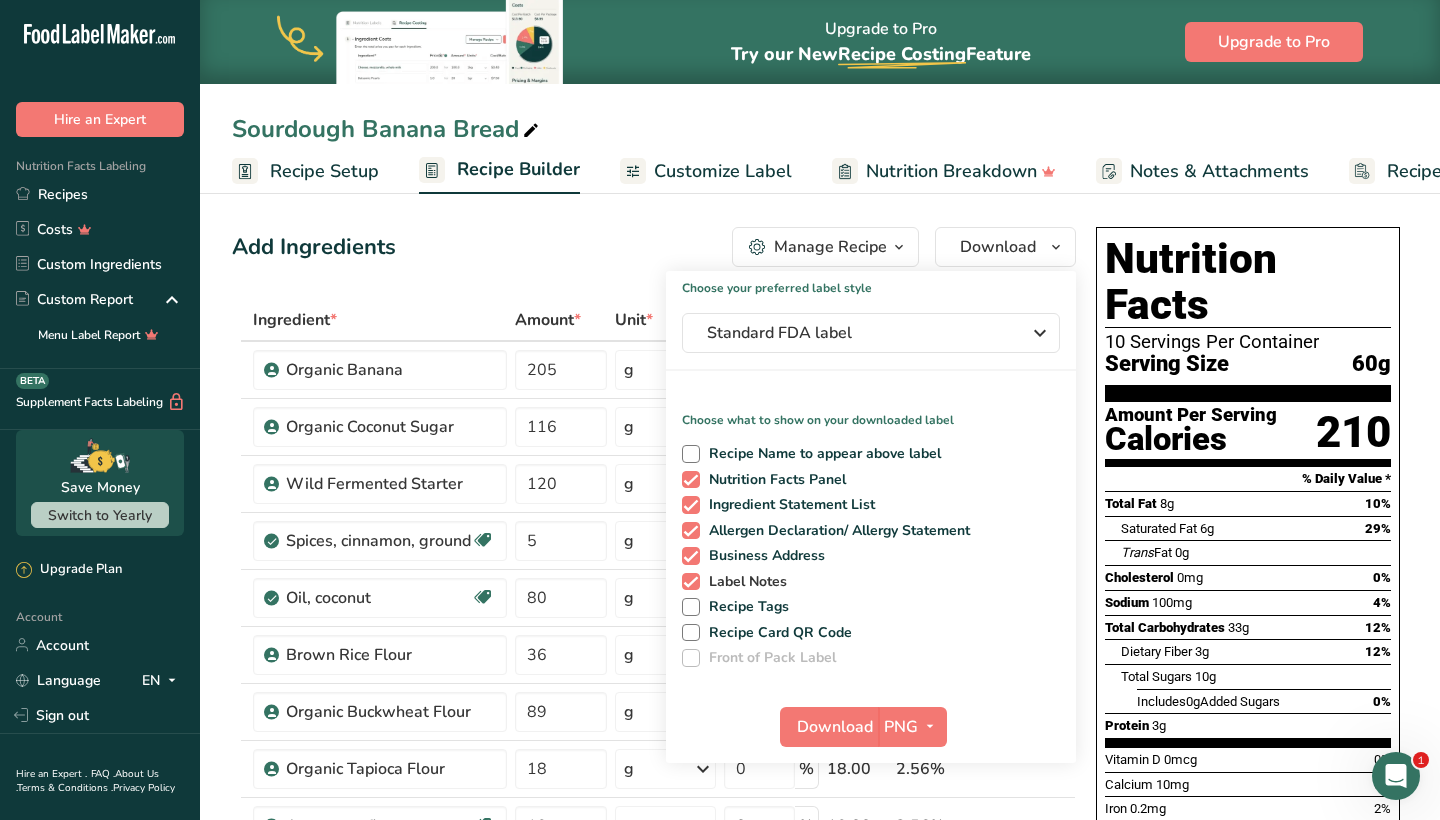 click at bounding box center [691, 582] 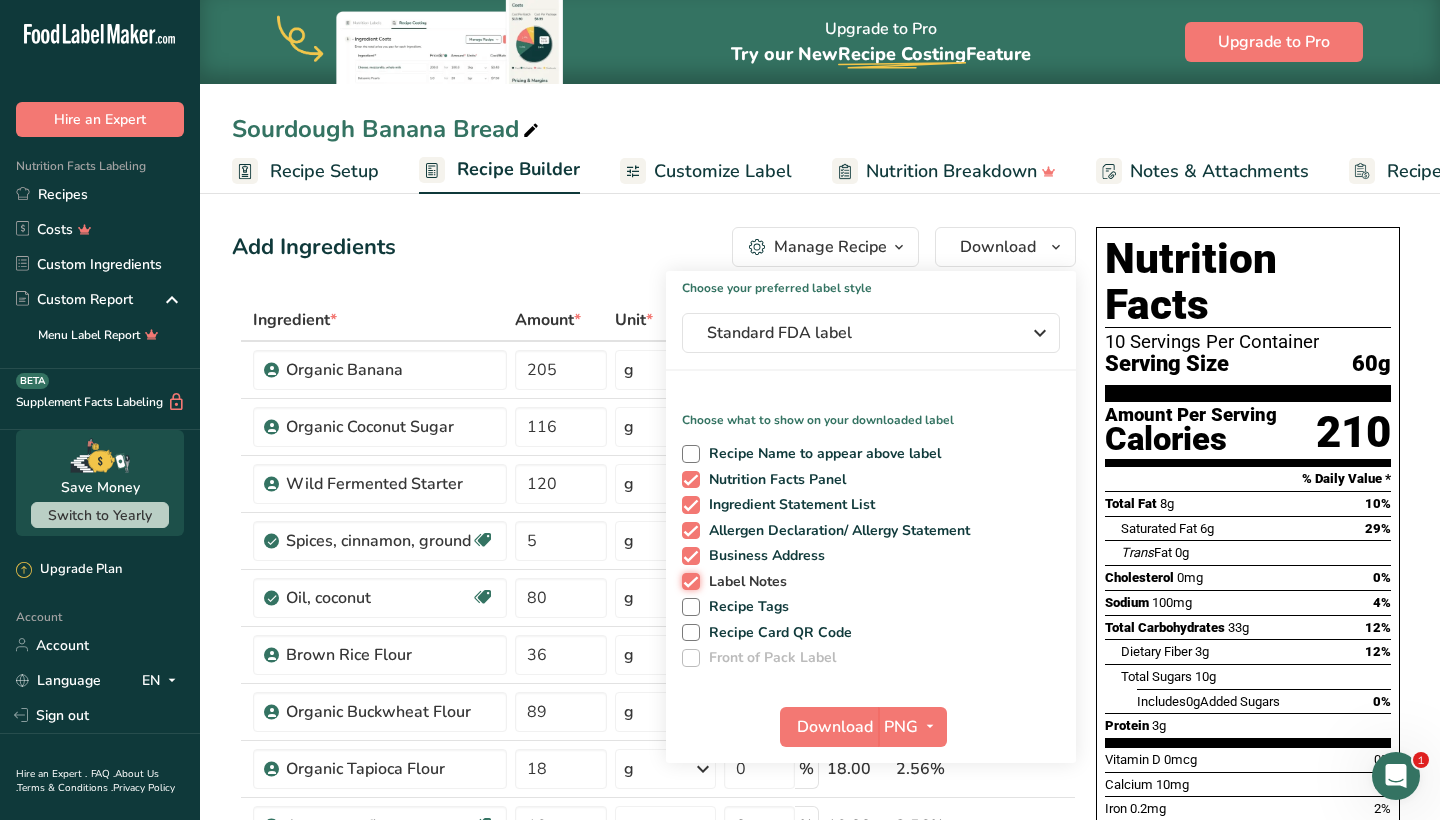 checkbox on "false" 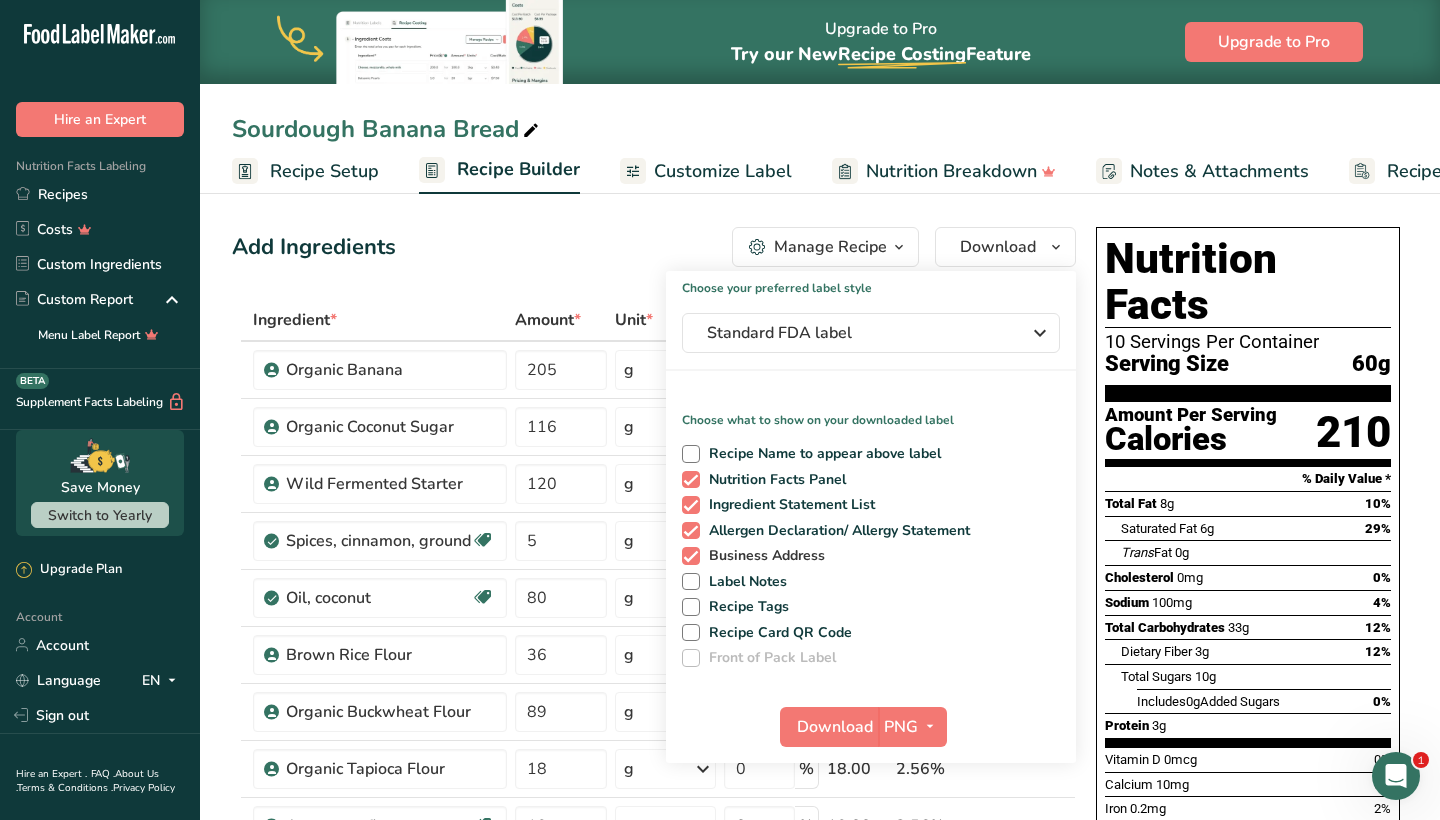 click at bounding box center (691, 556) 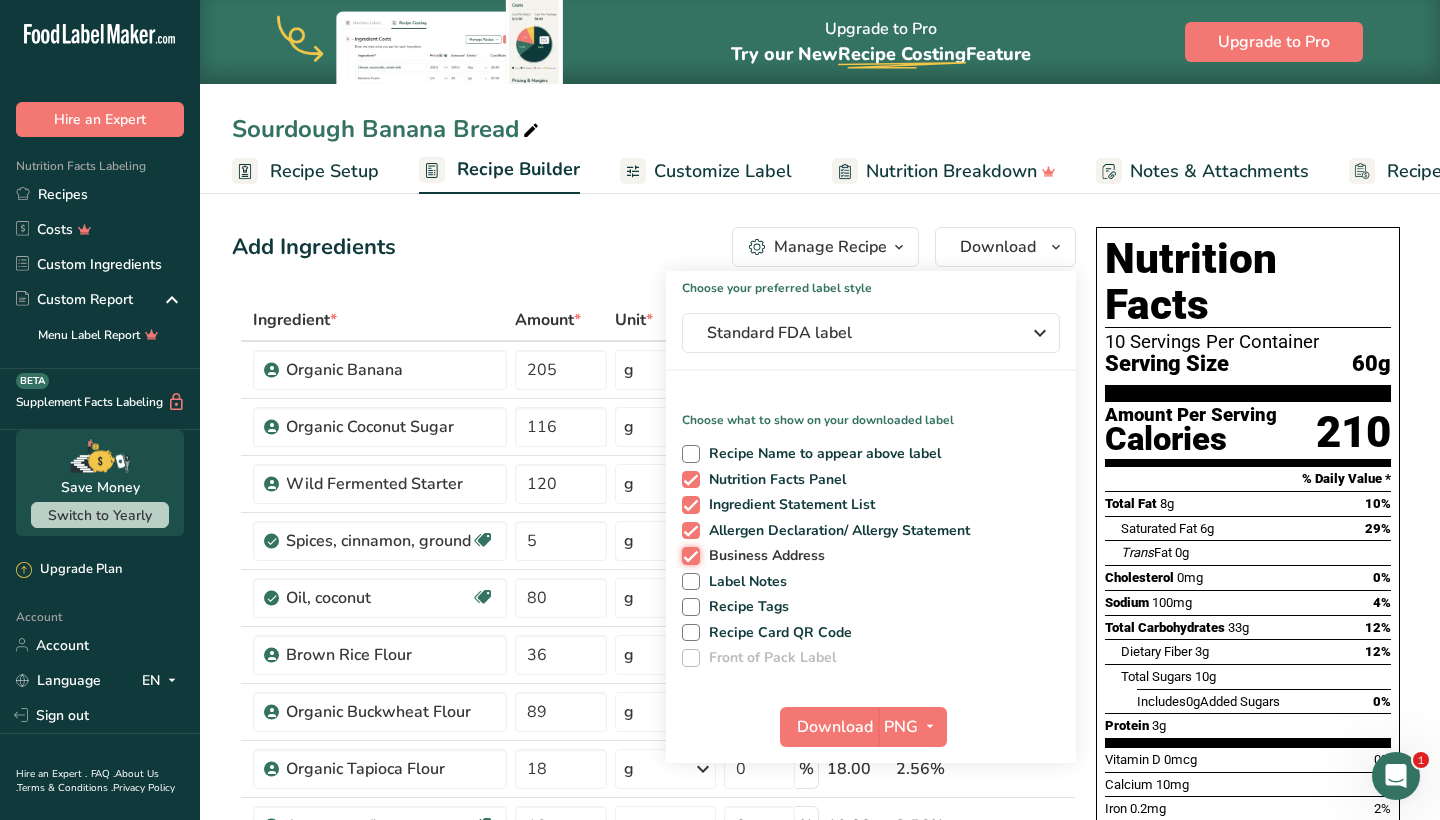 checkbox on "false" 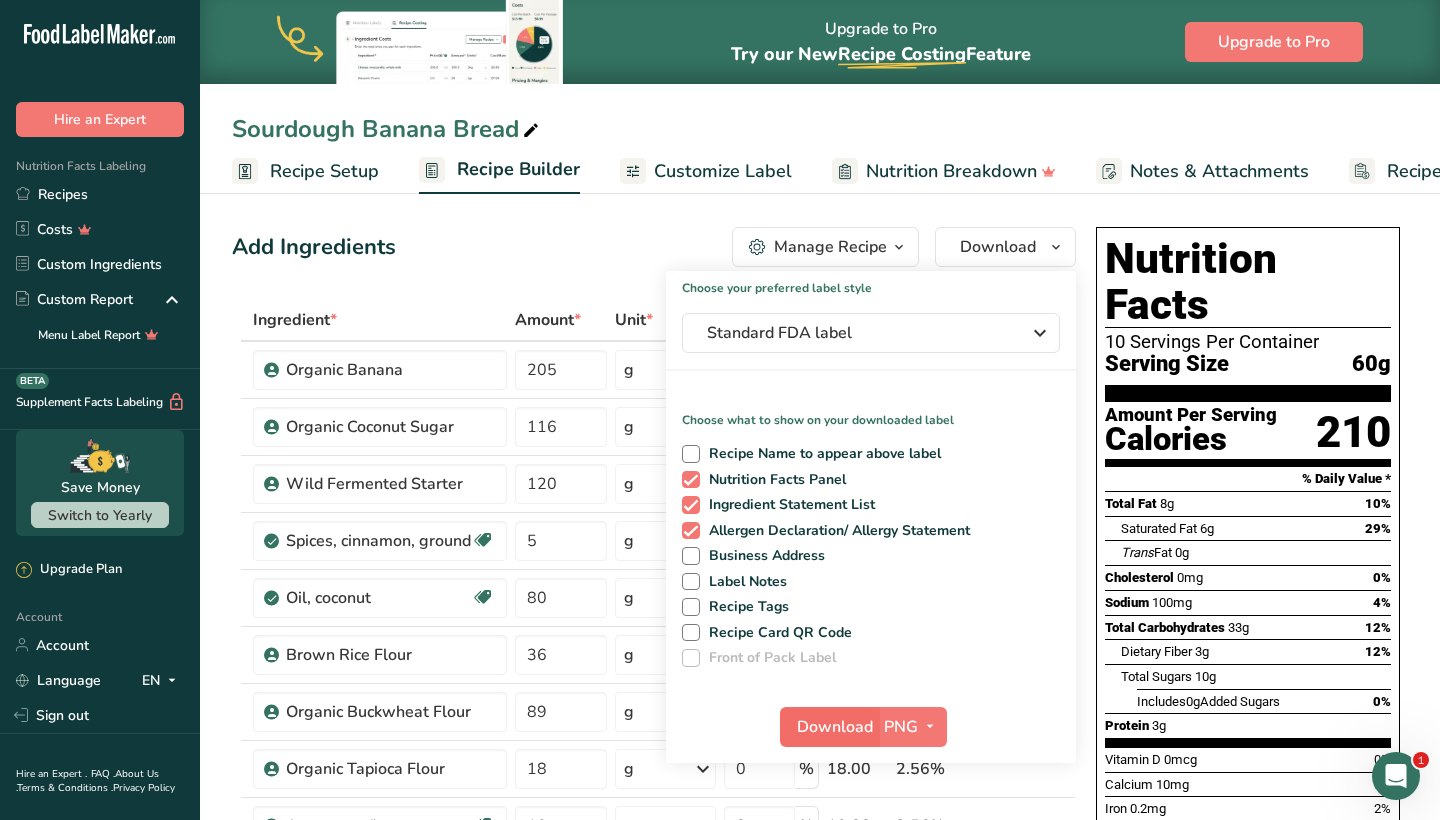 click on "Download" at bounding box center [835, 727] 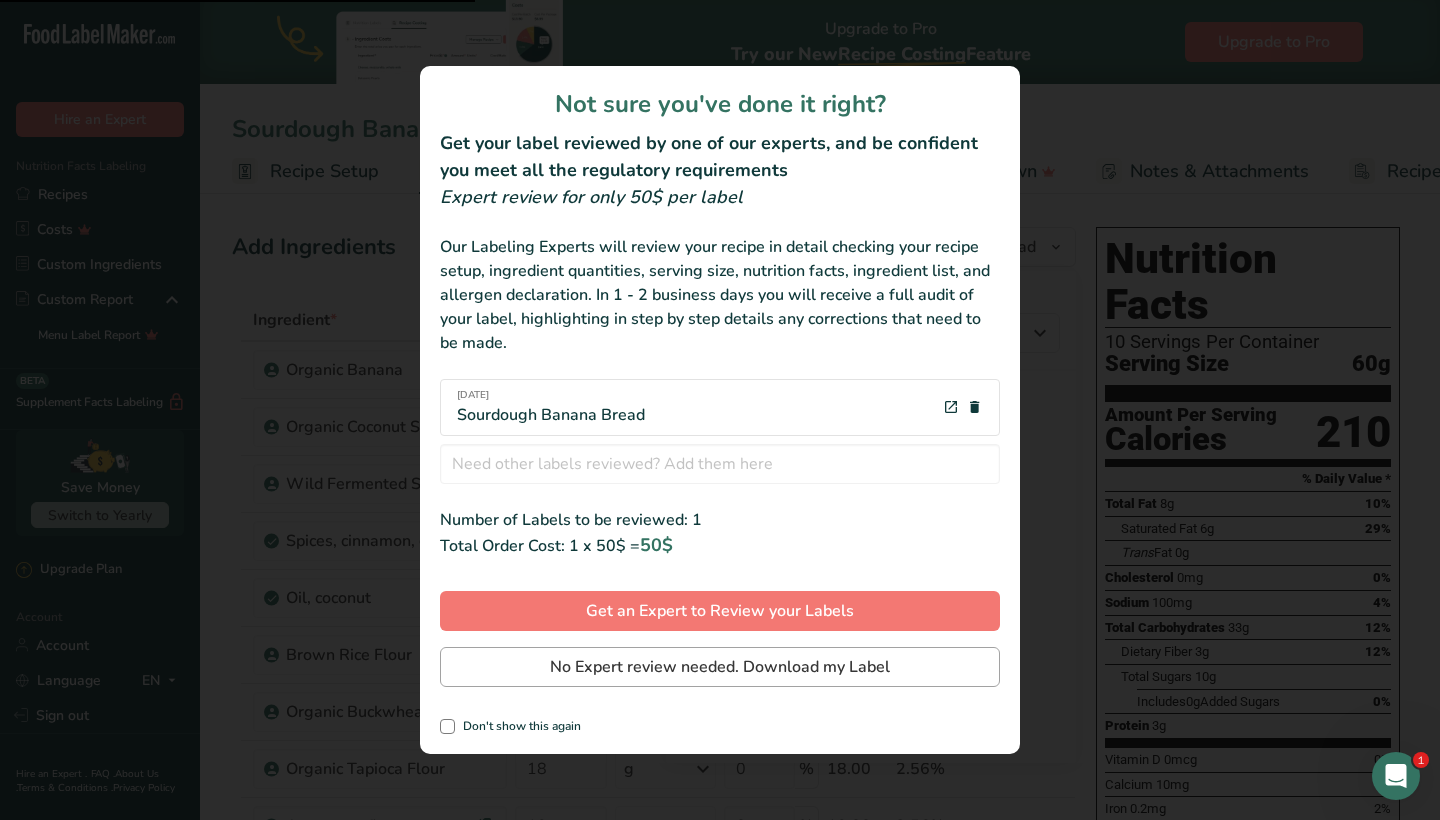 click on "No Expert review needed. Download my Label" at bounding box center (720, 667) 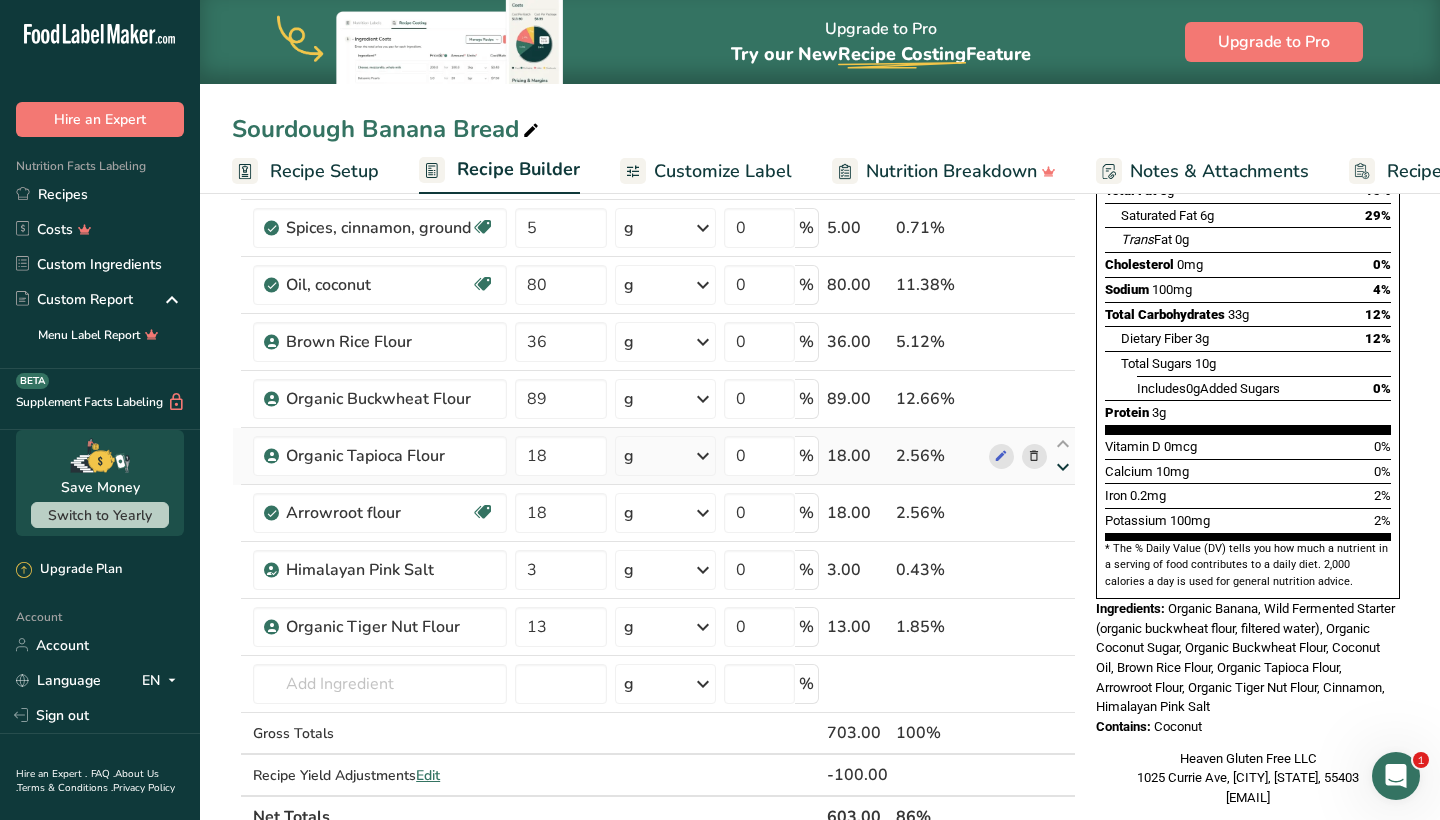 scroll, scrollTop: 302, scrollLeft: 0, axis: vertical 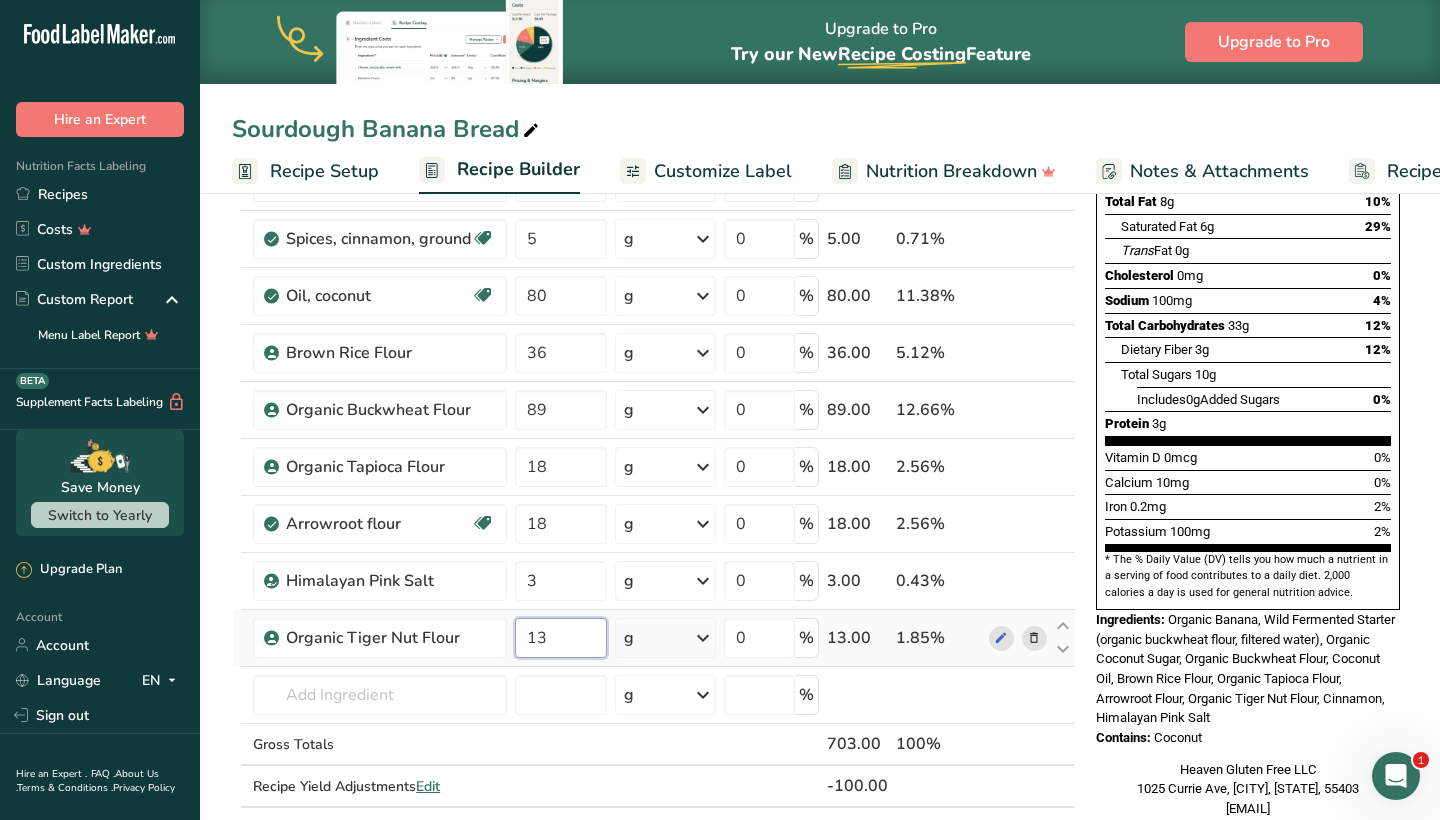 click on "13" at bounding box center [561, 638] 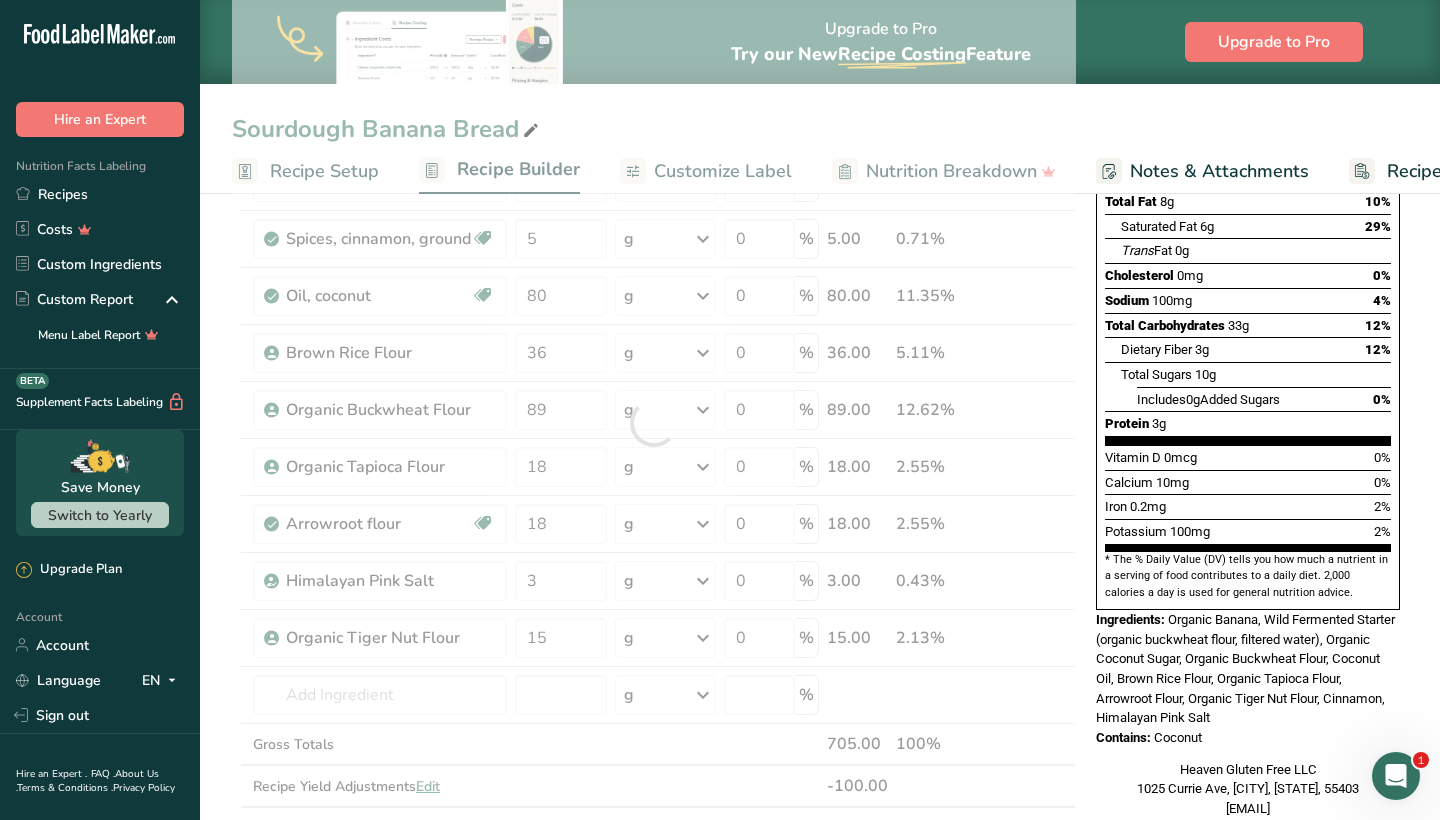 click on "Add Ingredients
Manage Recipe         Delete Recipe           Duplicate Recipe             Scale Recipe             Save as Sub-Recipe   .a-a{fill:#347362;}.b-a{fill:#fff;}                               Nutrition Breakdown                   Recipe Card
NEW
Amino Acids Pattern Report             Activity History
Download
Choose your preferred label style
Standard FDA label
Standard FDA label
The most common format for nutrition facts labels in compliance with the FDA's typeface, style and requirements
Tabular FDA label
A label format compliant with the FDA regulations presented in a tabular (horizontal) display.
Linear FDA label
A simple linear display for small sized packages.
Simplified FDA label" at bounding box center [660, 701] 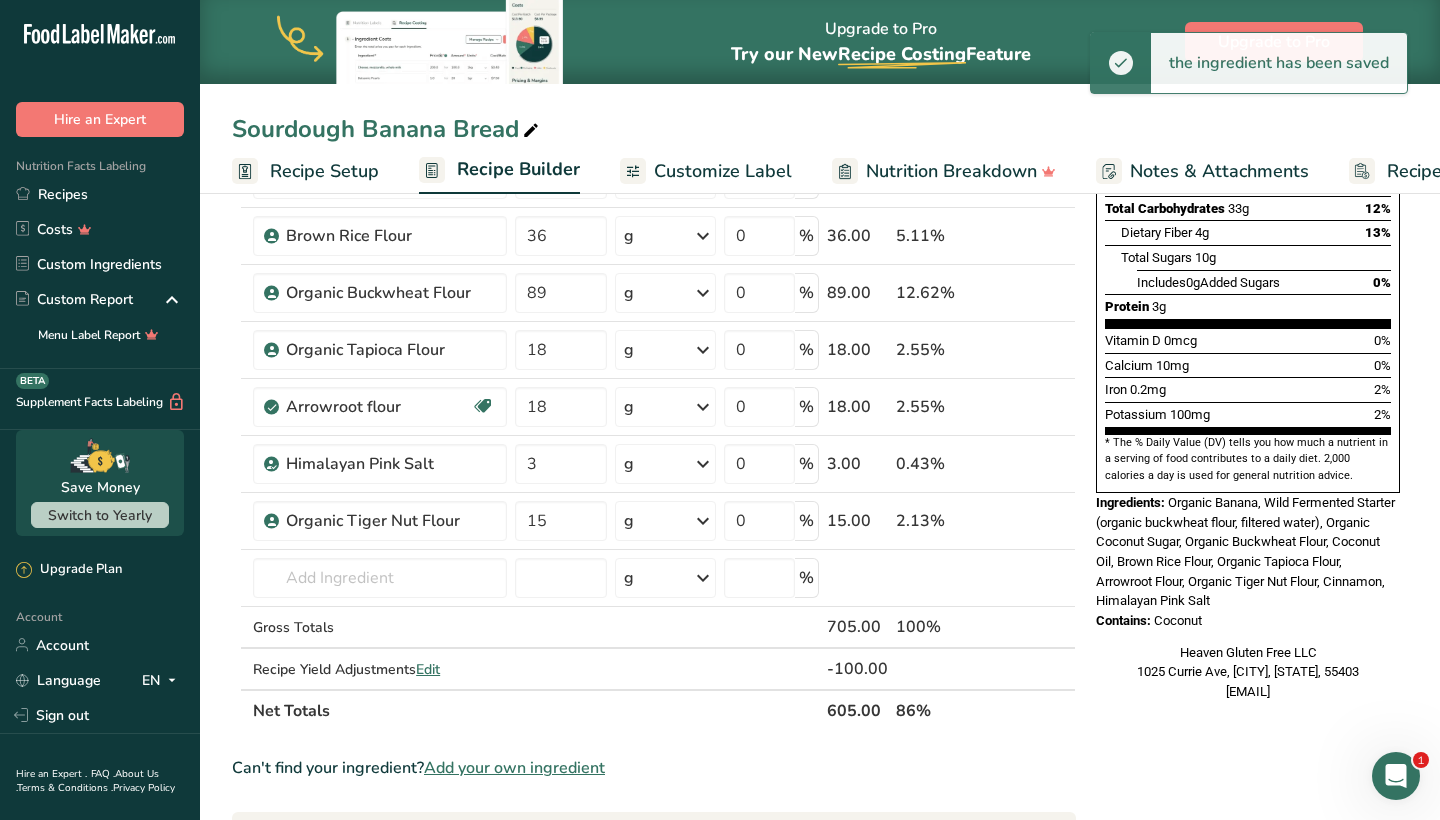 scroll, scrollTop: 420, scrollLeft: 0, axis: vertical 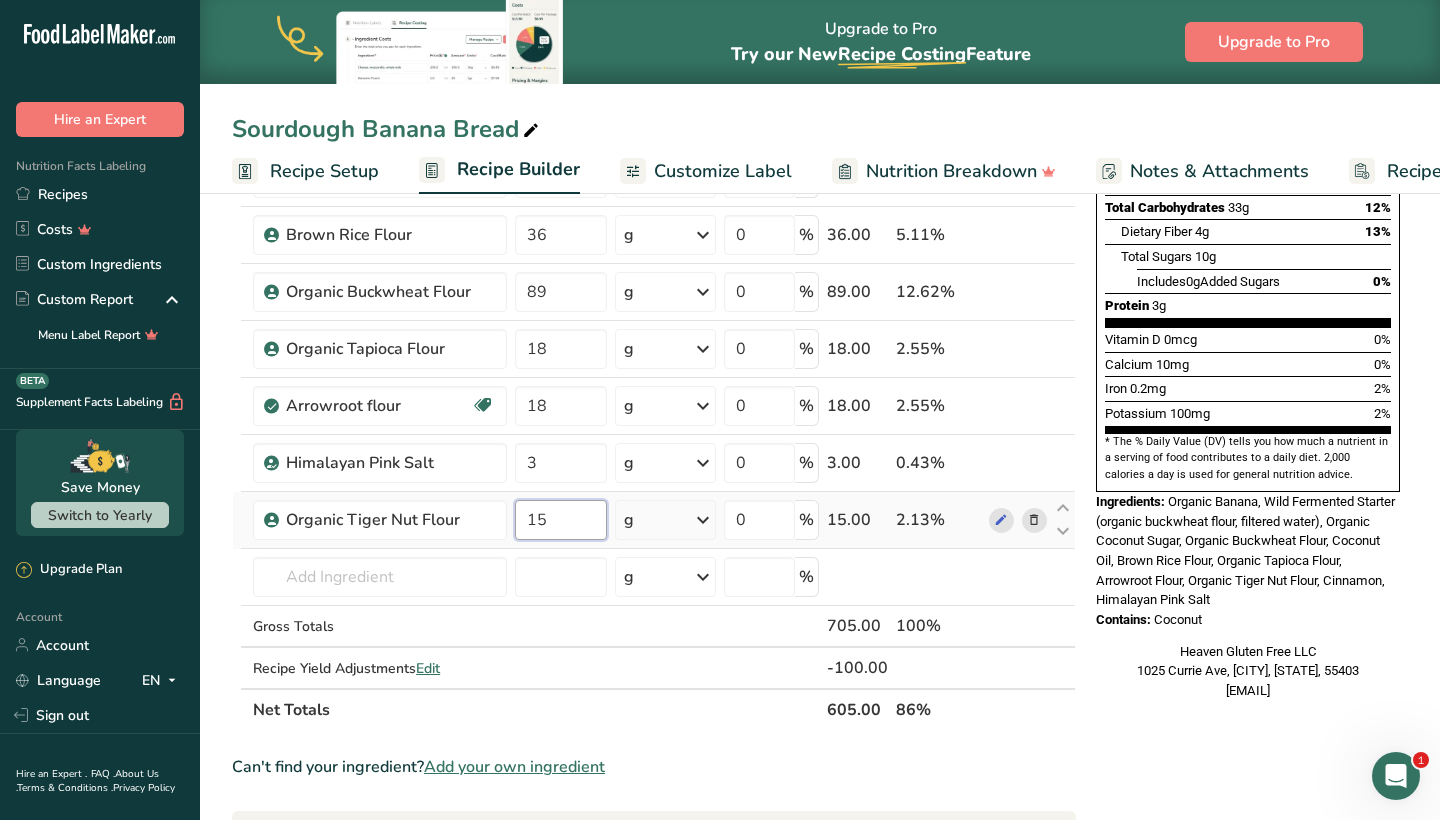 click on "15" at bounding box center (561, 520) 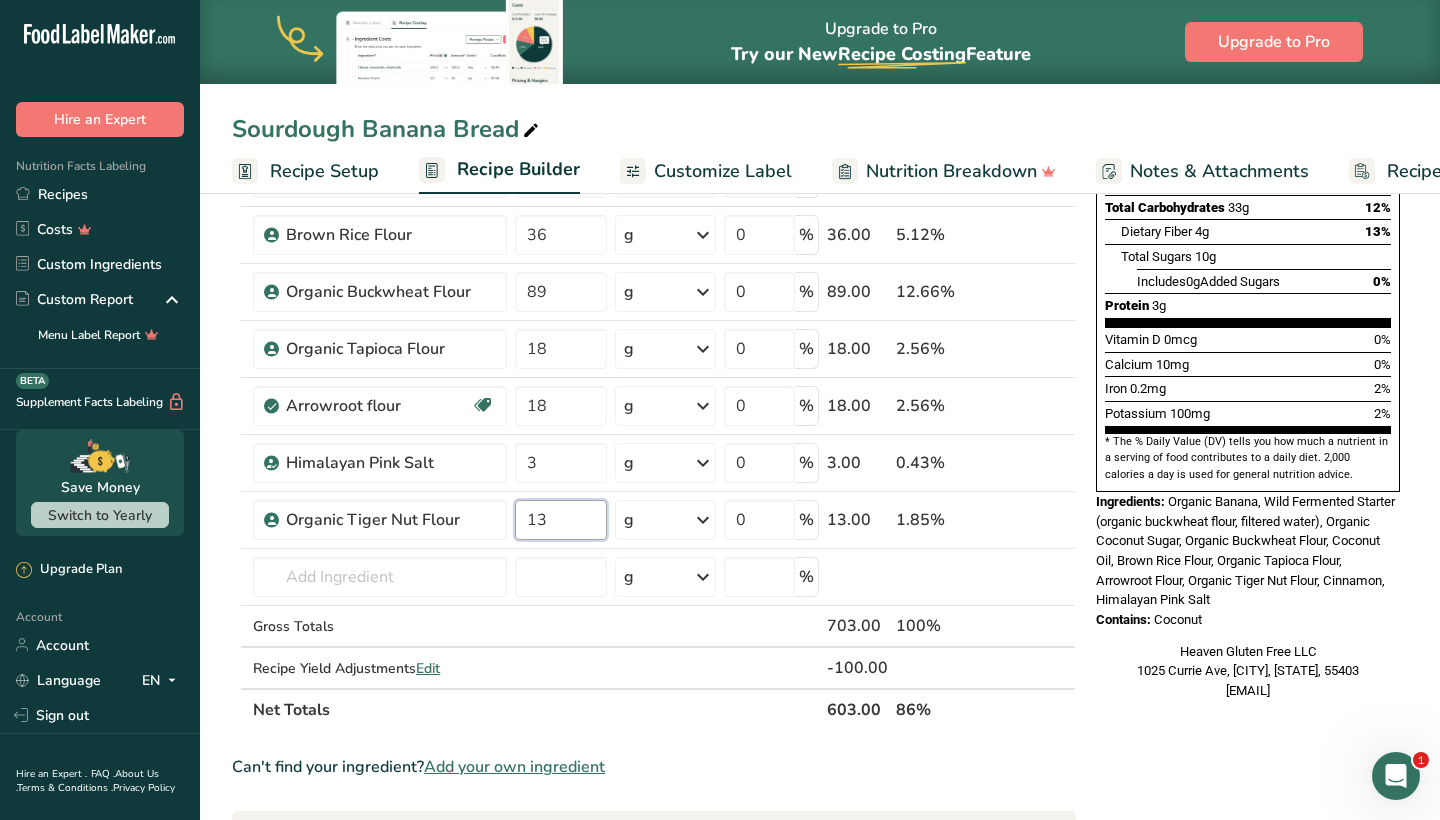type on "13" 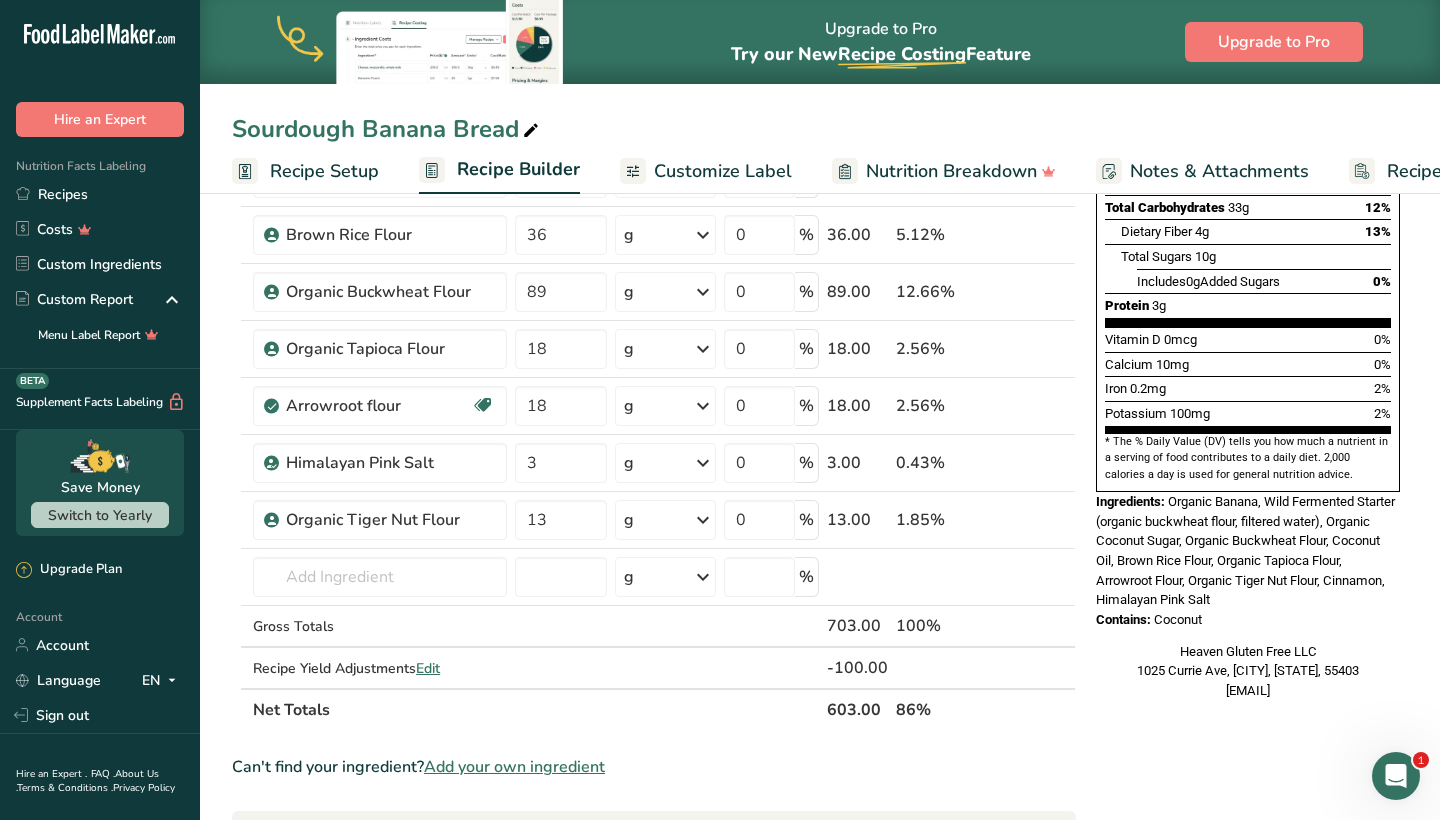 click on "Nutrition Facts
10 Servings Per Container
Serving Size
61g
Amount Per Serving
Calories
210
% Daily Value *
Total Fat
8g
10%
Saturated Fat
6g
29%
Trans  Fat
0g
Cholesterol
0mg
0%
Sodium
100mg
4%
Total Carbohydrates
33g
12%
Dietary Fiber
4g
13%" at bounding box center [1248, 583] 